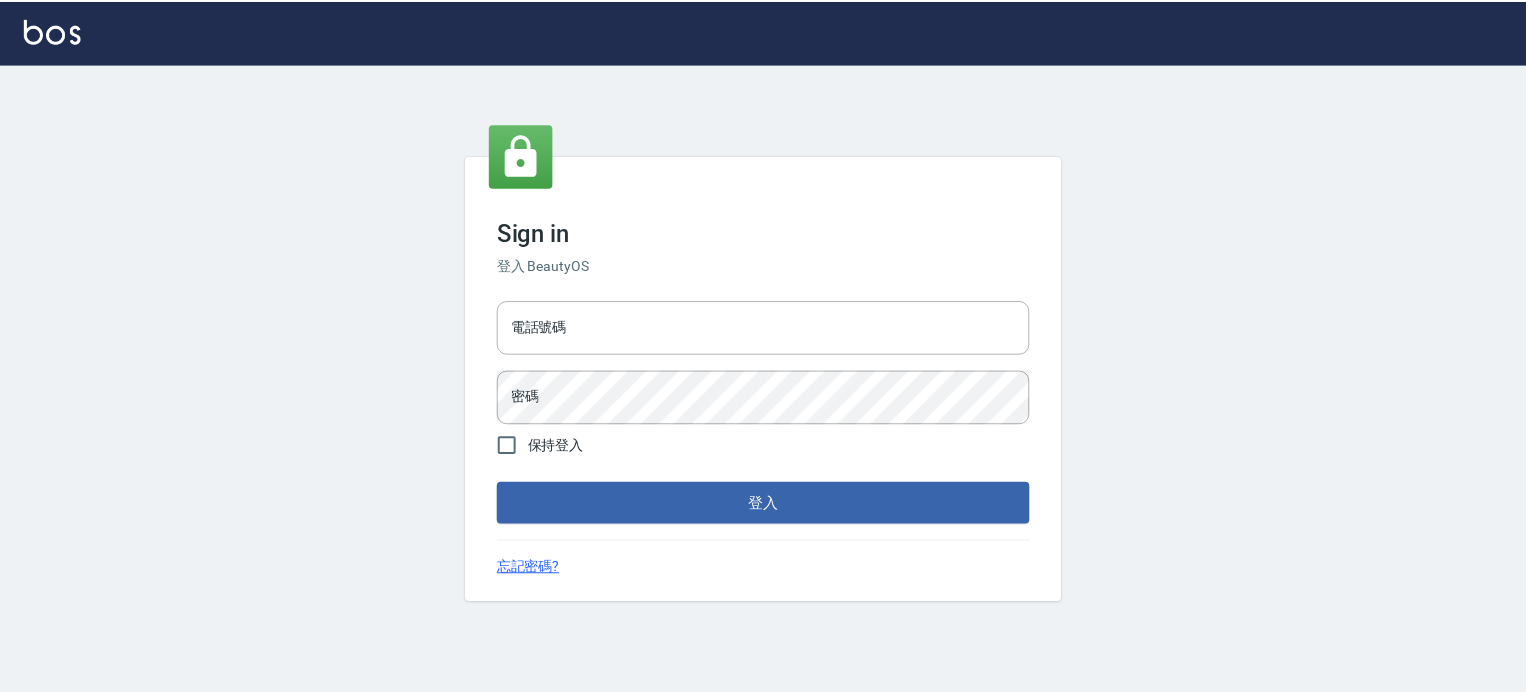 scroll, scrollTop: 0, scrollLeft: 0, axis: both 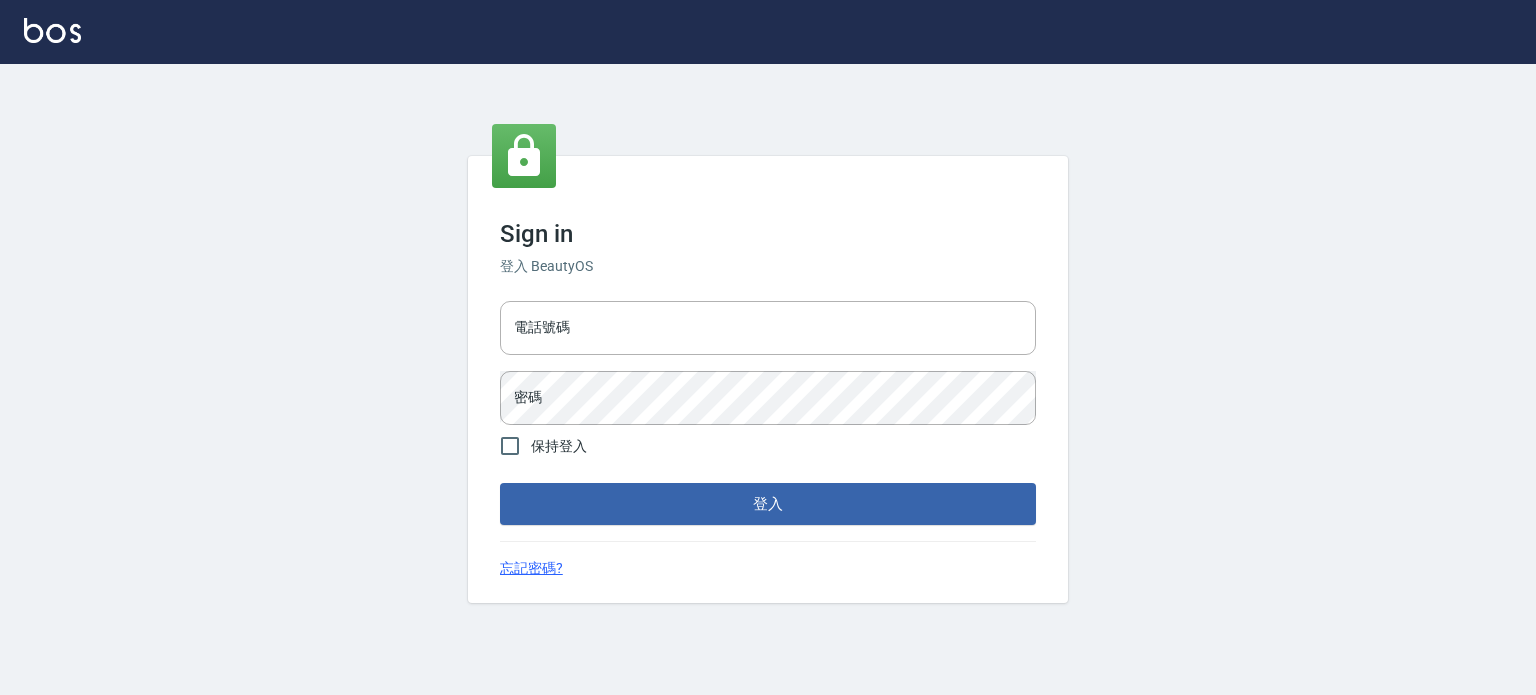 drag, startPoint x: 408, startPoint y: 123, endPoint x: 532, endPoint y: 293, distance: 210.41862 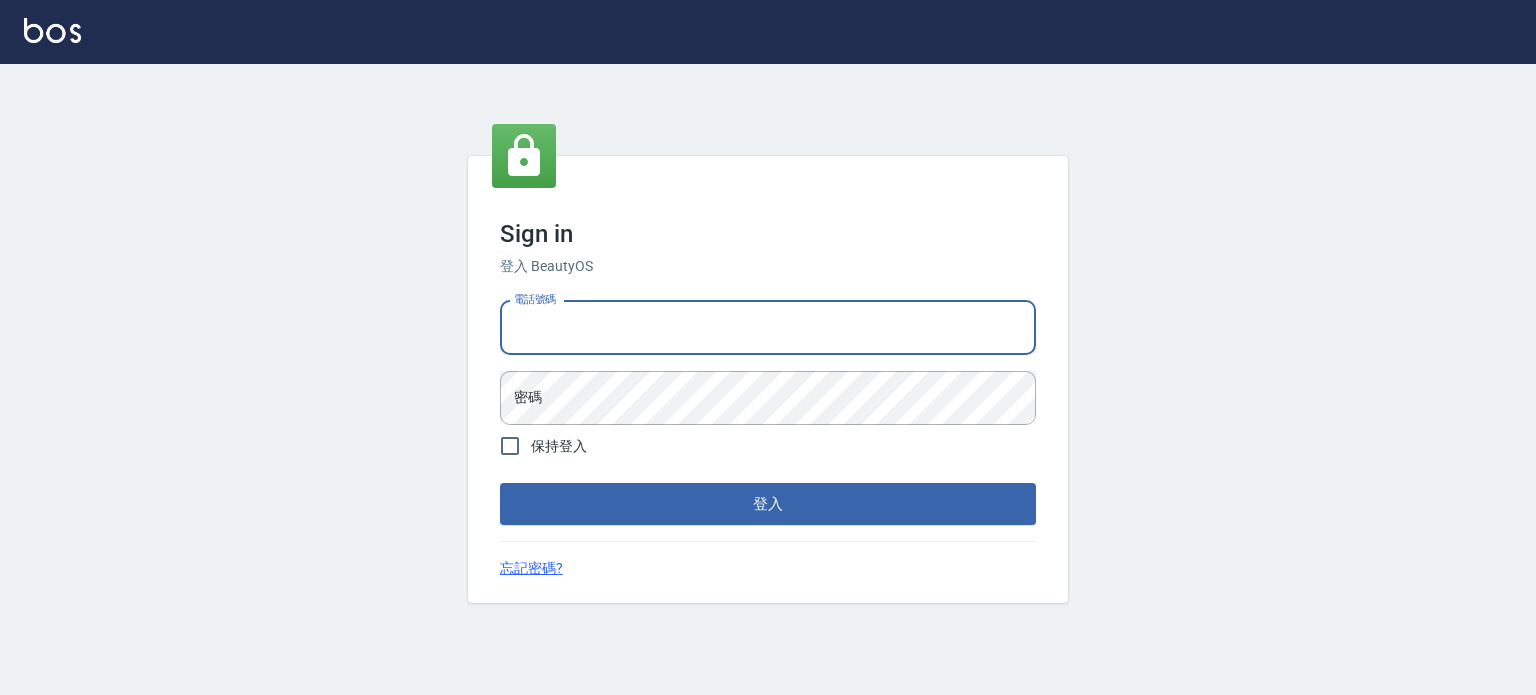 click on "電話號碼" at bounding box center [768, 328] 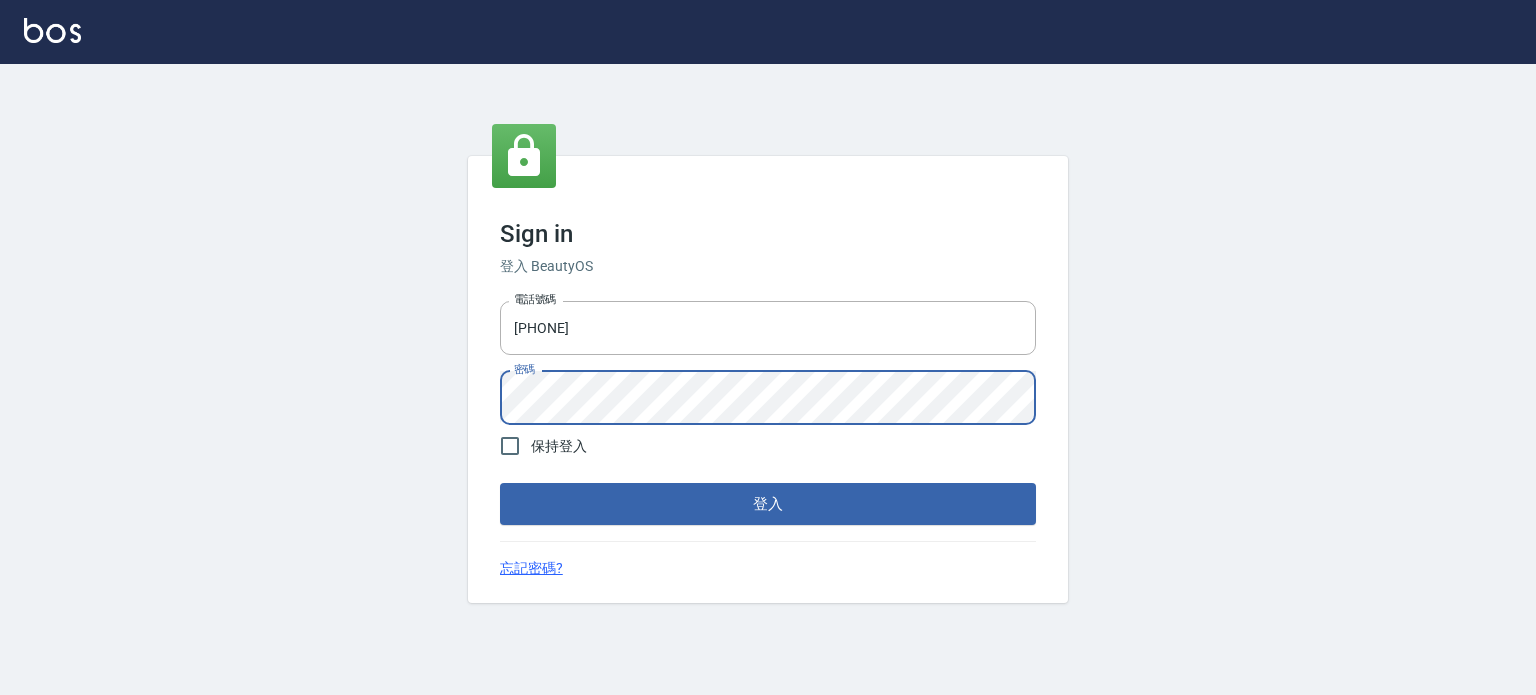 click on "登入" at bounding box center (768, 504) 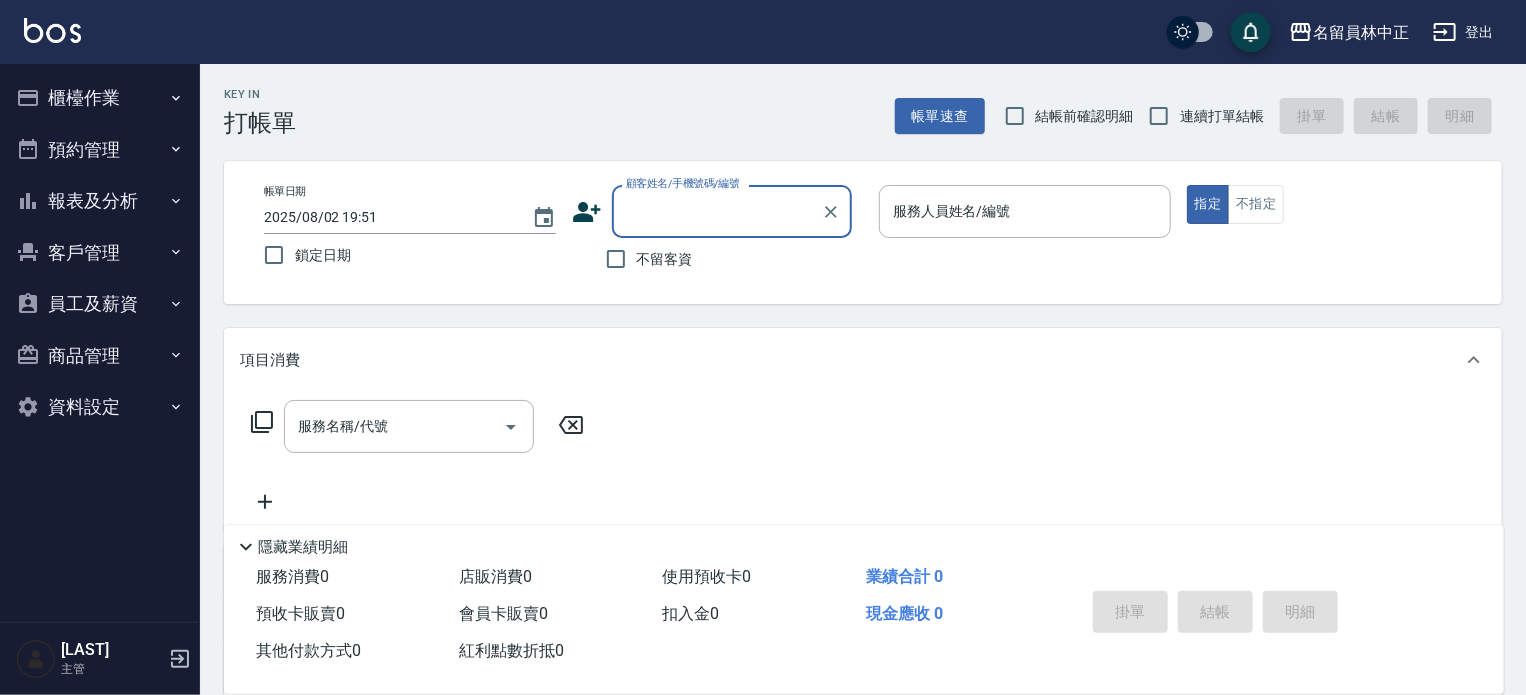 click on "不留客資" at bounding box center [665, 259] 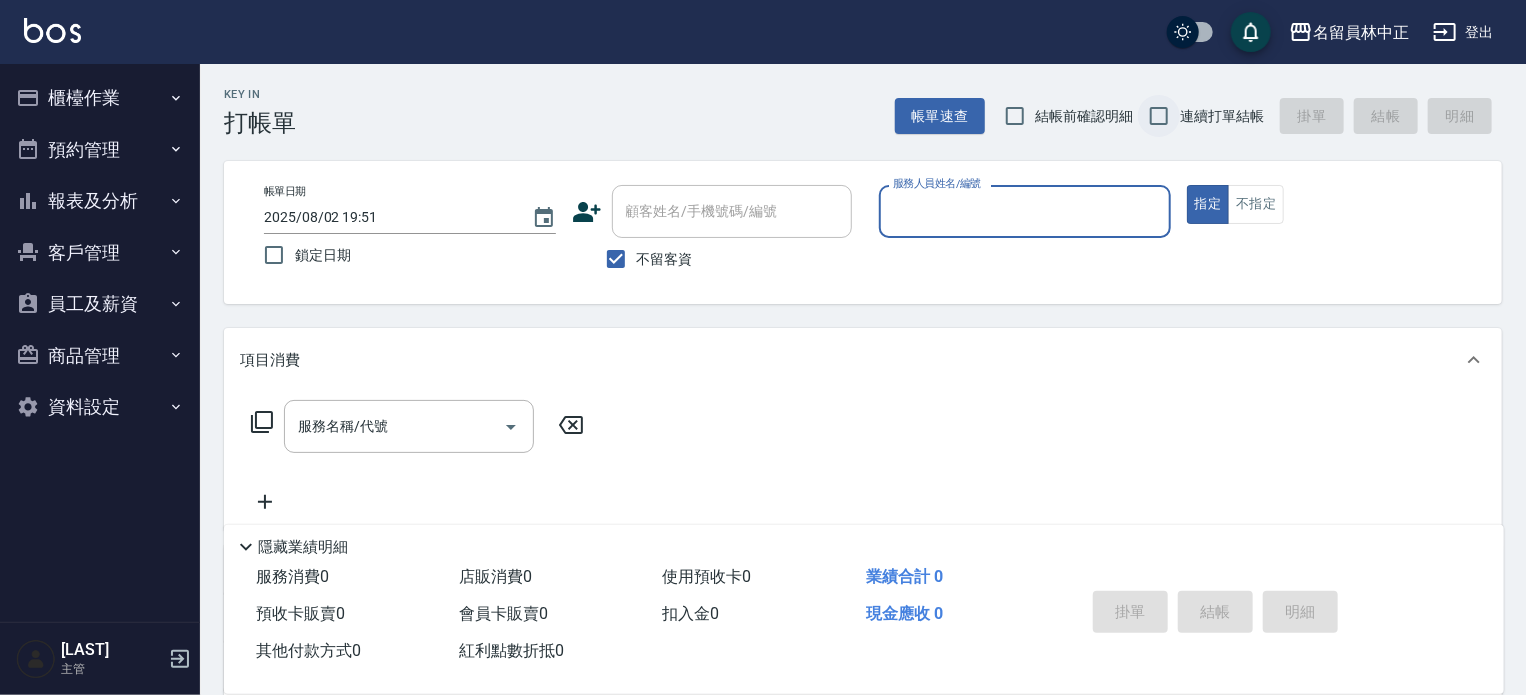 click on "連續打單結帳" at bounding box center (1159, 116) 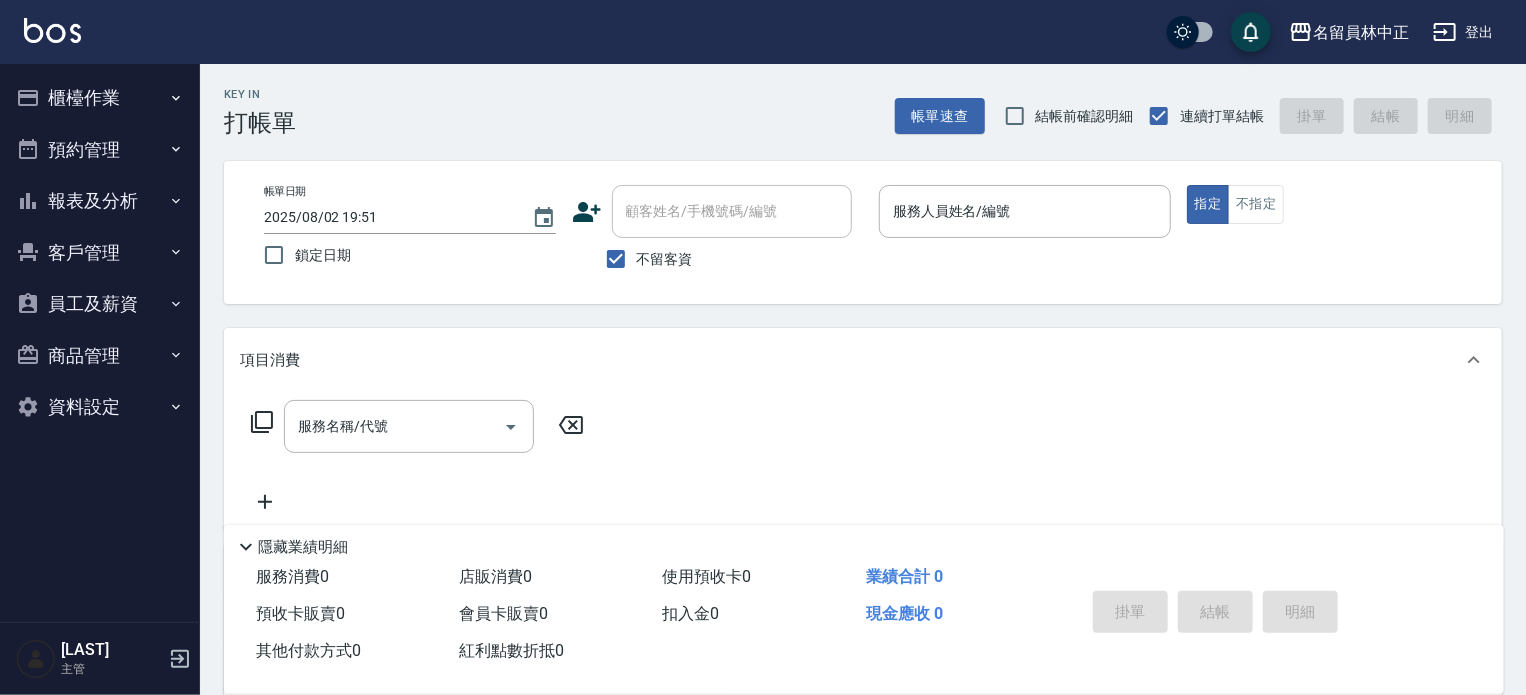 click at bounding box center (1025, 248) 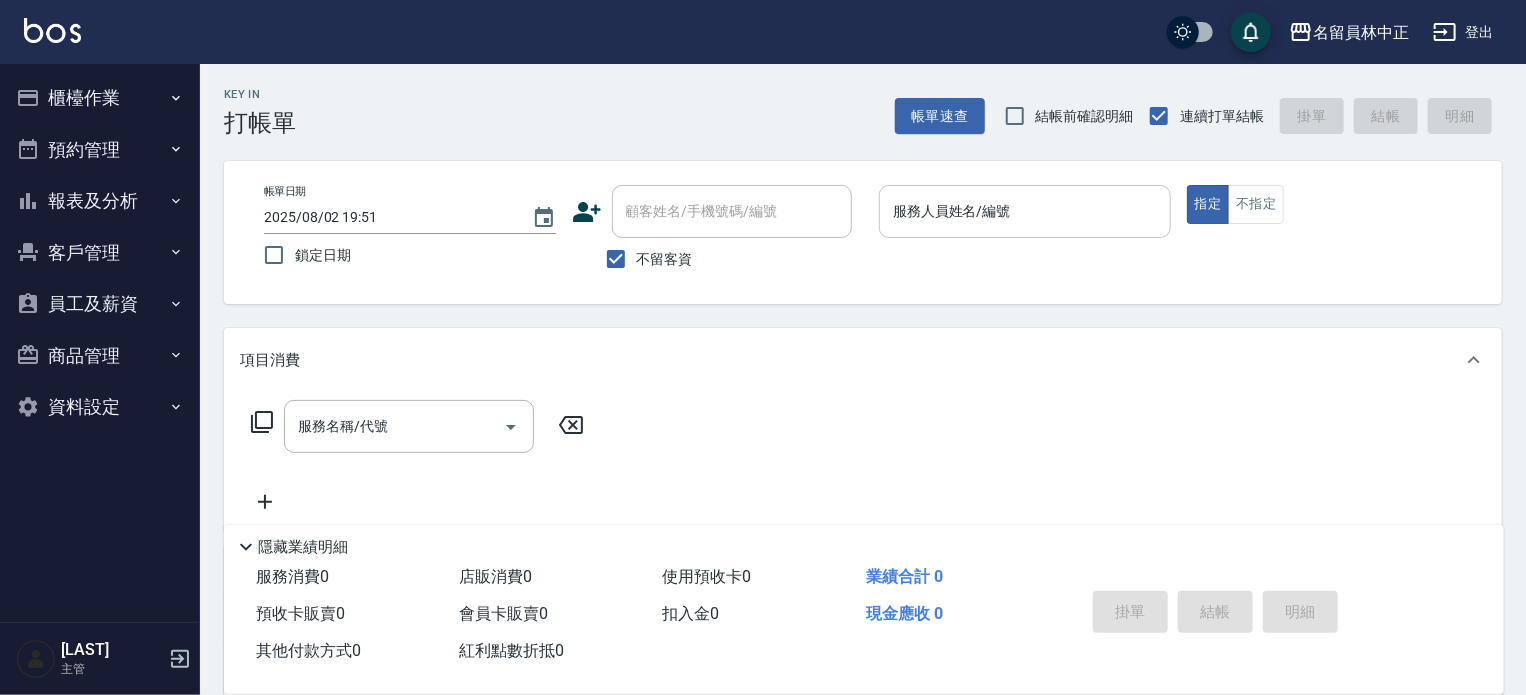 click on "服務人員姓名/編號" at bounding box center [1025, 211] 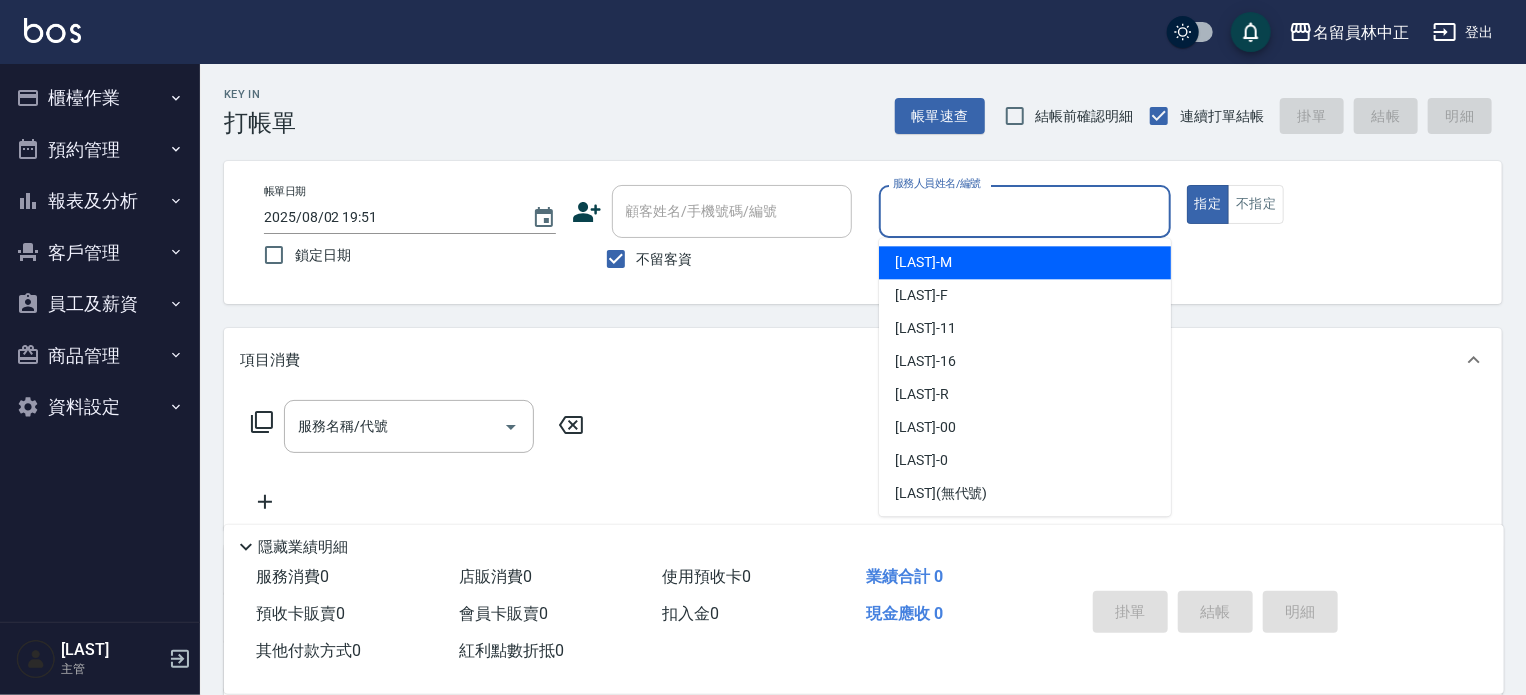 type on "y" 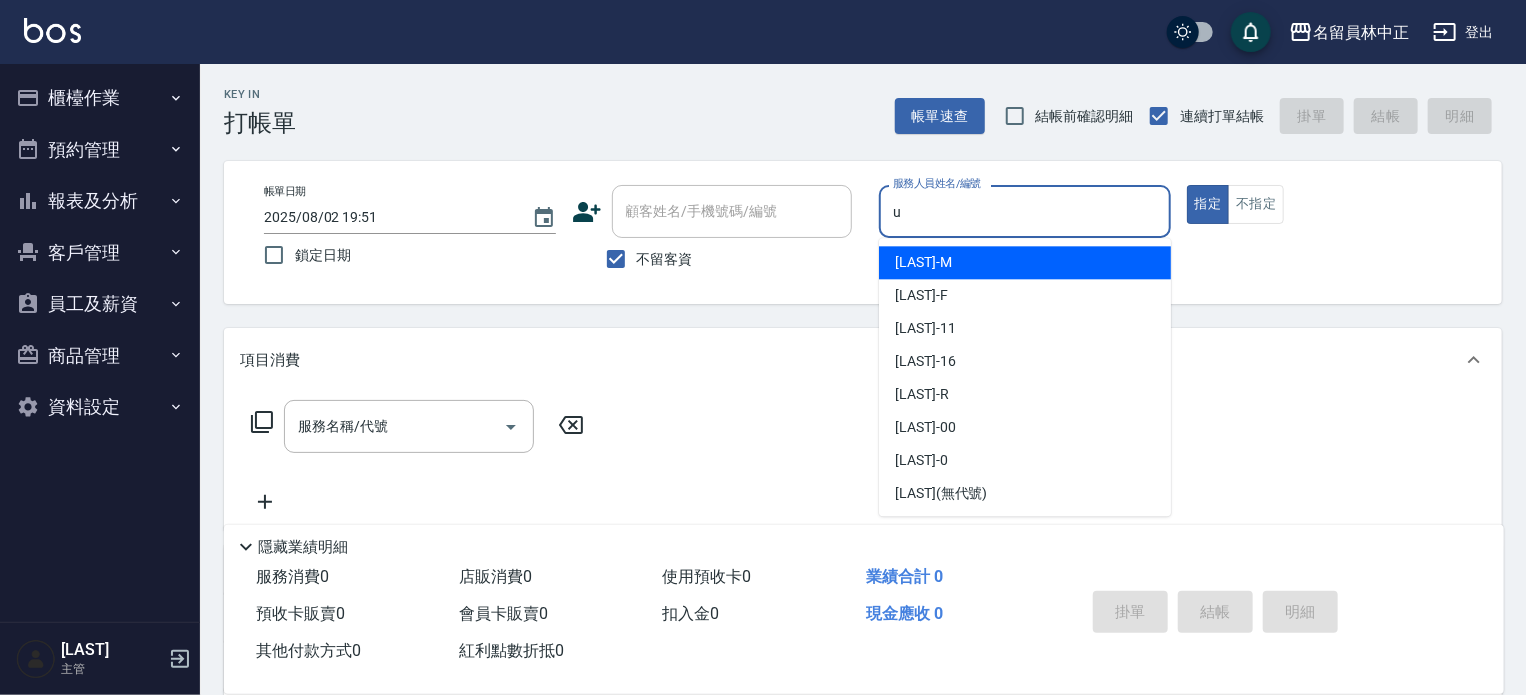 type on "una-u" 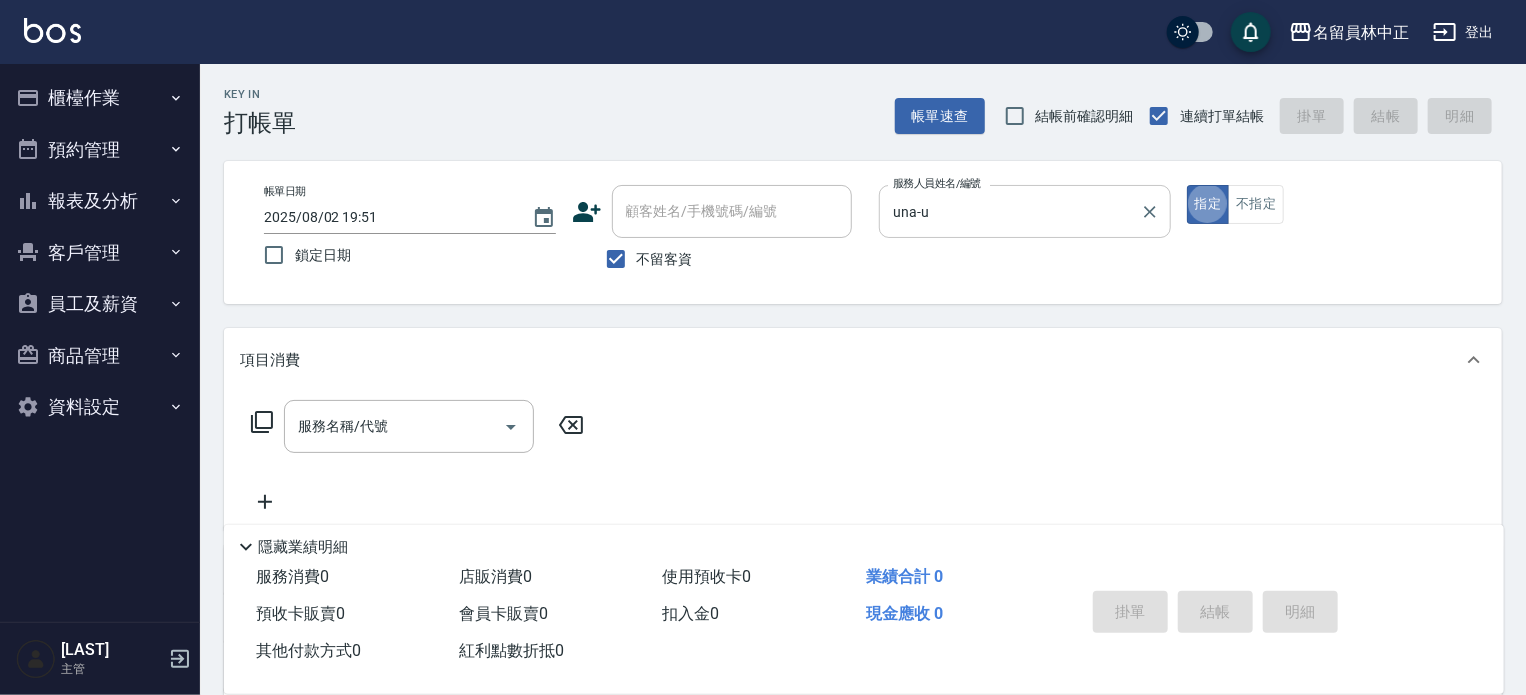 type on "true" 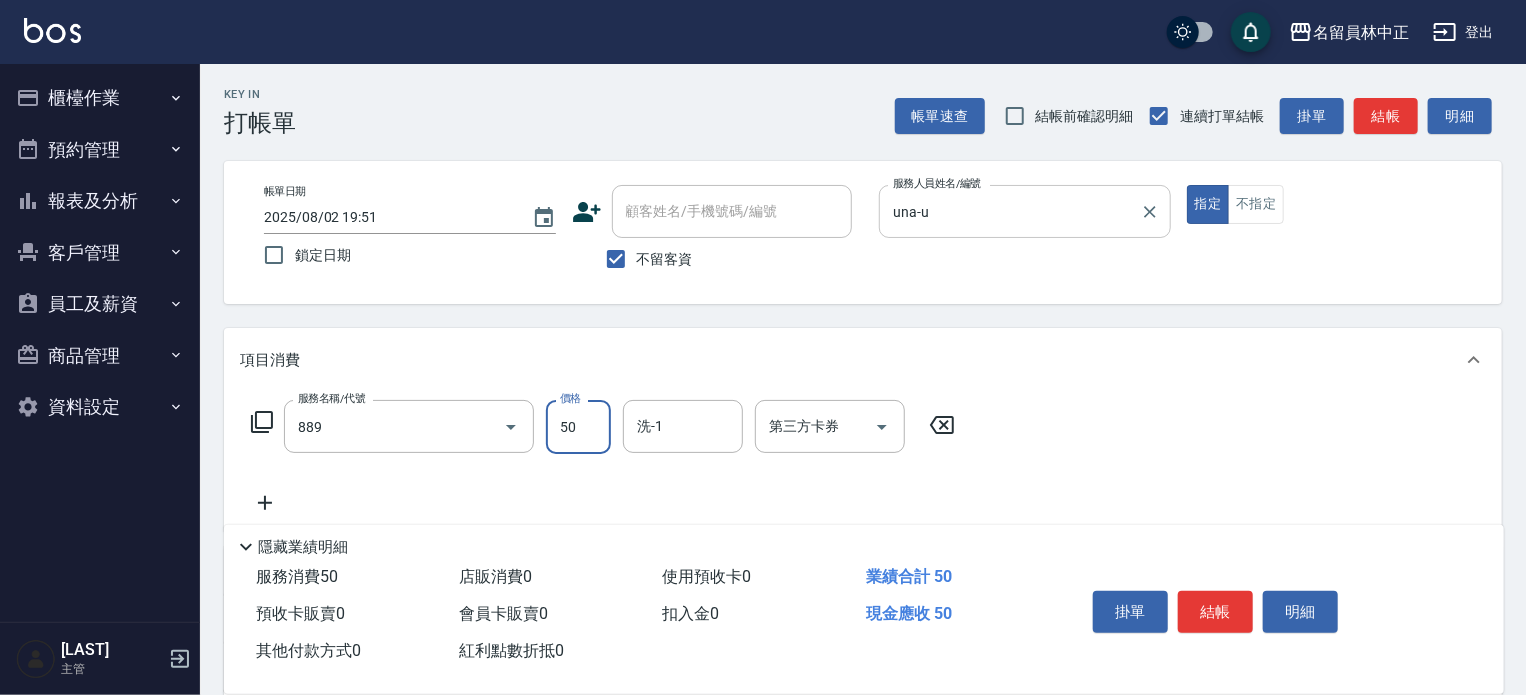 type on "精油(889)" 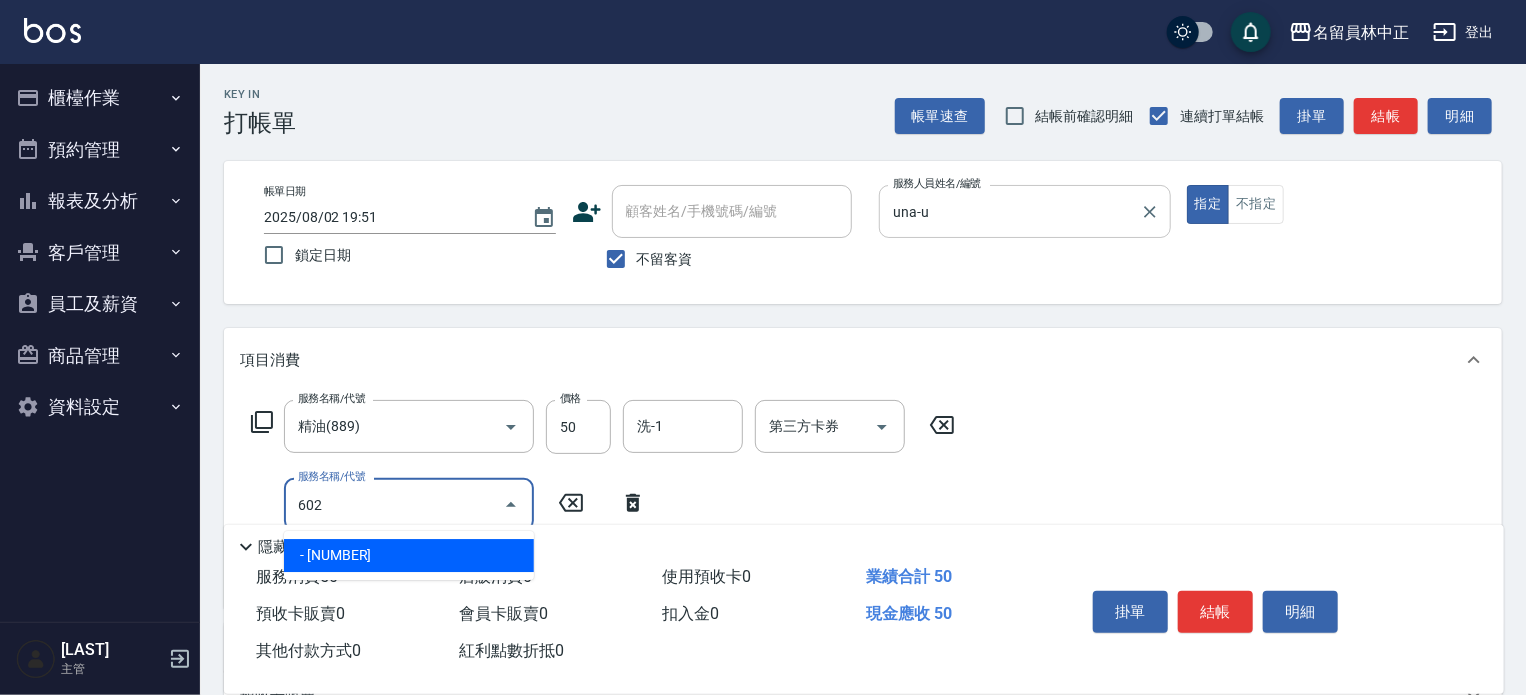 type on "一般洗髮(602)" 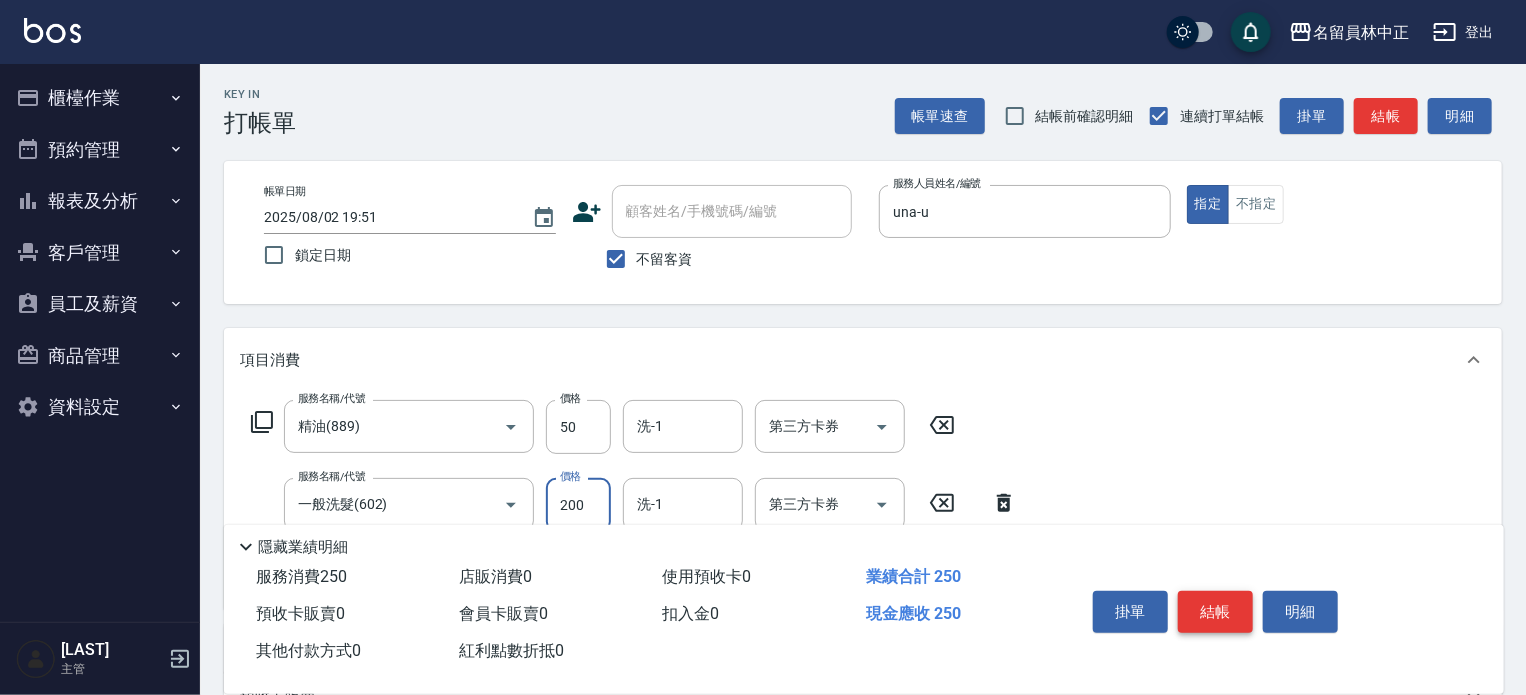 type on "200" 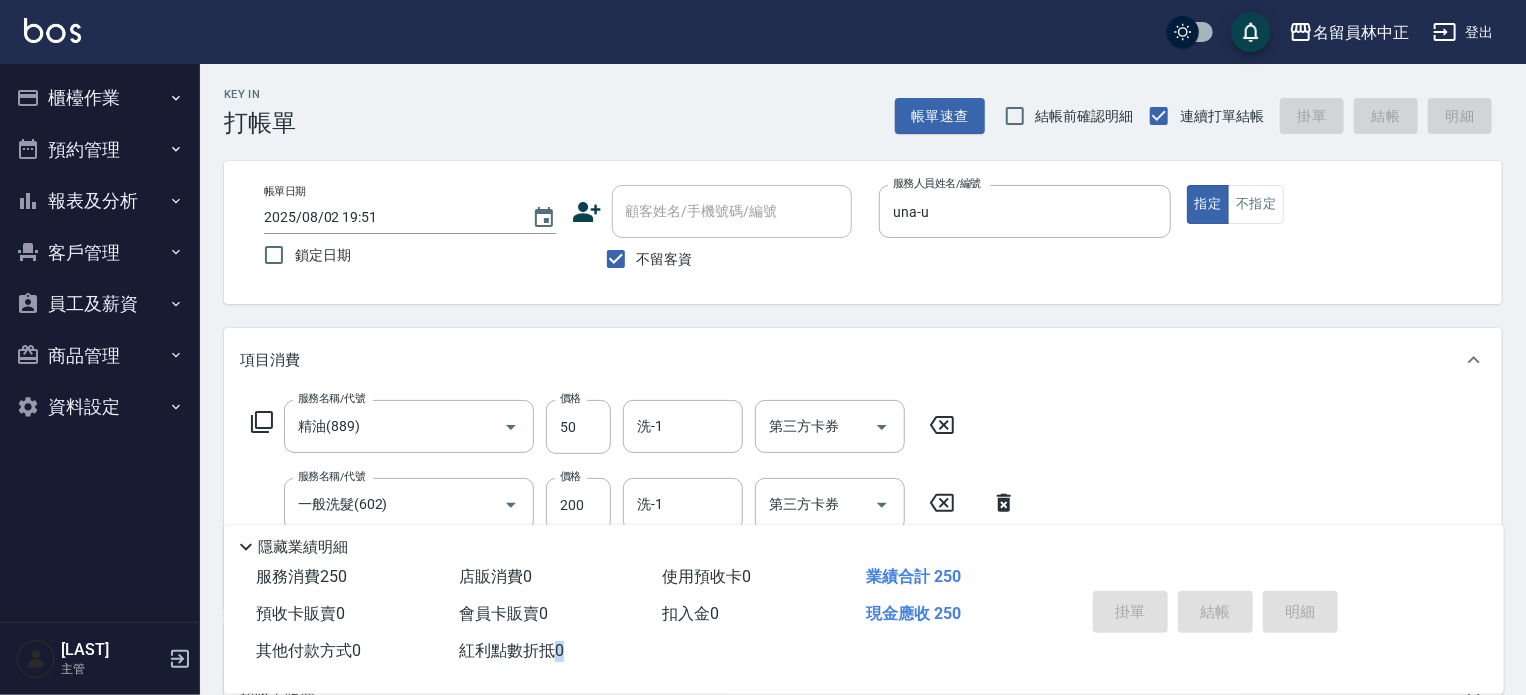 click on "掛單 結帳 明細" at bounding box center (1215, 614) 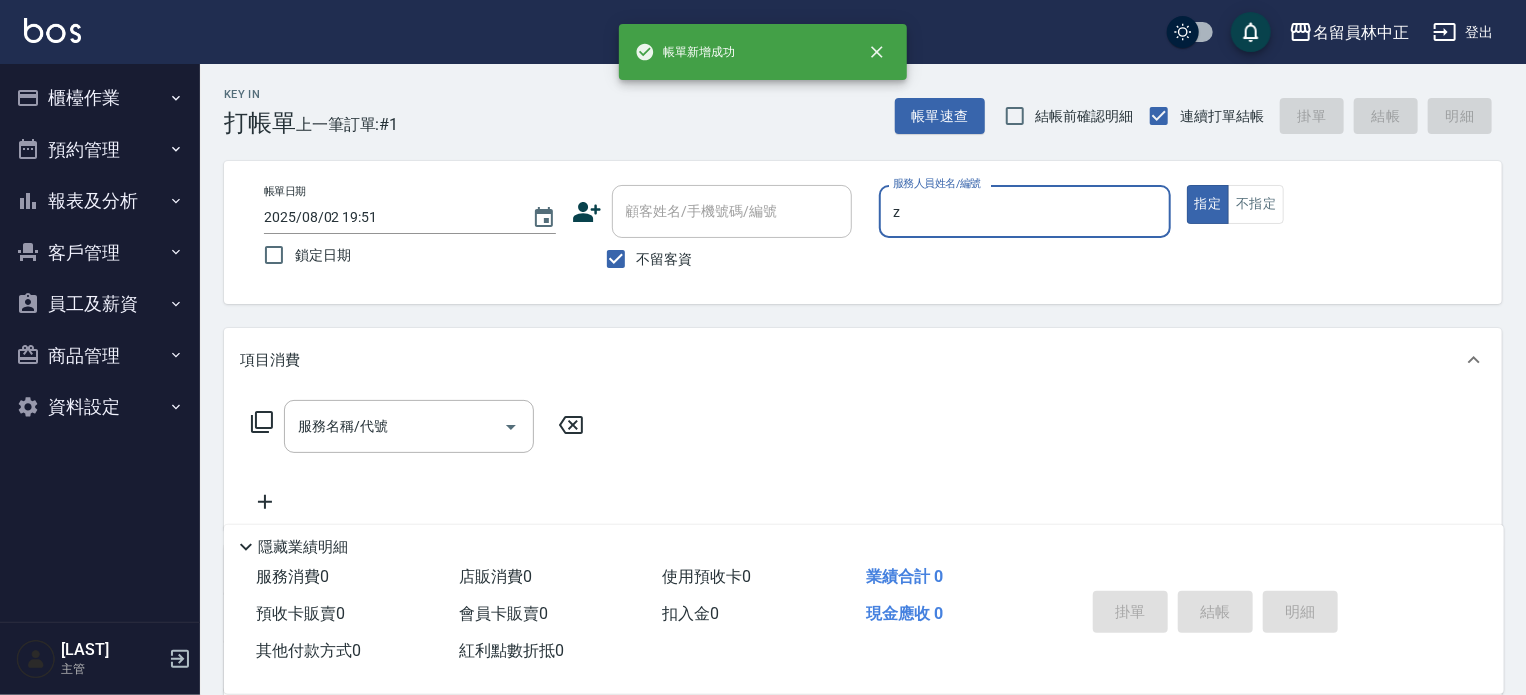 type on "[LAST]-Z" 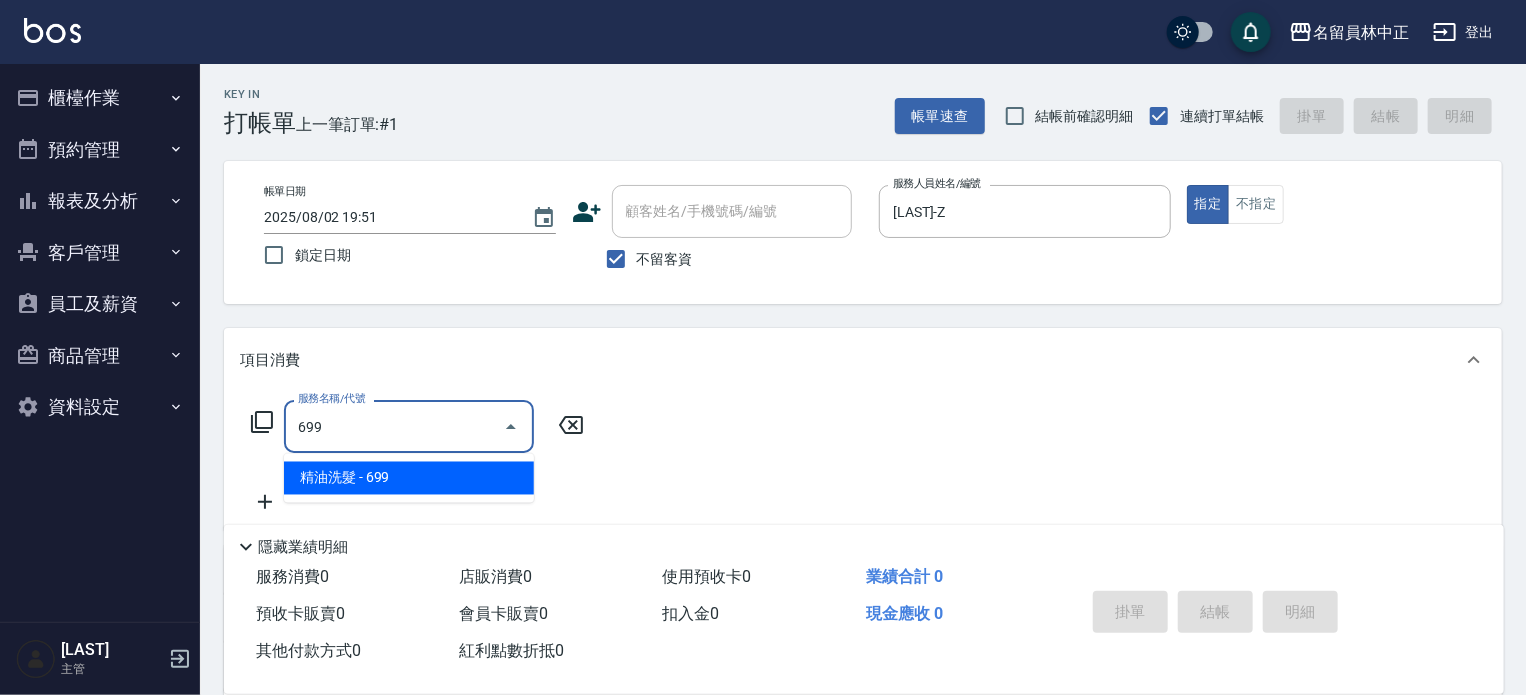 type on "精油洗髮(699)" 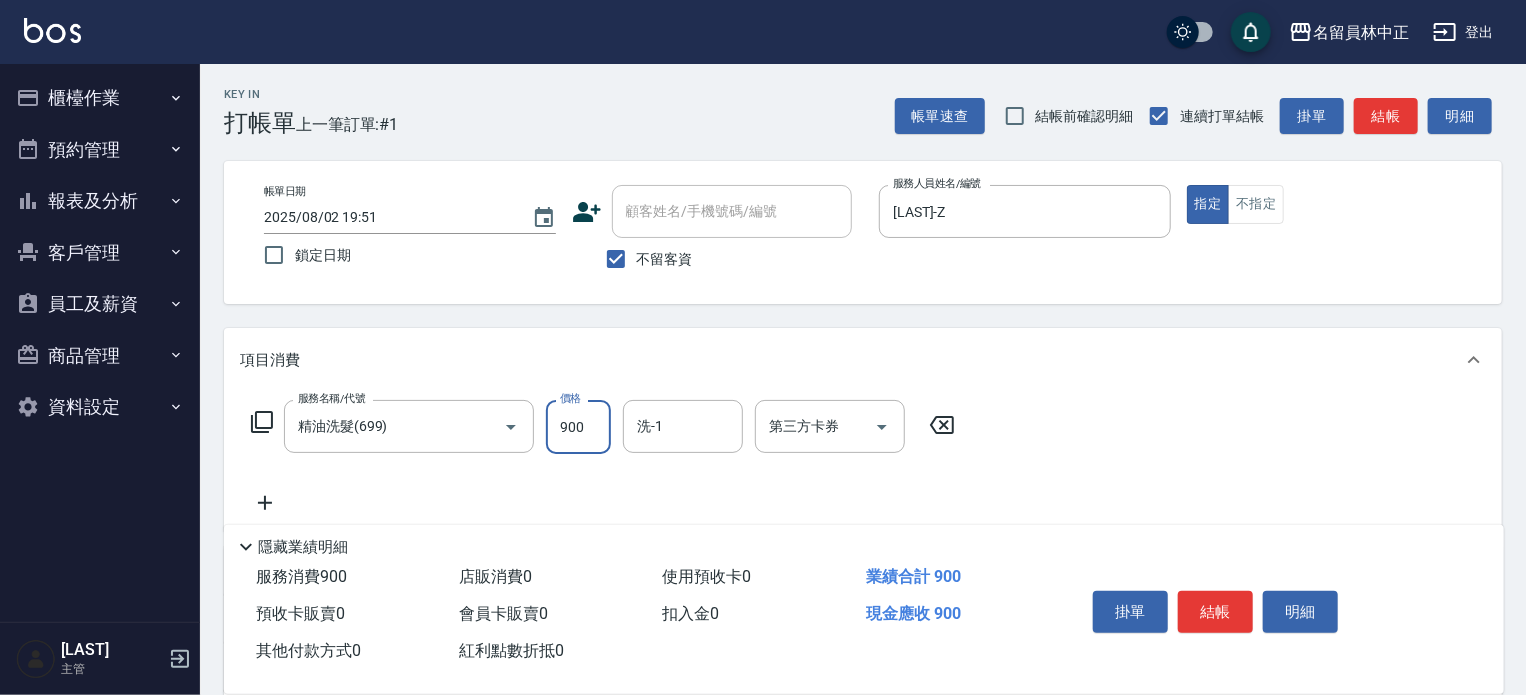 type on "900" 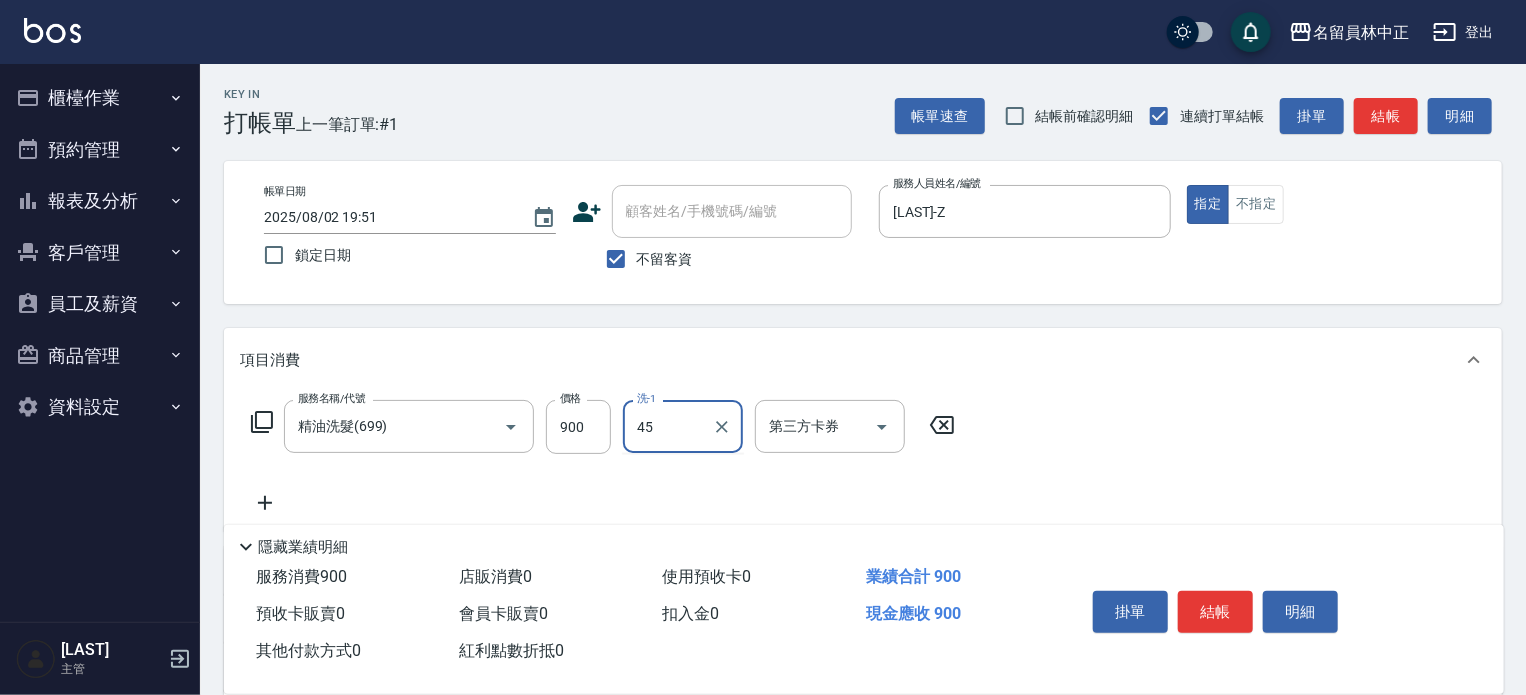 type on "[LAST]-[NUMBER]" 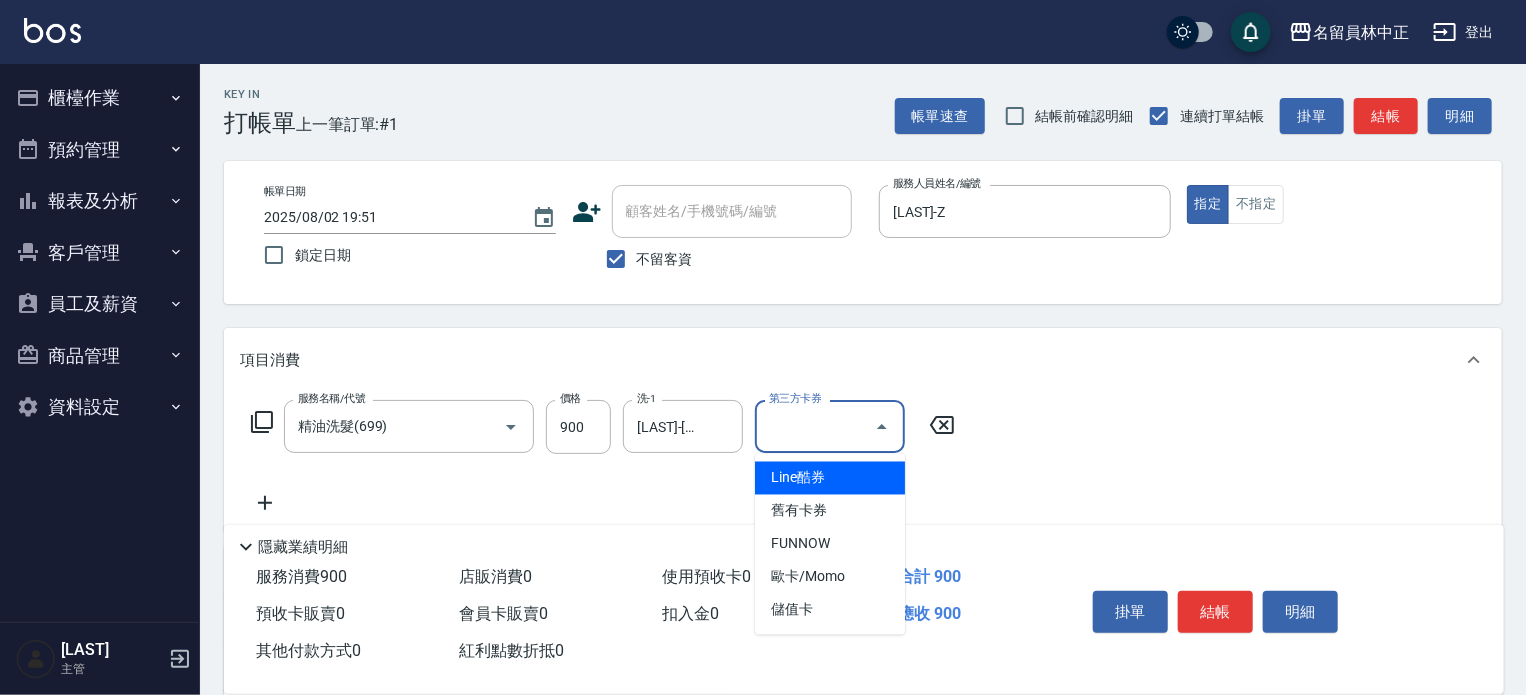 type on "儲值卡" 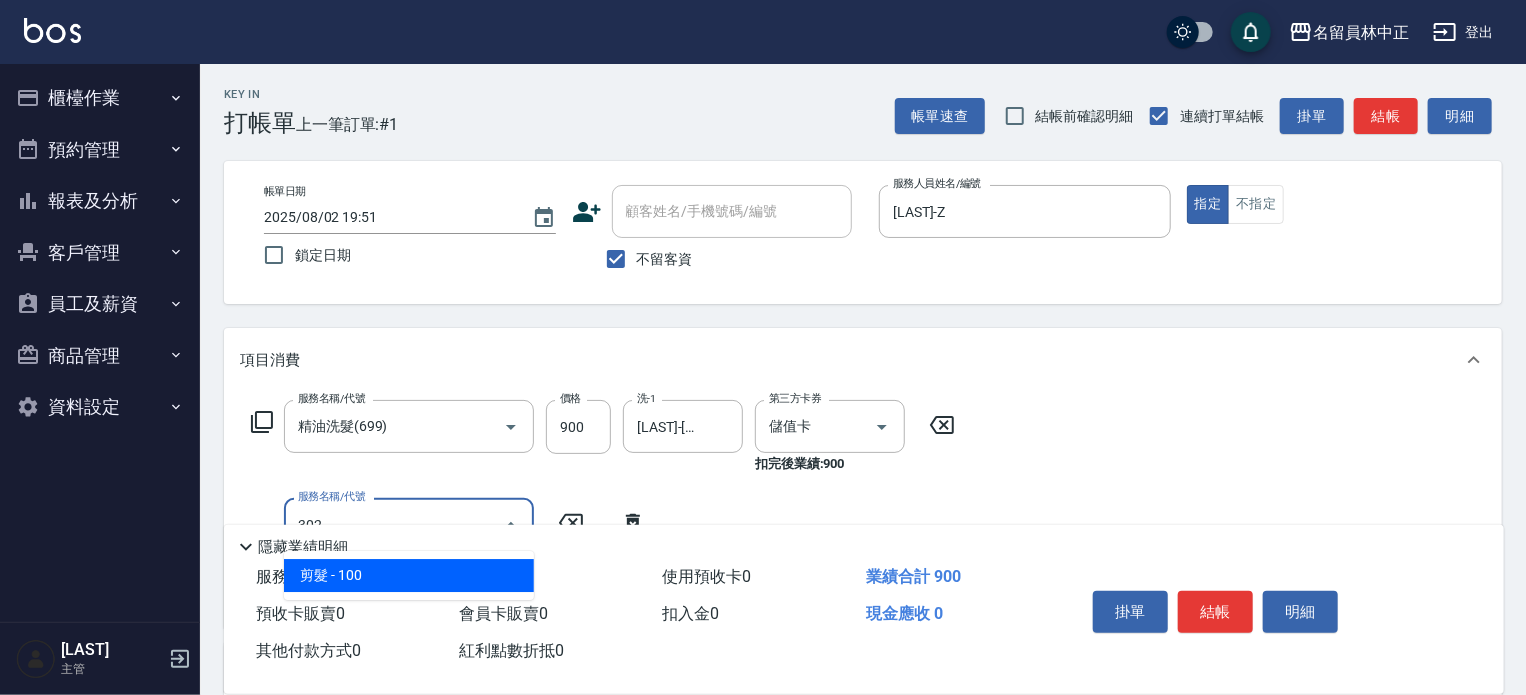 type on "剪髮(302)" 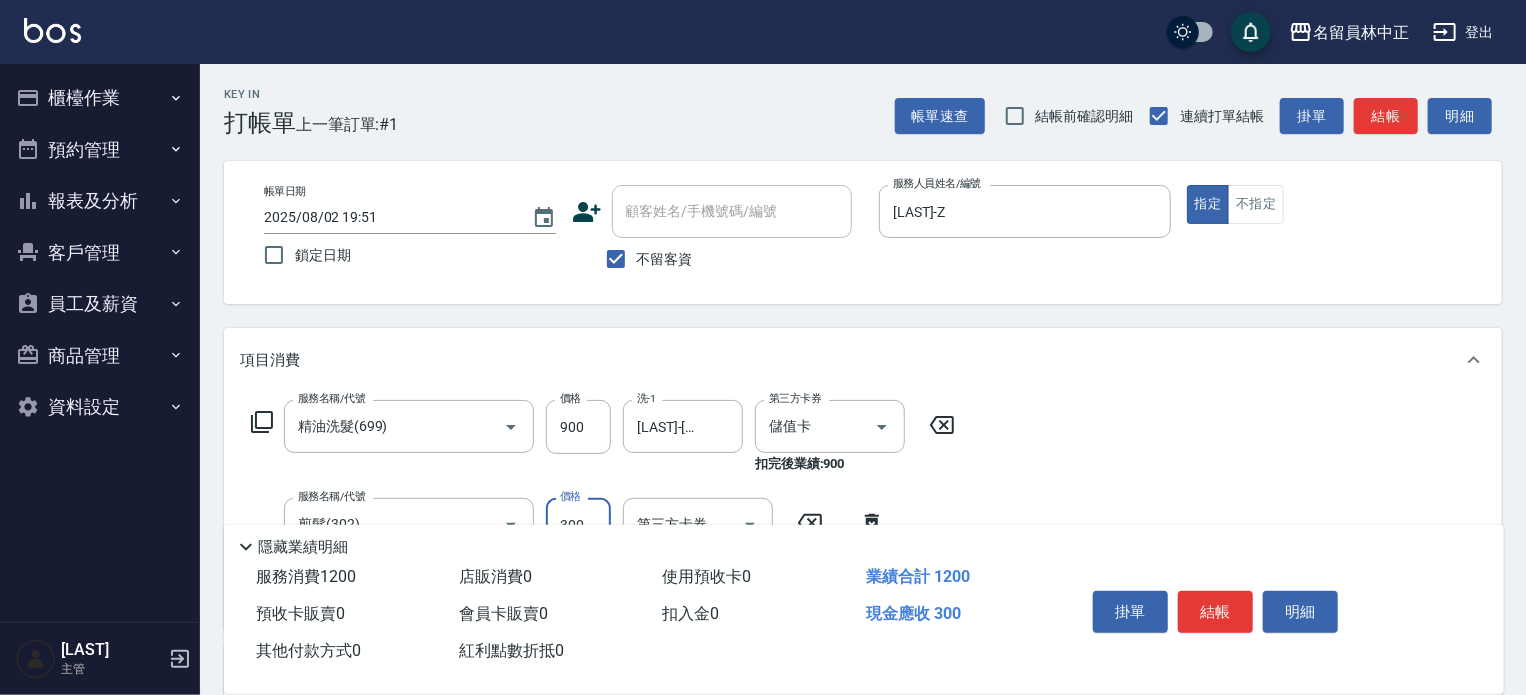 type on "300" 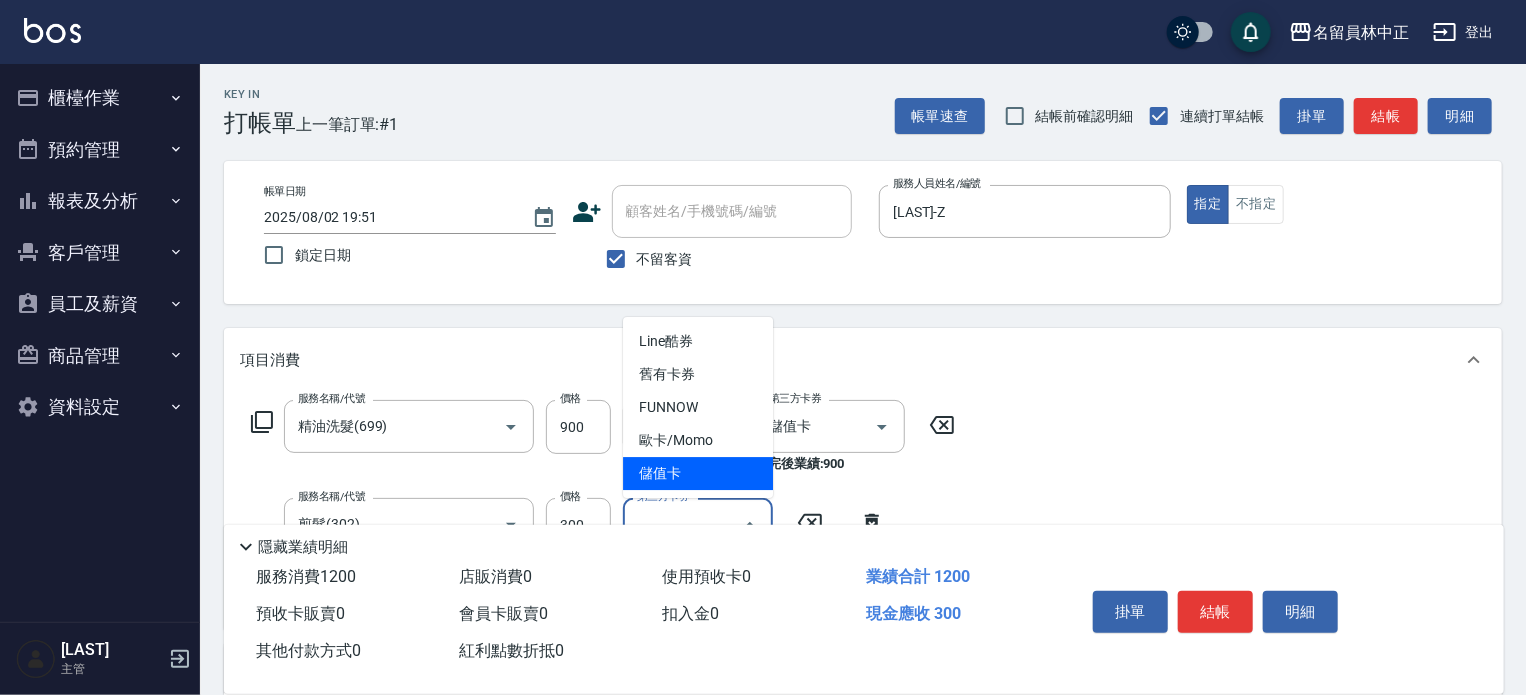 type on "儲值卡" 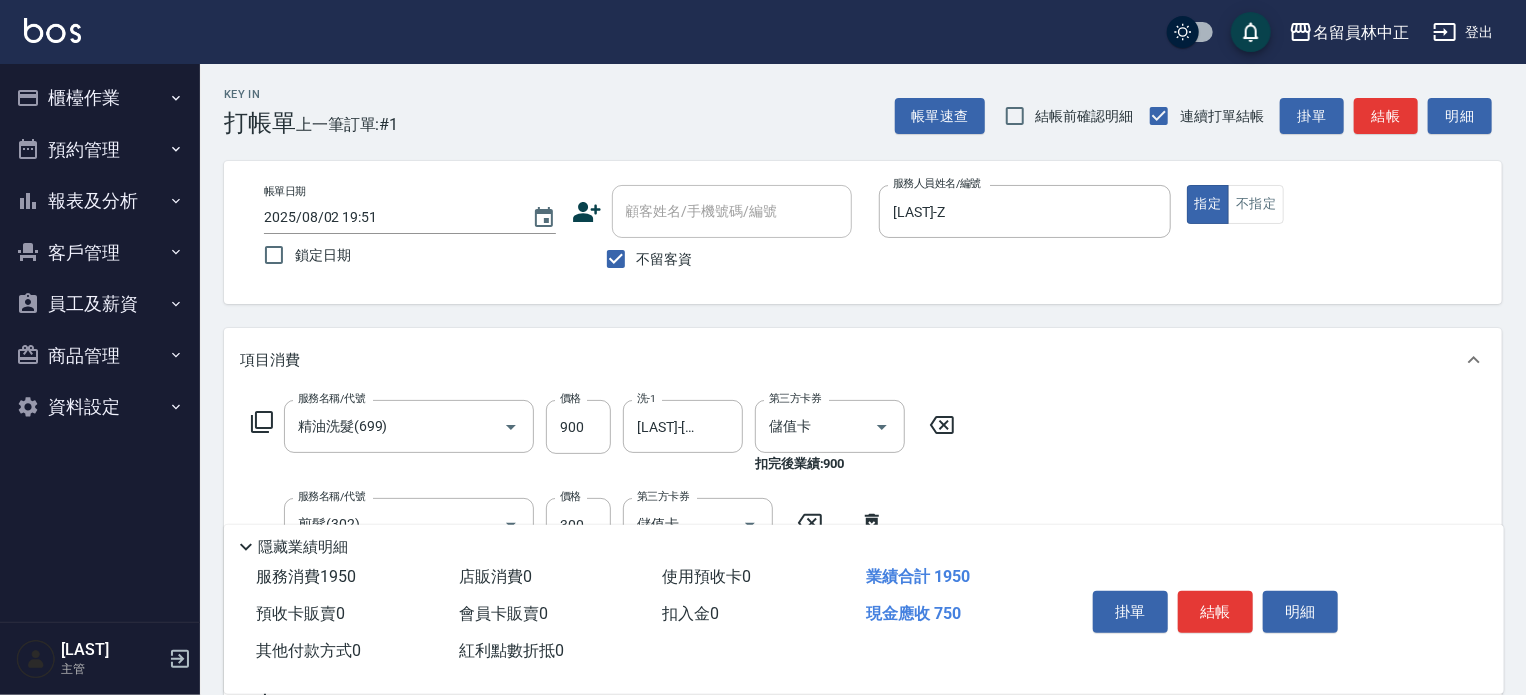 type on "[ACTION]" 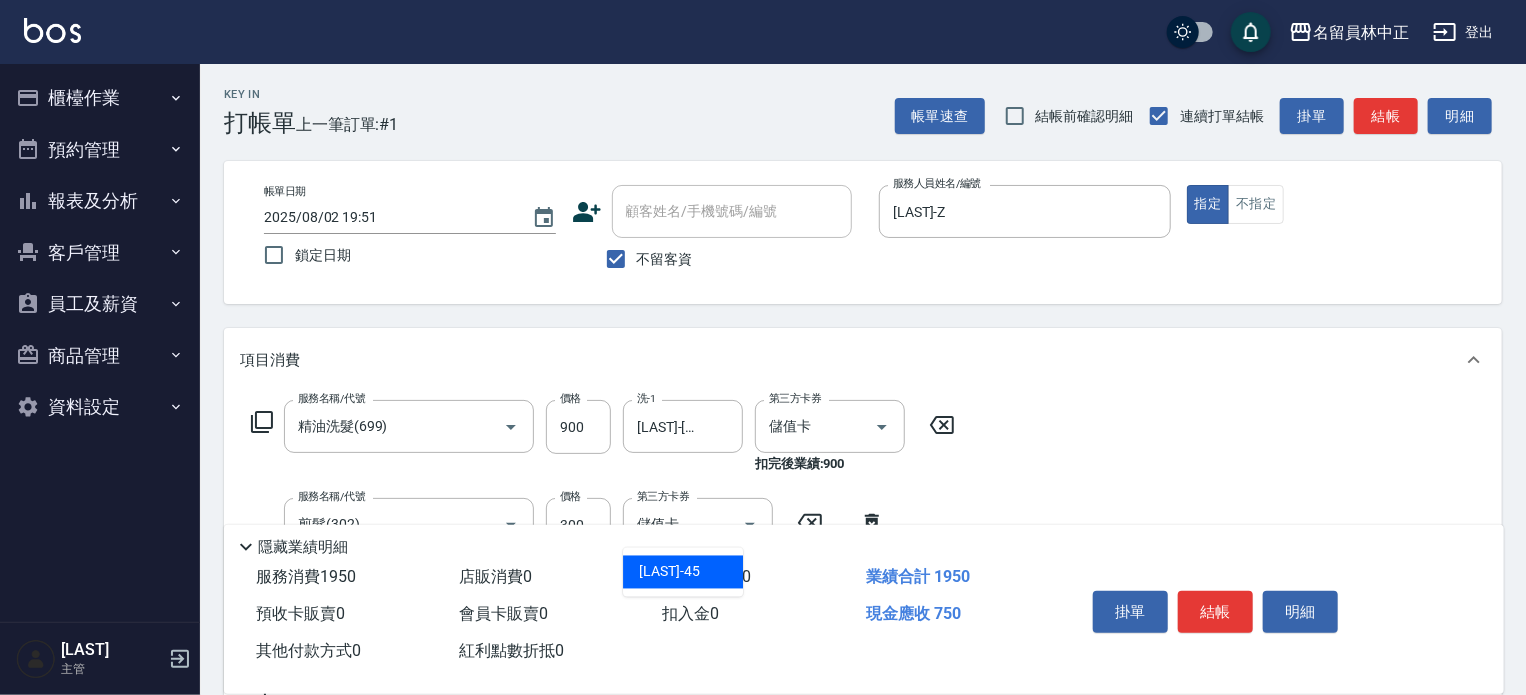 type on "[LAST]-[NUMBER]" 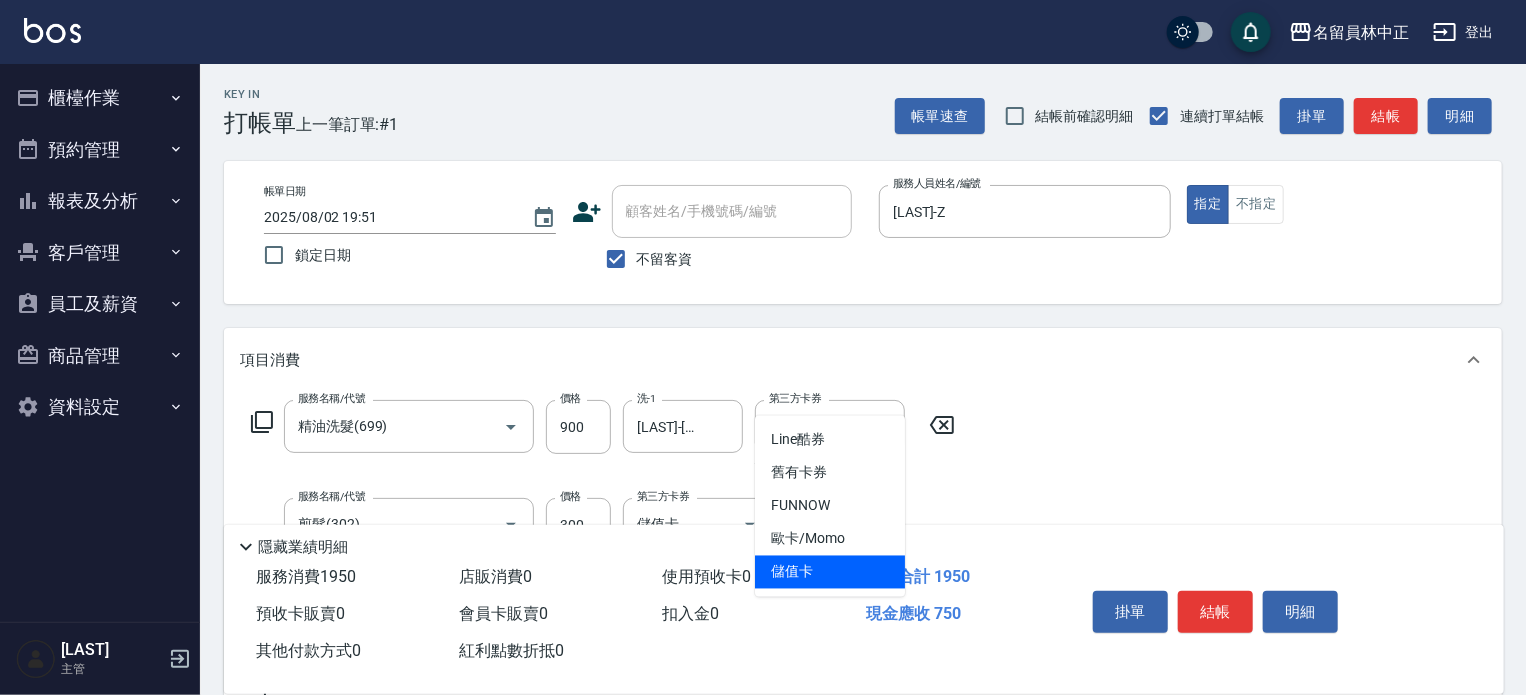 type on "儲值卡" 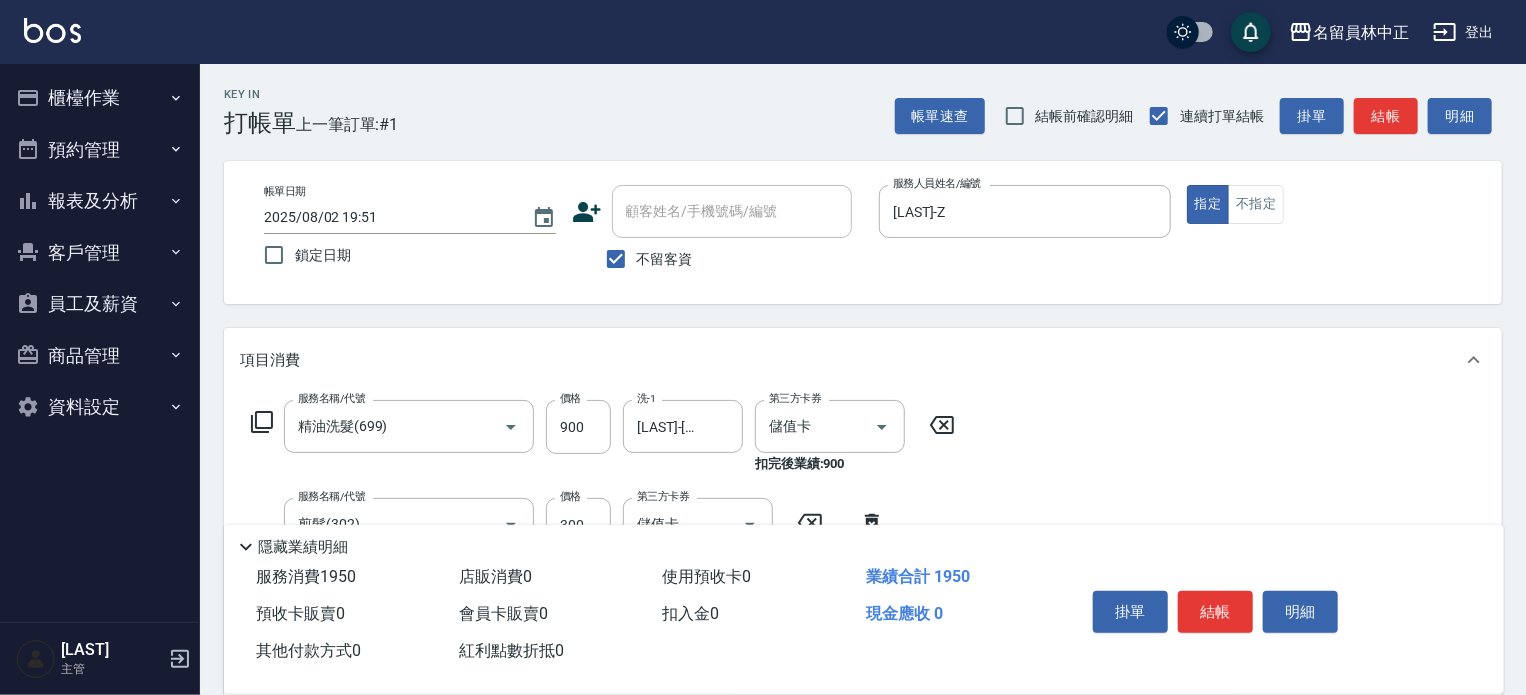 click on "結帳" at bounding box center [1215, 612] 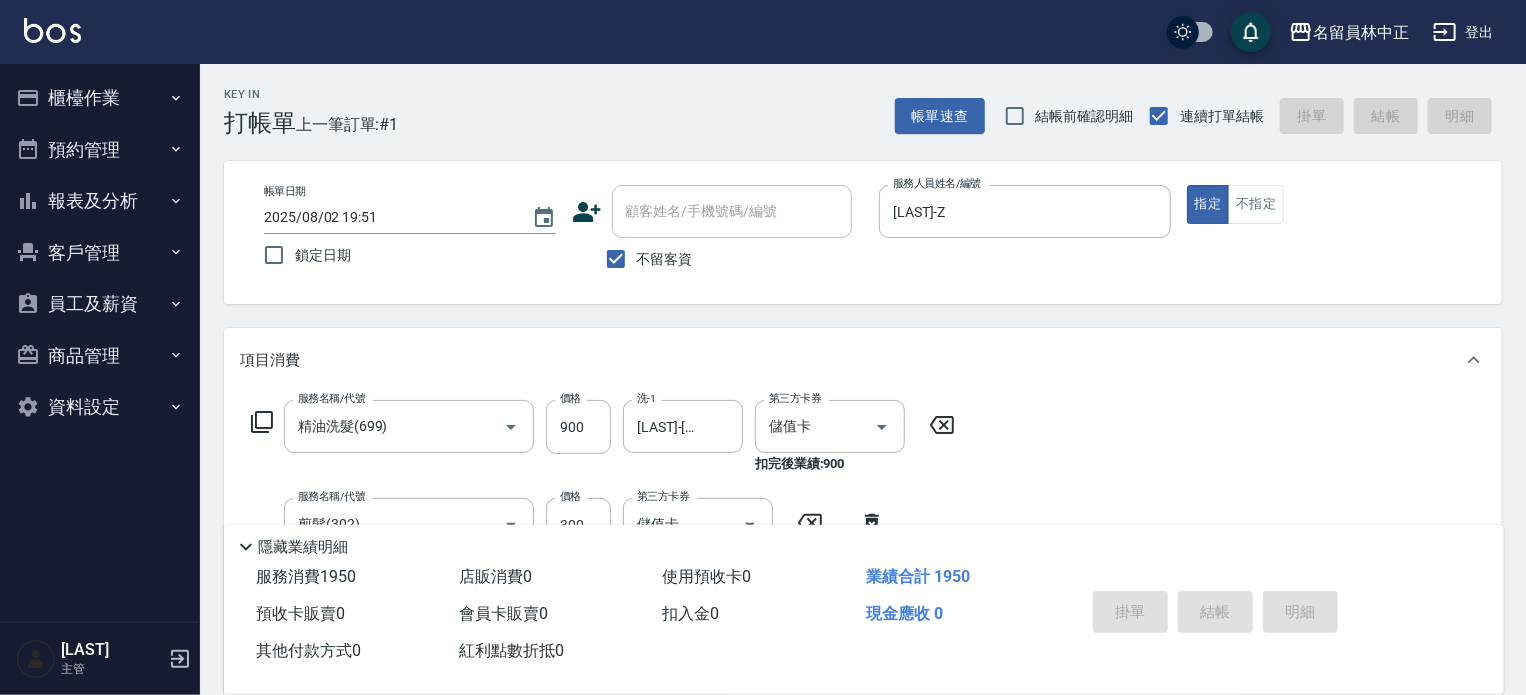 type 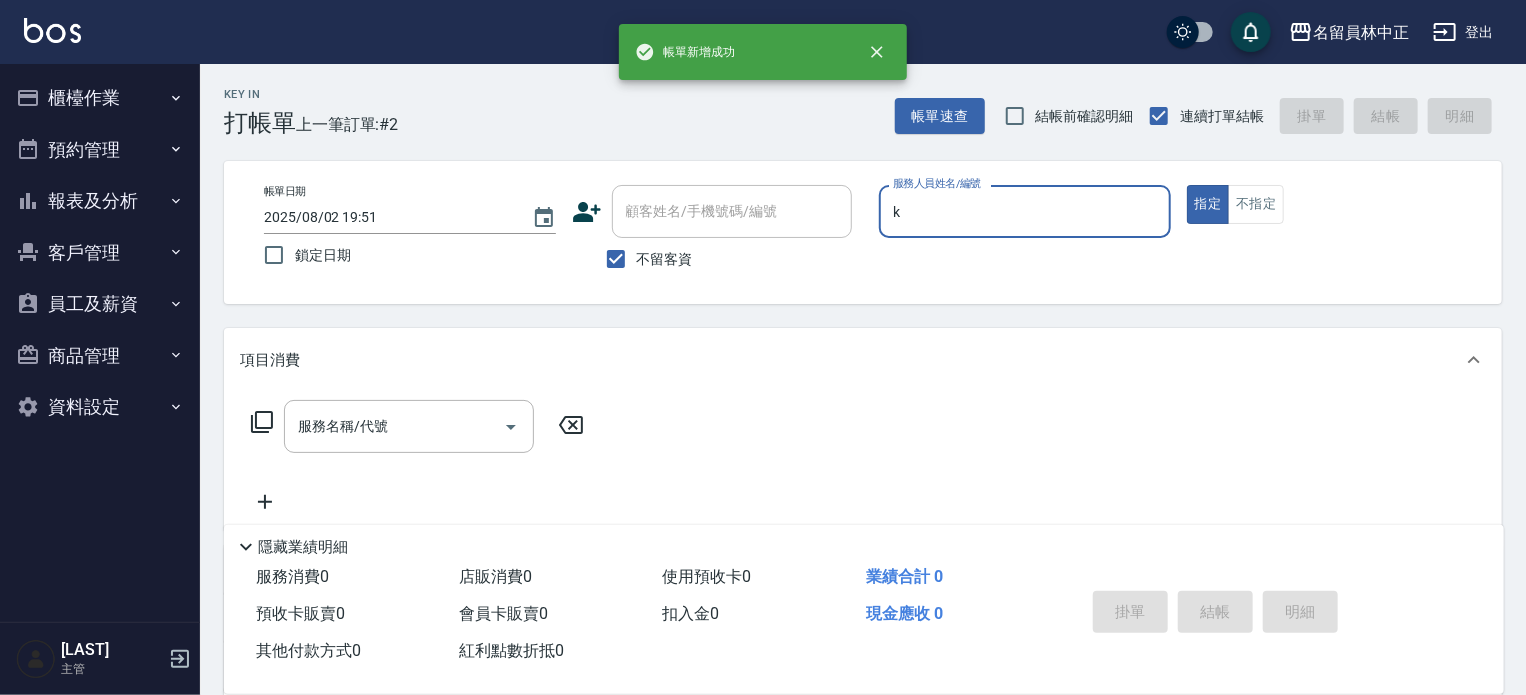 type on "[LAST]-K" 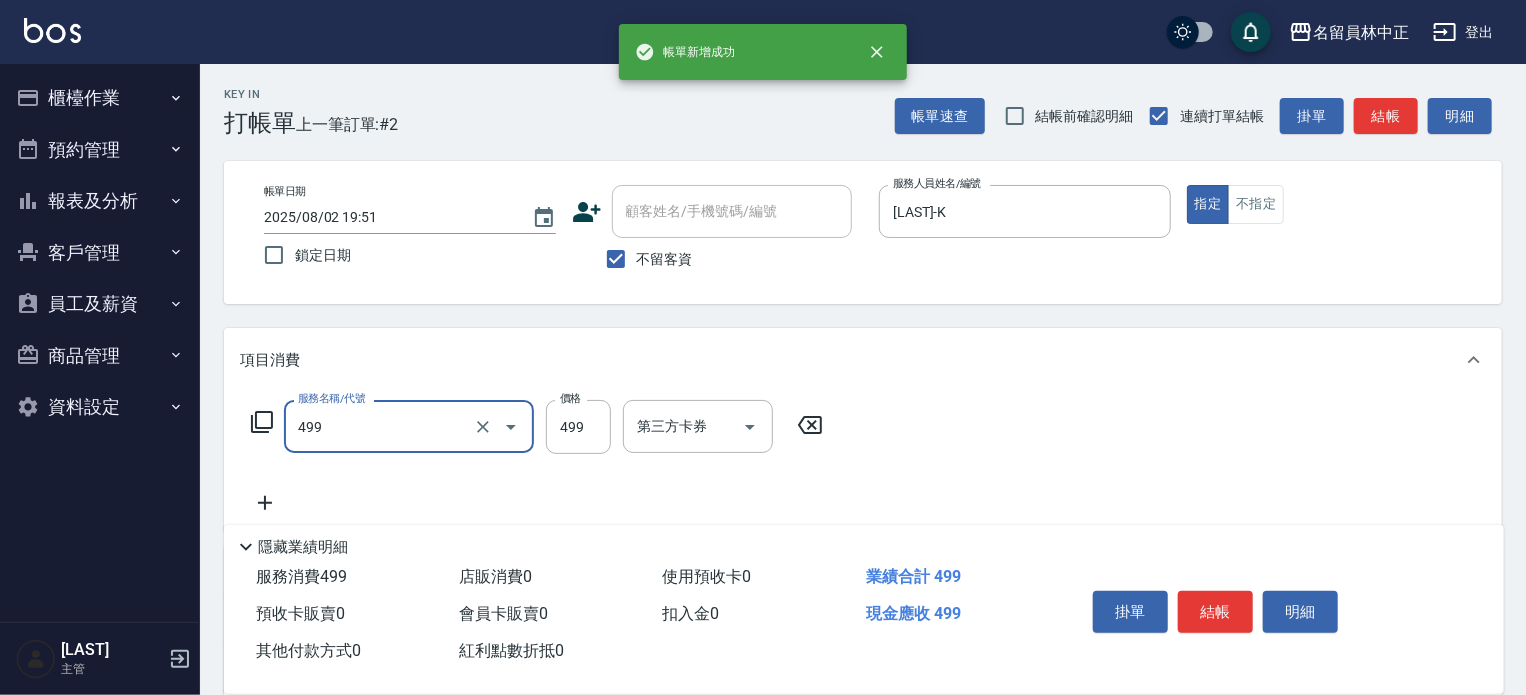 type on "去角質洗髮(499)" 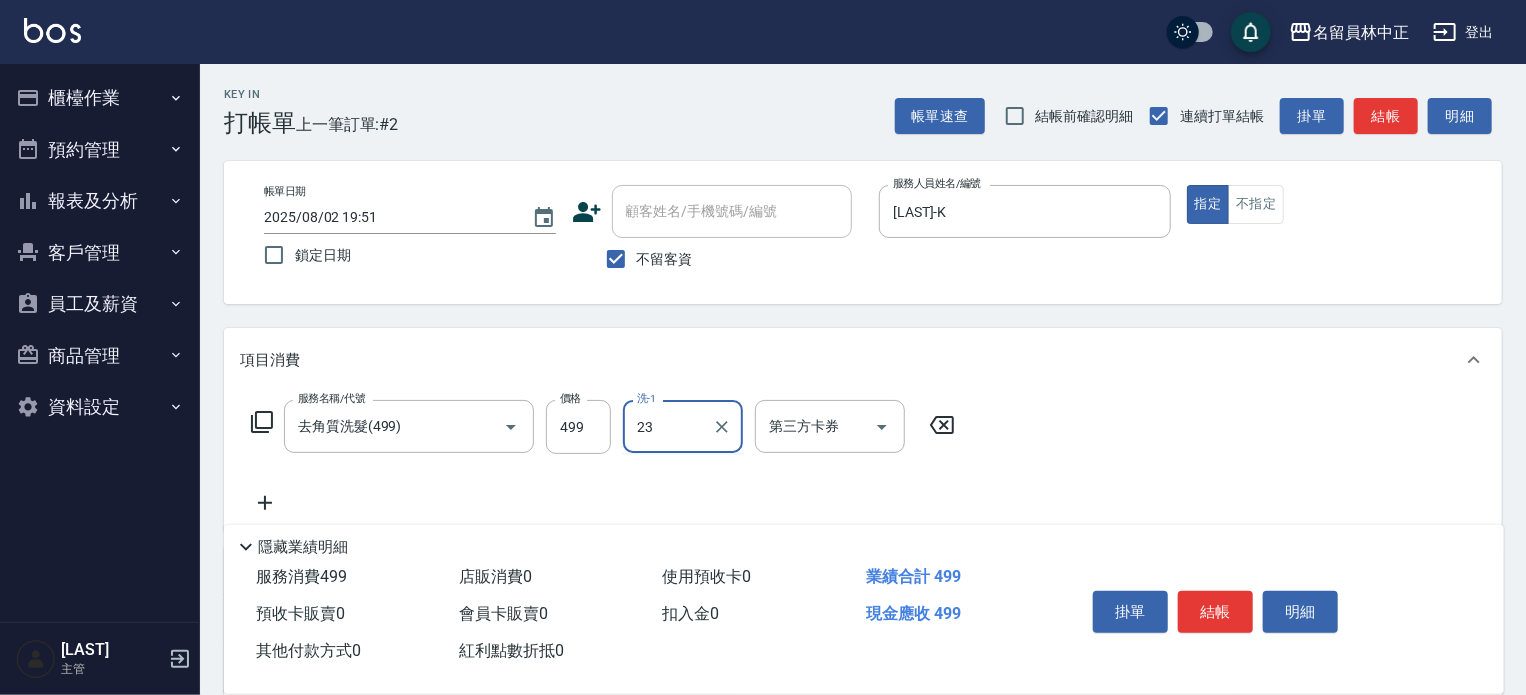 type on "[LAST]-[NUMBER]" 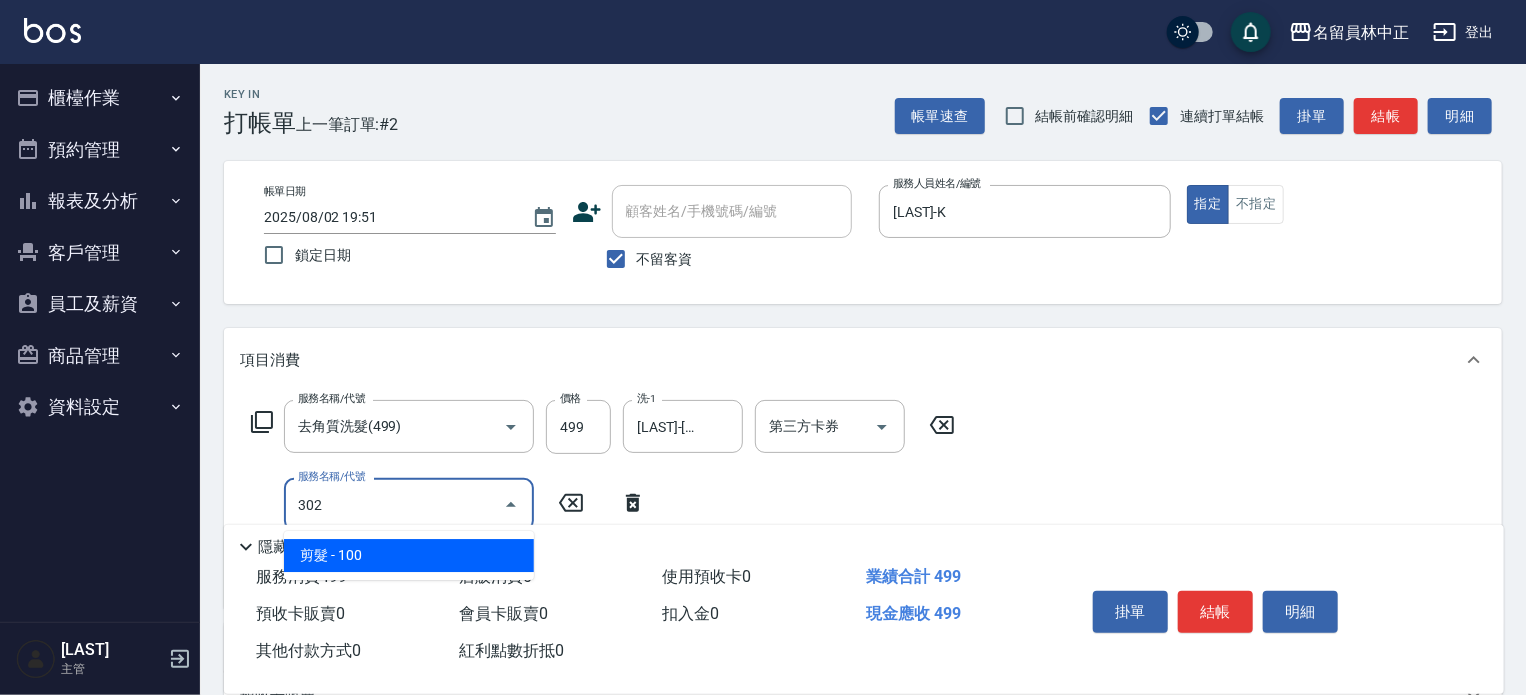 type on "剪髮(302)" 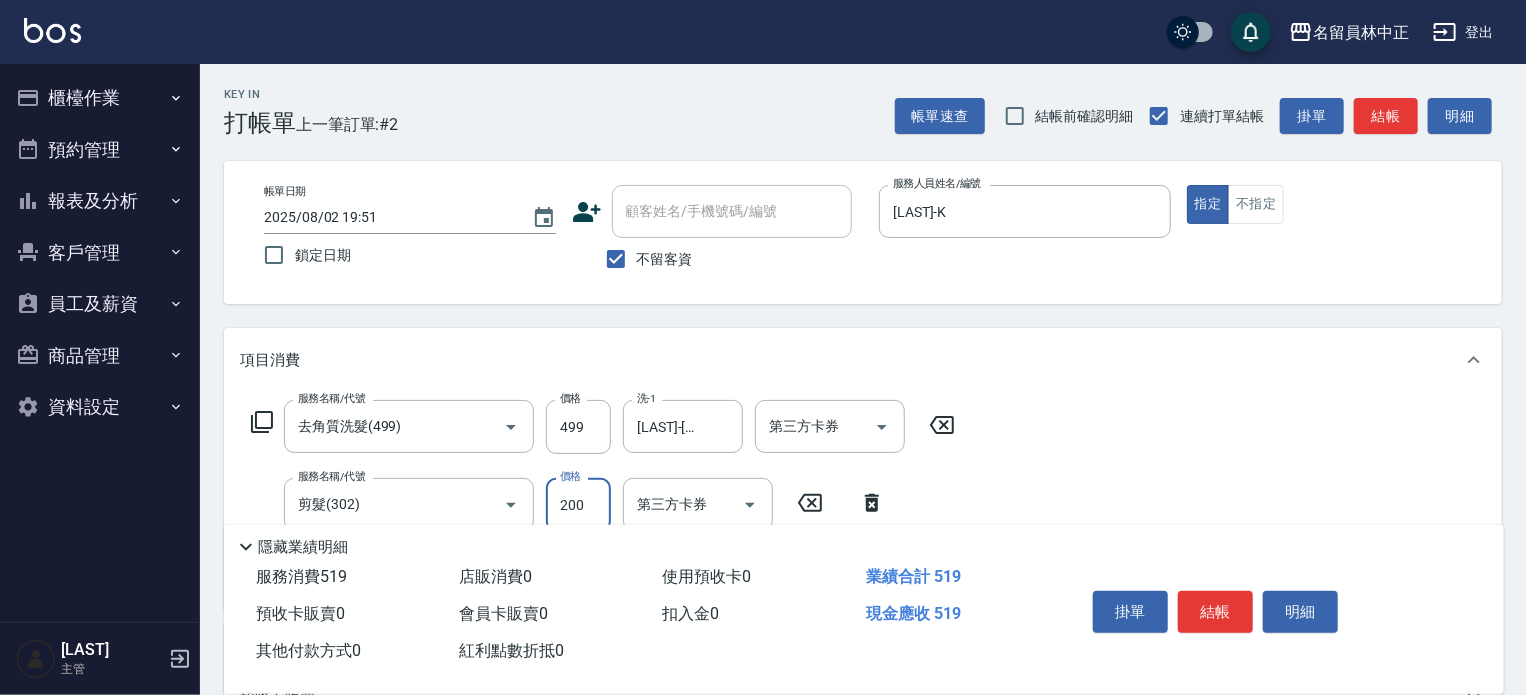 type on "200" 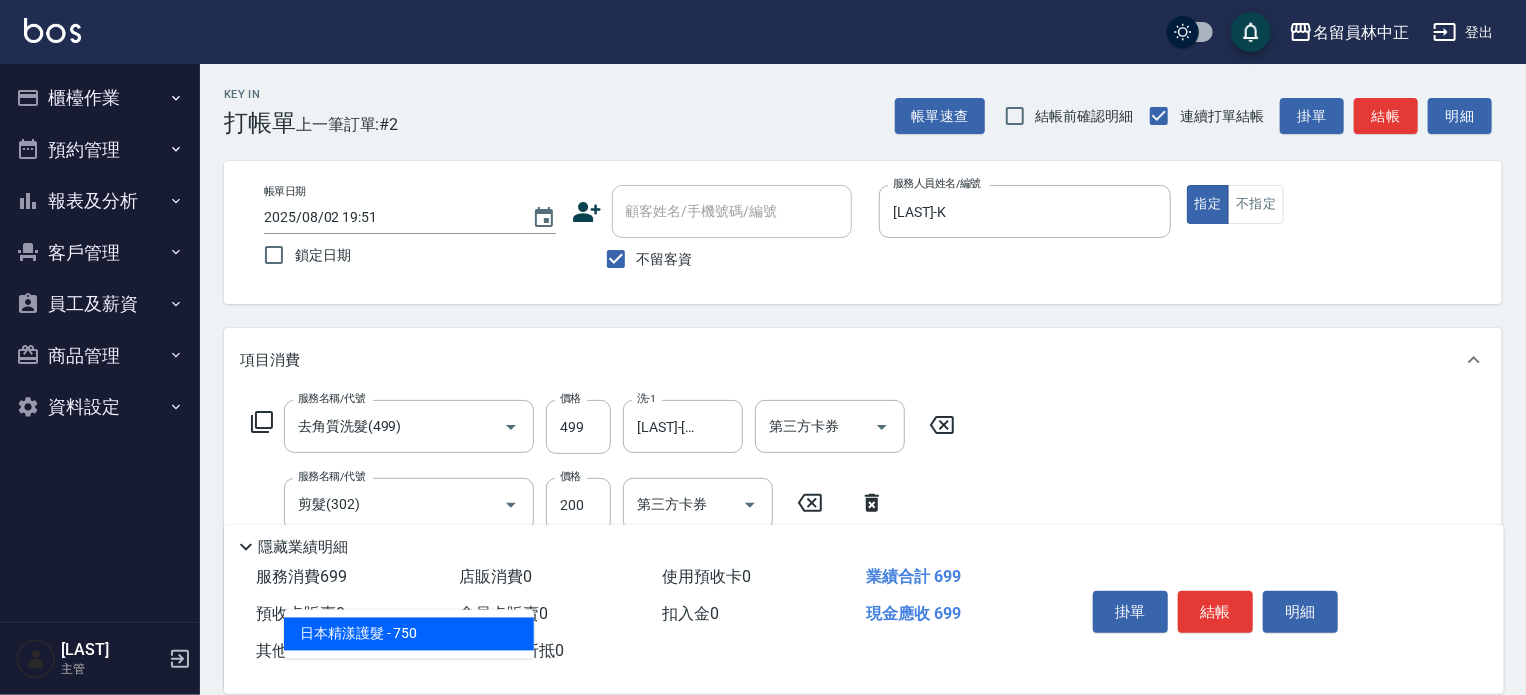 type on "[ACTION]" 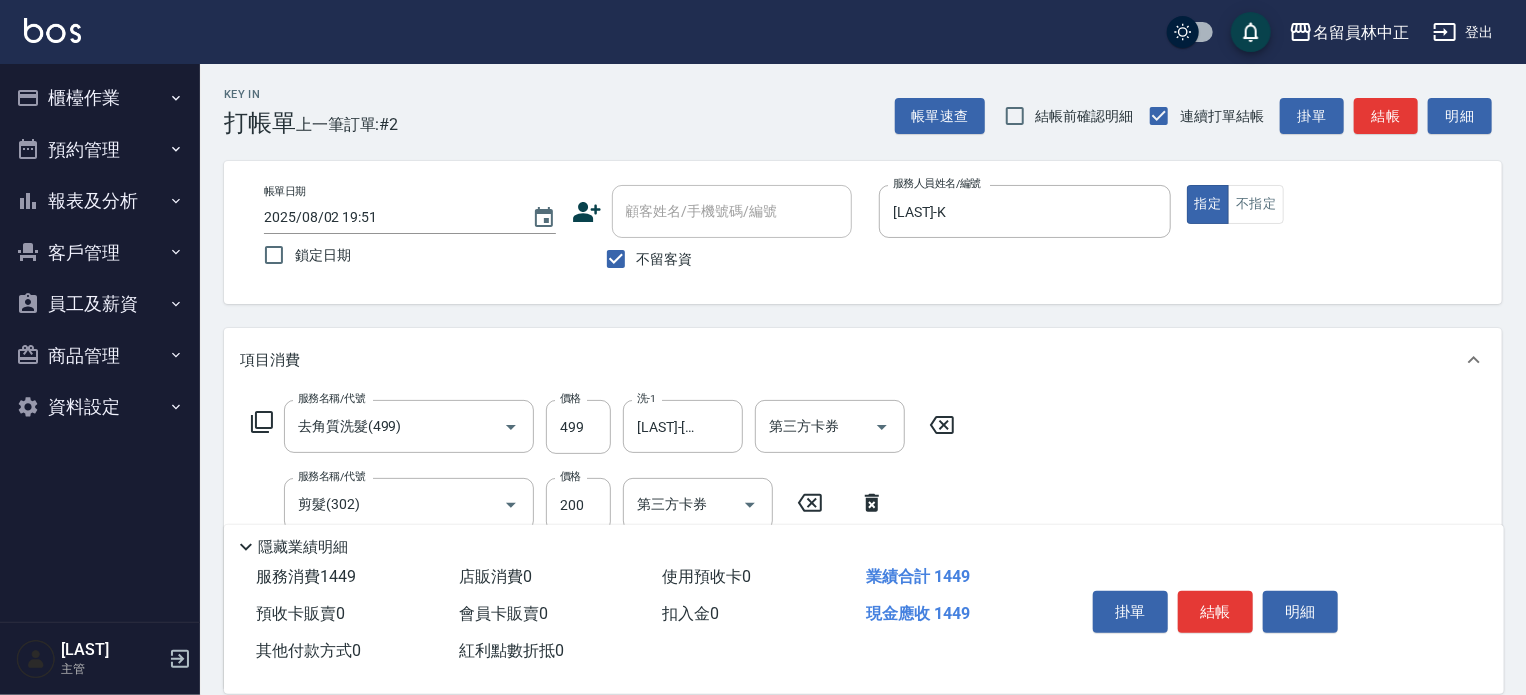 click on "結帳" at bounding box center (1215, 612) 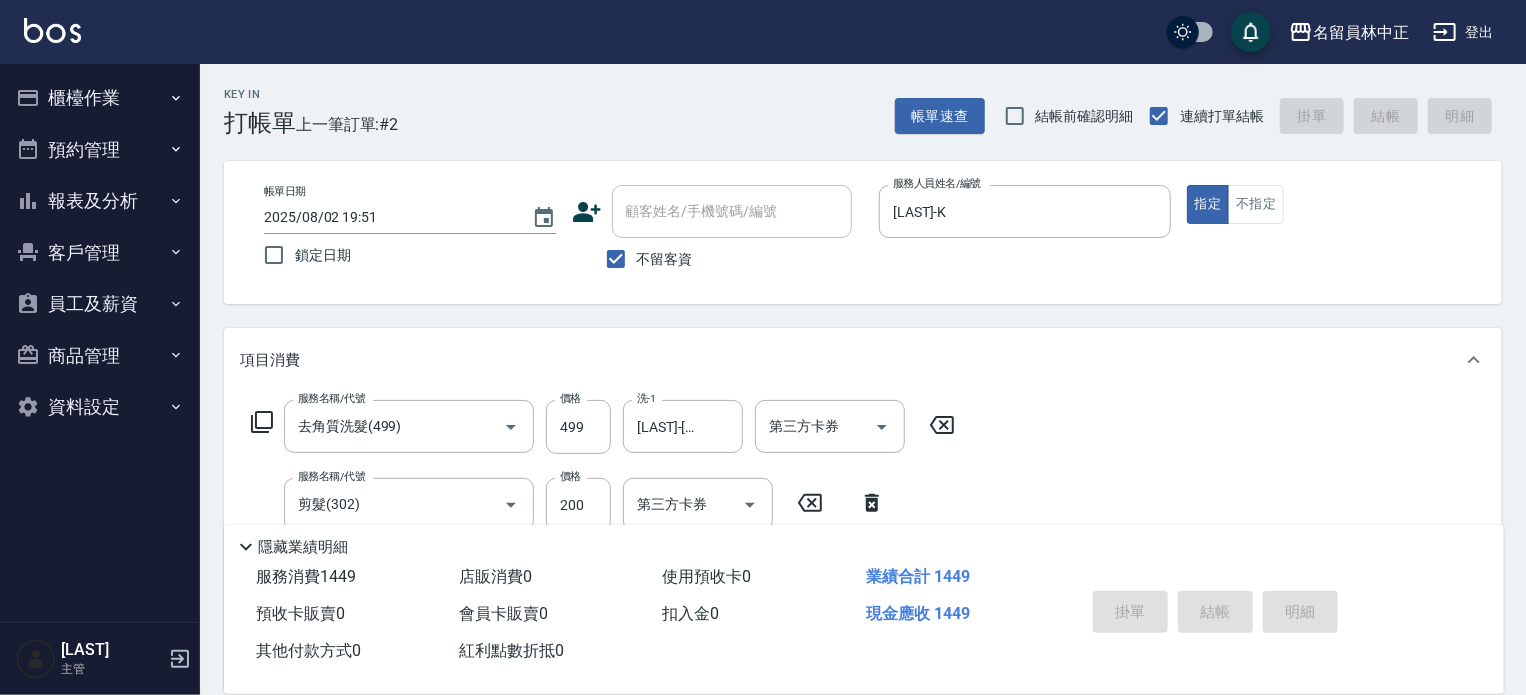 type 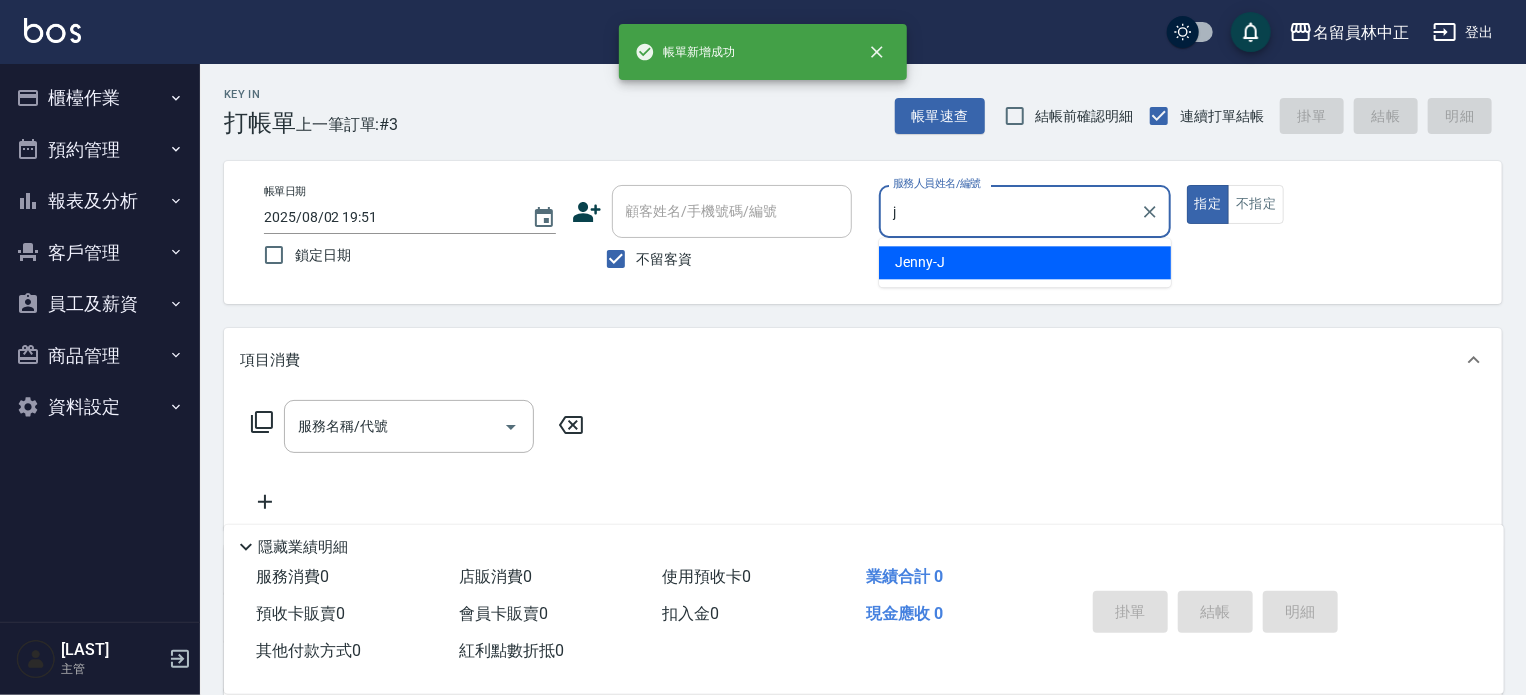 type on "[LAST] -J" 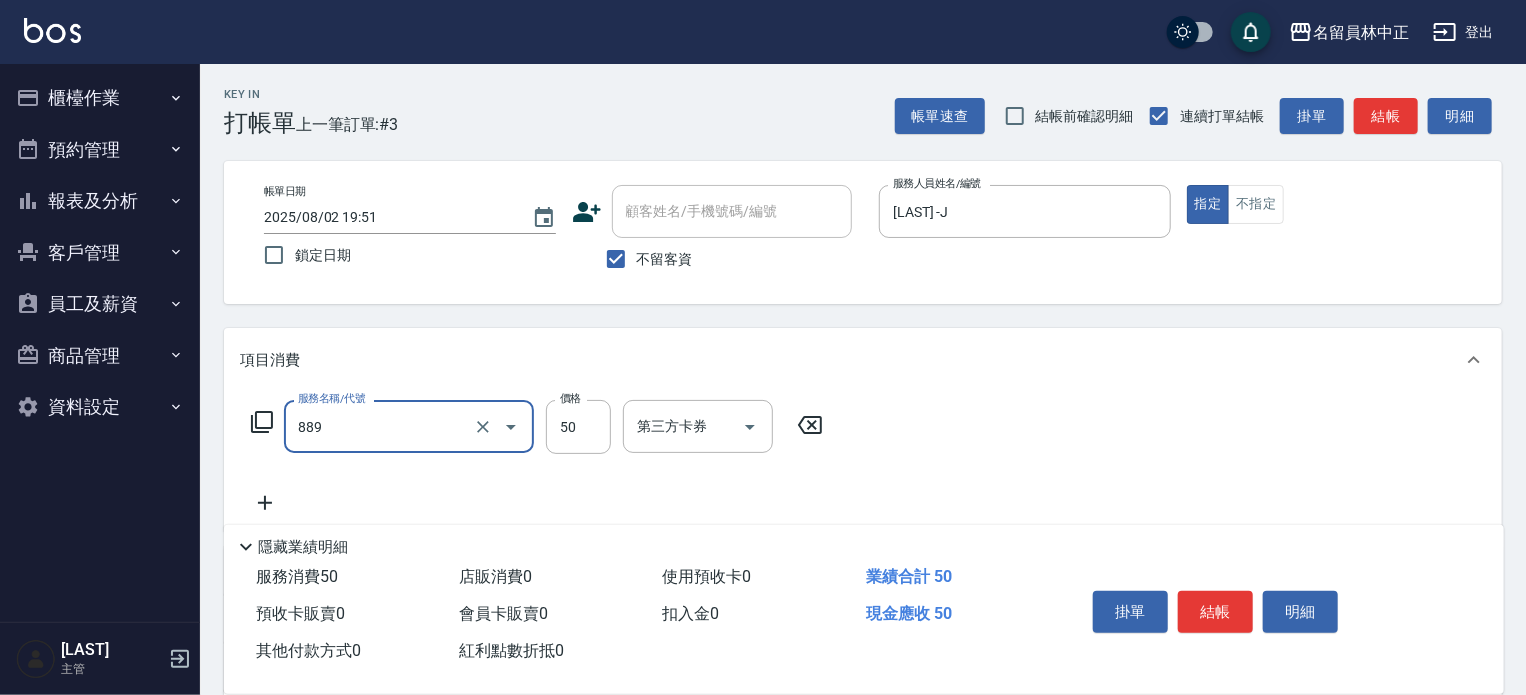 type on "精油(889)" 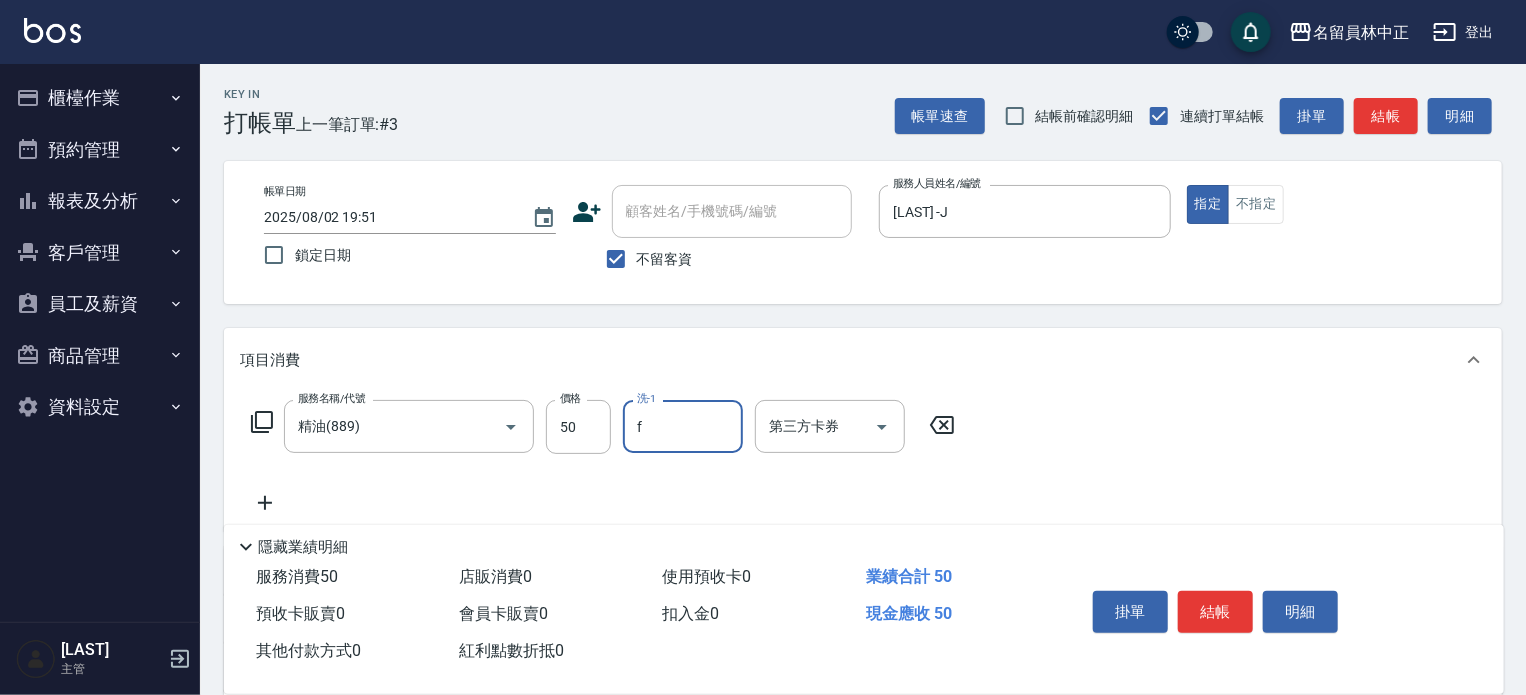 type on "[LAST]-F" 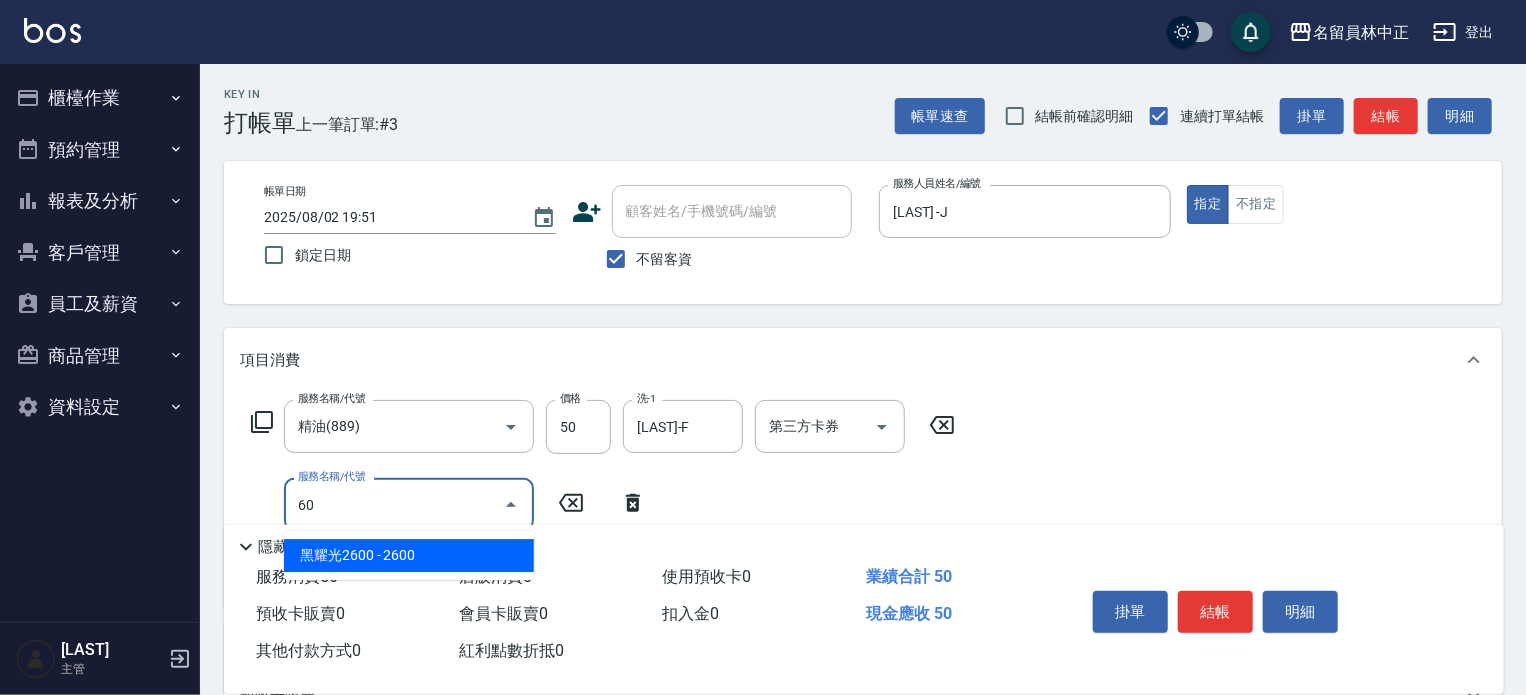 type on "602" 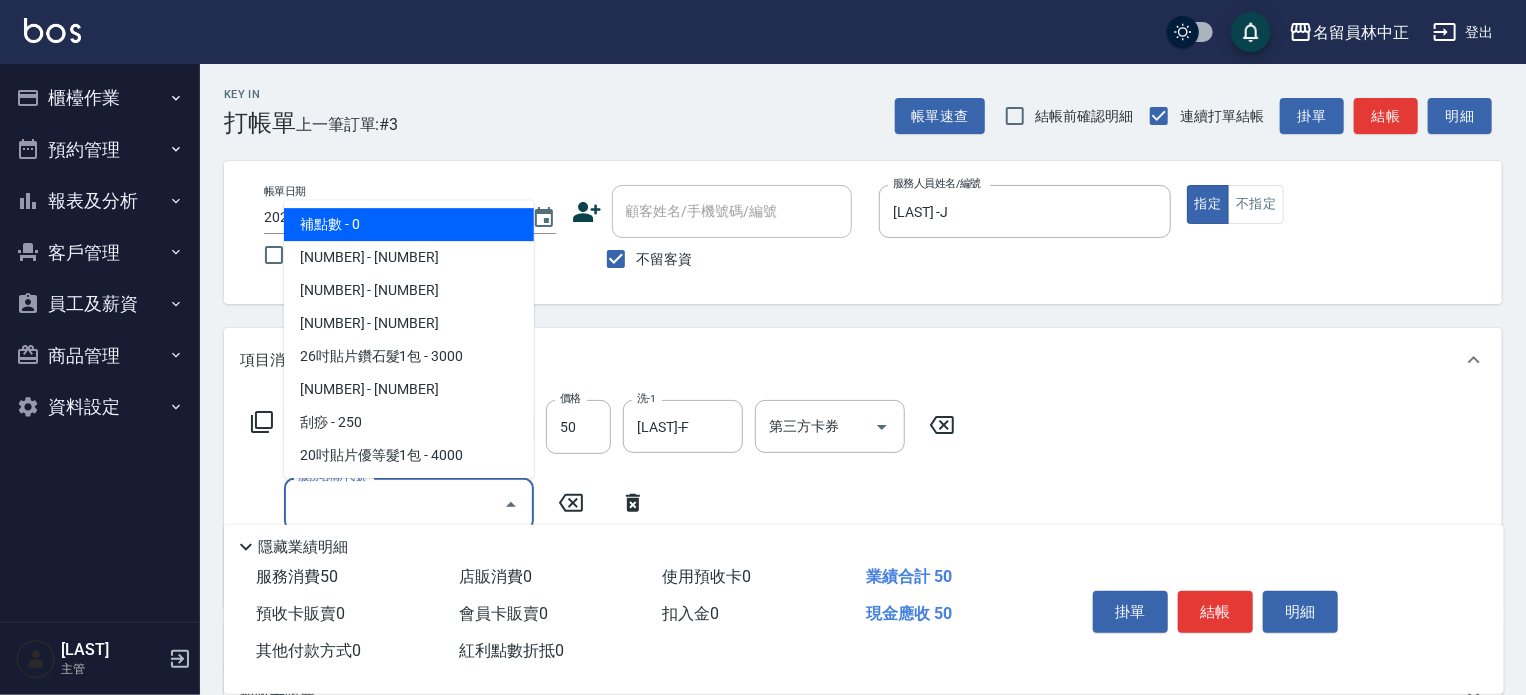 type on "0" 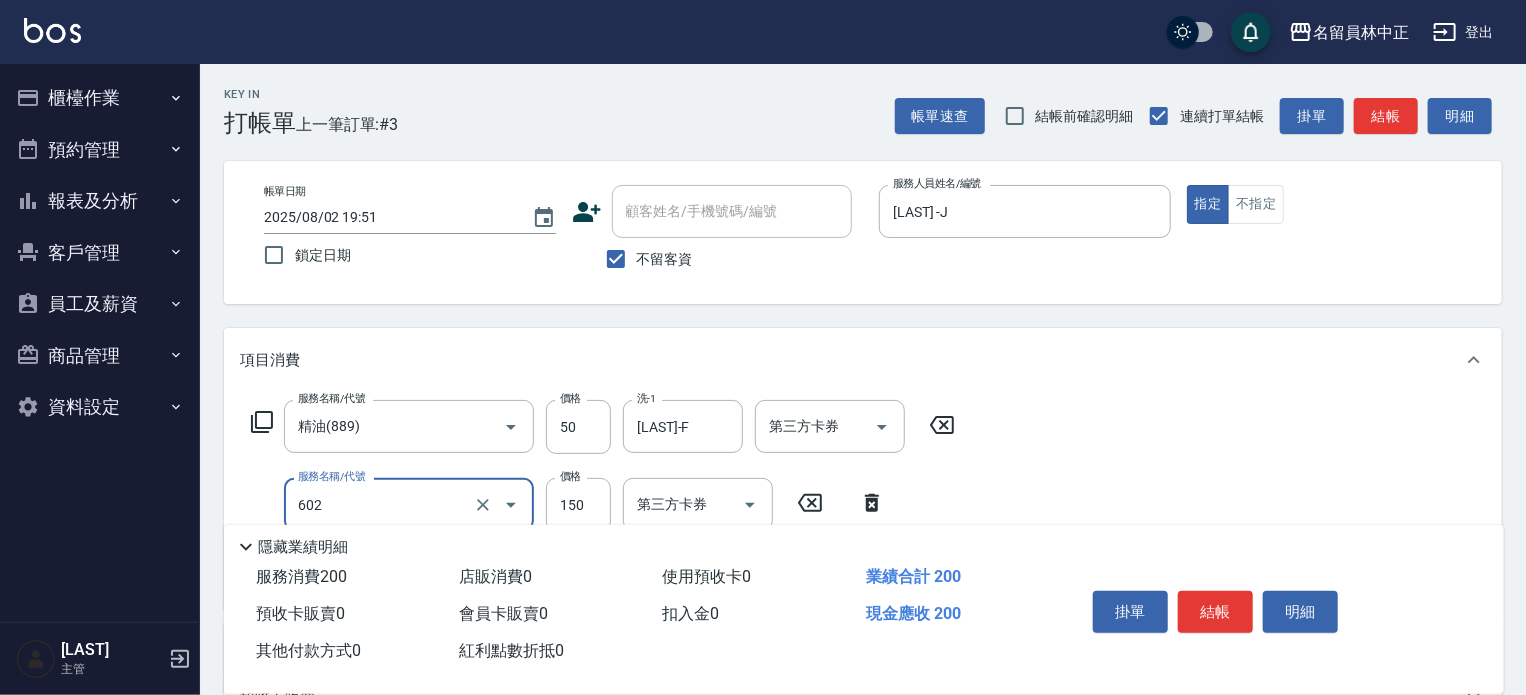 type on "一般洗髮(602)" 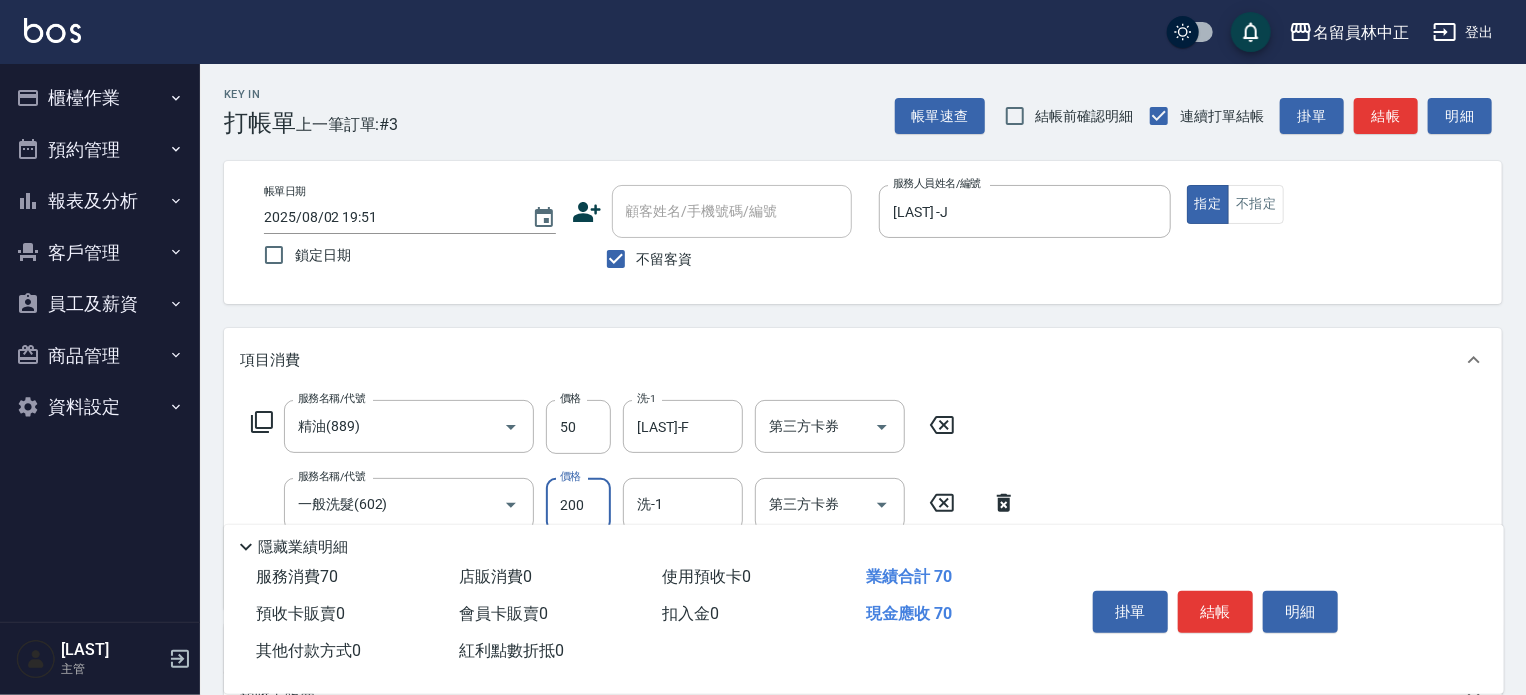 type on "200" 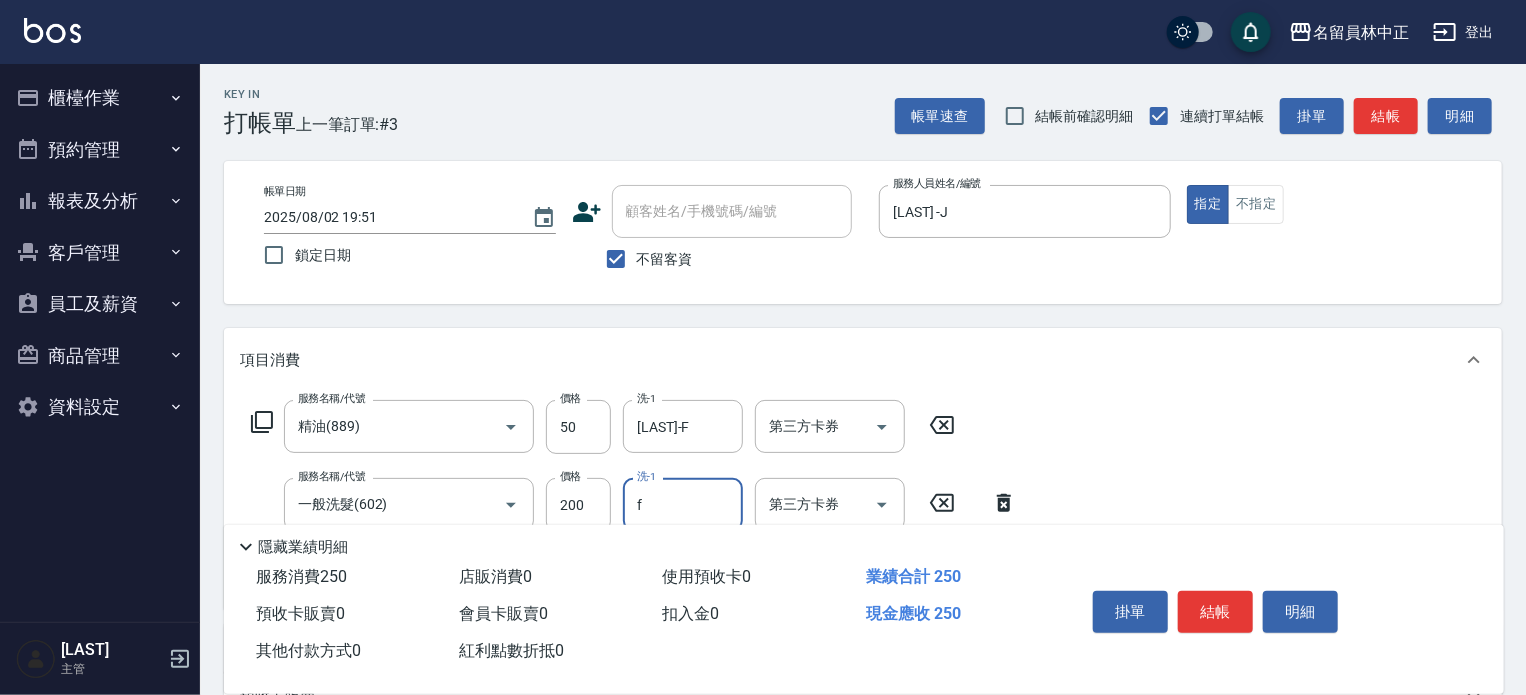 type on "[LAST]-F" 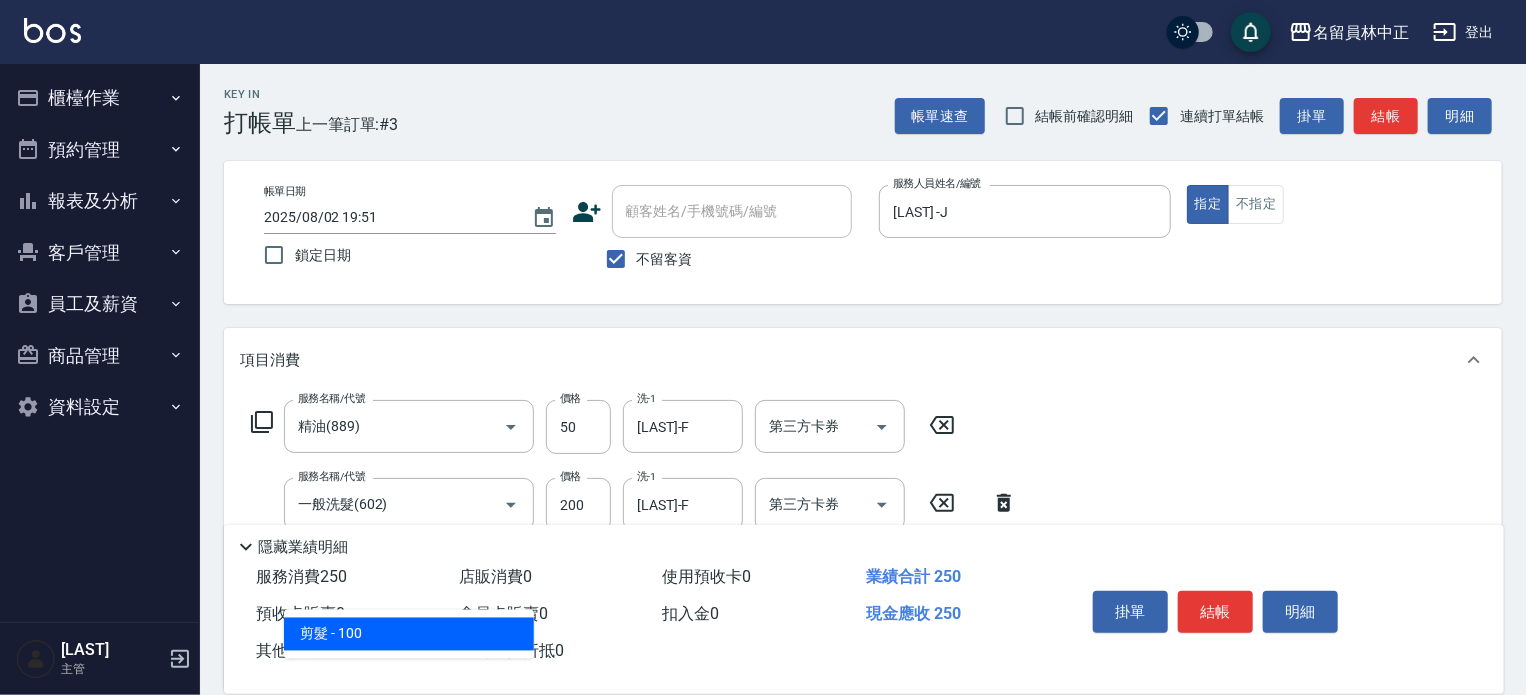type on "剪髮(302)" 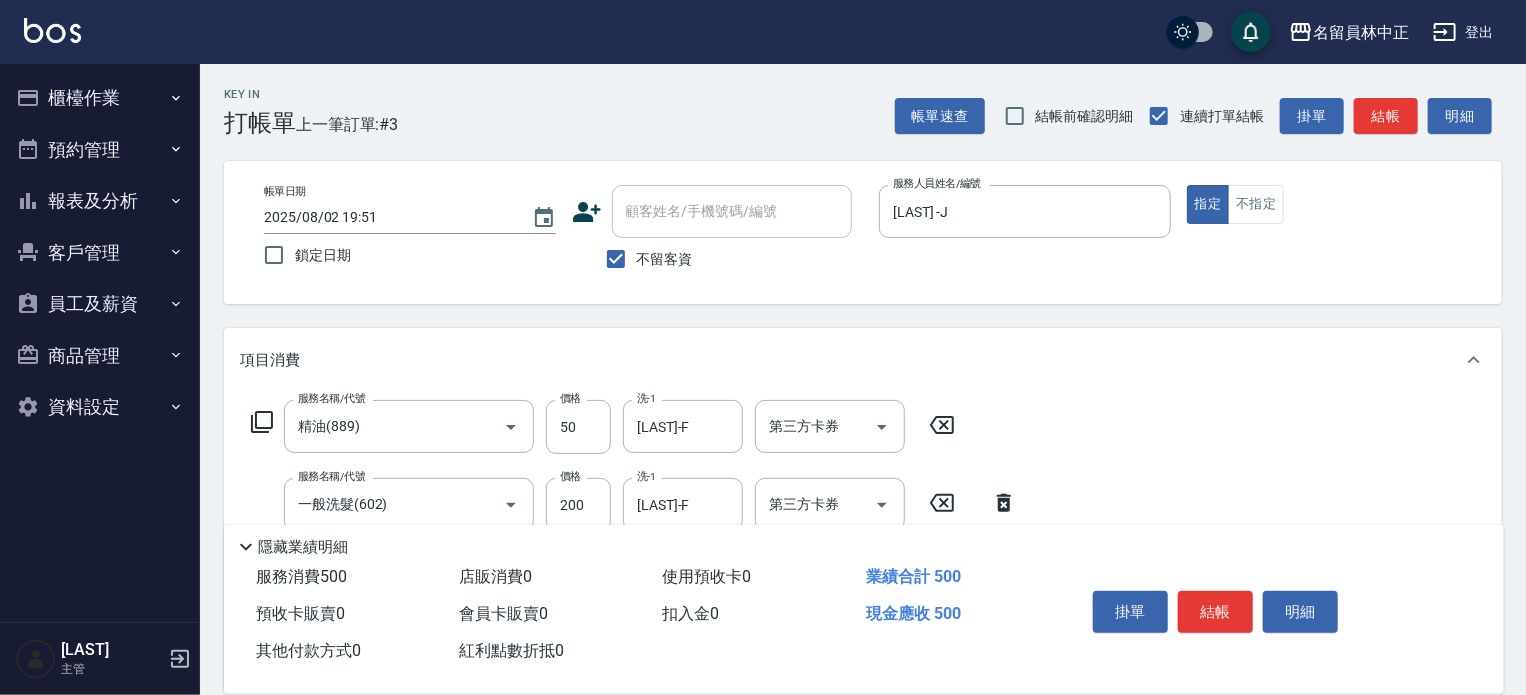 type on "250" 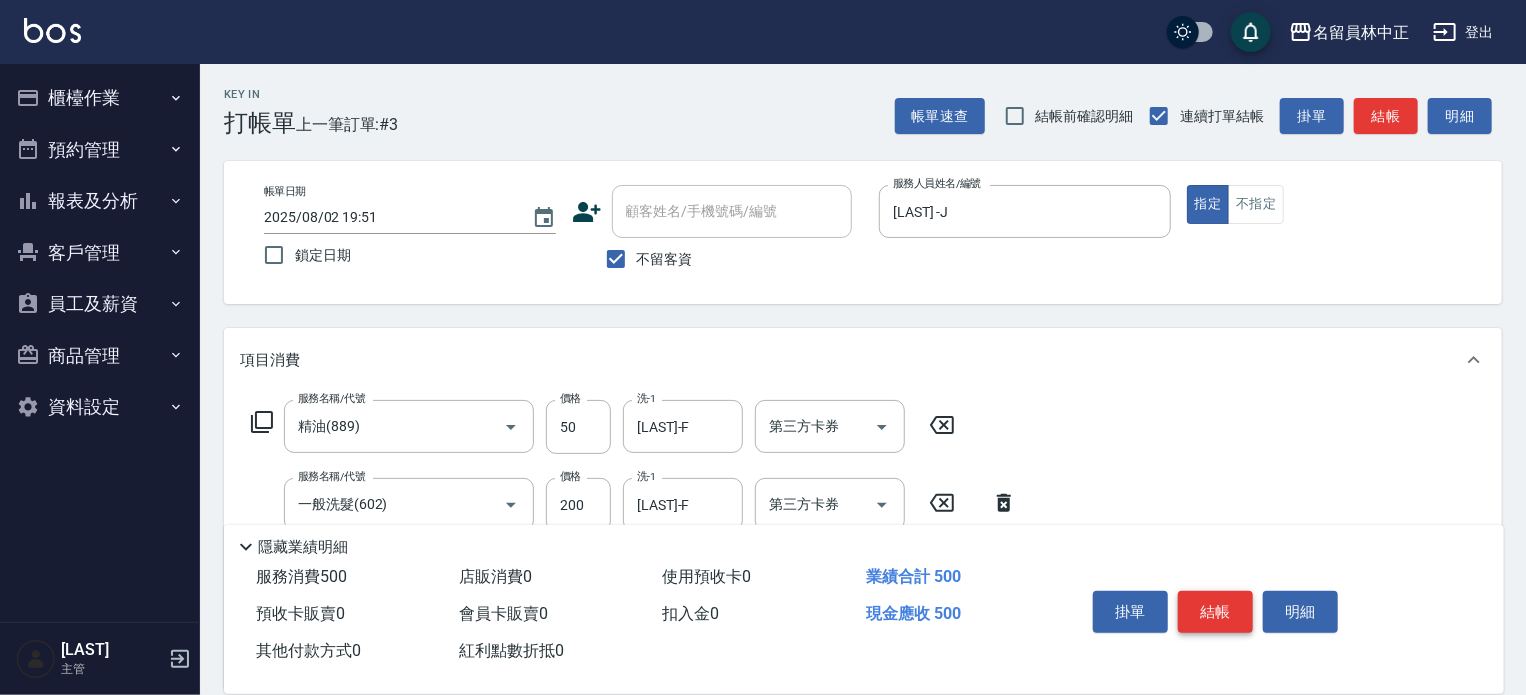 click on "結帳" at bounding box center (1215, 612) 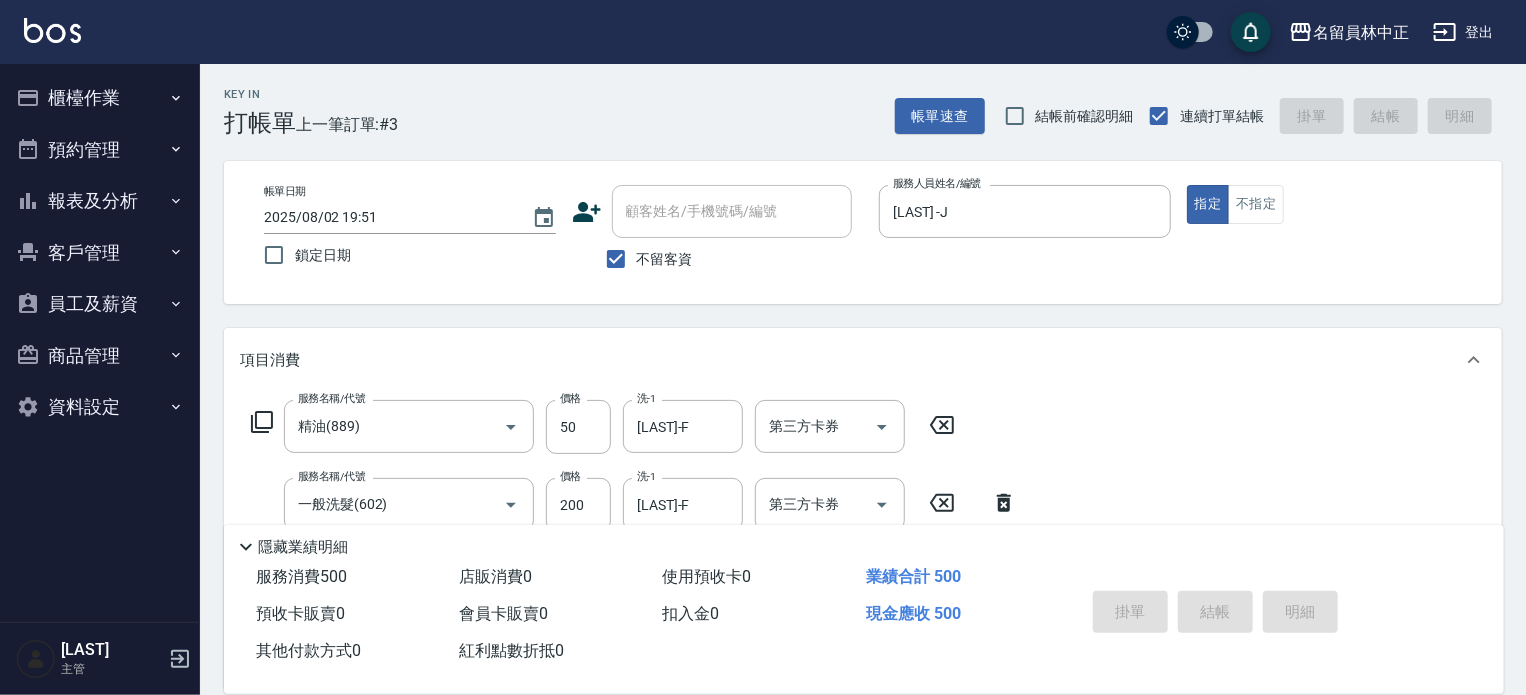 type on "2025/08/02 19:52" 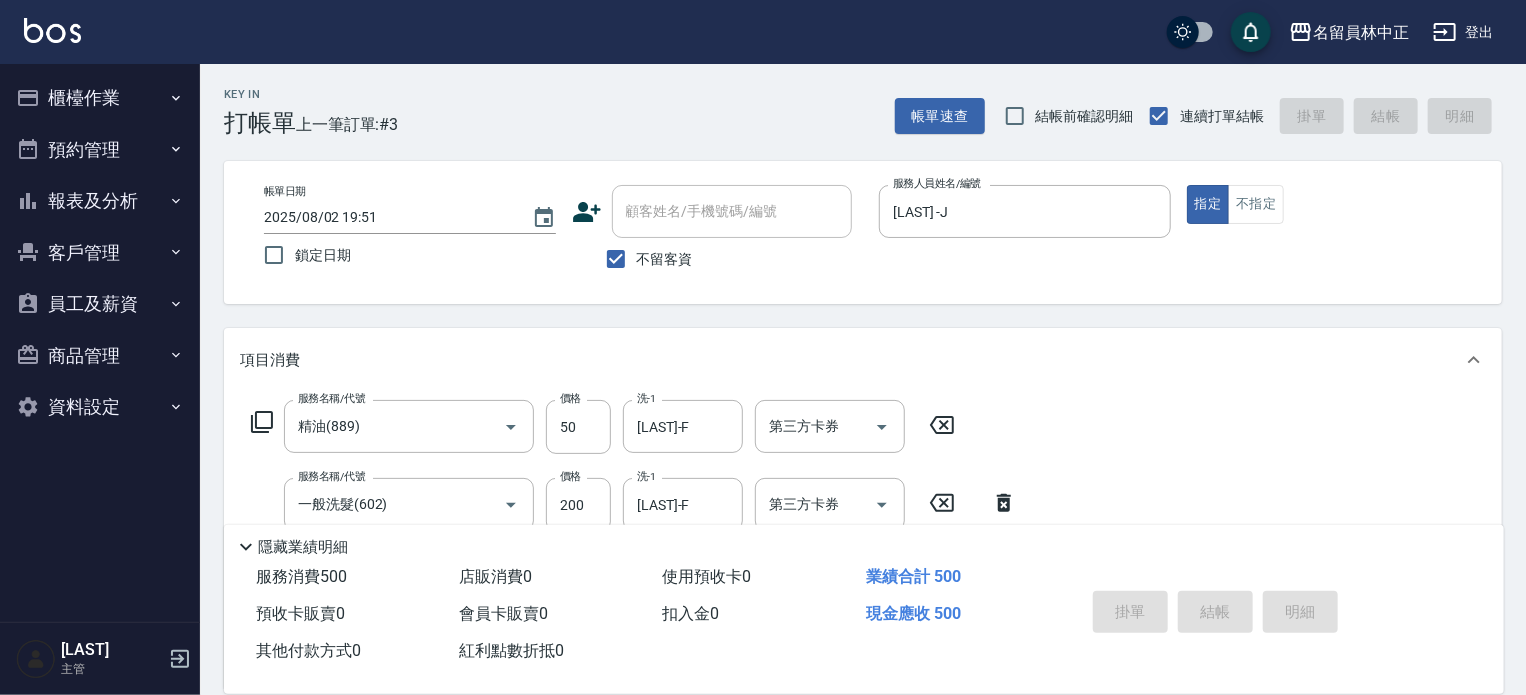 type 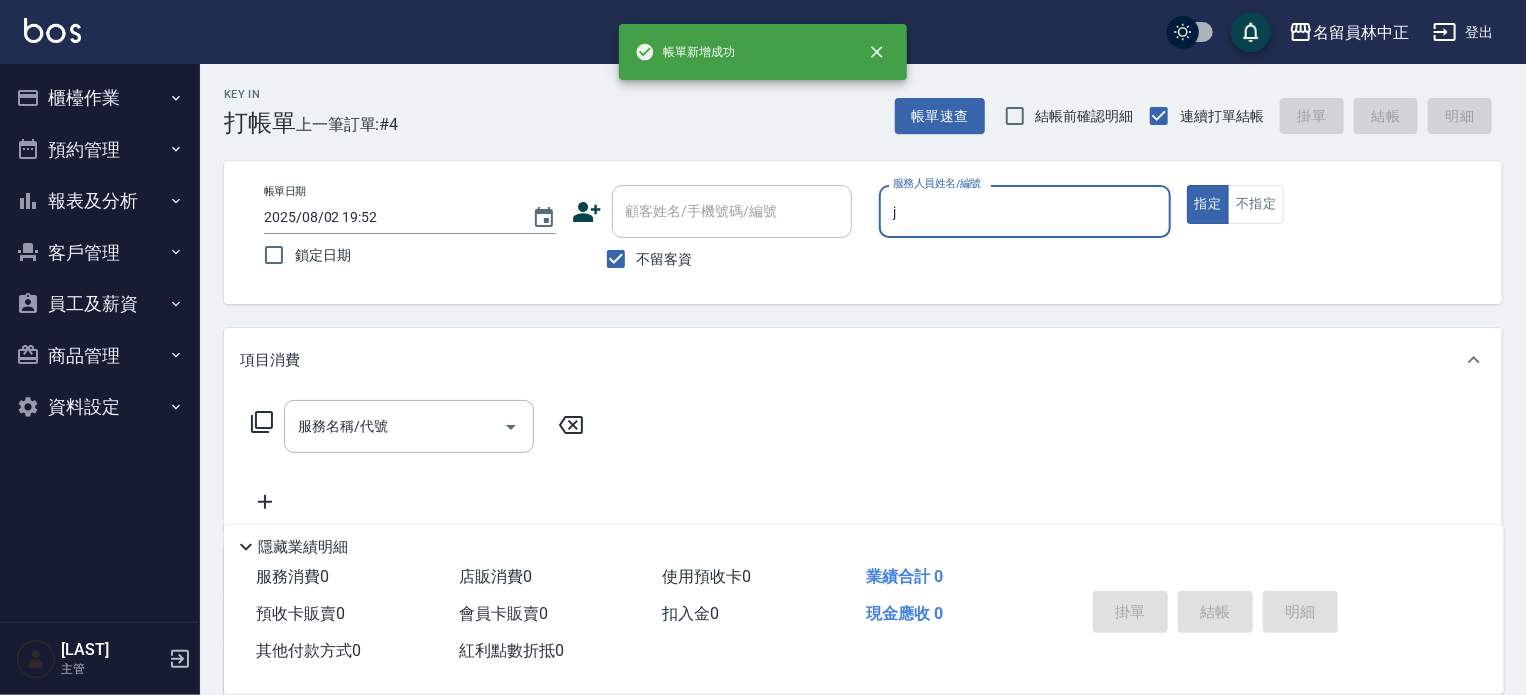 type on "[LAST] -J" 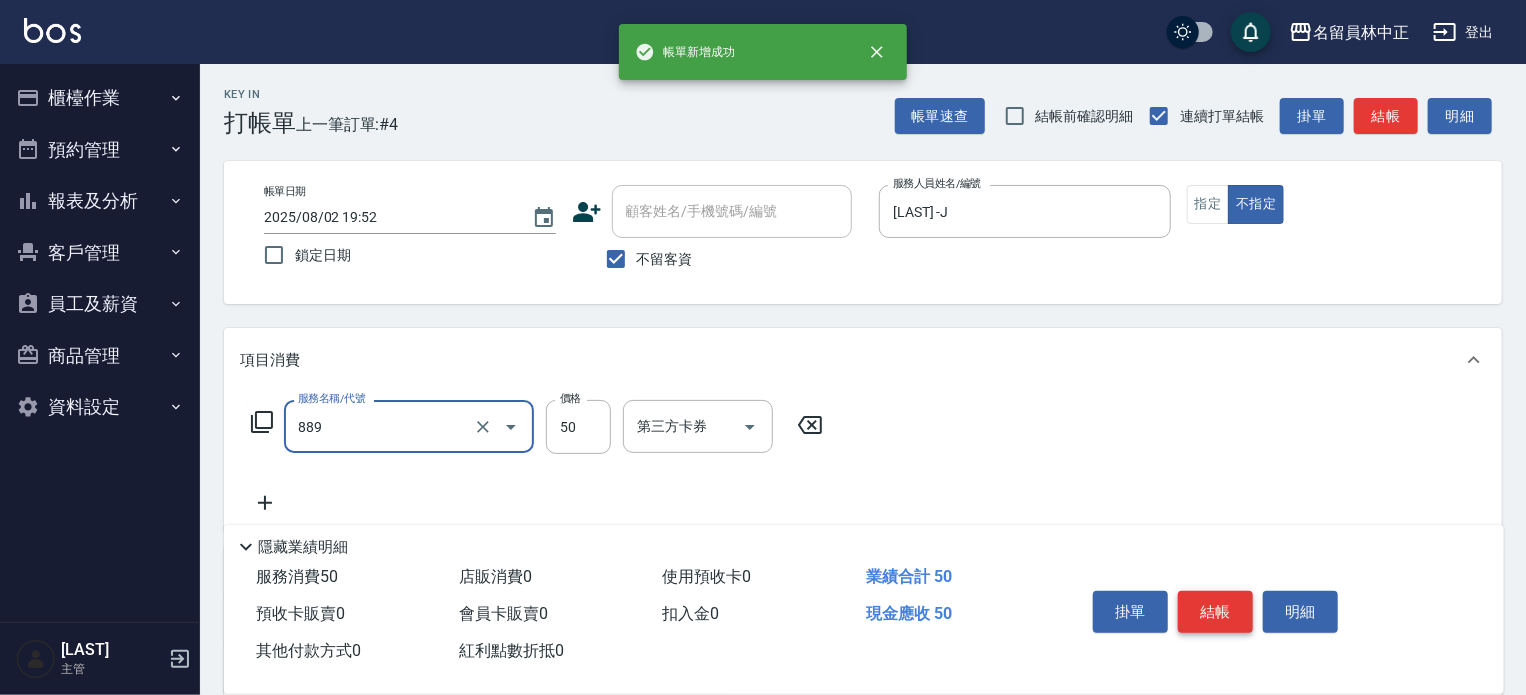 type on "精油(889)" 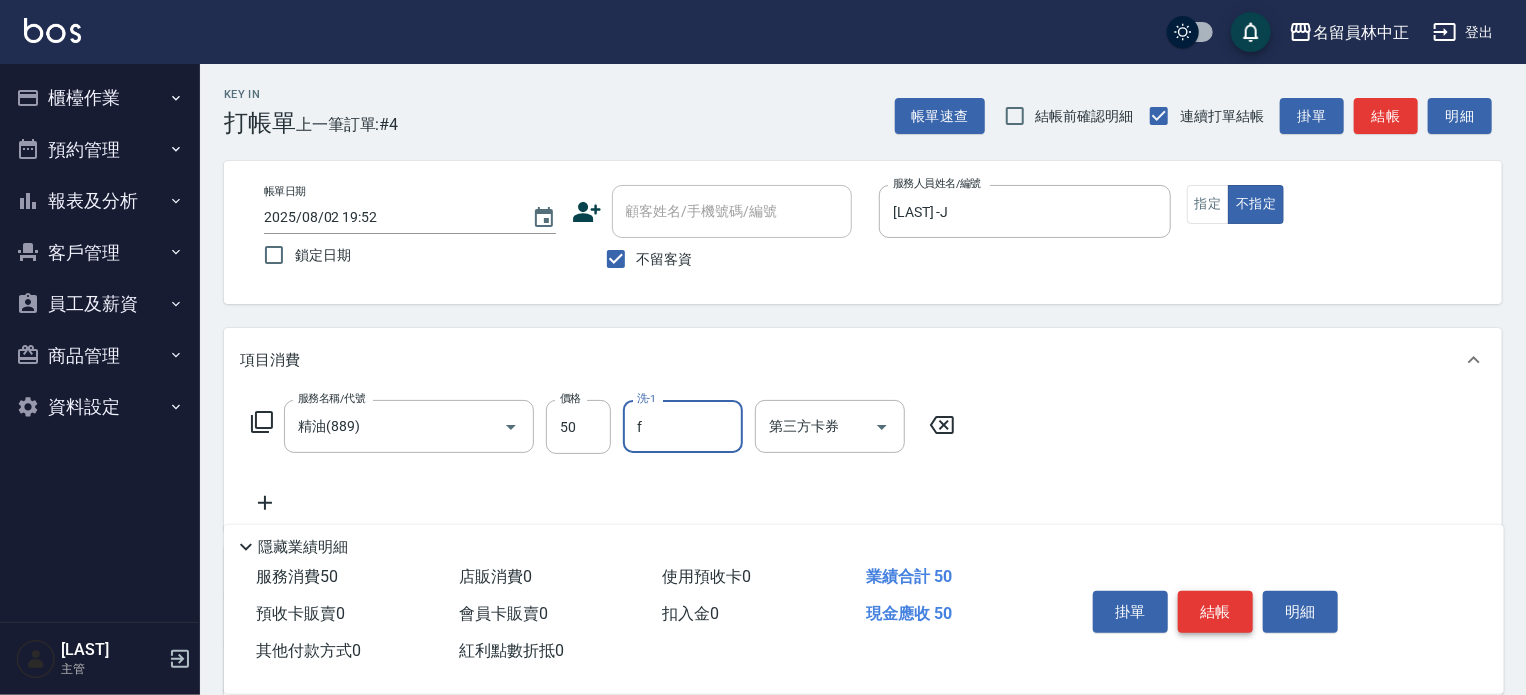type on "[LAST]-F" 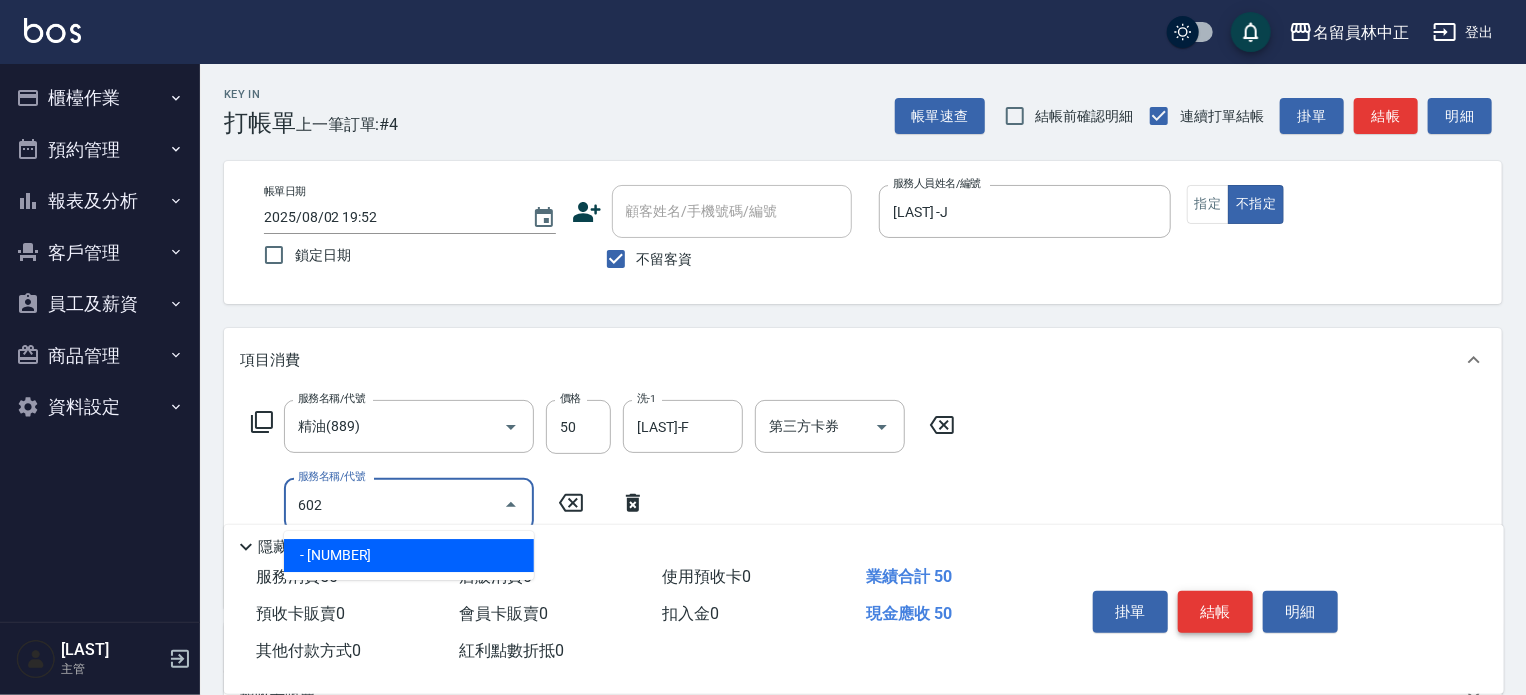 type on "一般洗髮(602)" 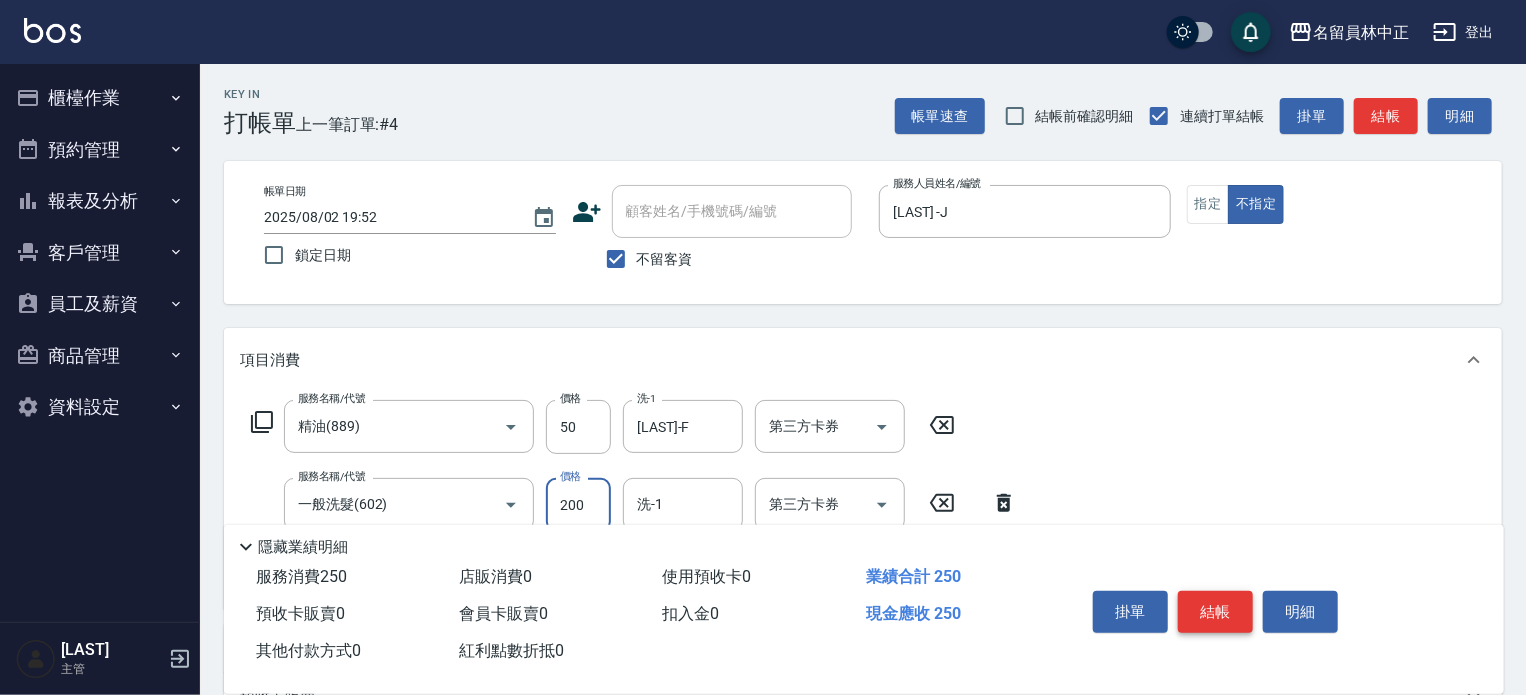 type on "200" 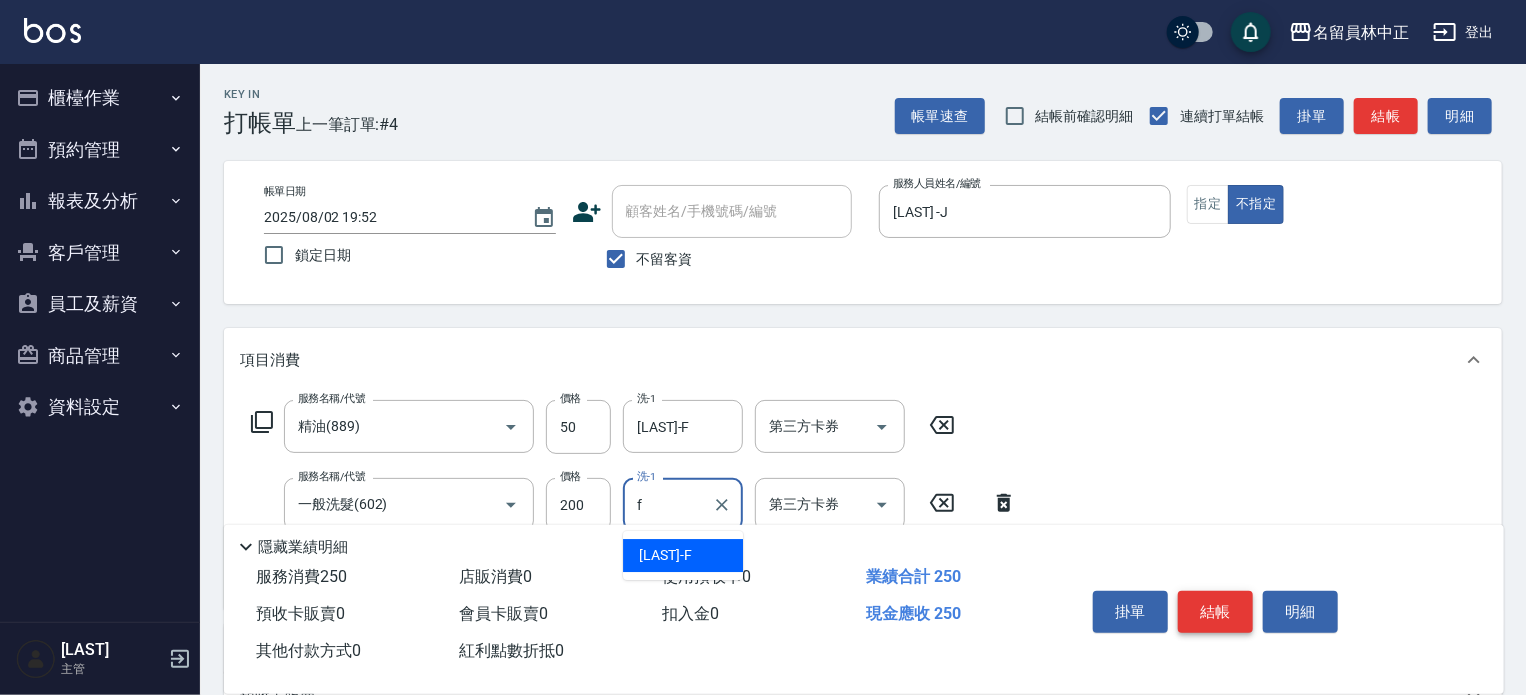 type on "[LAST]-F" 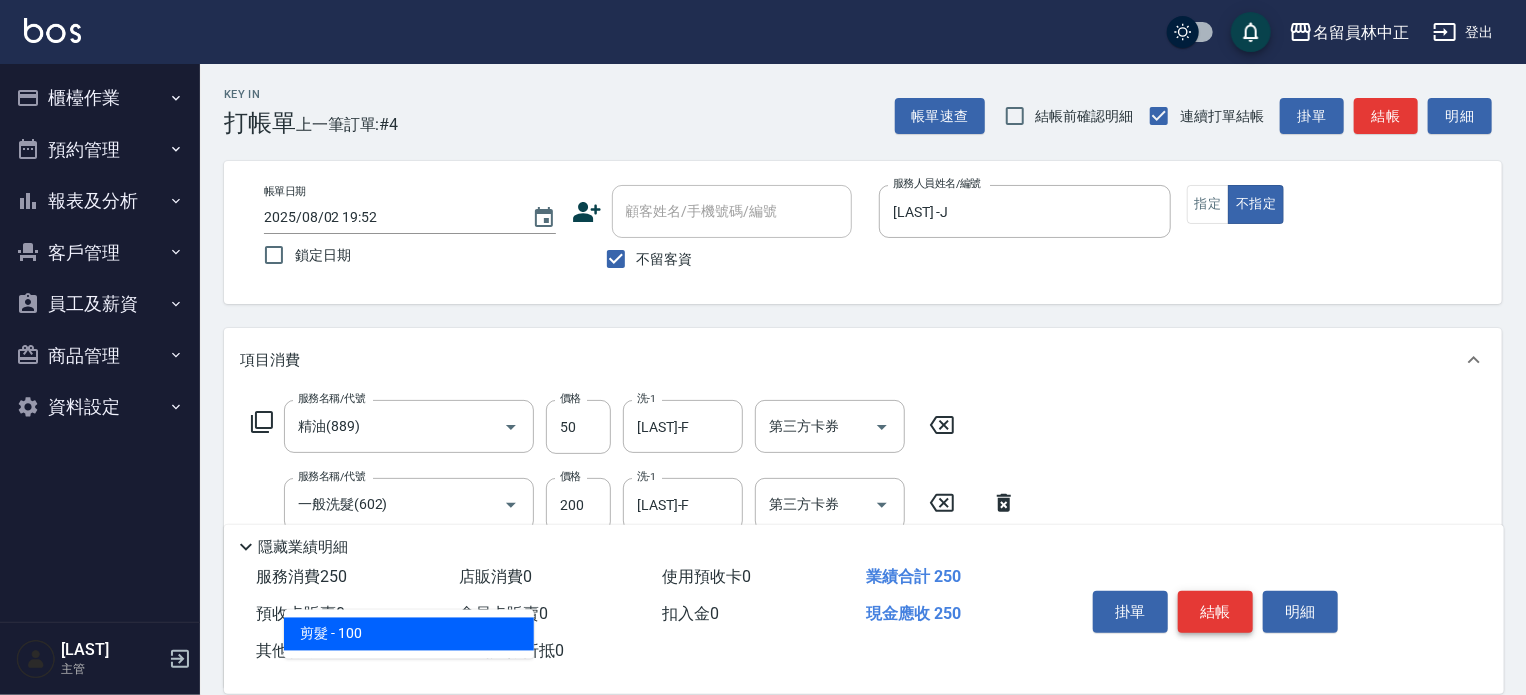 type on "剪髮(302)" 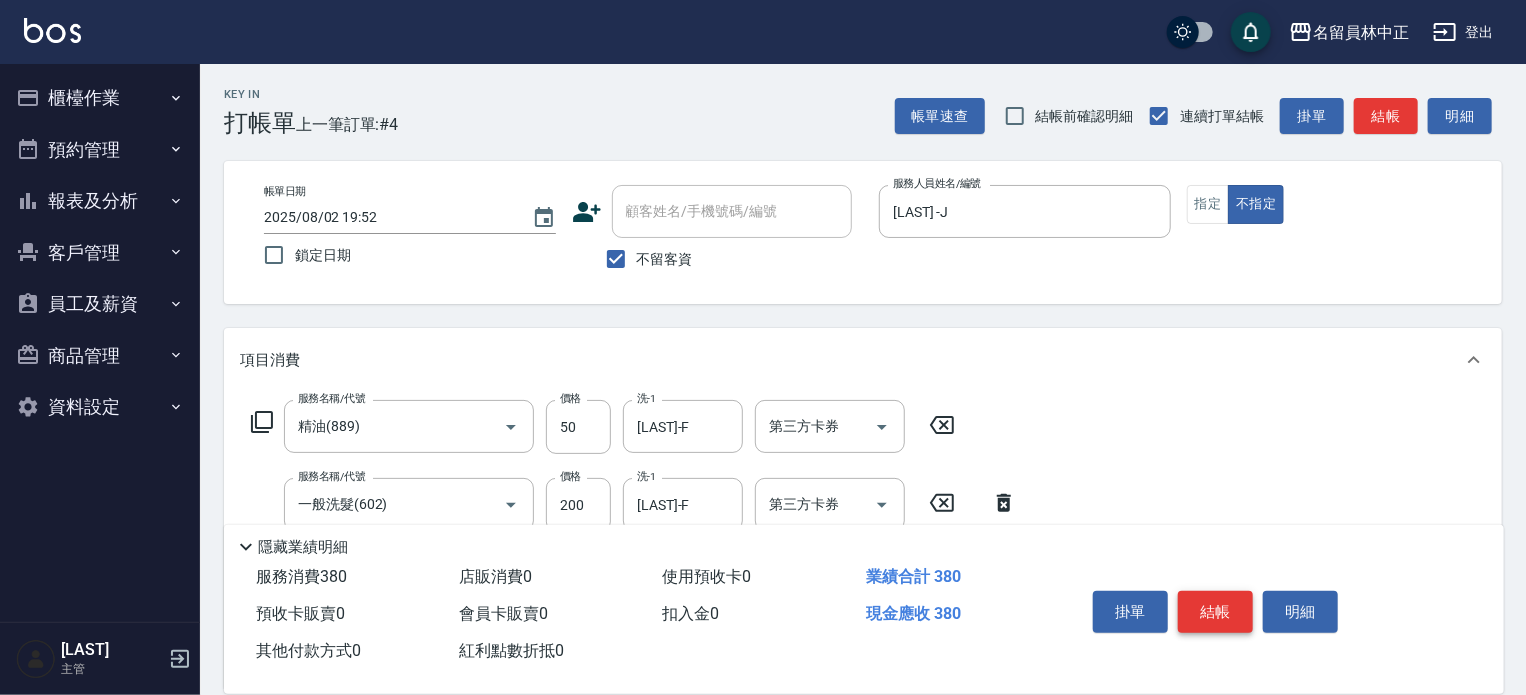 type on "130" 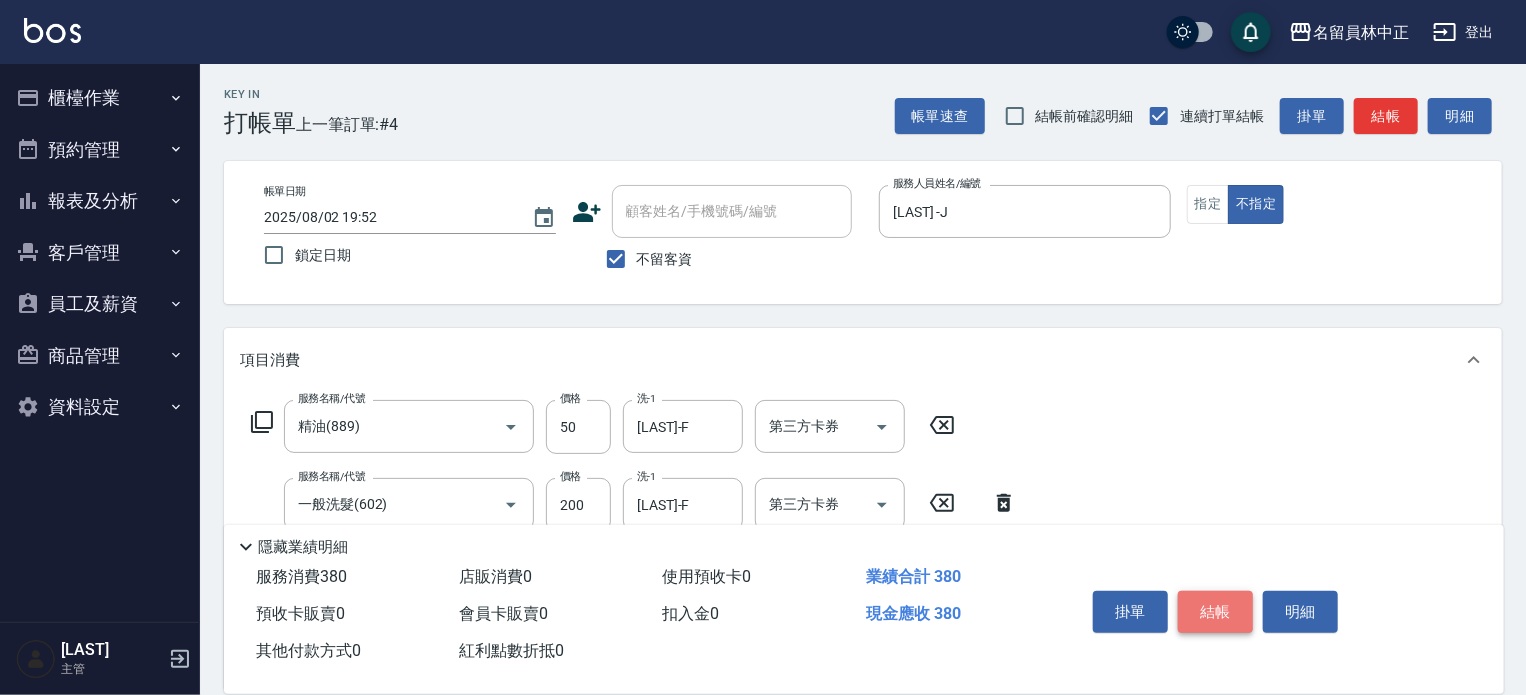 click on "結帳" at bounding box center (1215, 612) 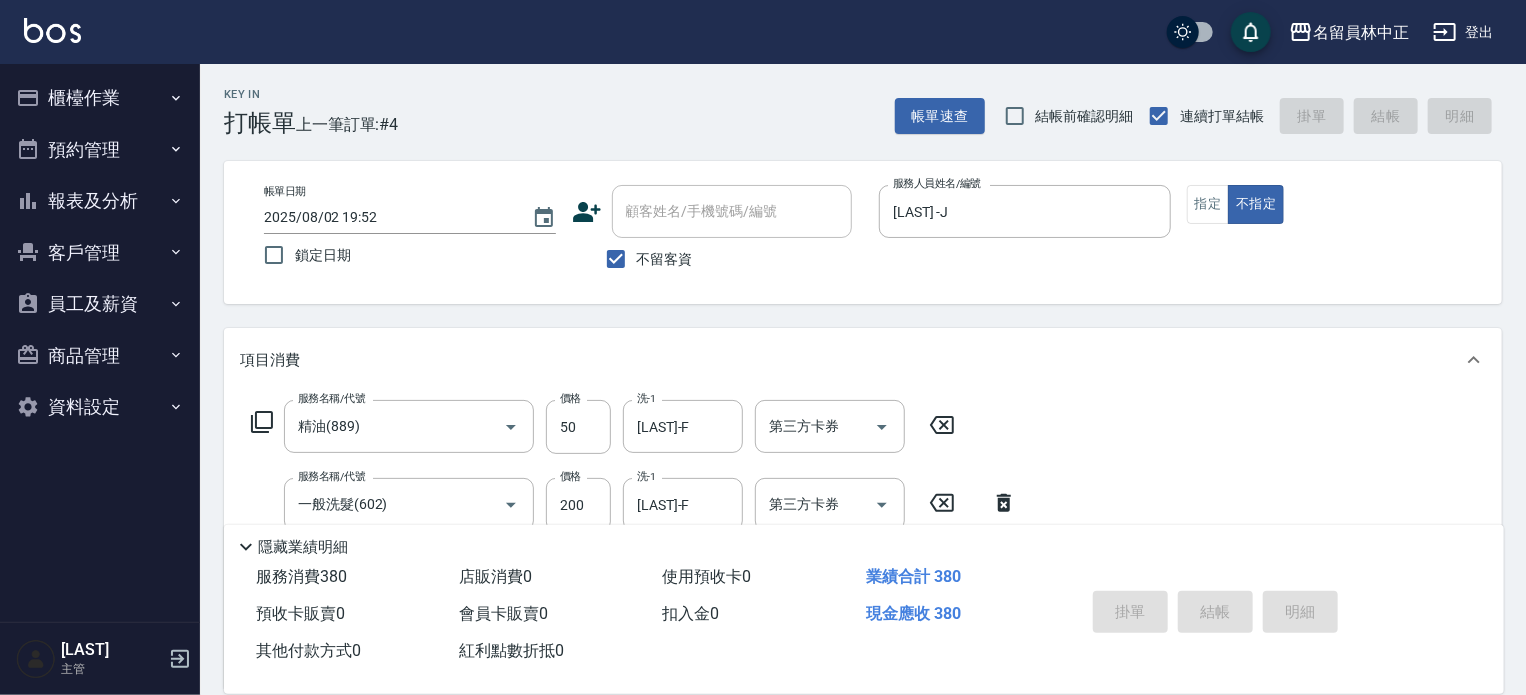 type 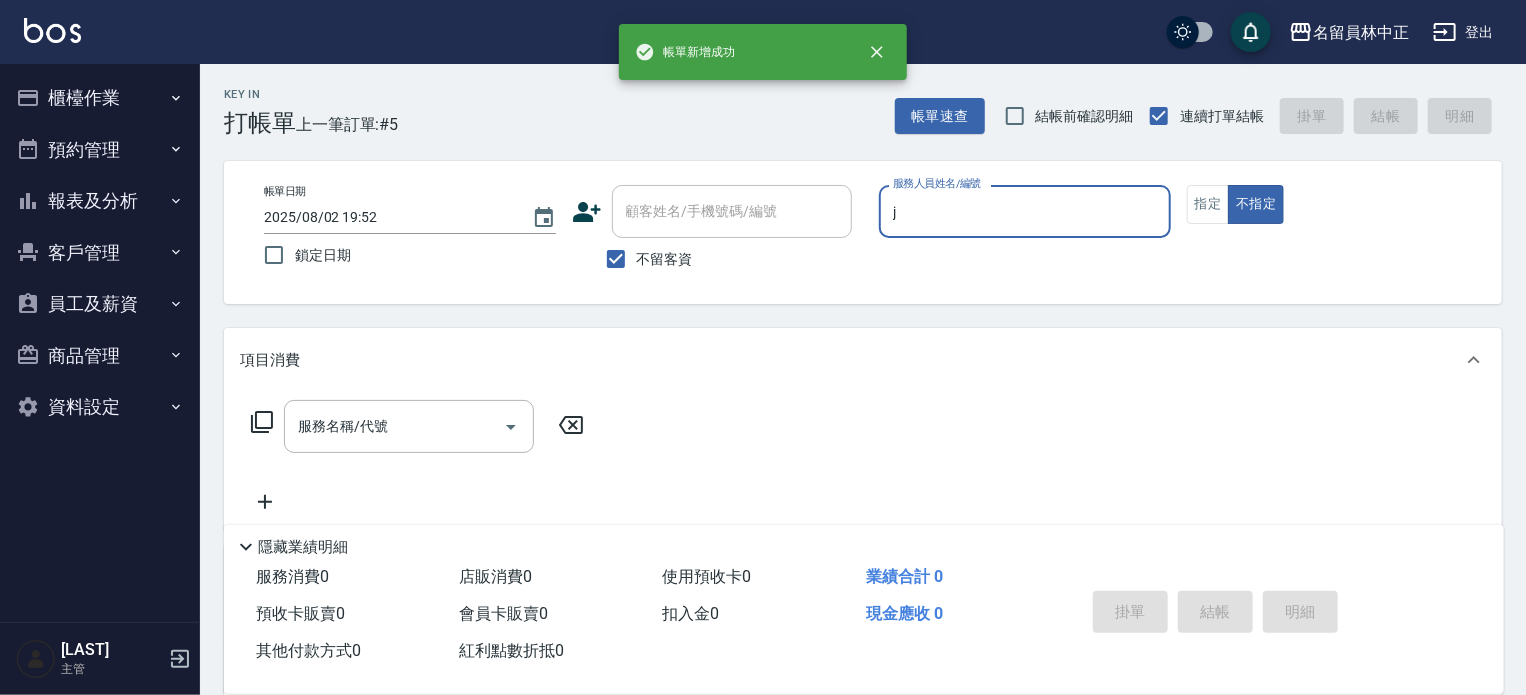 type on "j" 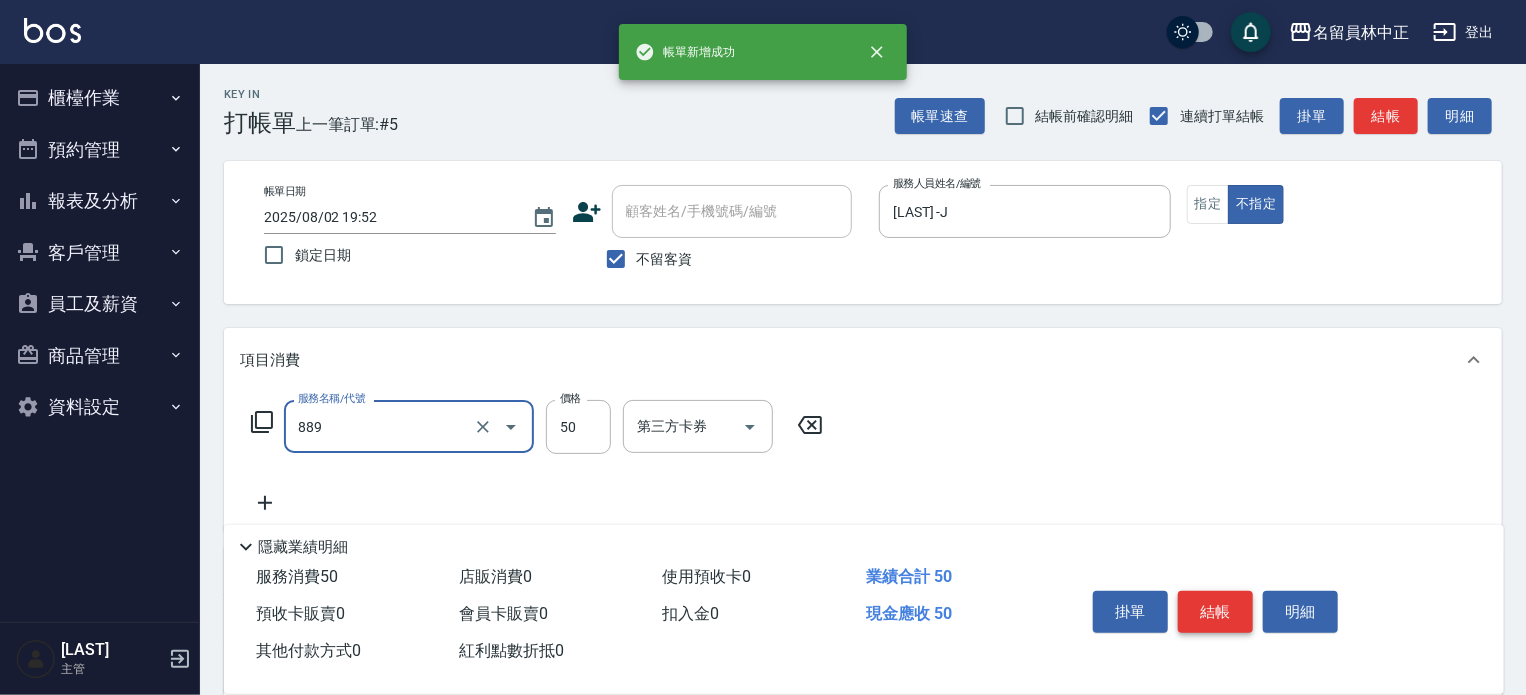 type on "精油(889)" 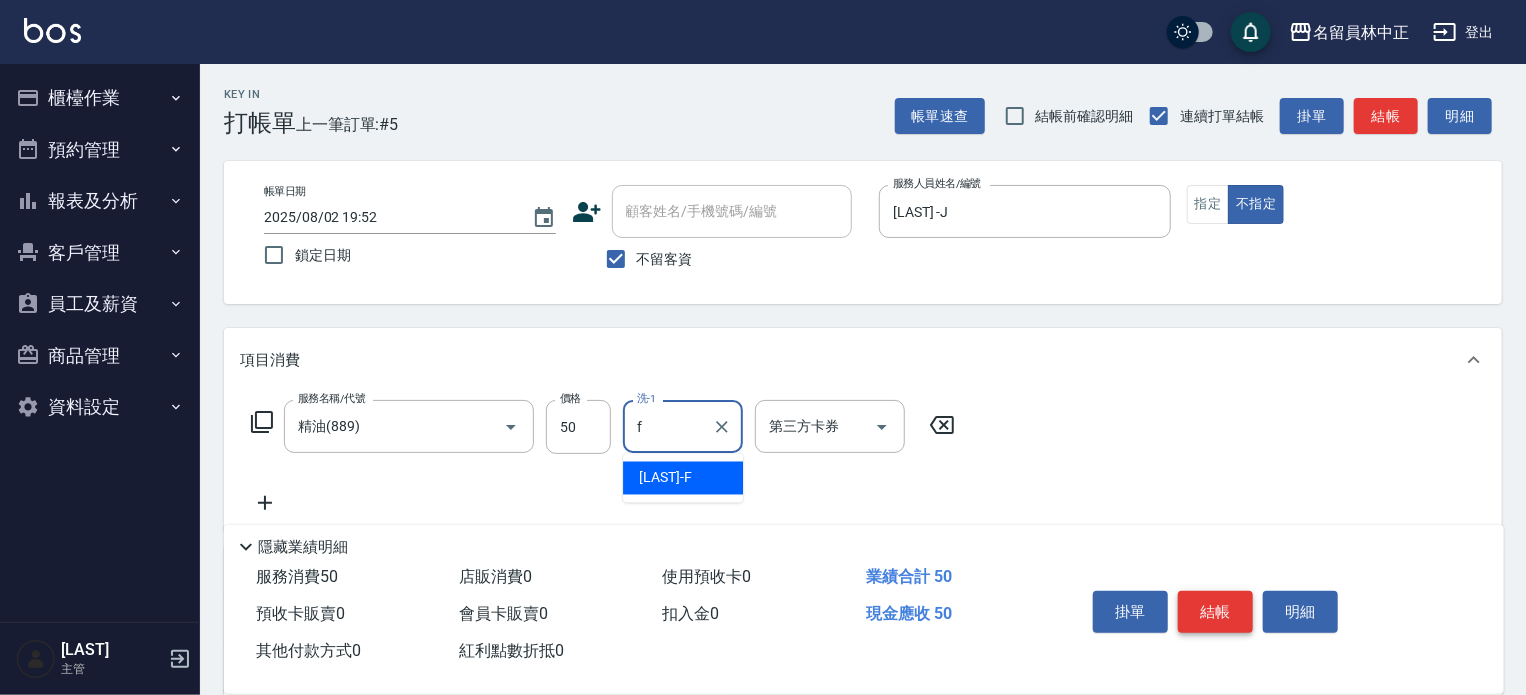 type on "[LAST]-F" 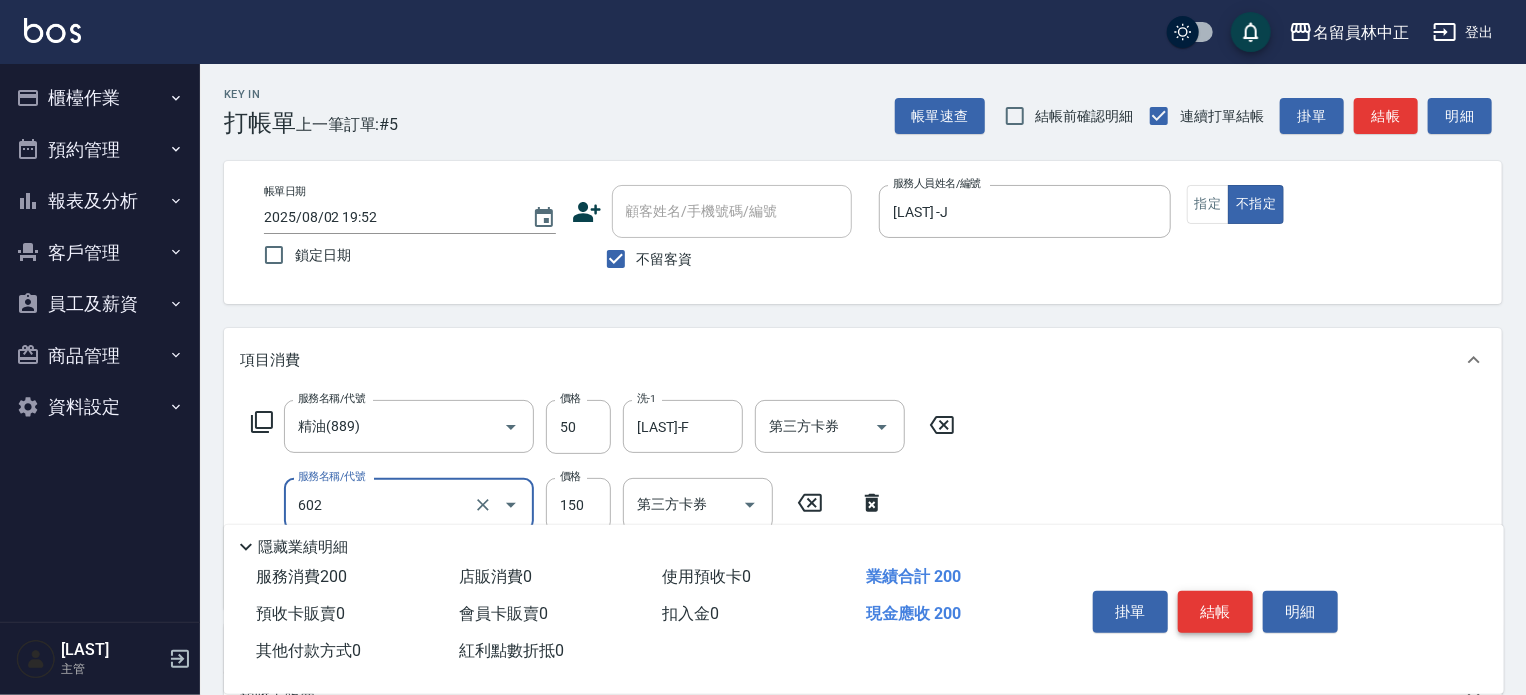 type on "一般洗髮(602)" 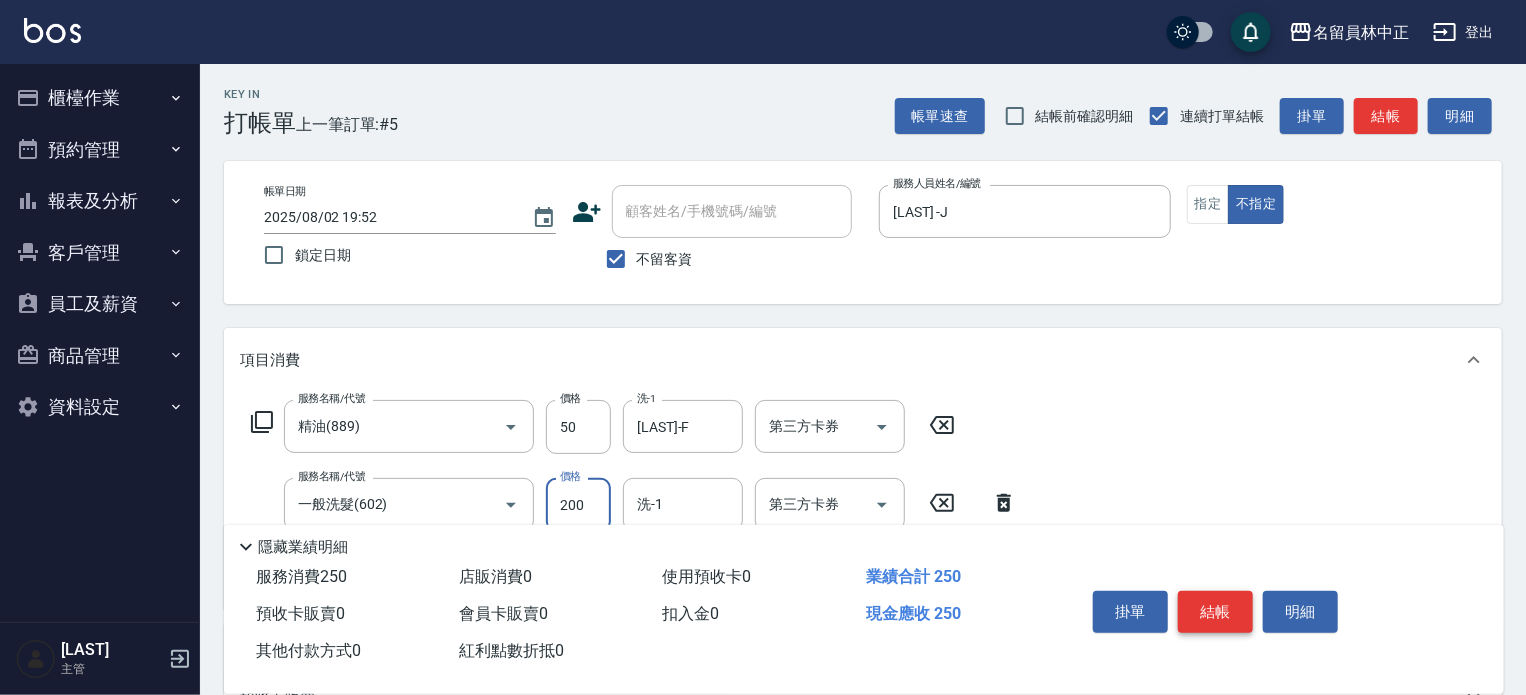 type on "200" 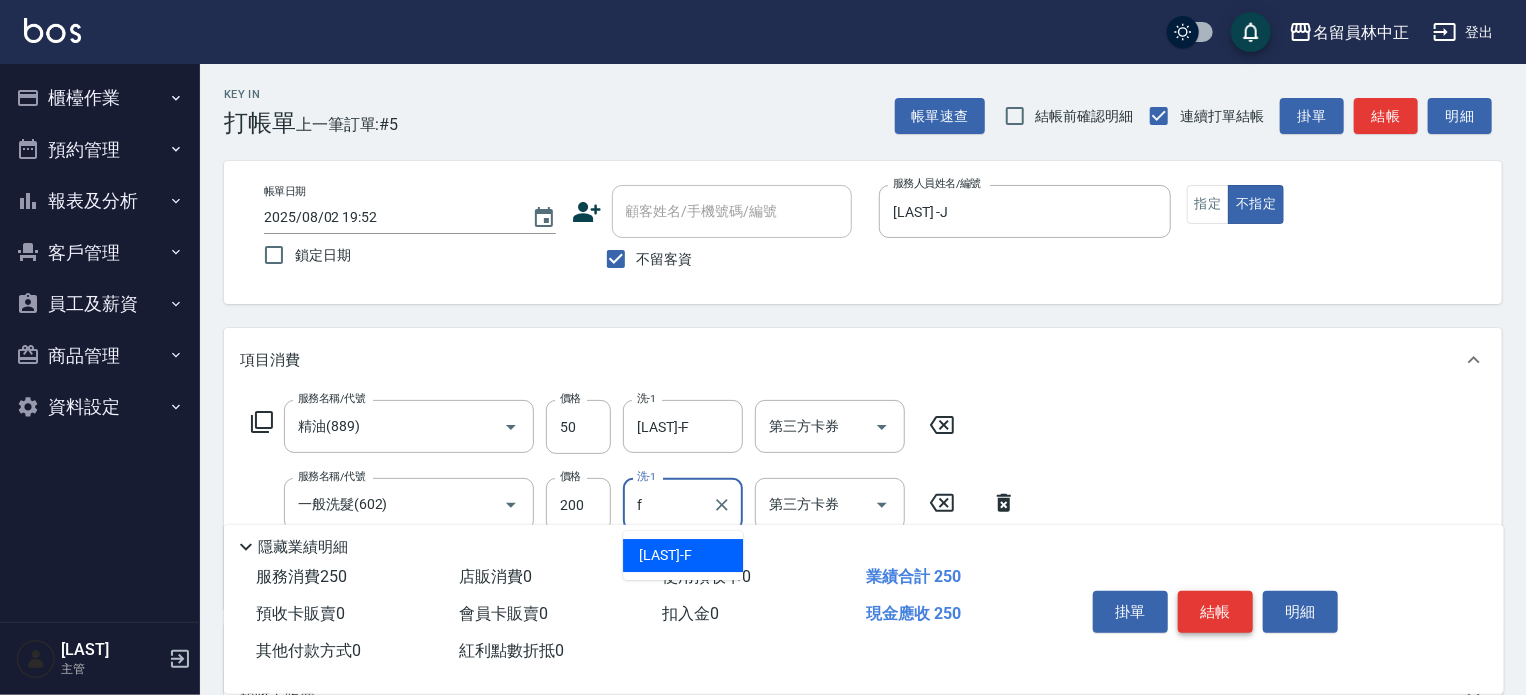 type on "[LAST]-F" 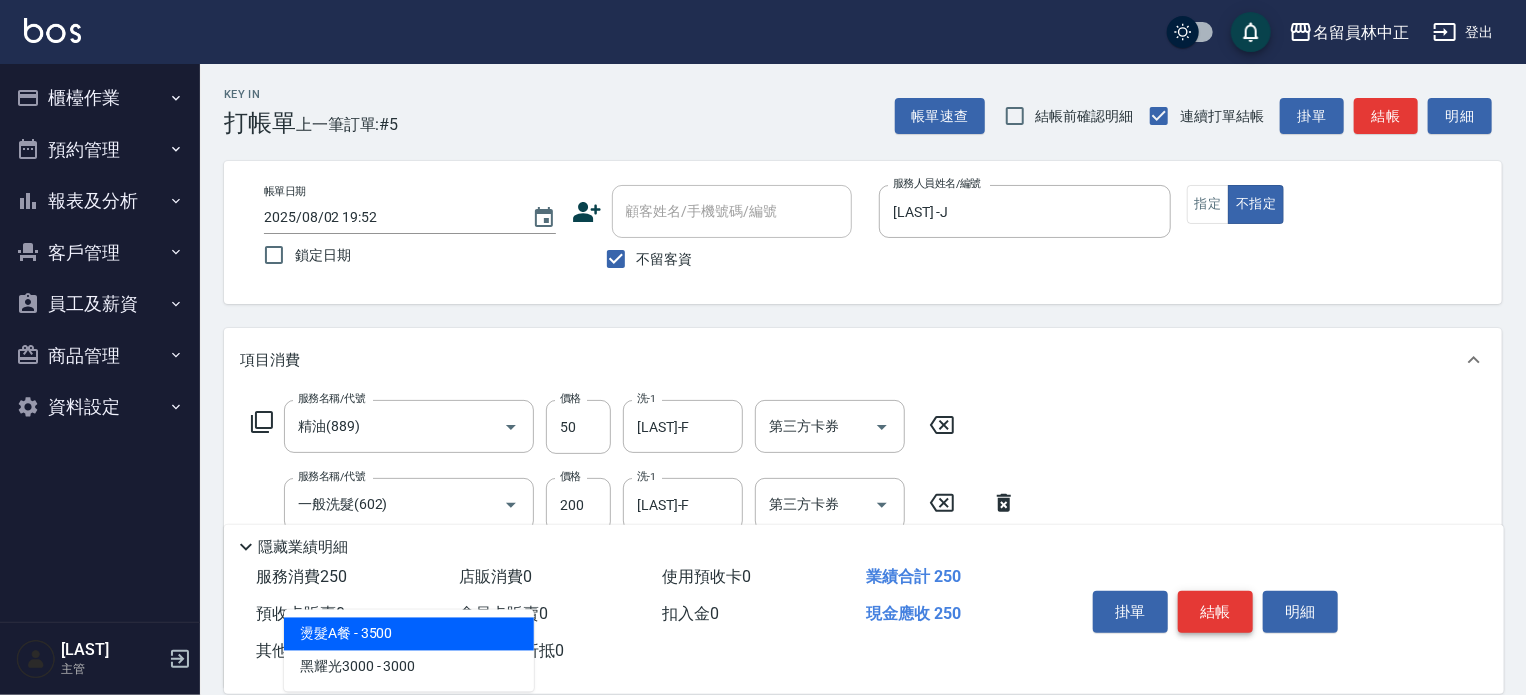 type on "302" 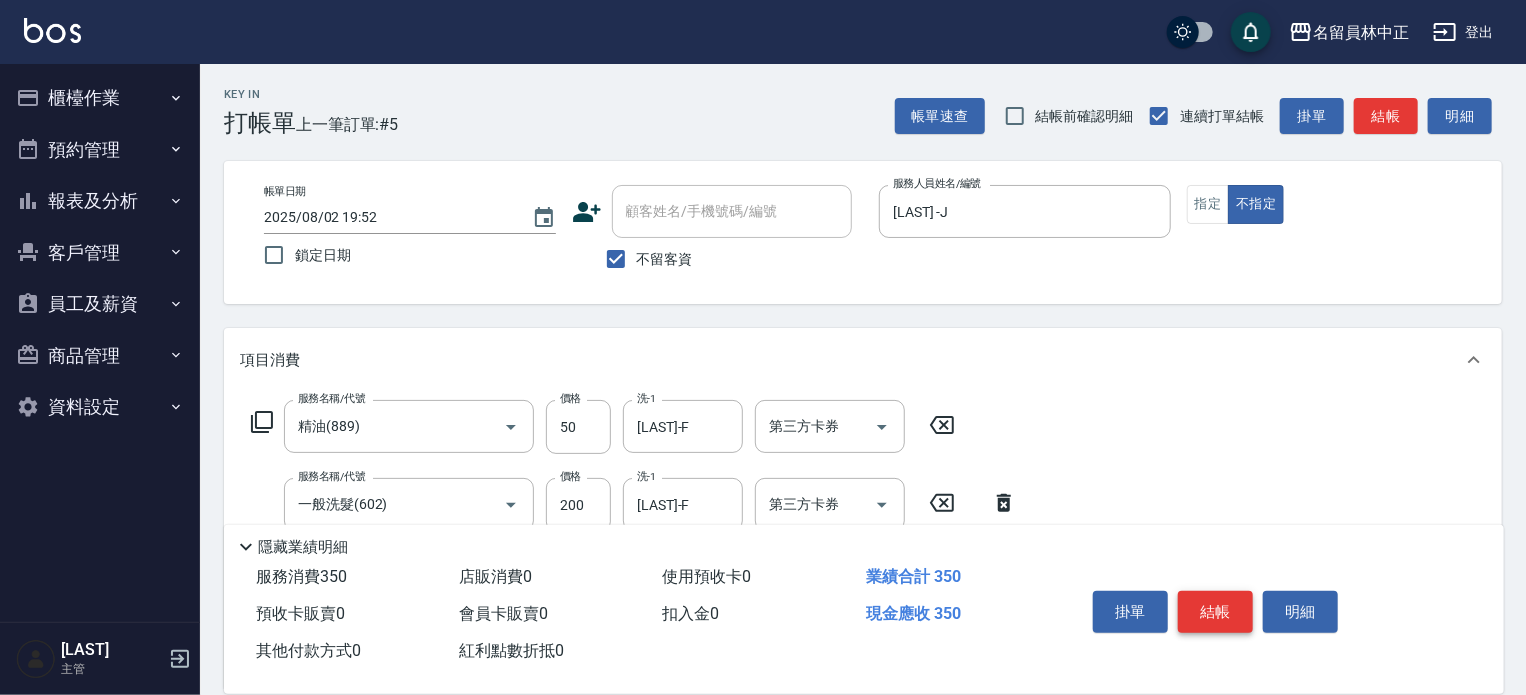 type on "剪髮(302)" 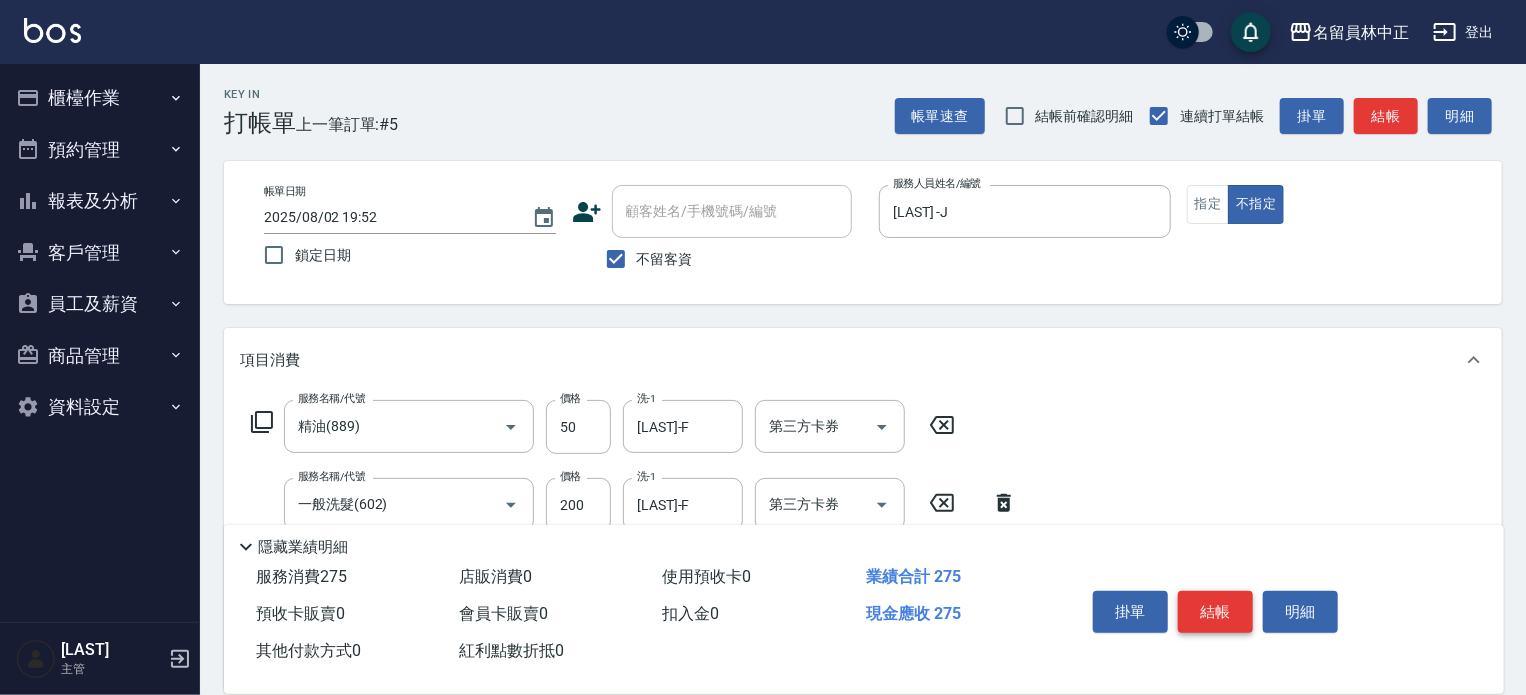 type on "250" 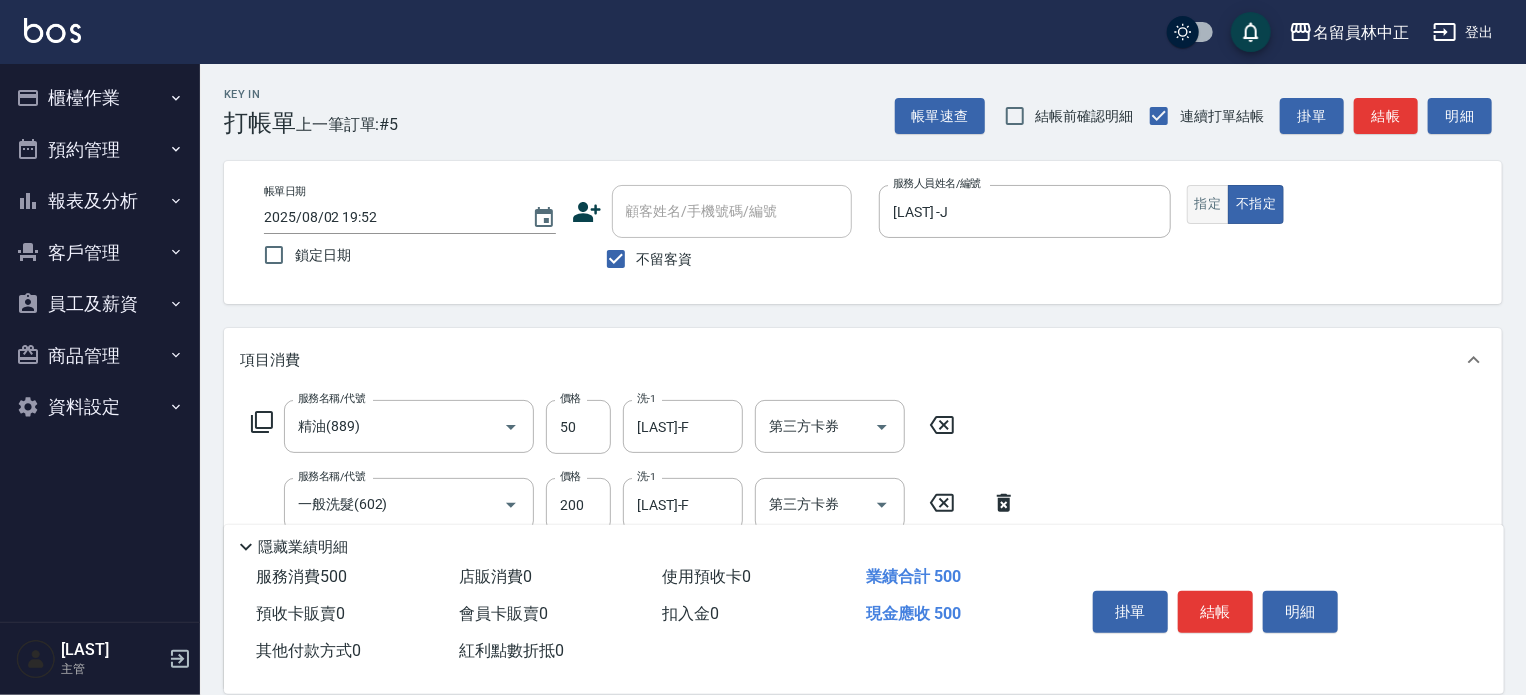 click on "指定" at bounding box center [1208, 204] 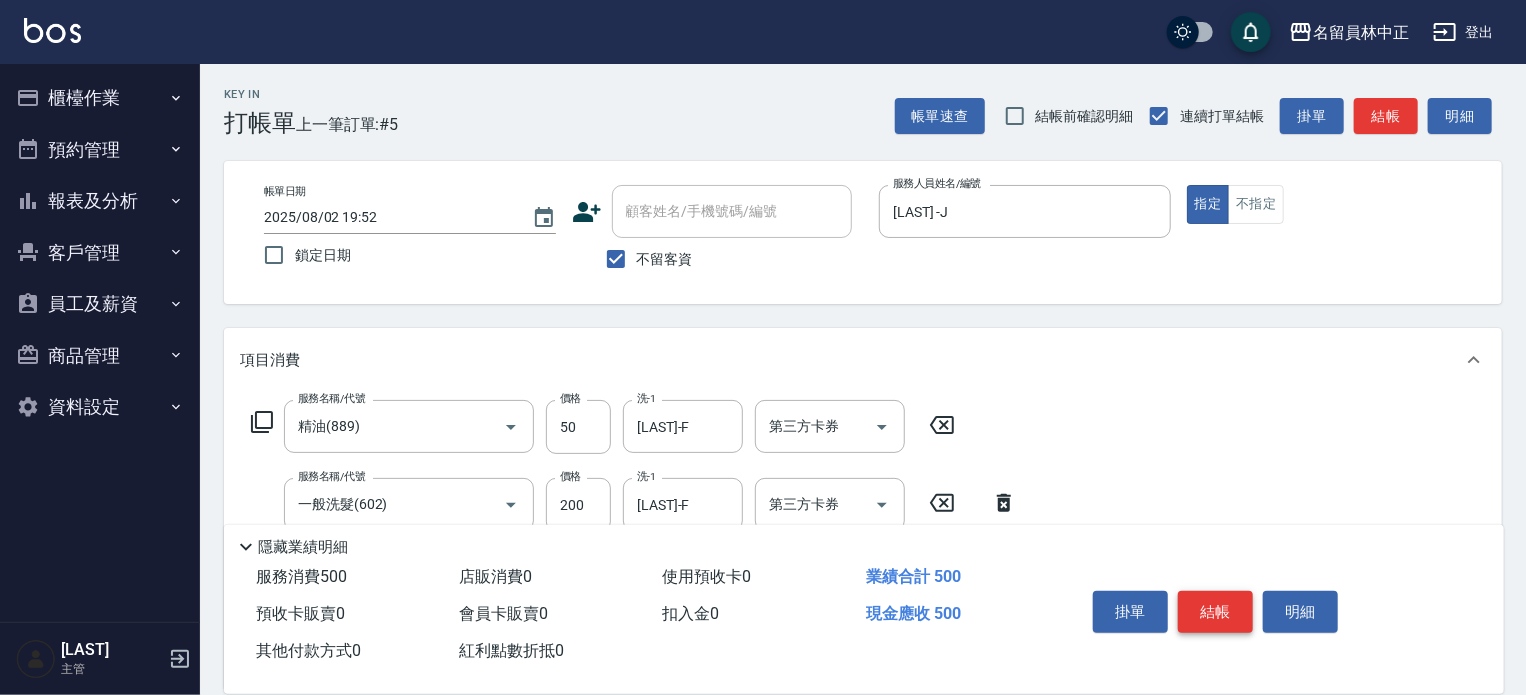 click on "結帳" at bounding box center [1215, 612] 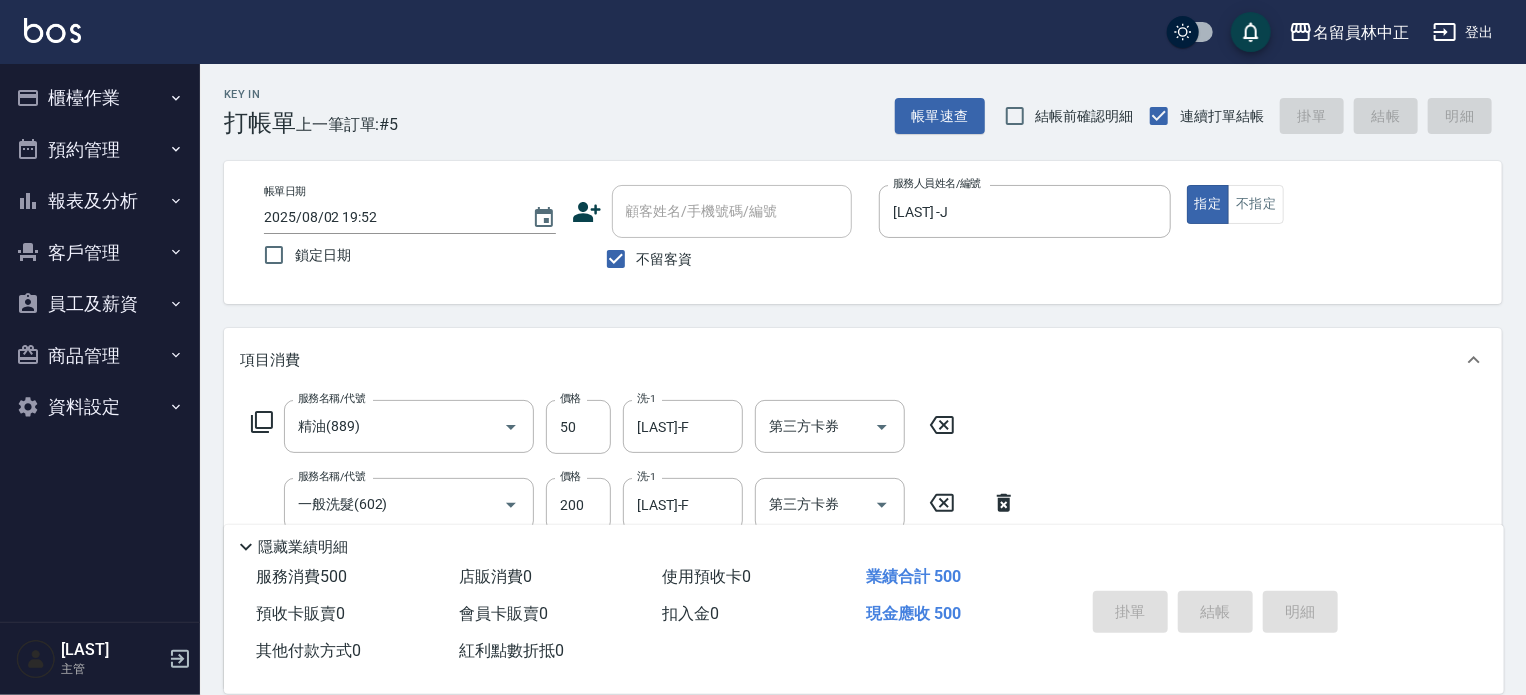 type 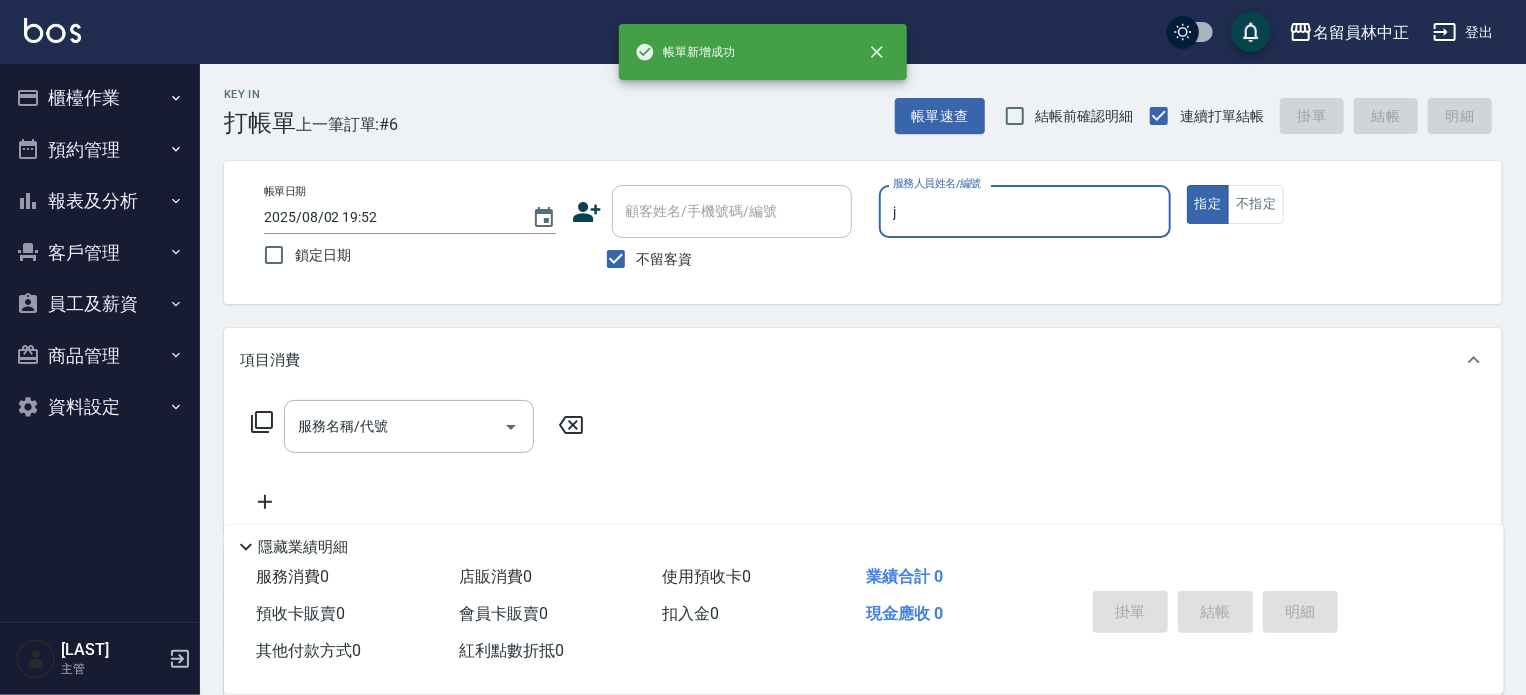 type on "[LAST] -J" 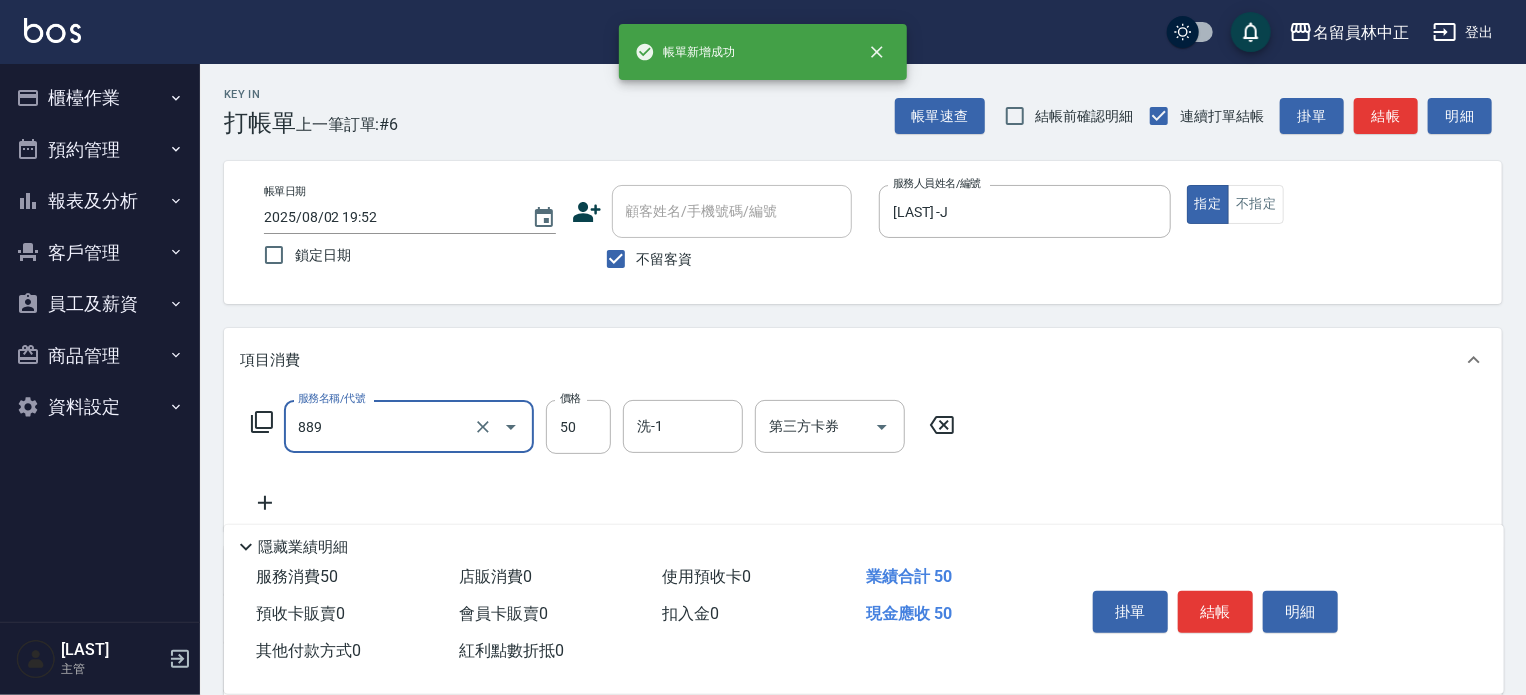 type on "精油(889)" 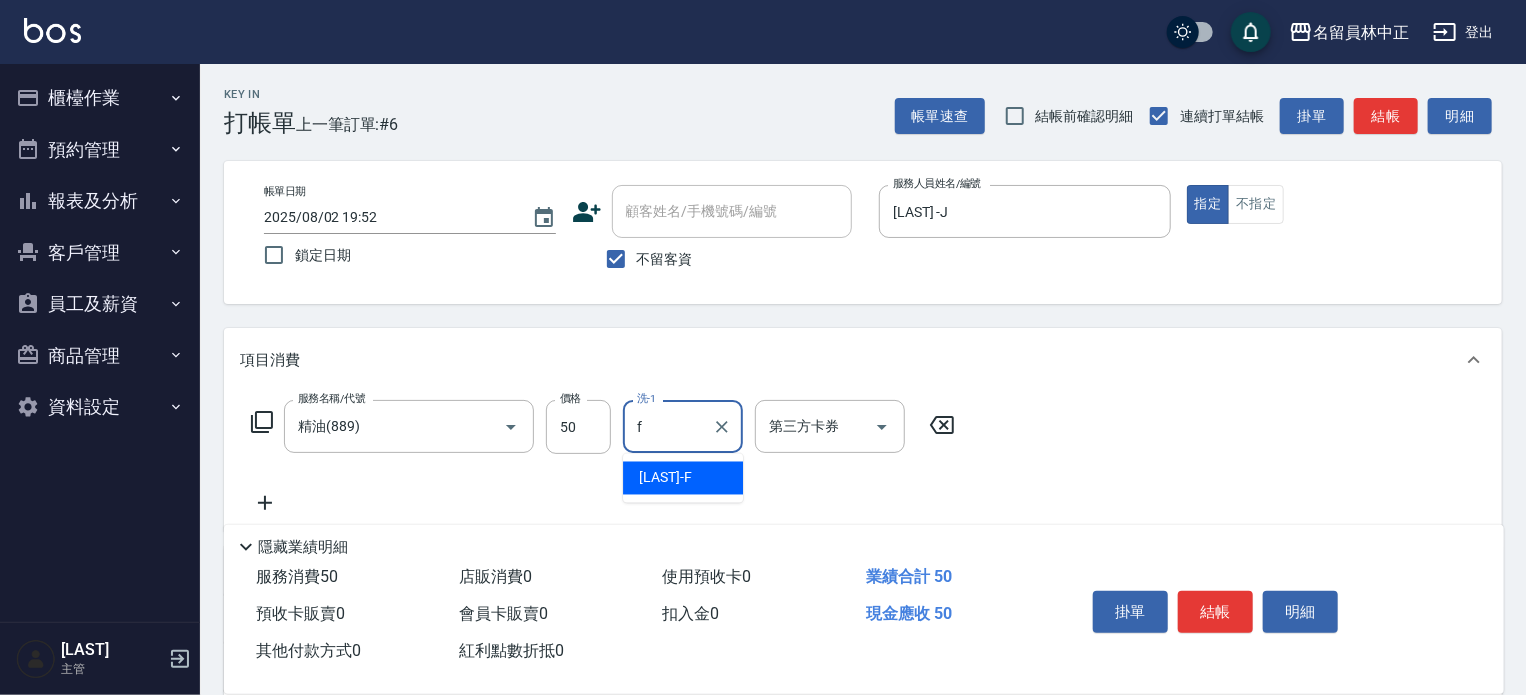 type on "[LAST]-F" 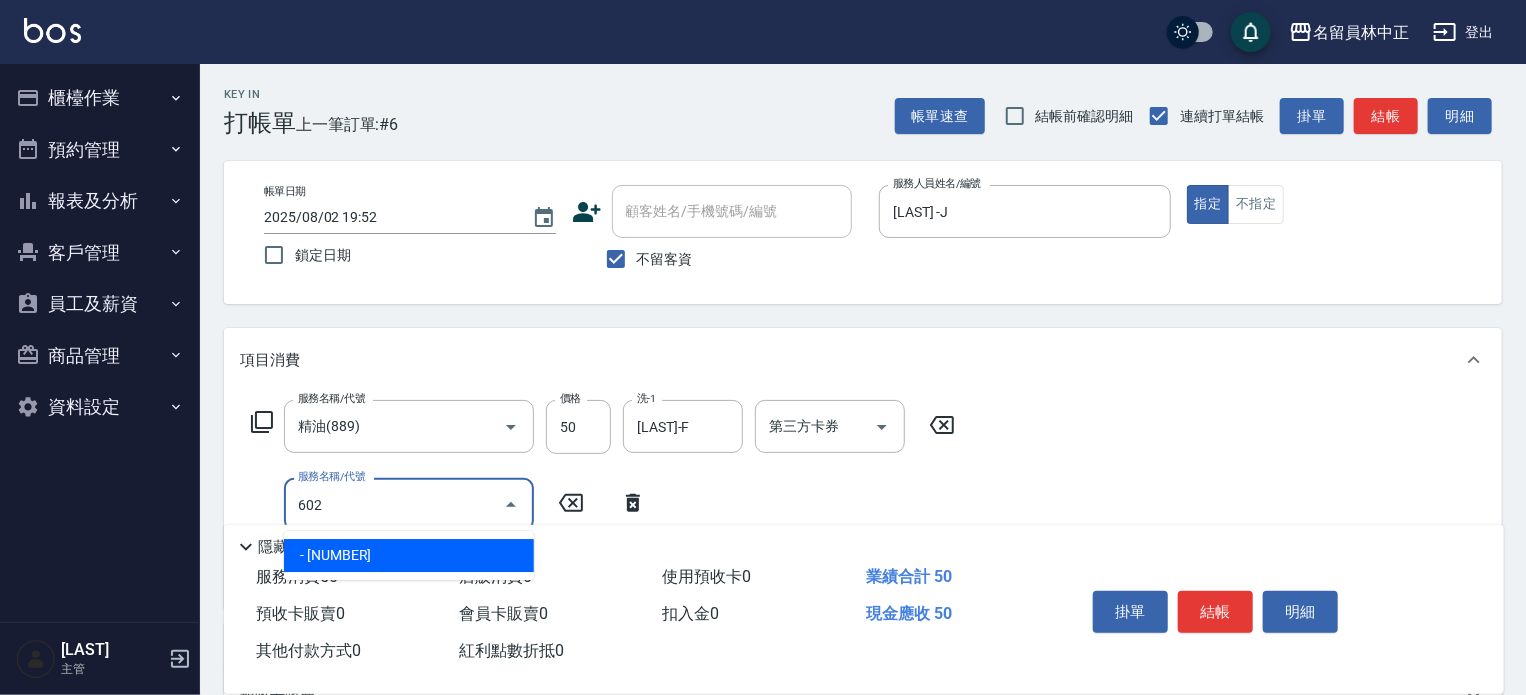 type on "一般洗髮(602)" 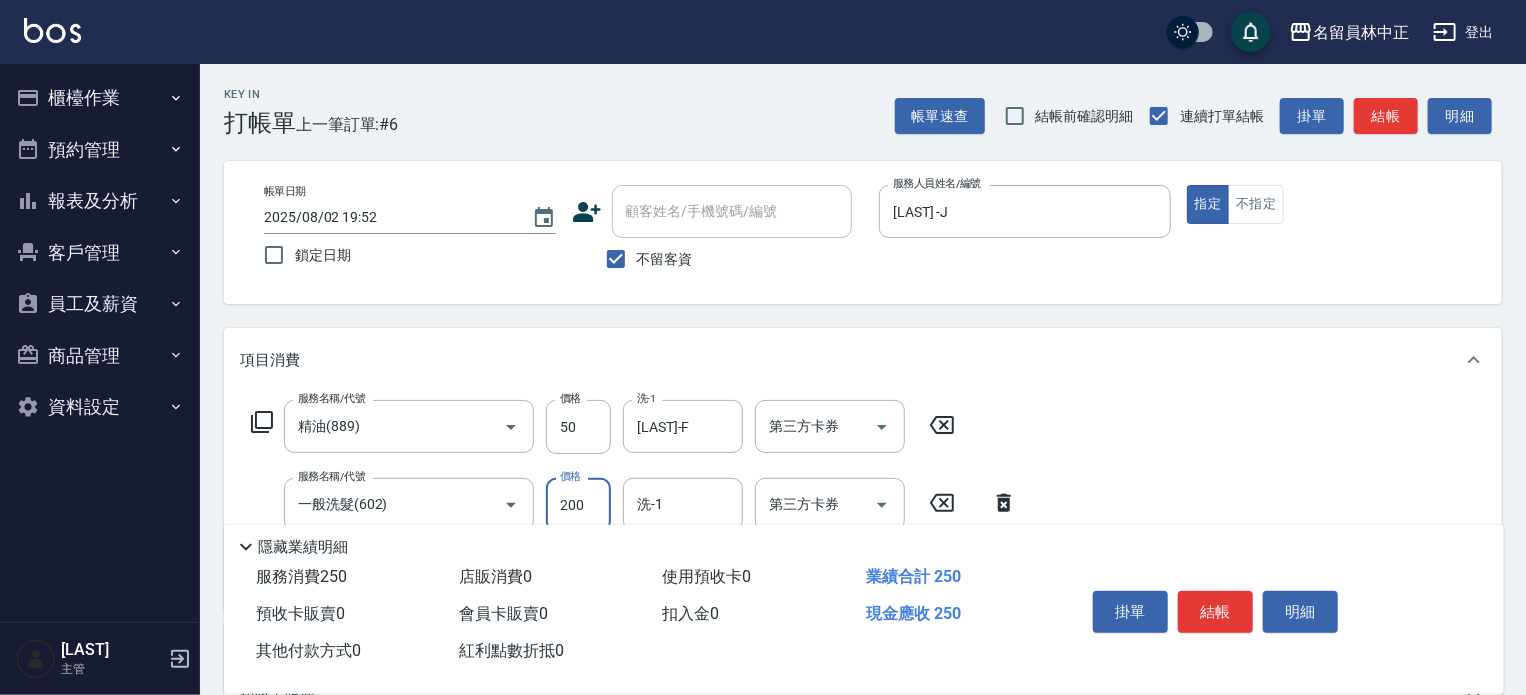 type on "200" 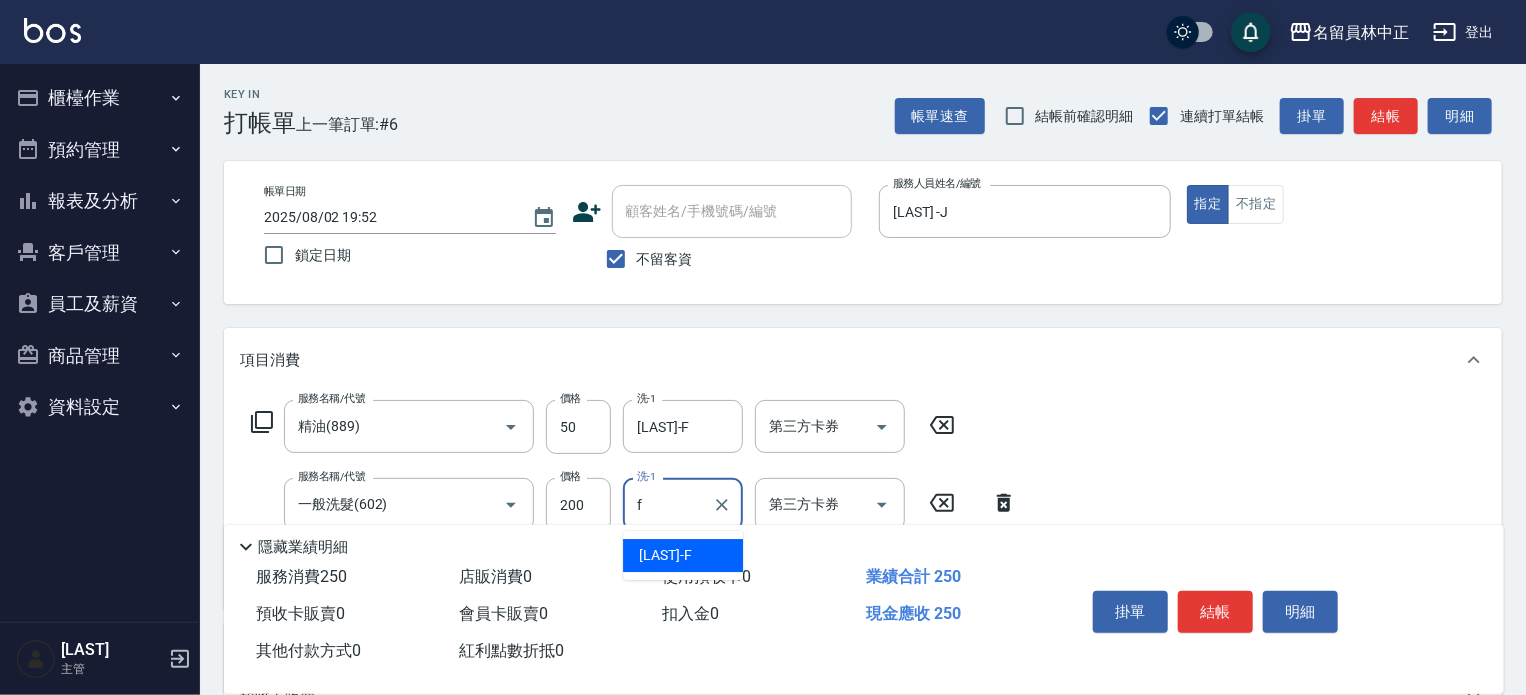 type on "[LAST]-F" 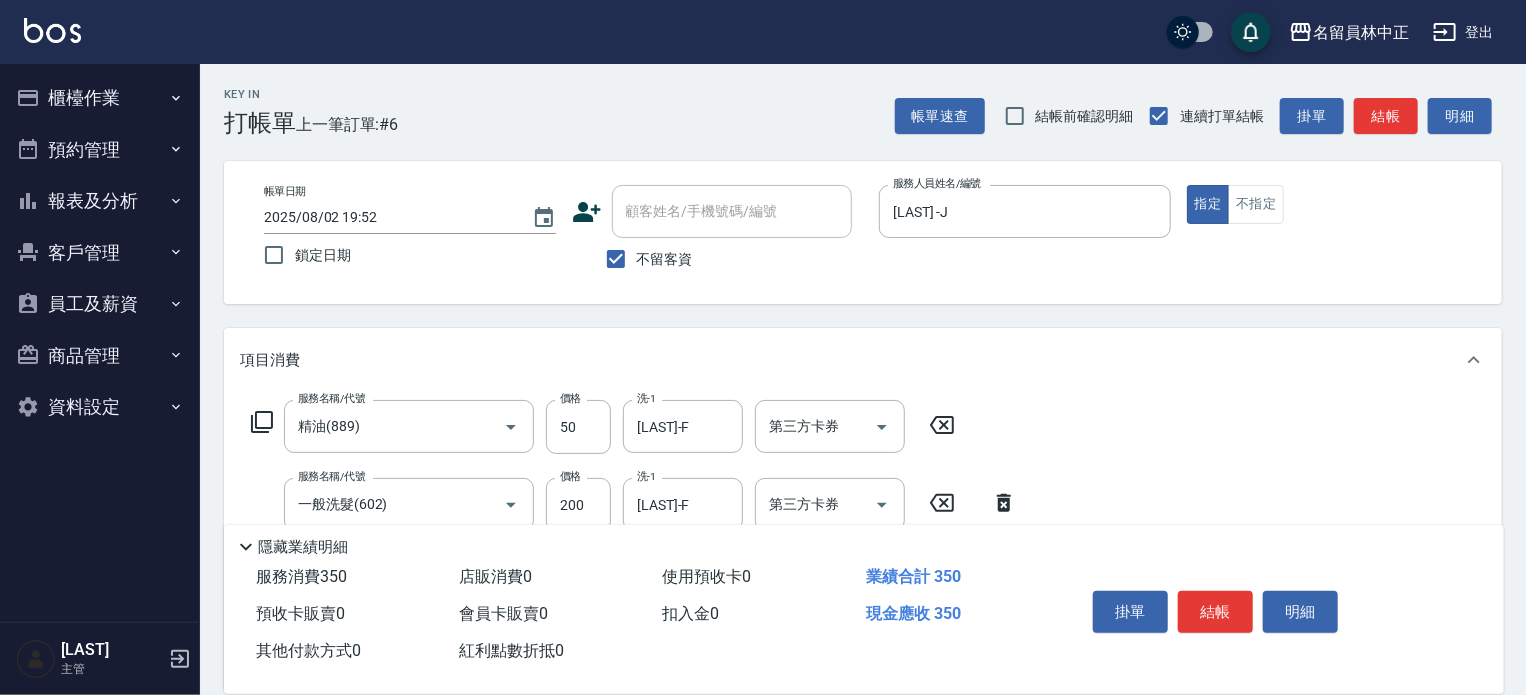 type on "剪髮(302)" 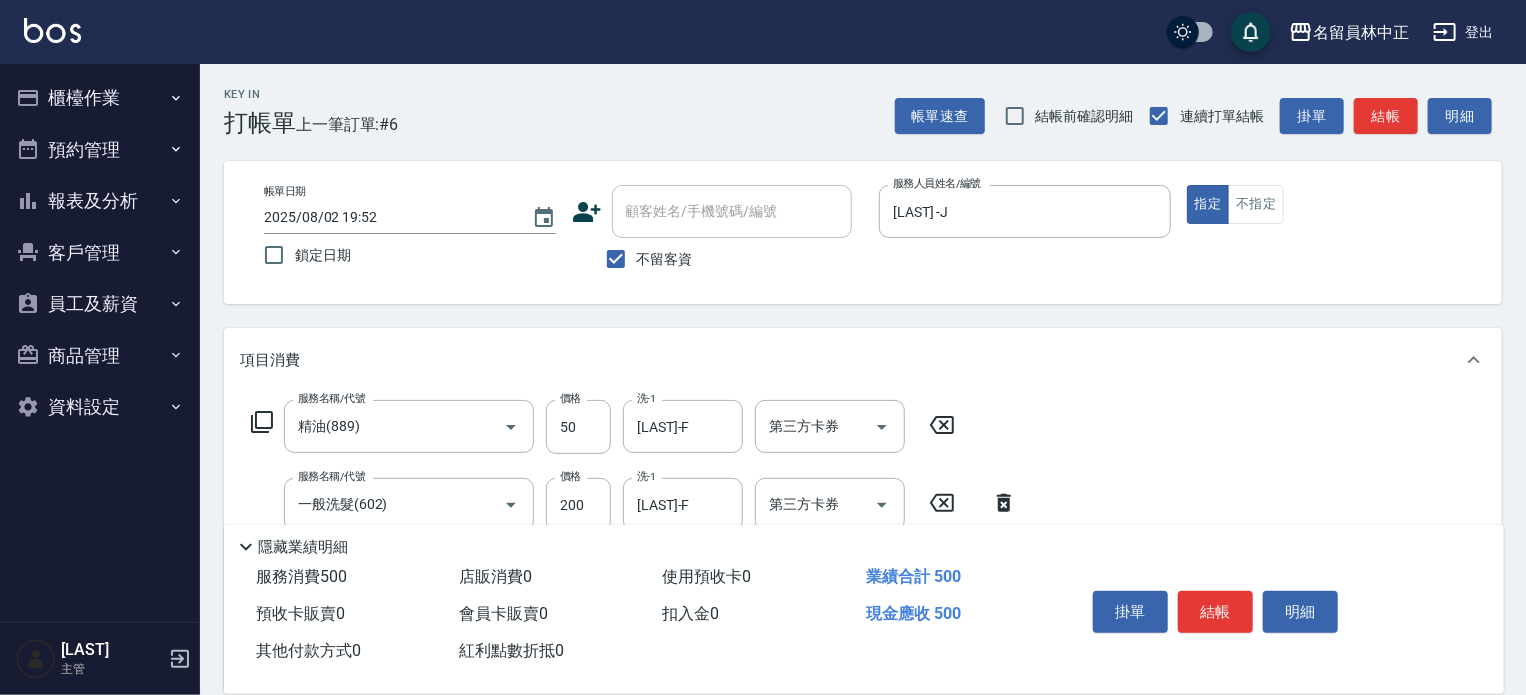 type on "250" 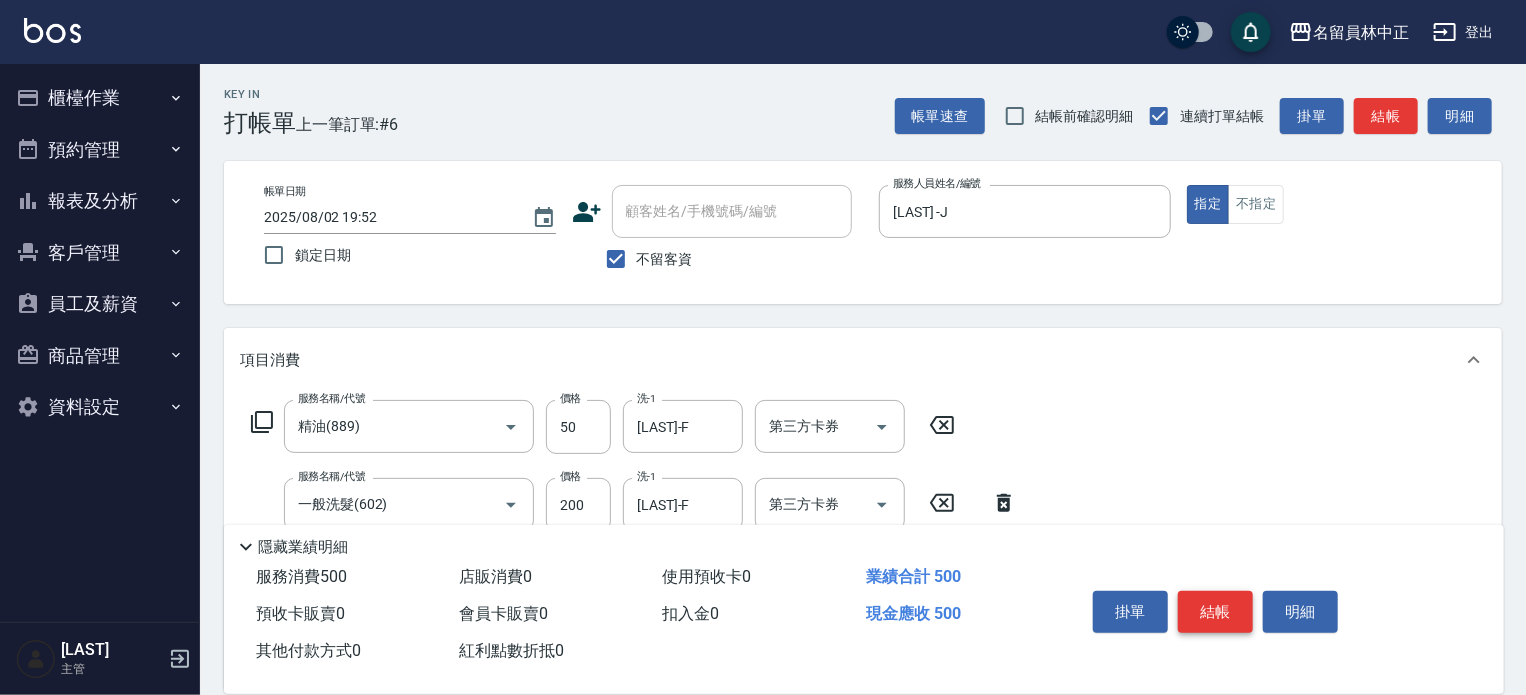 click on "結帳" at bounding box center [1215, 612] 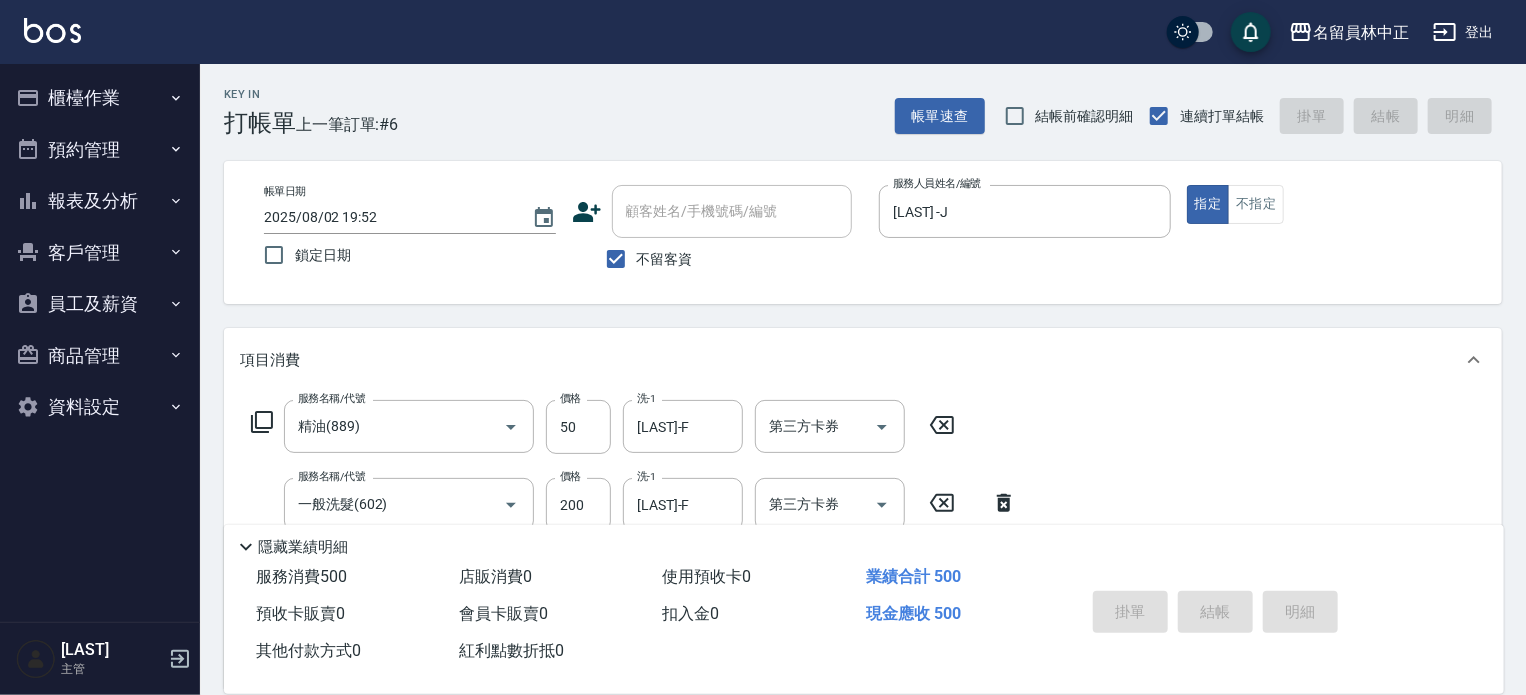 type 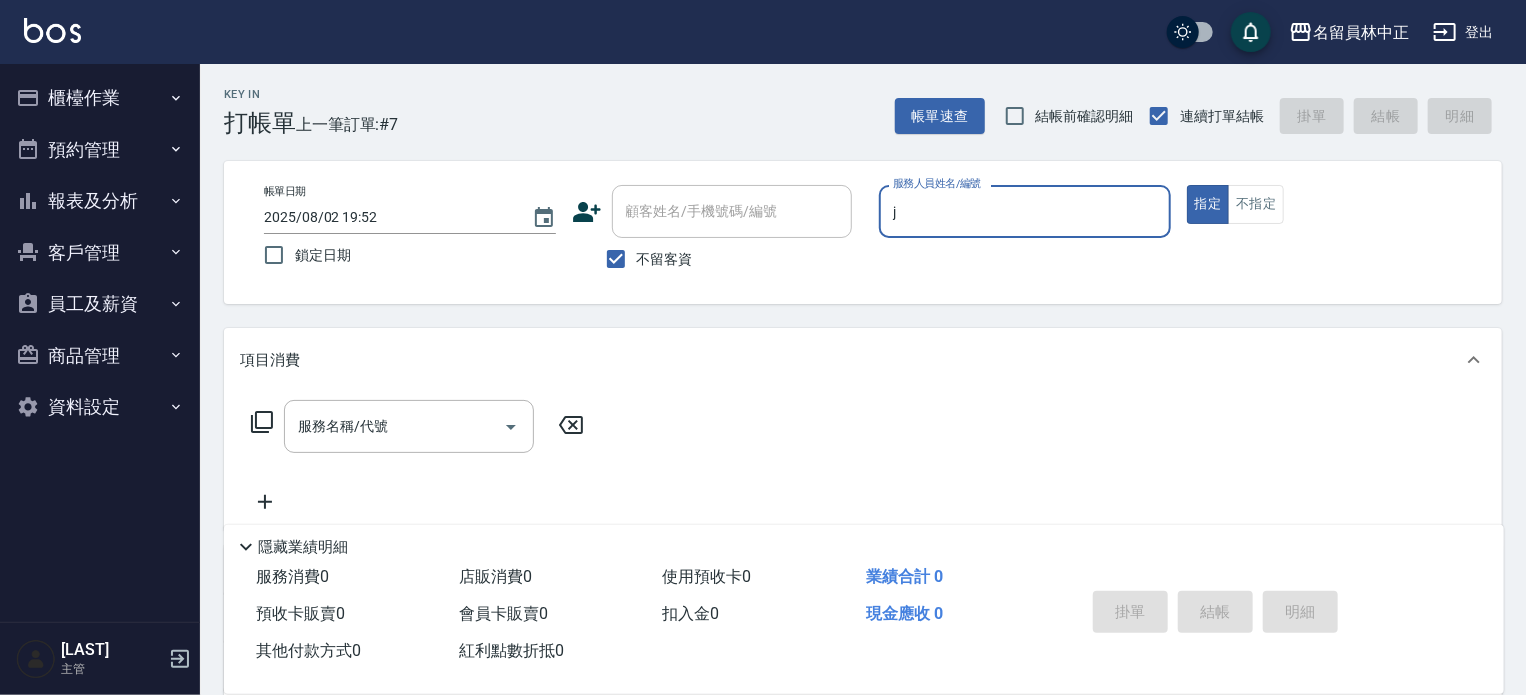 type on "[LAST] -J" 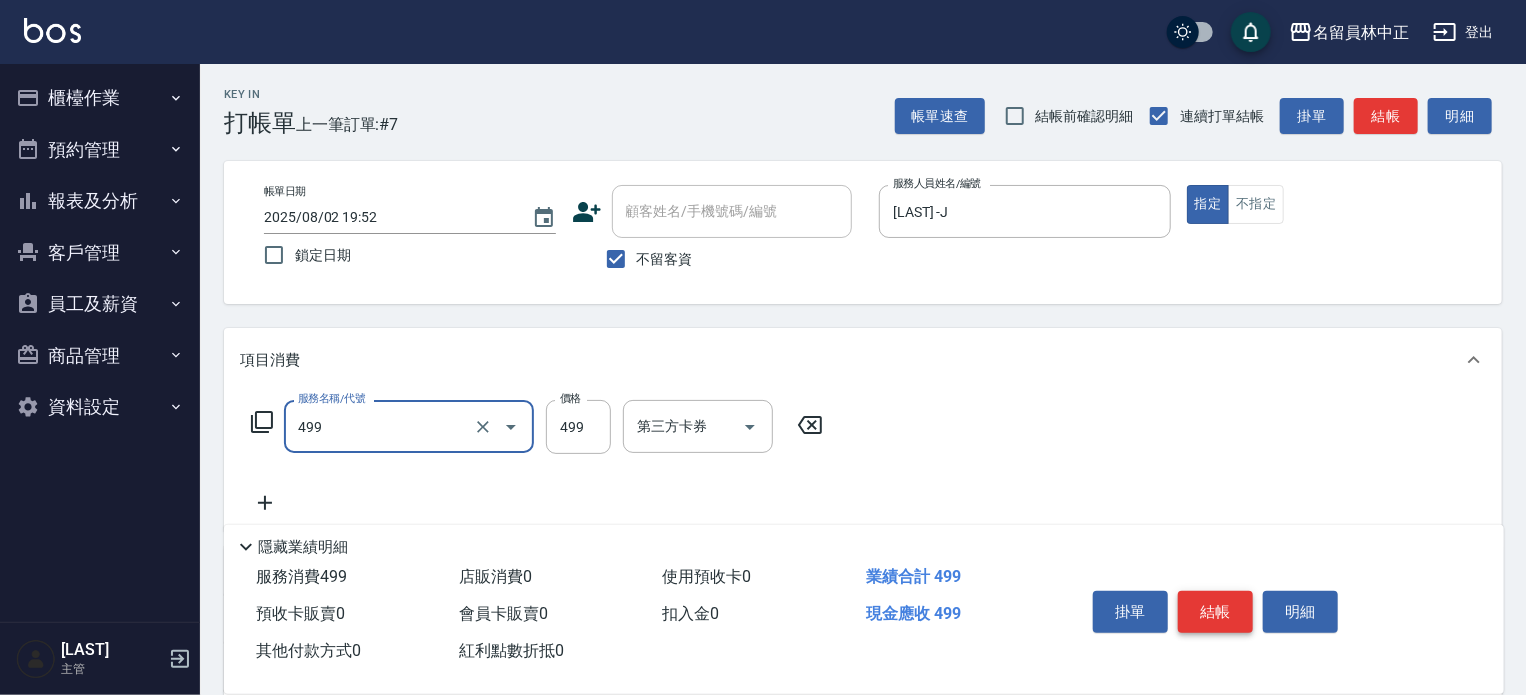 type on "去角質洗髮(499)" 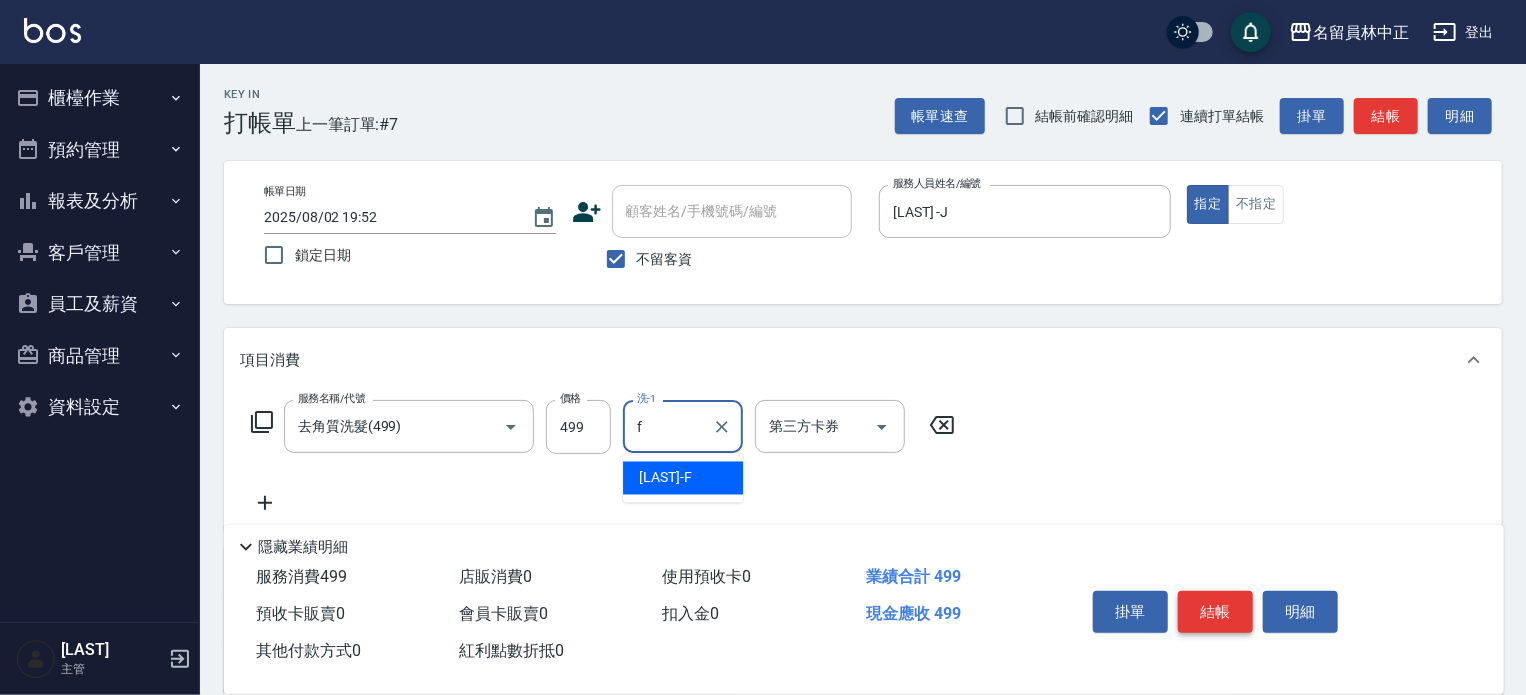 type on "[LAST]-F" 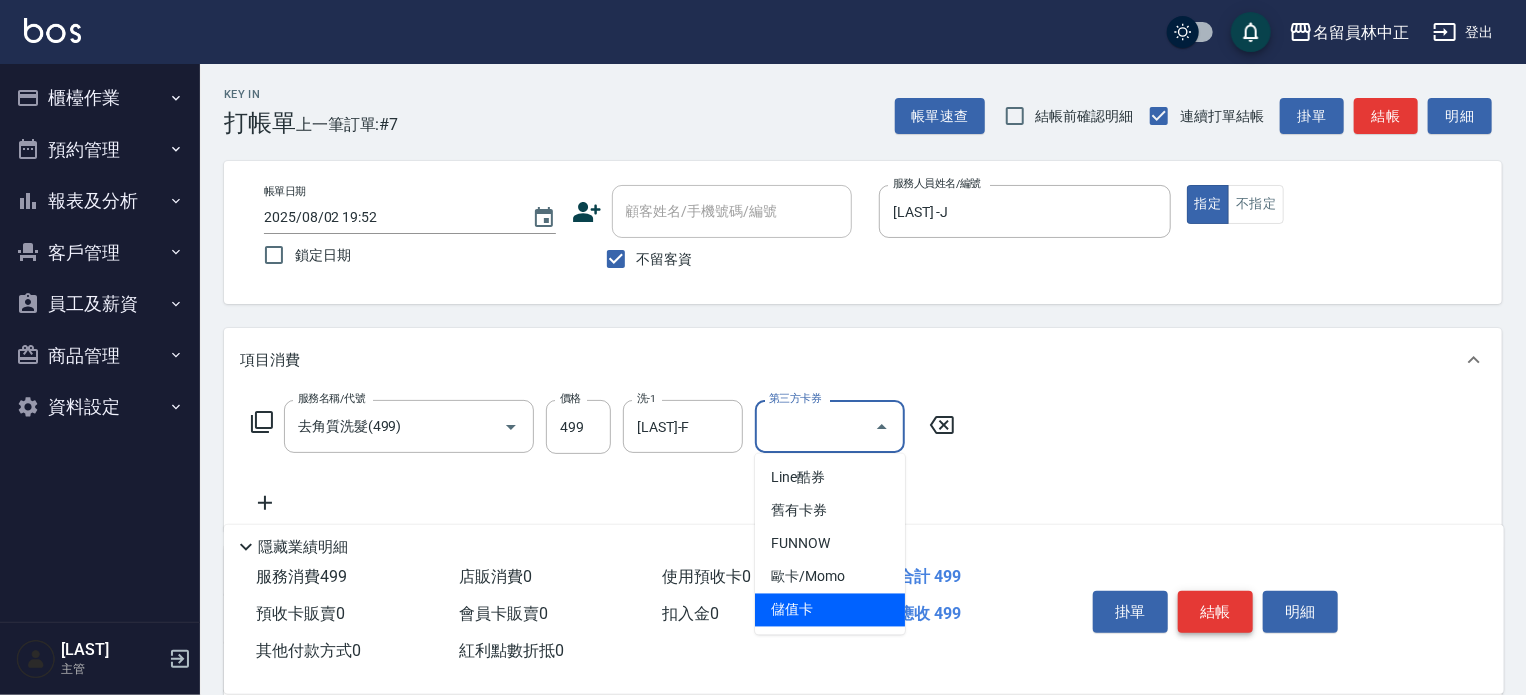 type on "儲值卡" 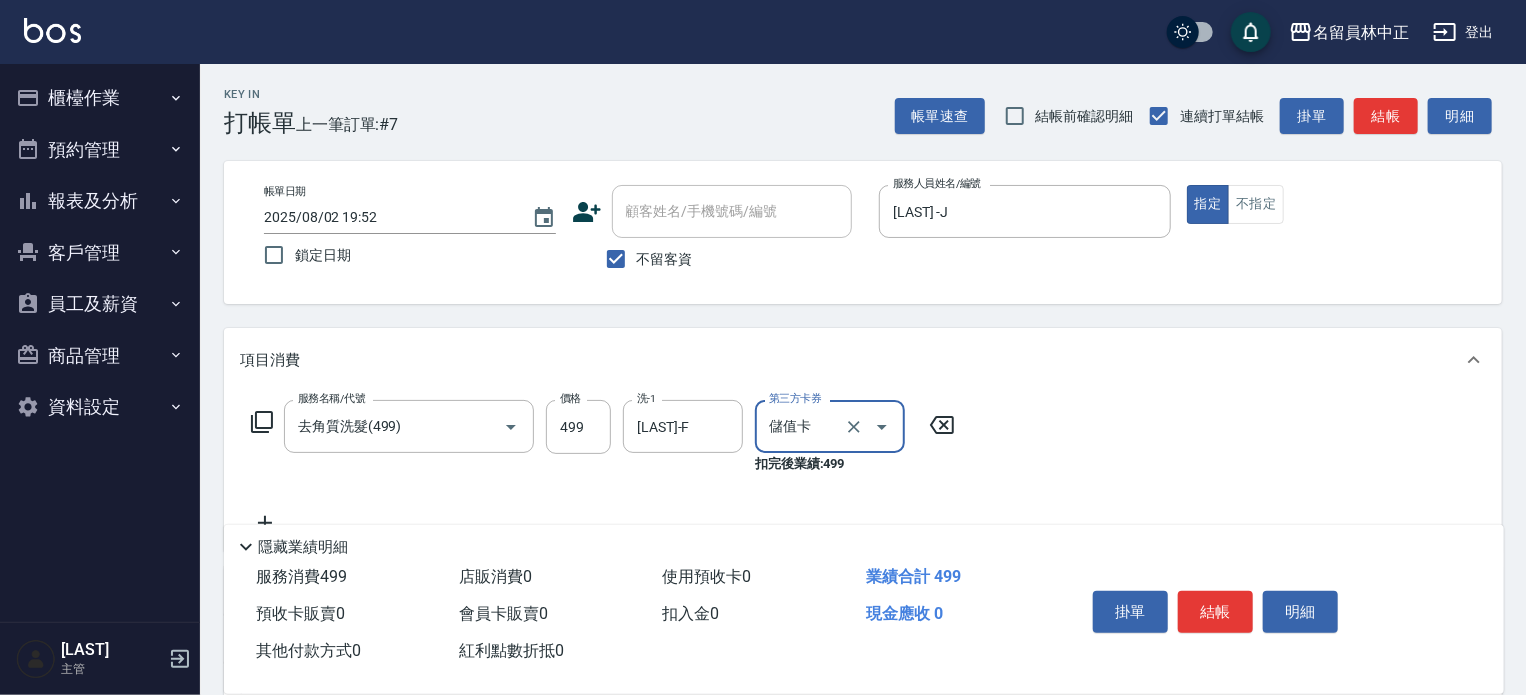 click on "結帳" at bounding box center (1215, 612) 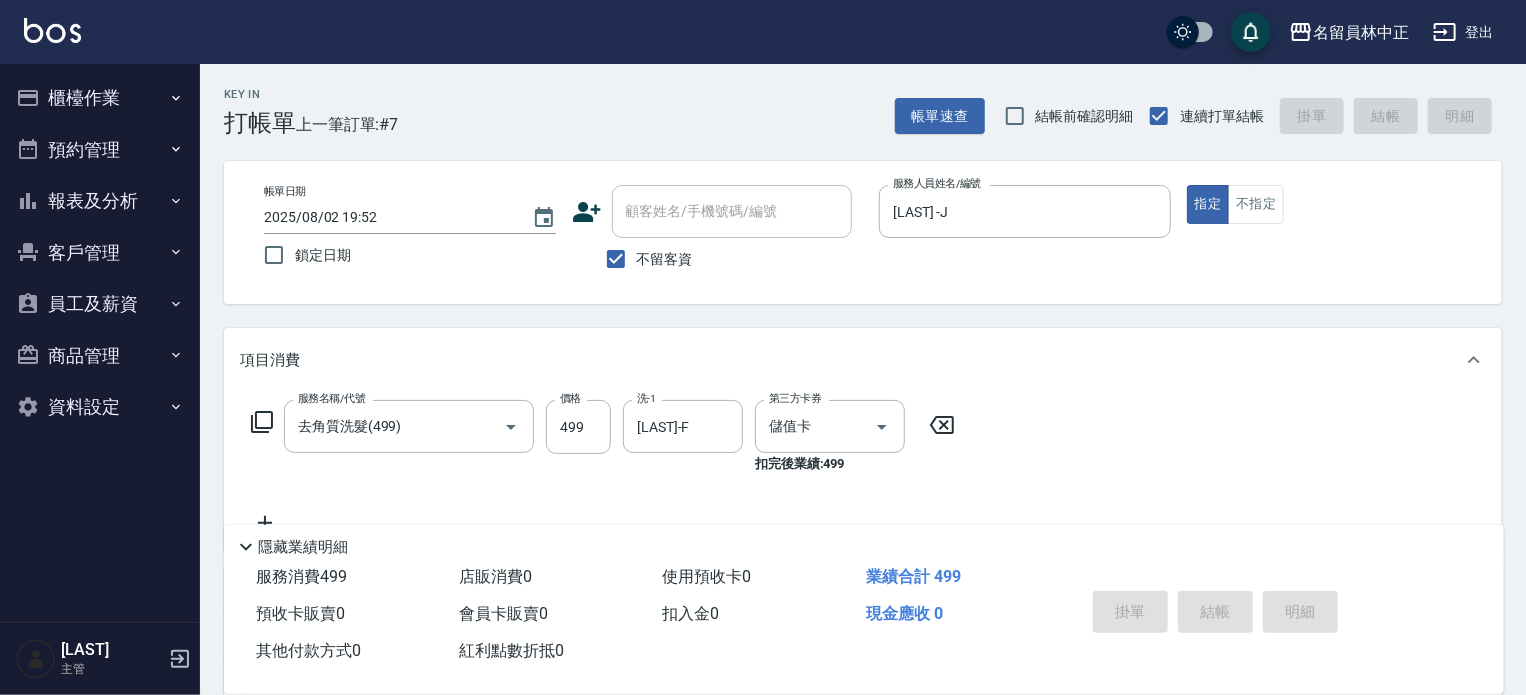 type 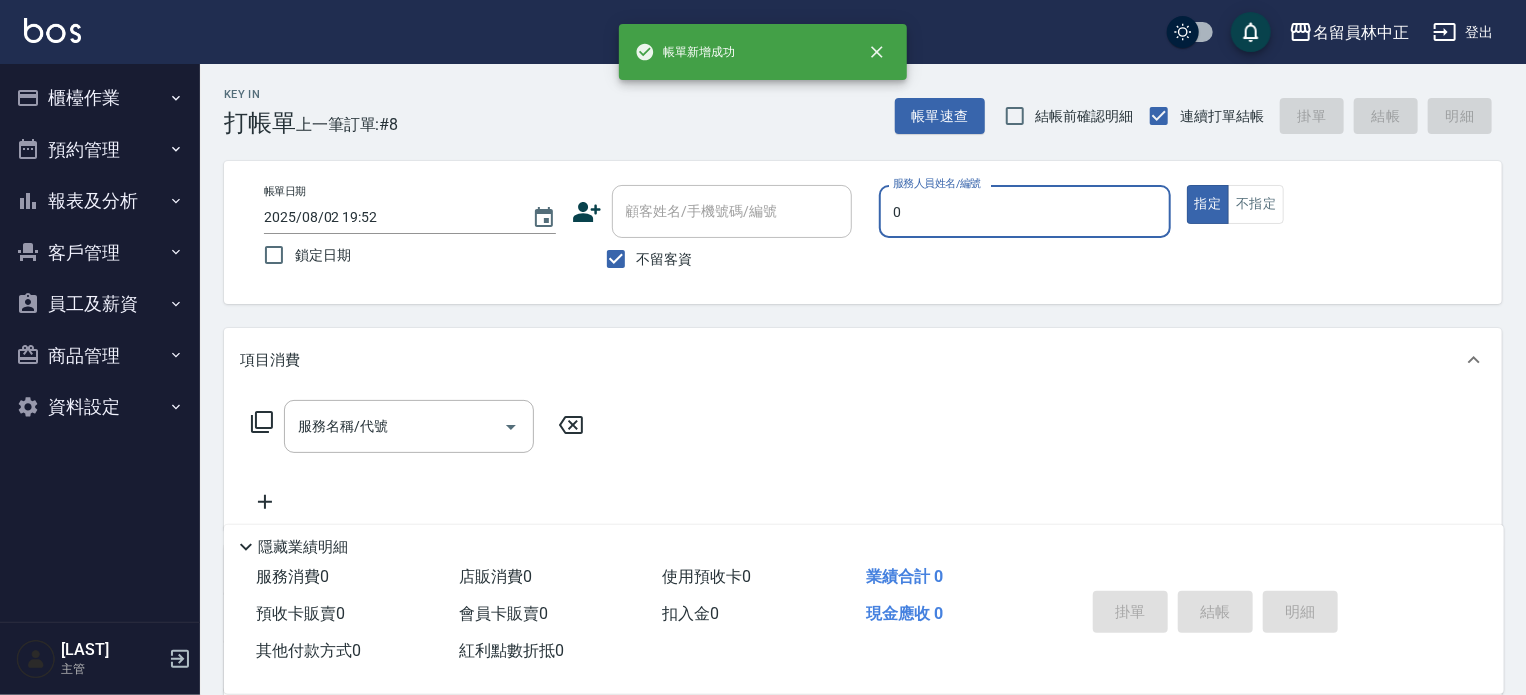 type on "[LAST]-0" 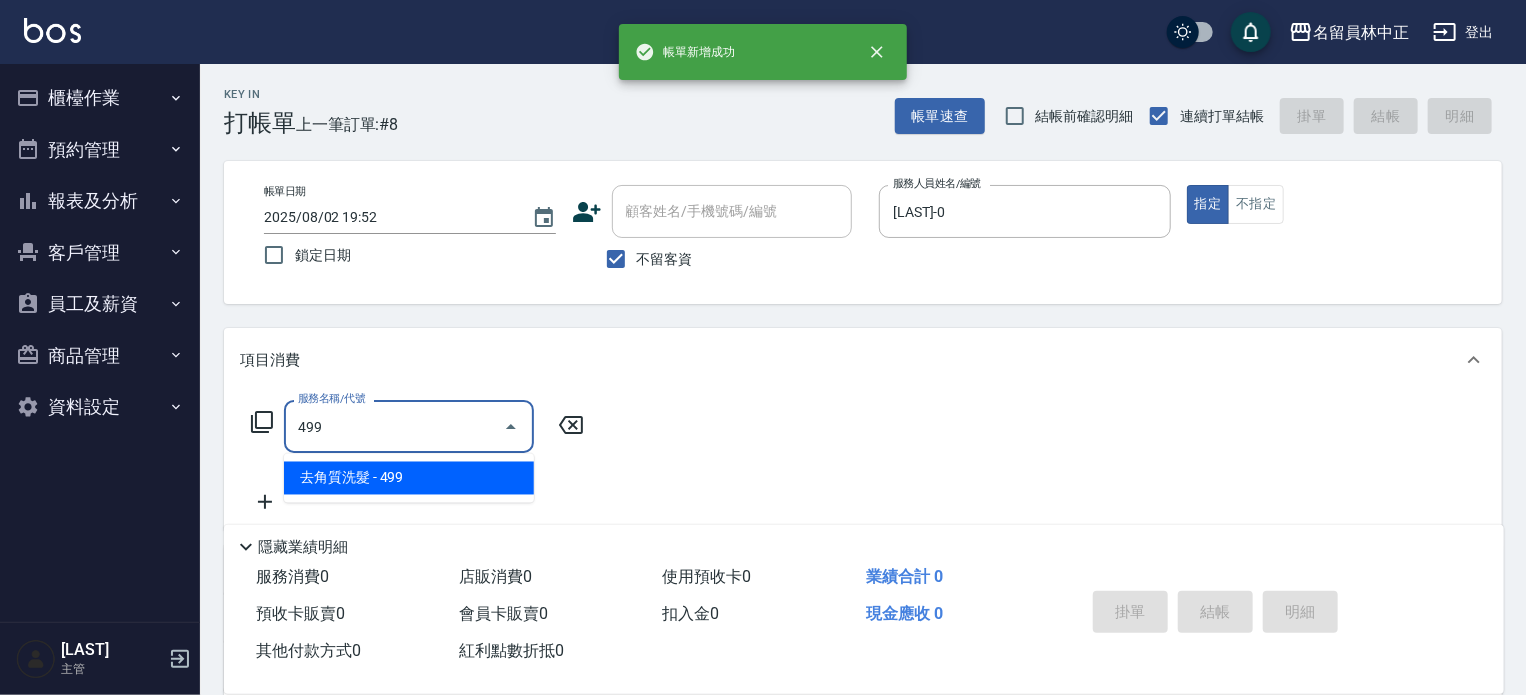 type on "去角質洗髮(499)" 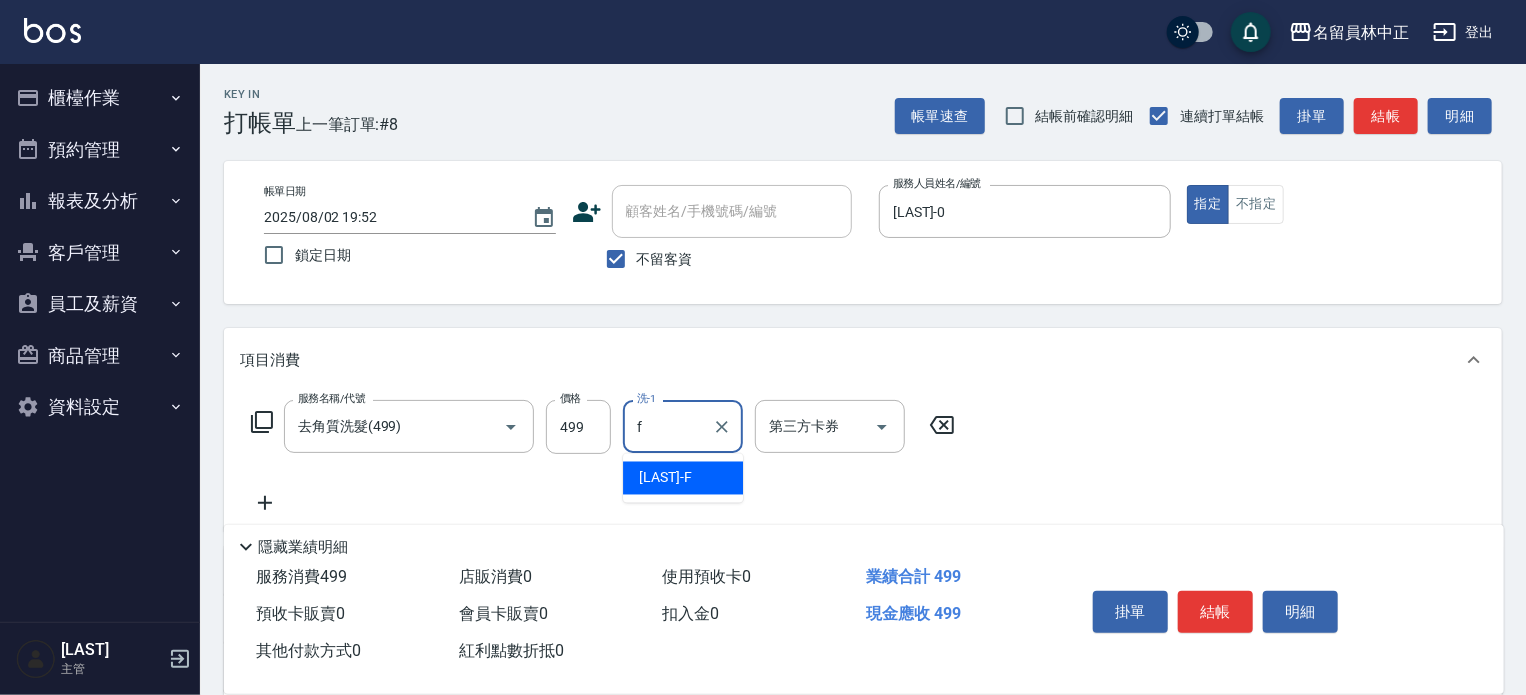 type on "[LAST]-F" 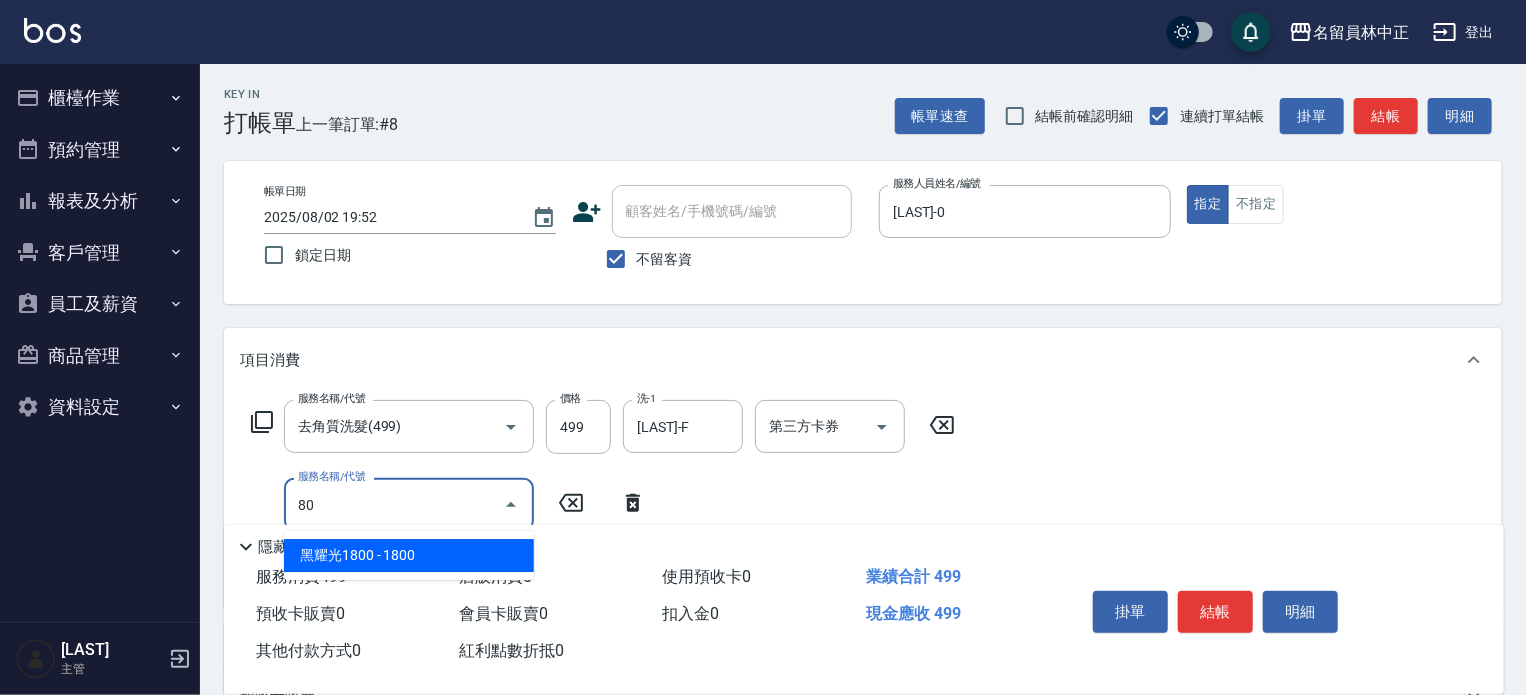 type on "8" 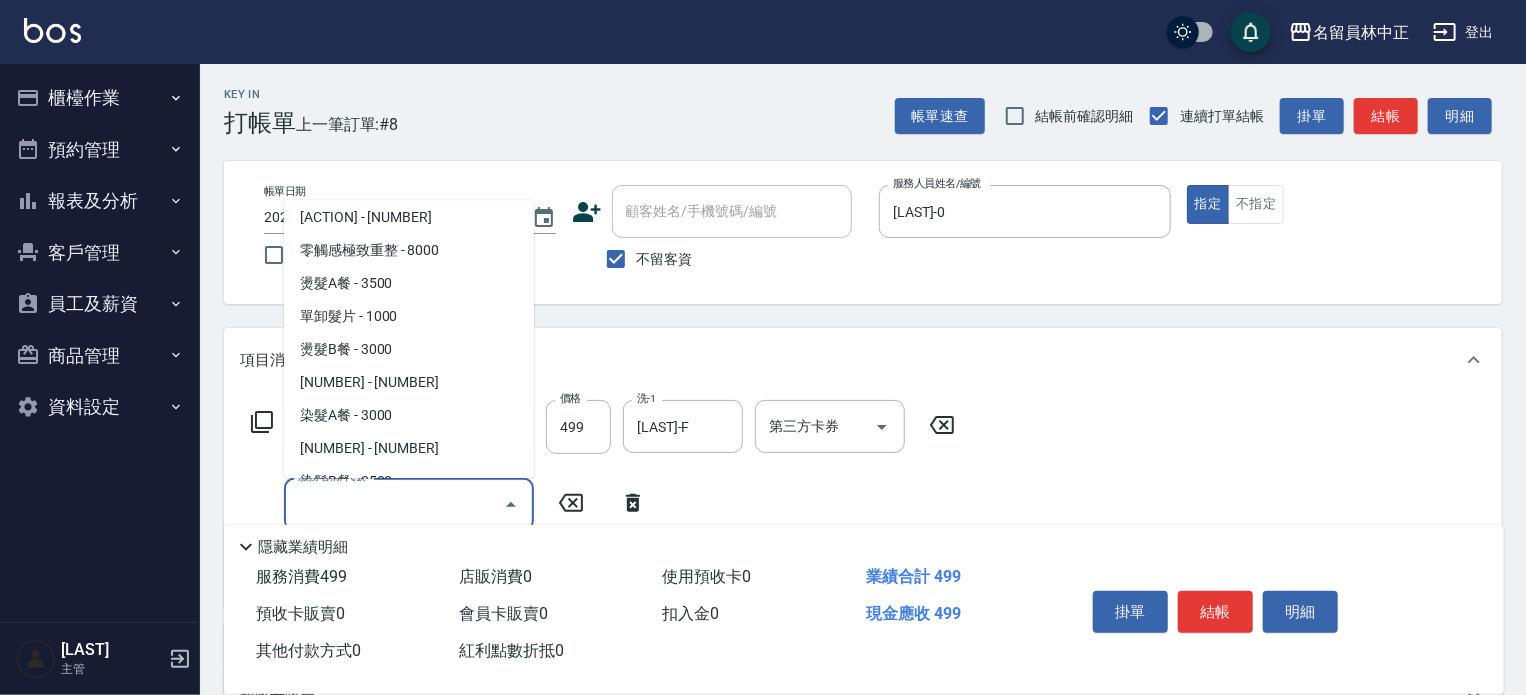 scroll, scrollTop: 1559, scrollLeft: 0, axis: vertical 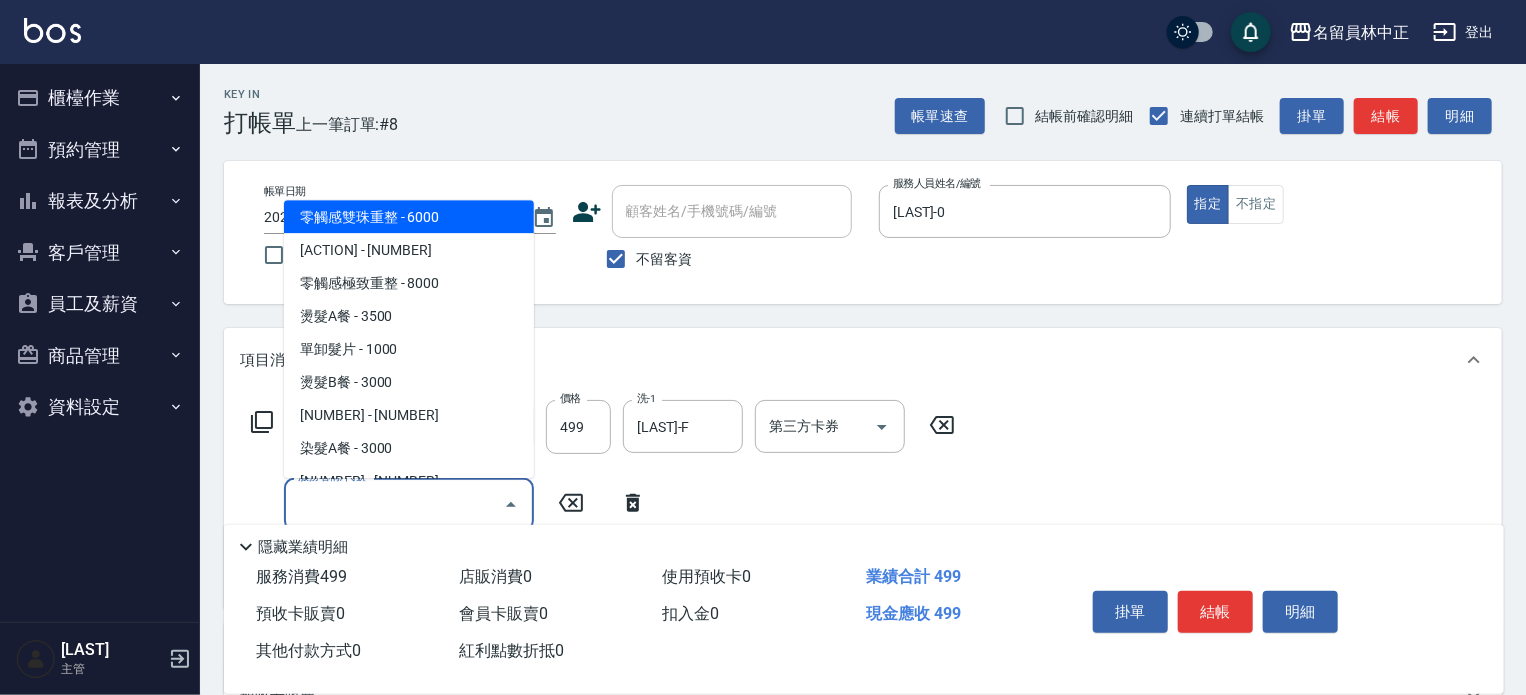 type on "[ACTION]" 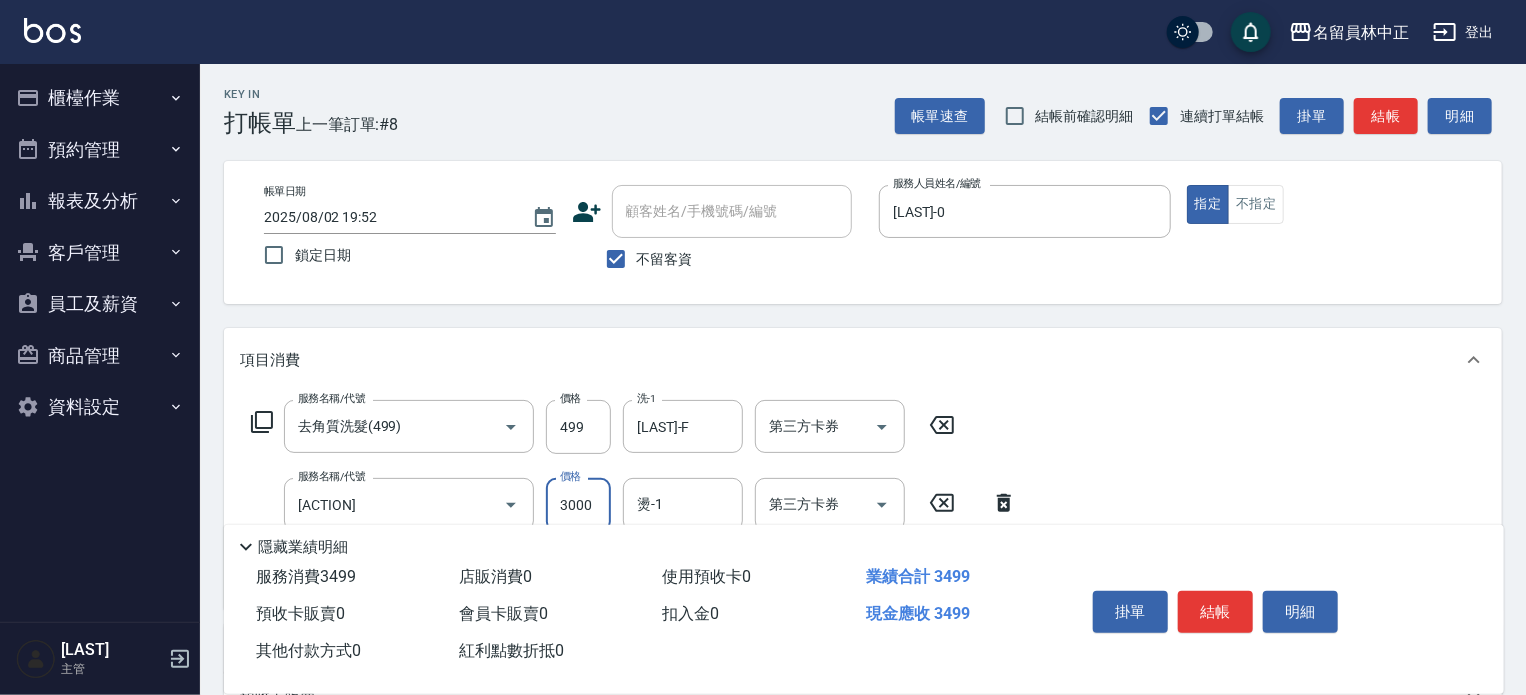 type on "3000" 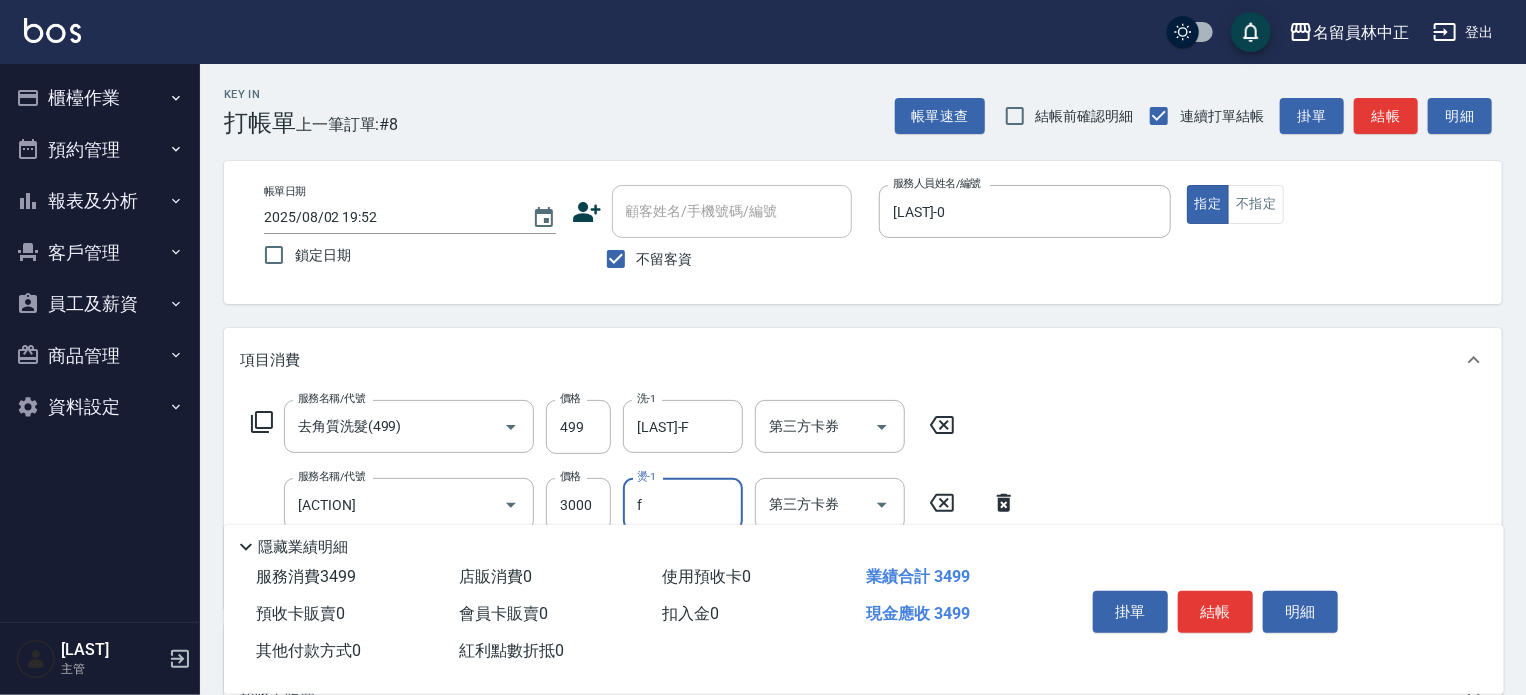 type on "[LAST]-F" 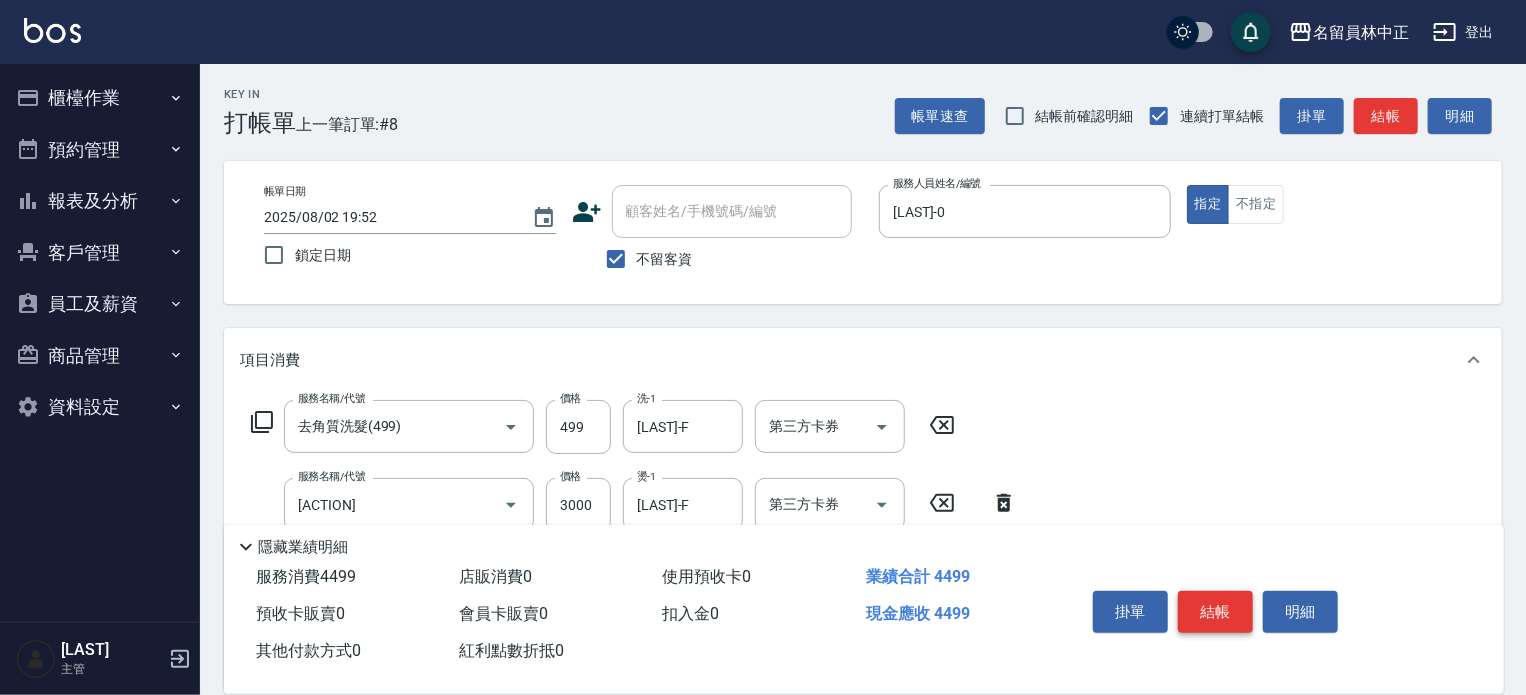 type on "[ACTION]([NUMBER])" 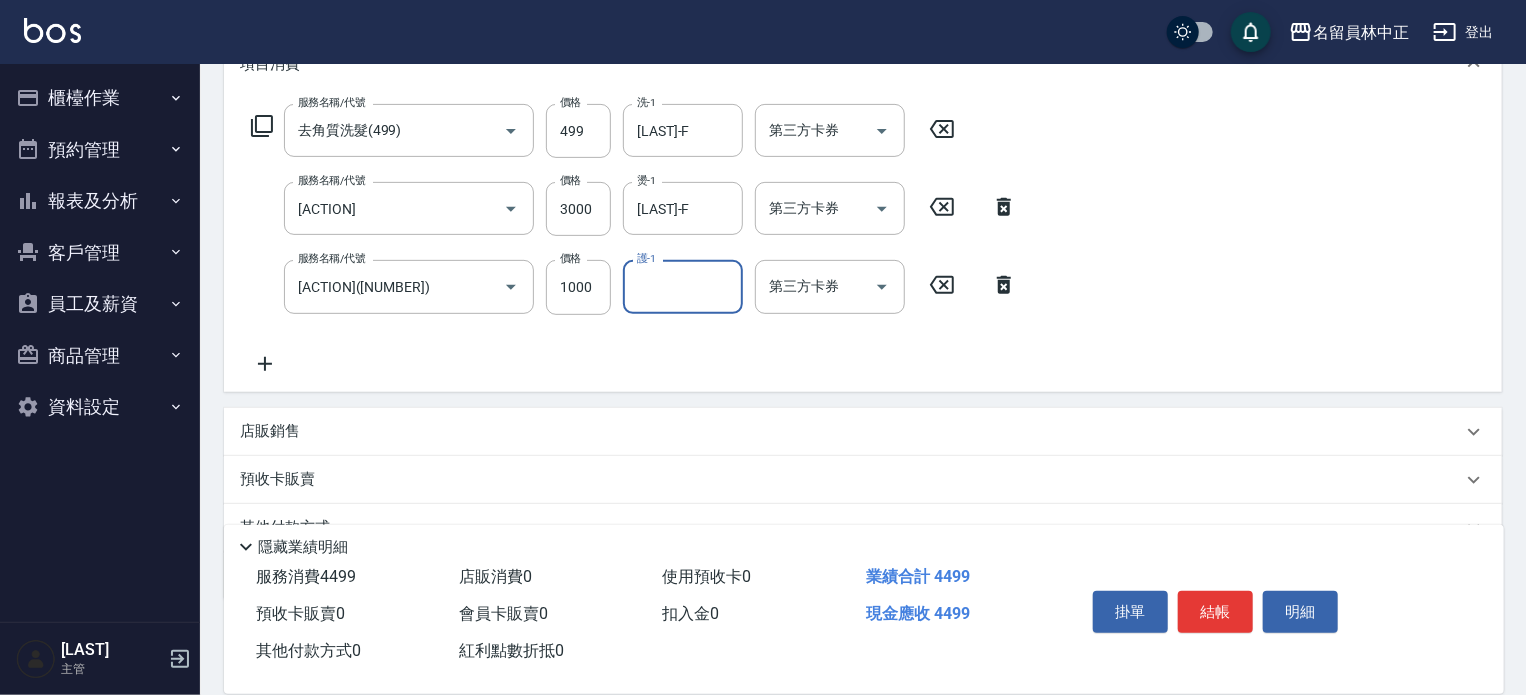 scroll, scrollTop: 300, scrollLeft: 0, axis: vertical 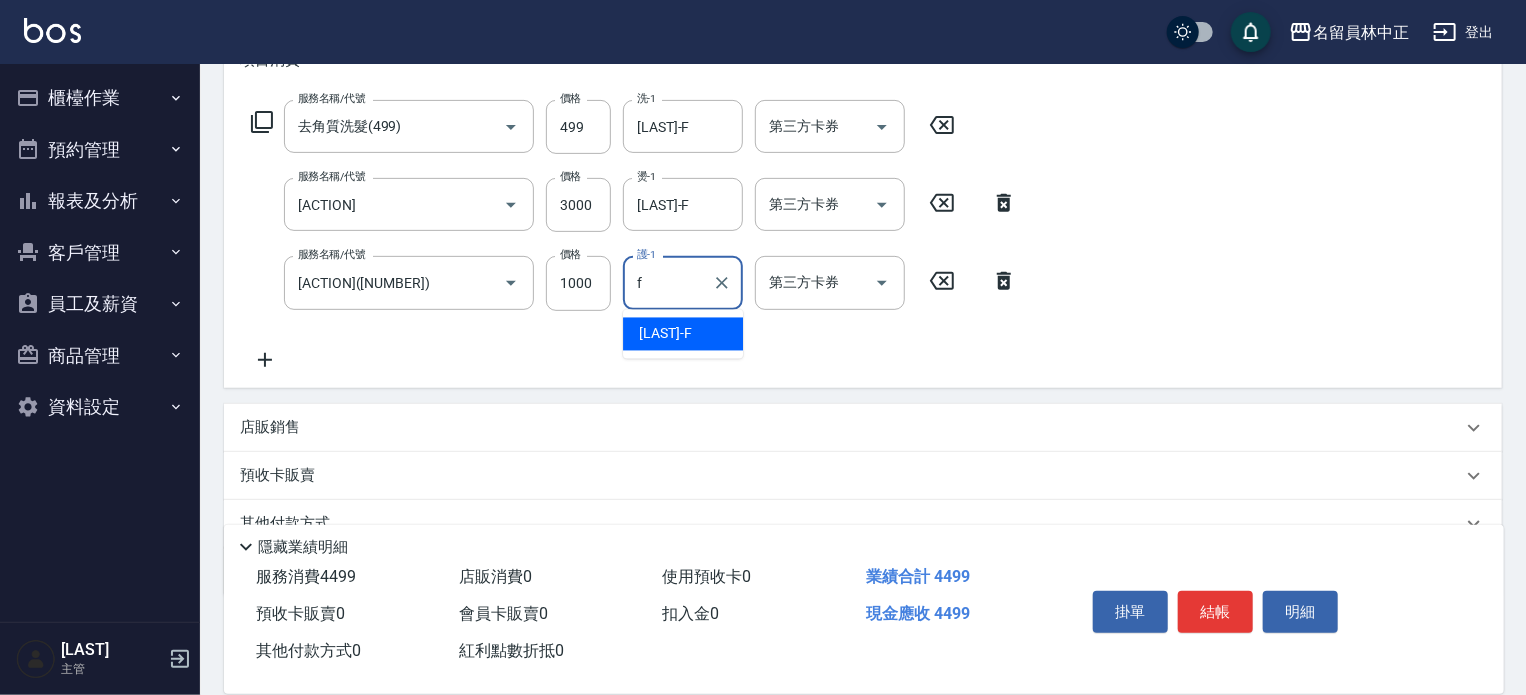 type on "[LAST]-F" 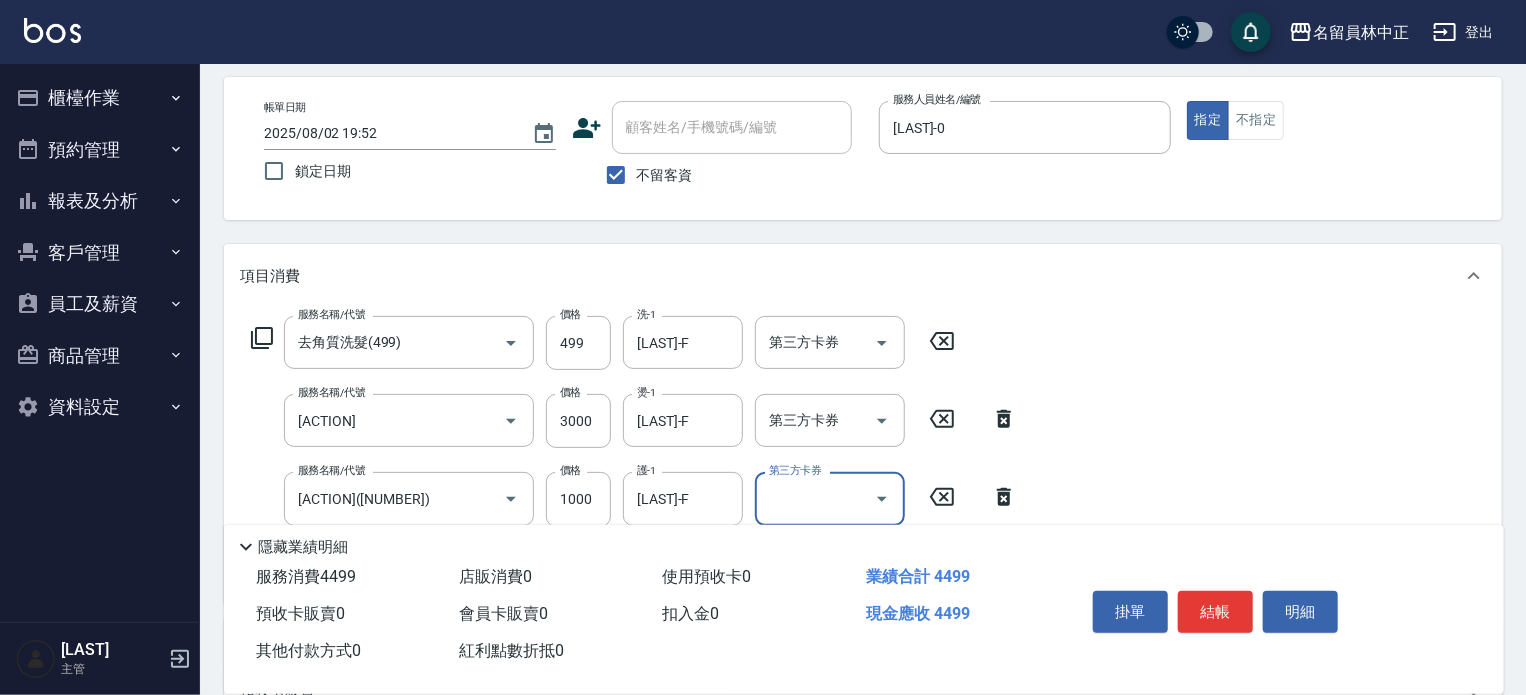 scroll, scrollTop: 0, scrollLeft: 0, axis: both 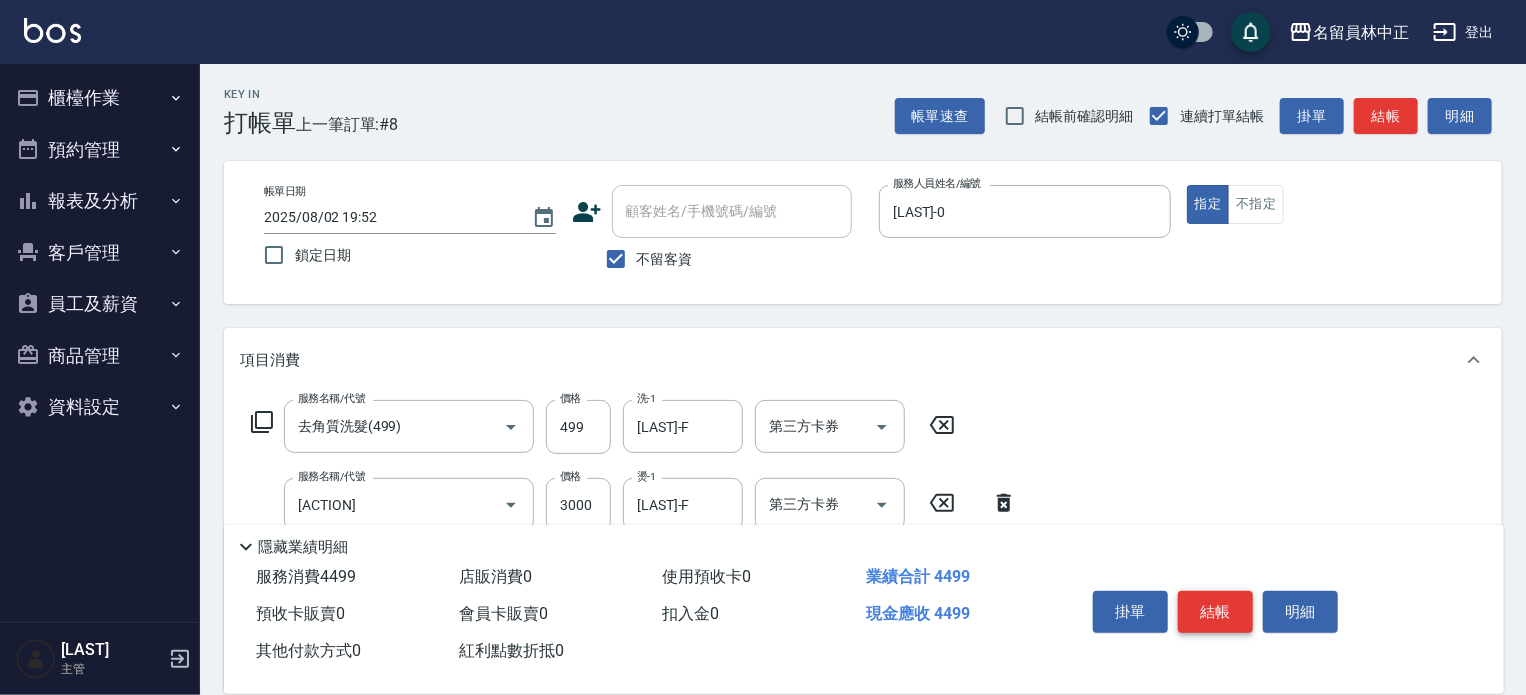 click on "結帳" at bounding box center (1215, 612) 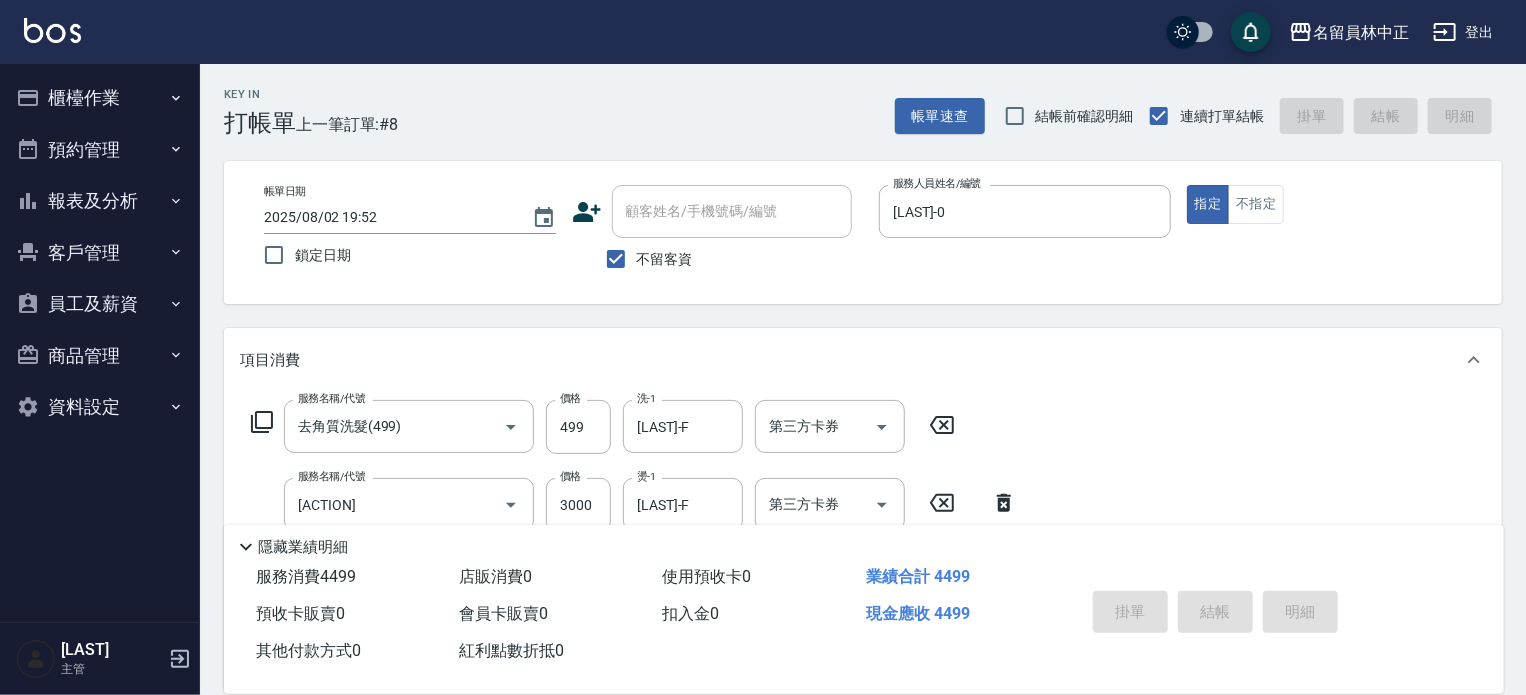 type on "2025/08/02 19:53" 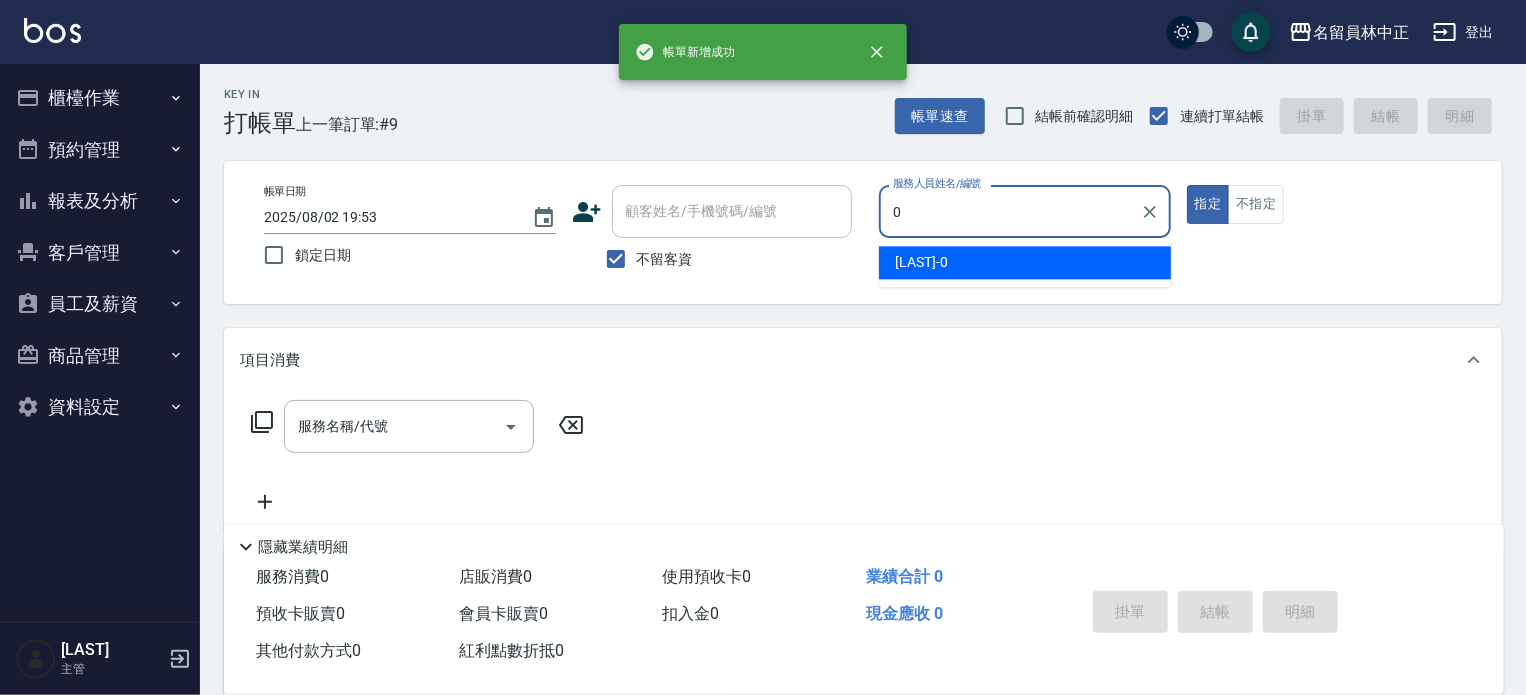 type on "[LAST]-0" 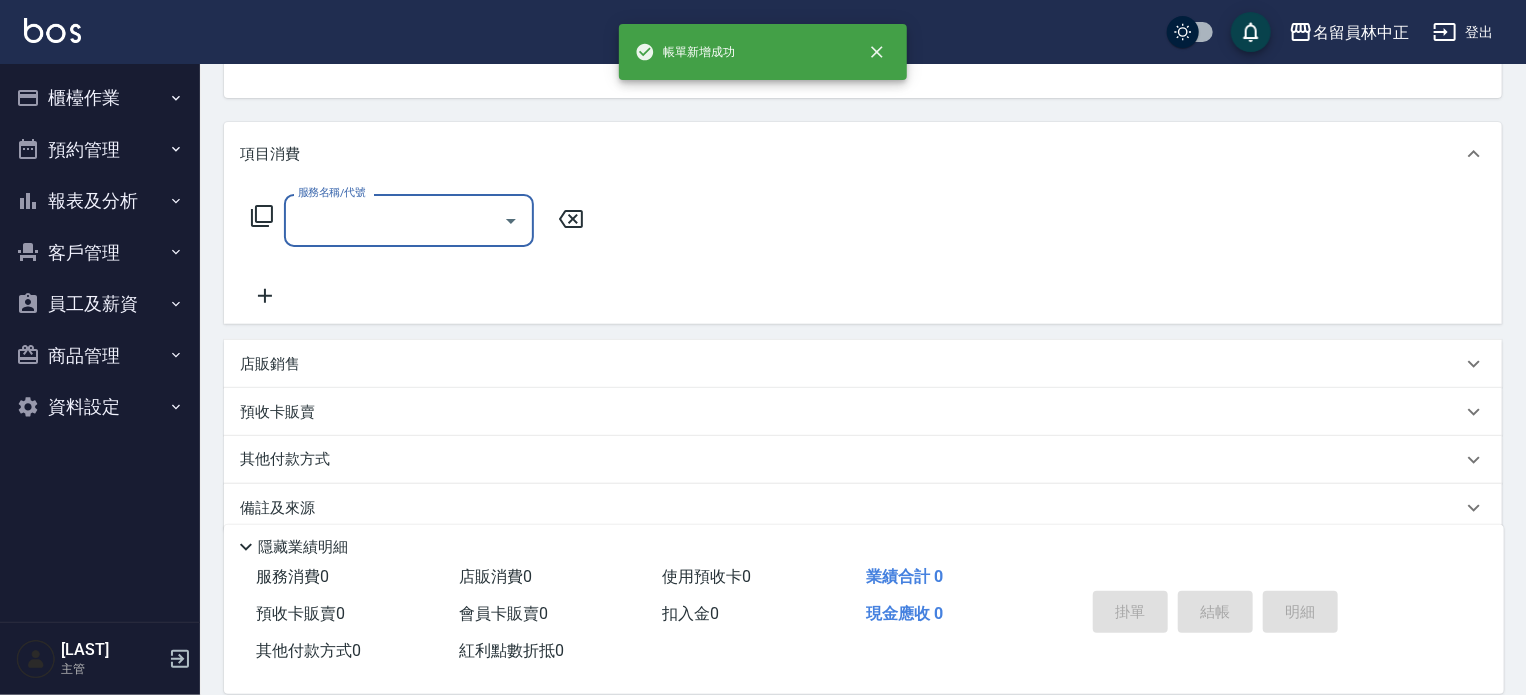 scroll, scrollTop: 232, scrollLeft: 0, axis: vertical 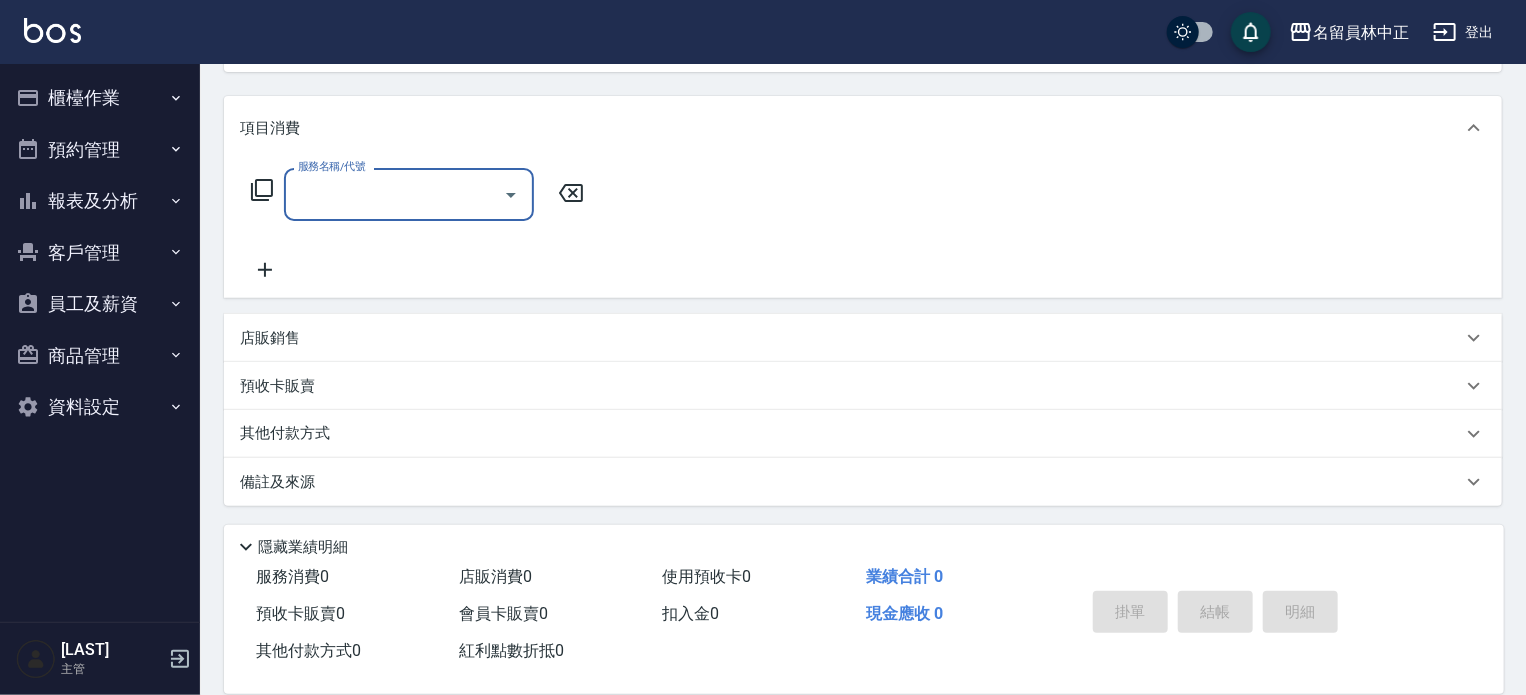 click on "店販銷售" at bounding box center [851, 338] 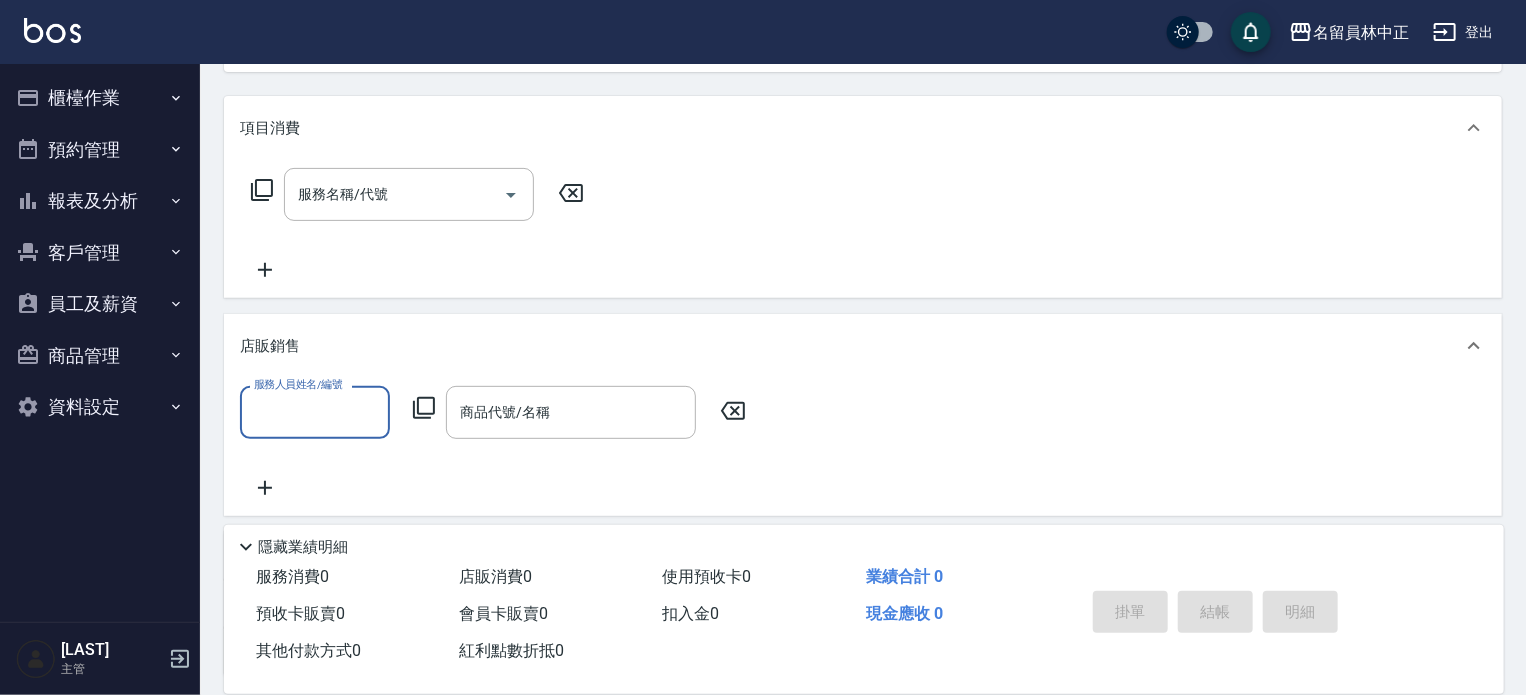 scroll, scrollTop: 0, scrollLeft: 0, axis: both 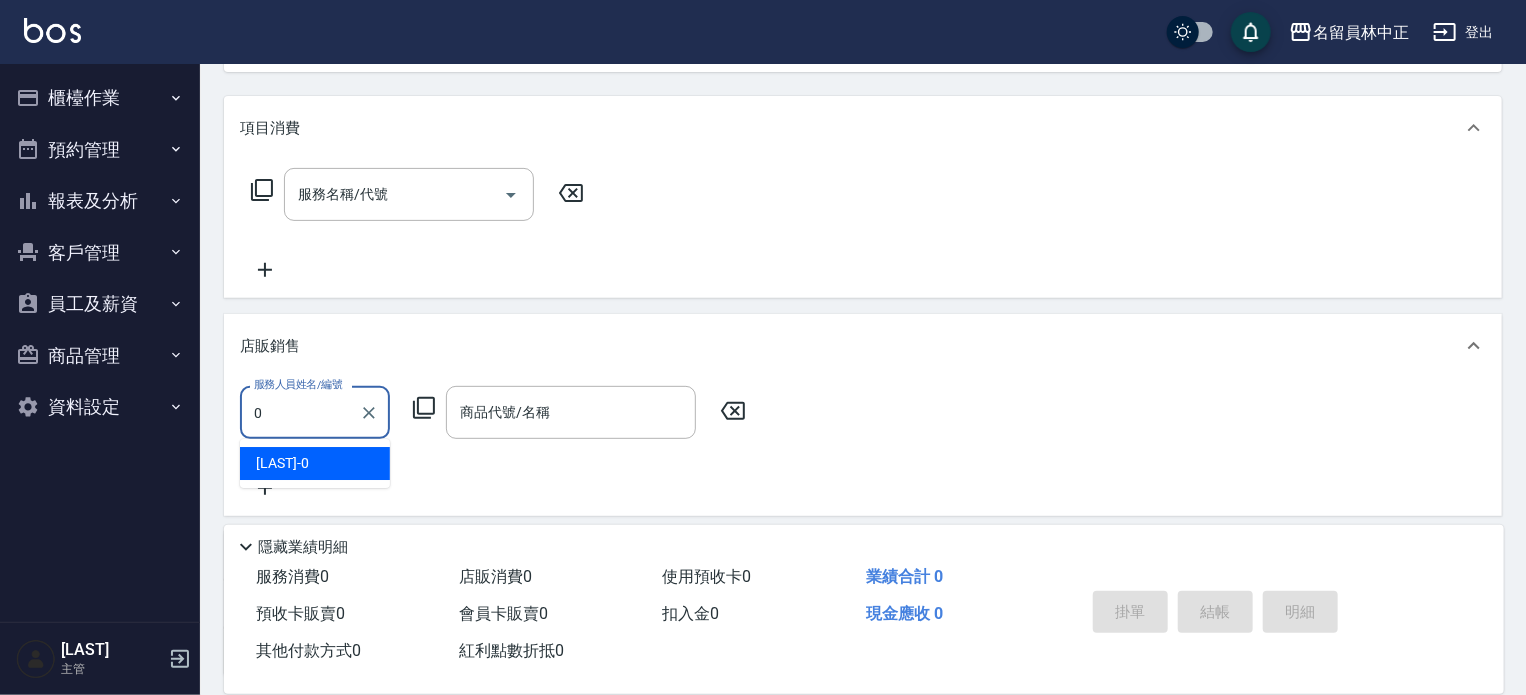 type on "[LAST]-0" 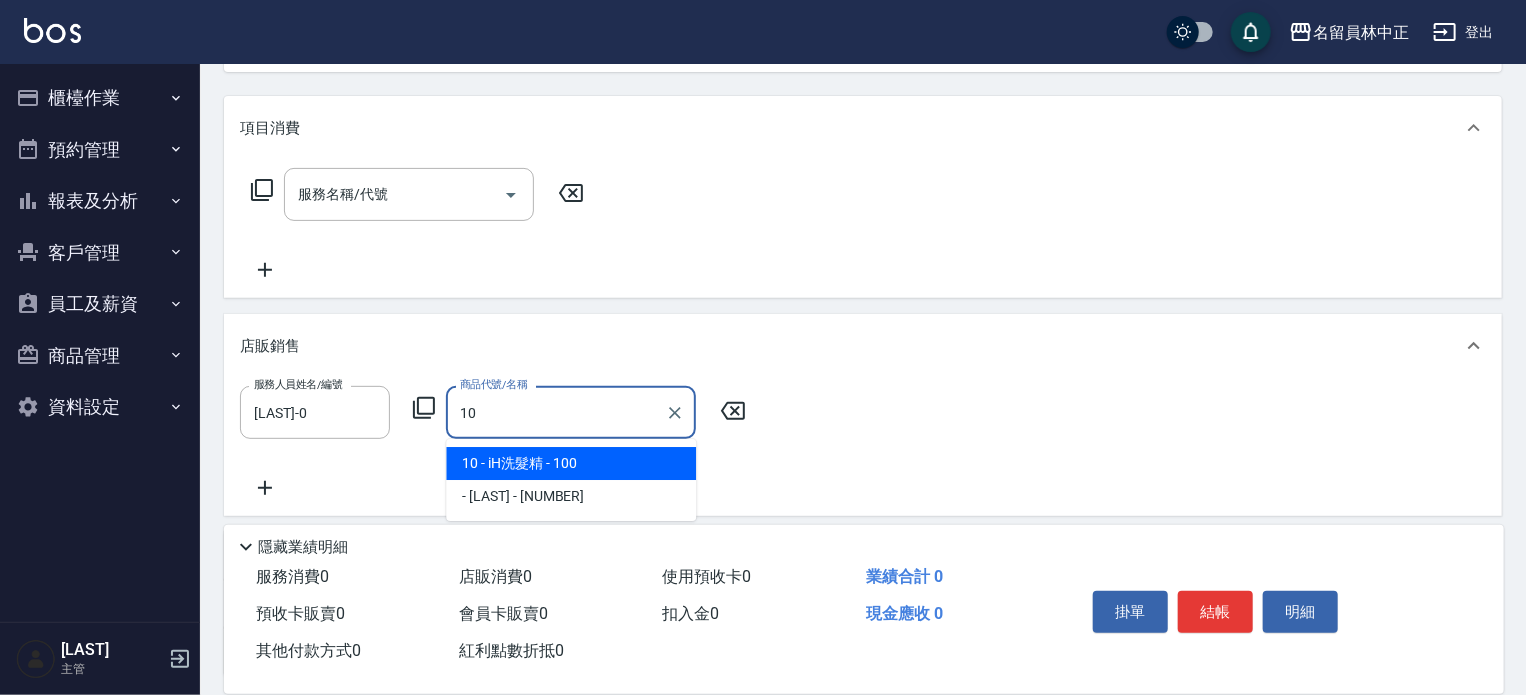 type on "[LAST]" 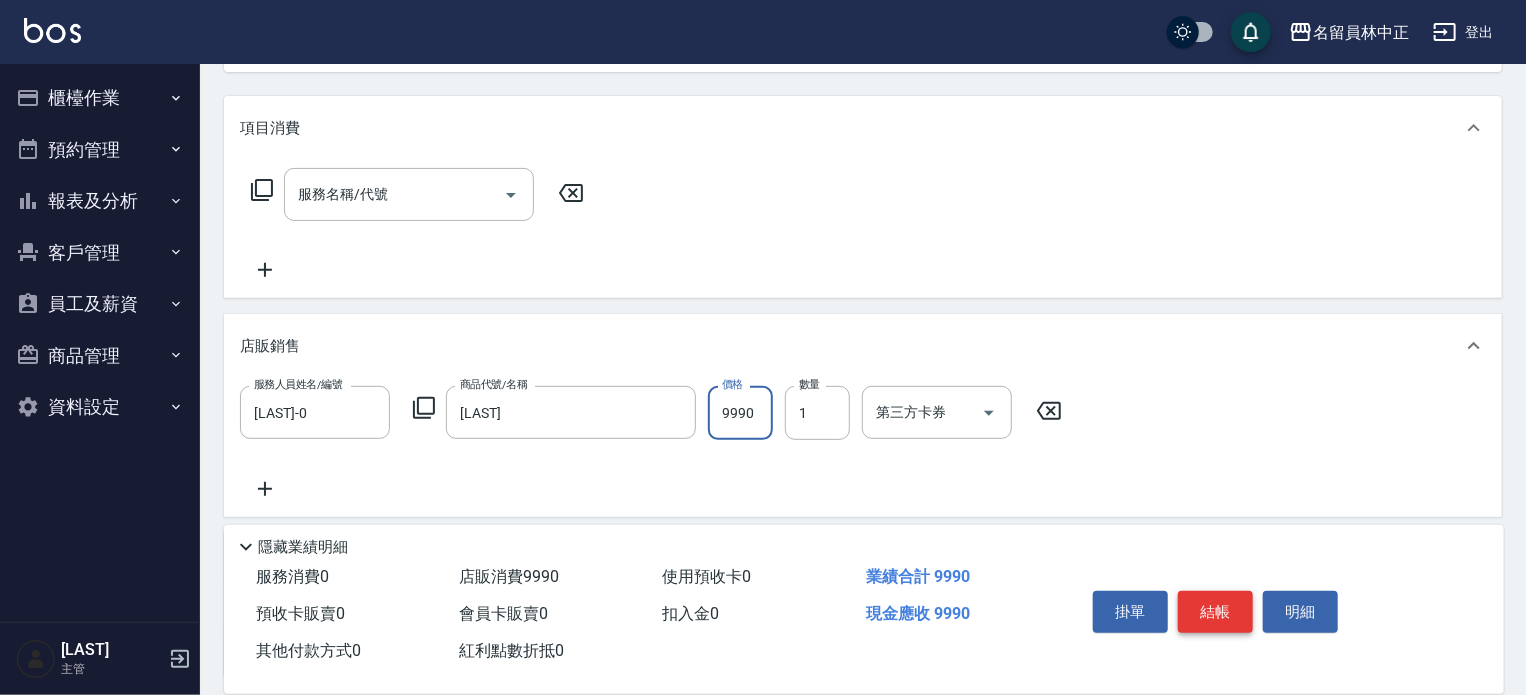 type on "9990" 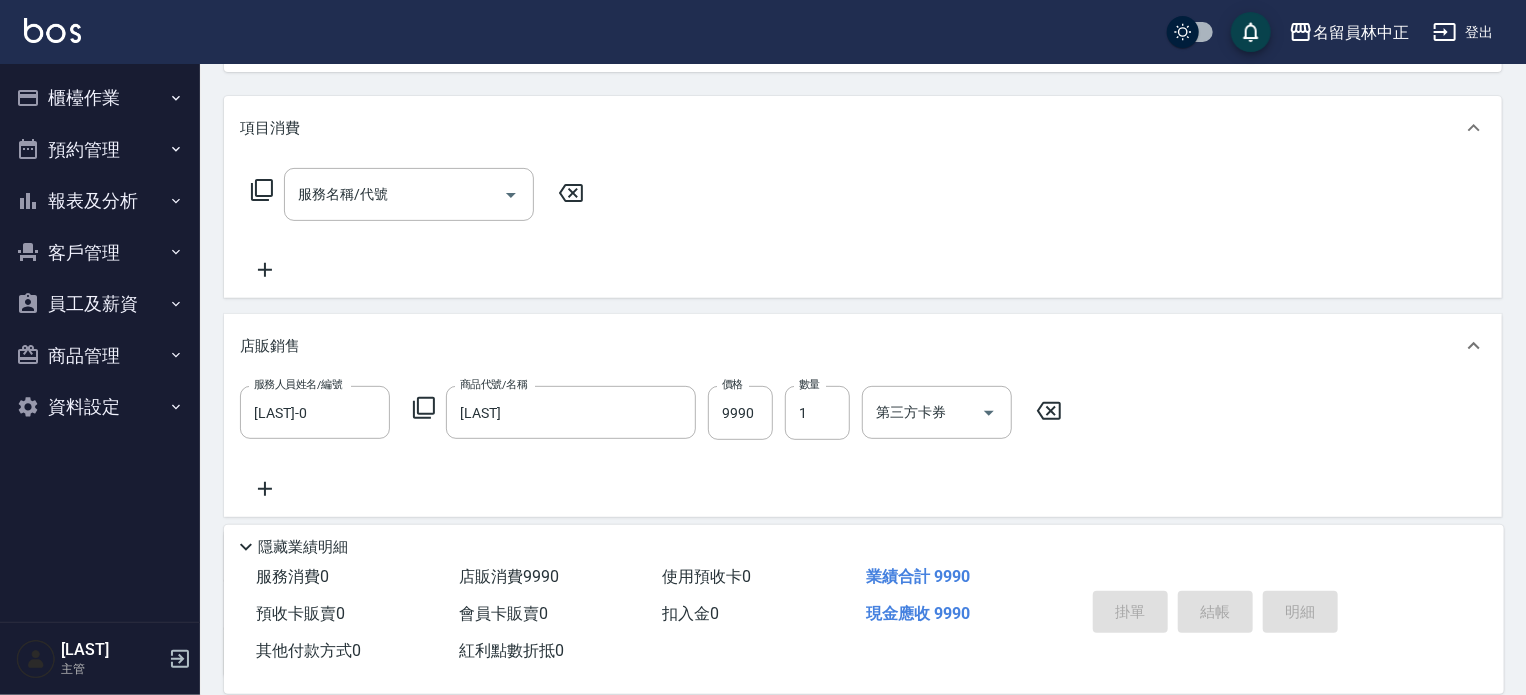 scroll, scrollTop: 141, scrollLeft: 0, axis: vertical 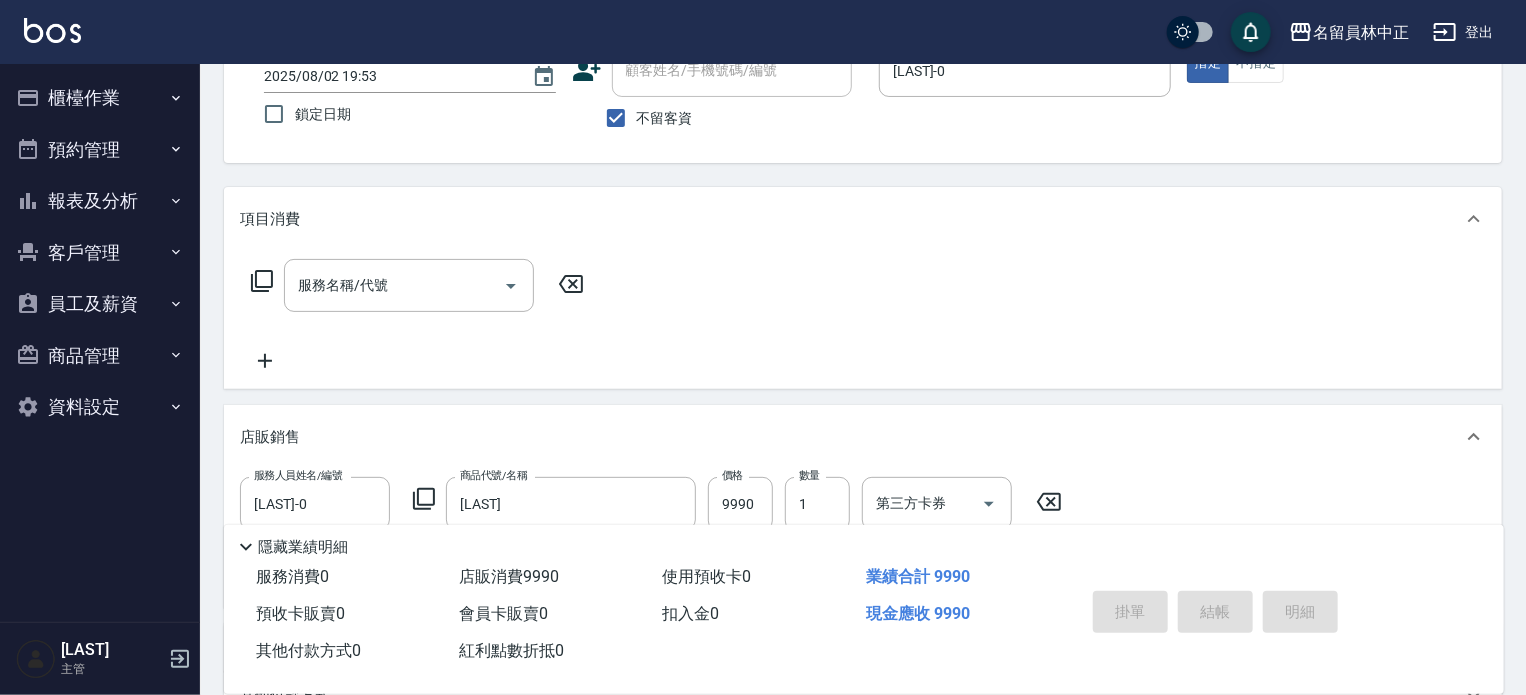 type 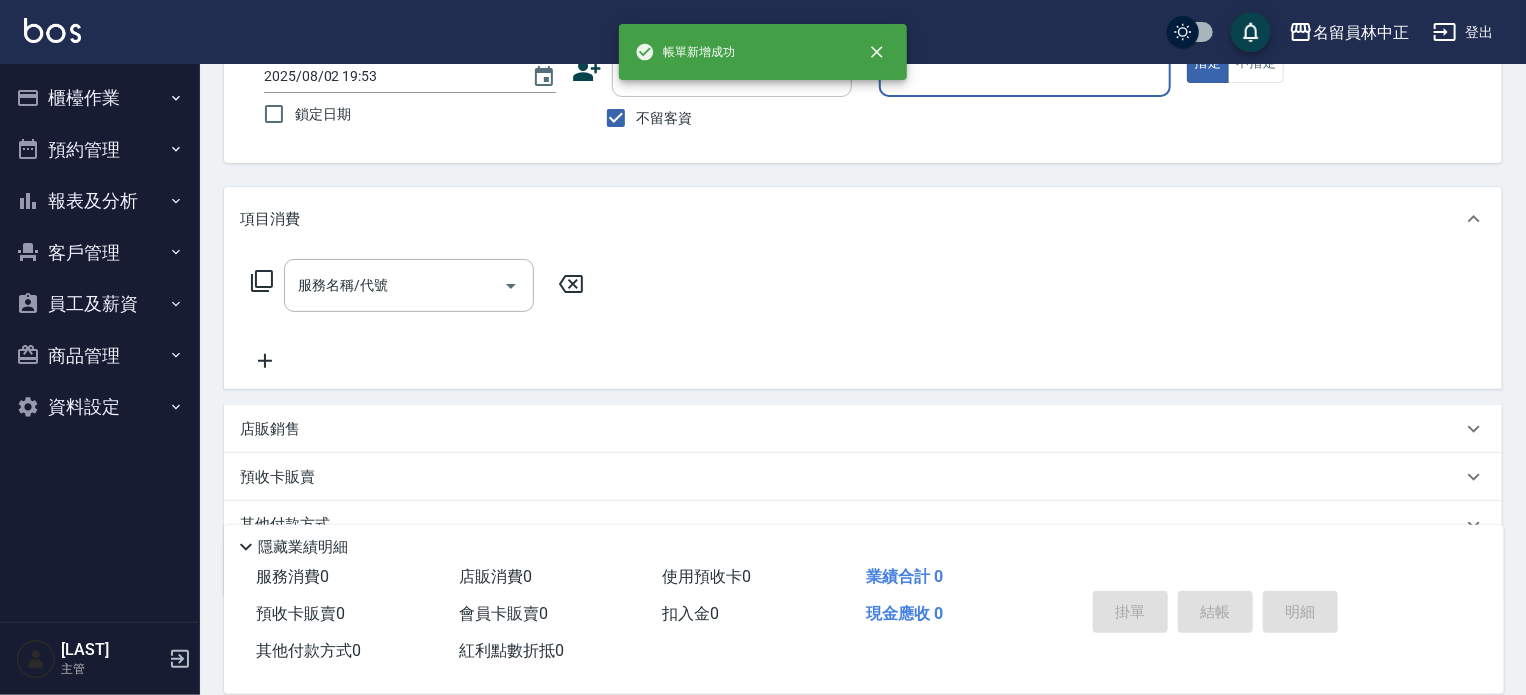 scroll, scrollTop: 0, scrollLeft: 0, axis: both 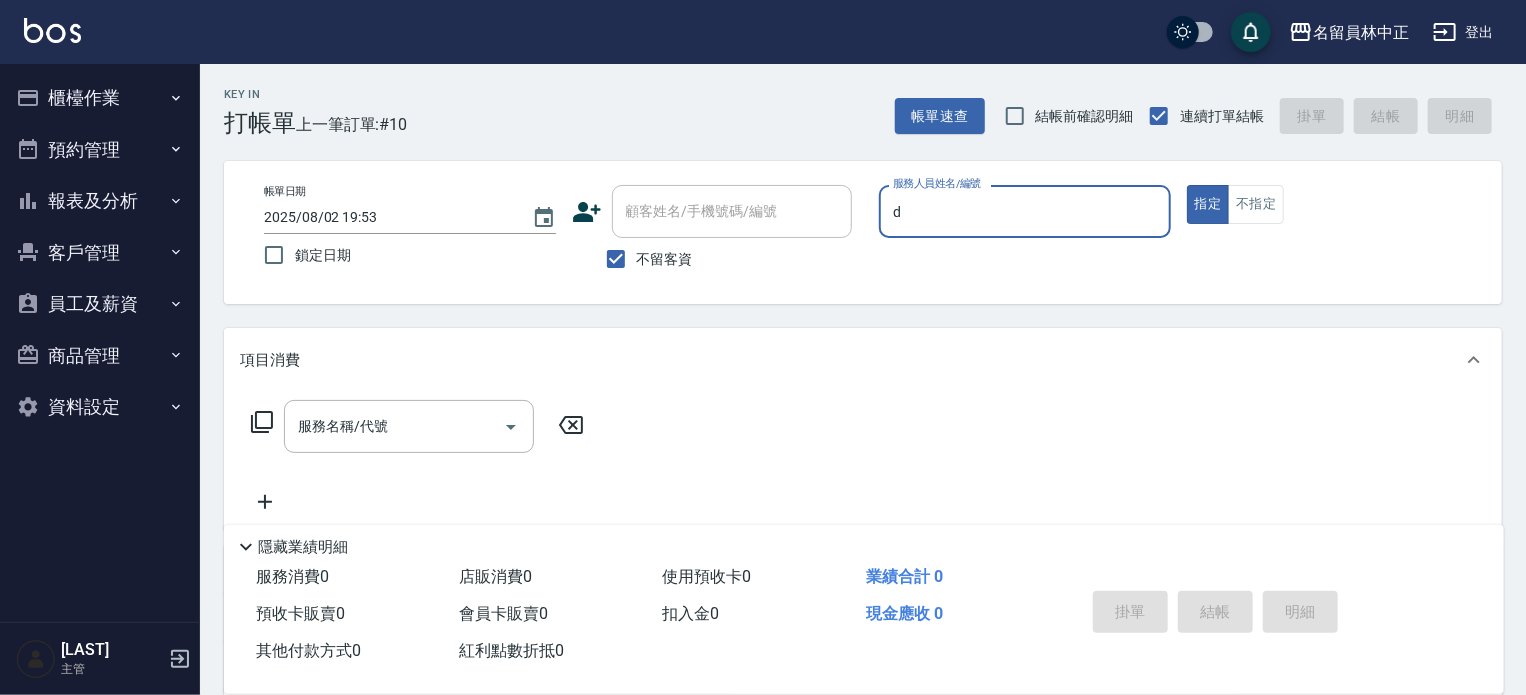 type on "[LAST]-D" 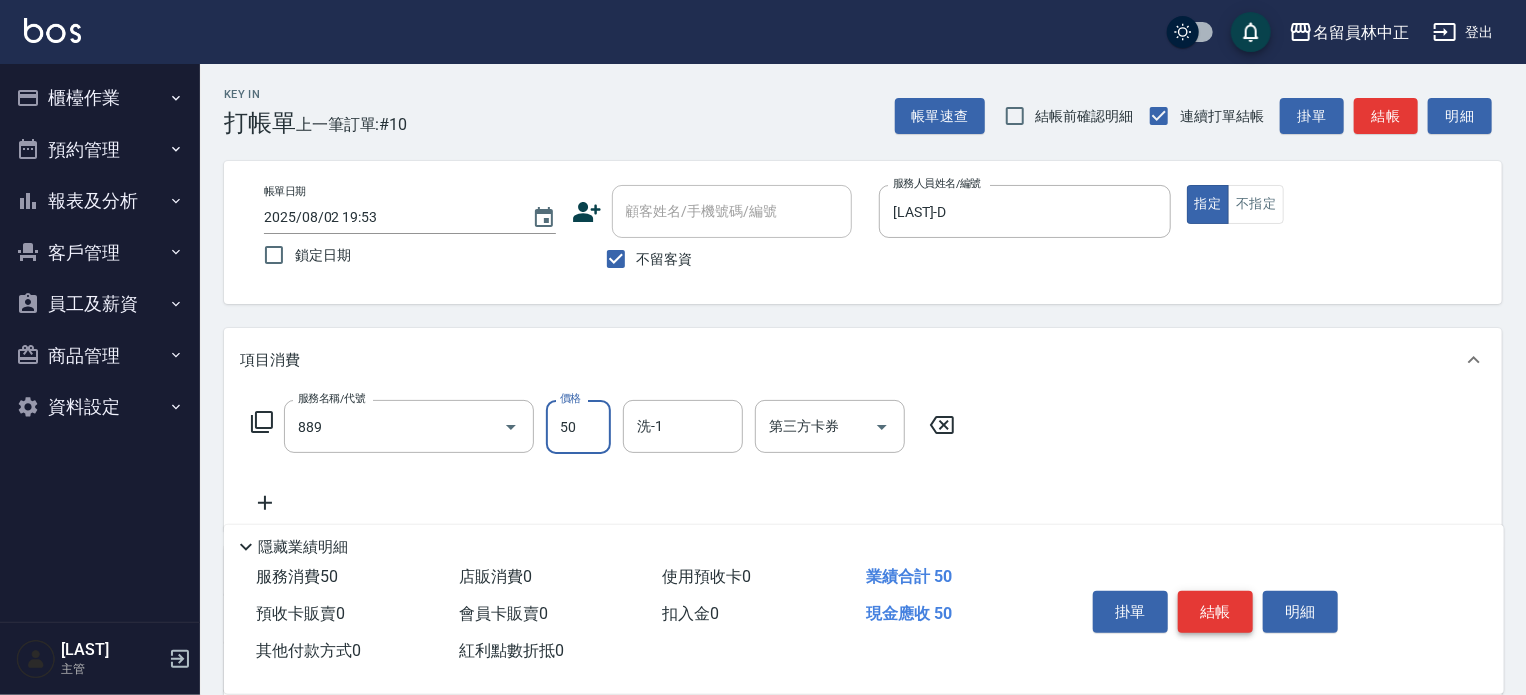 type on "精油(889)" 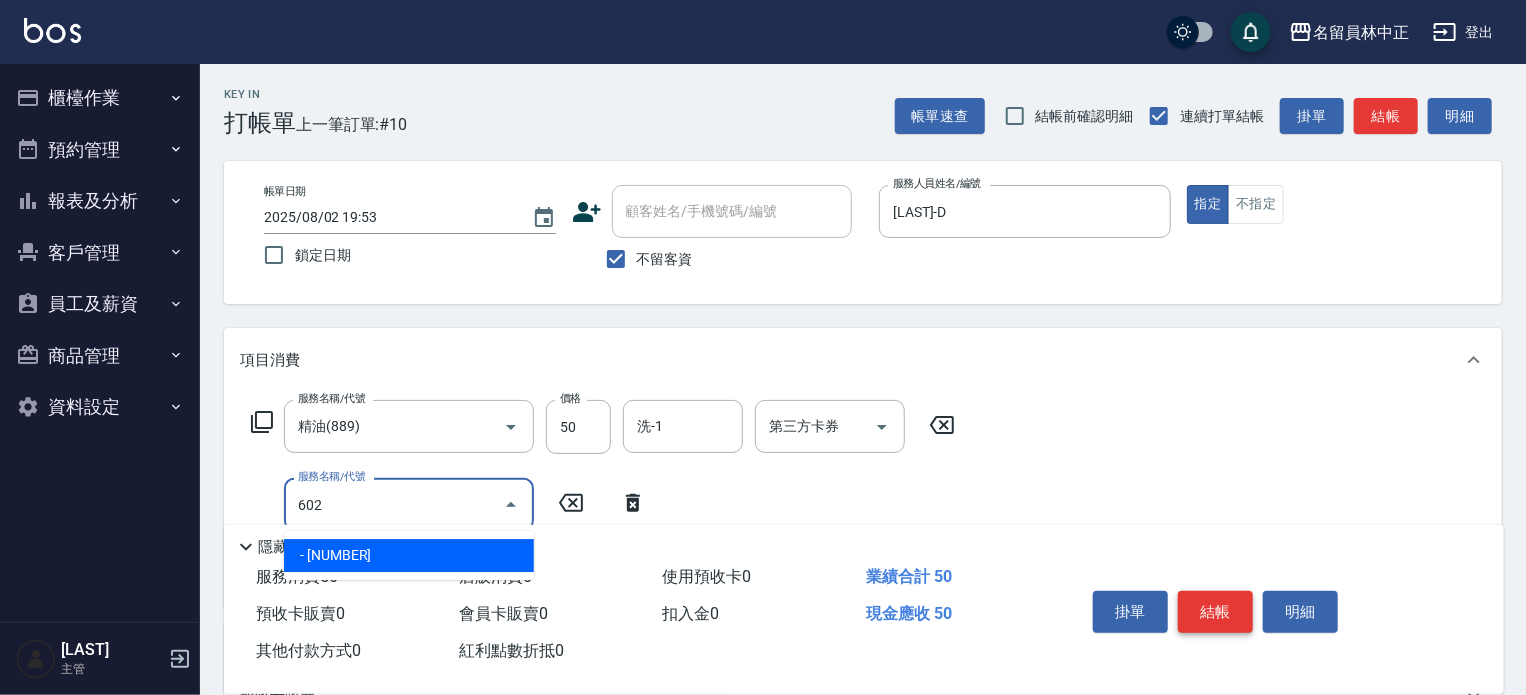 type on "一般洗髮(602)" 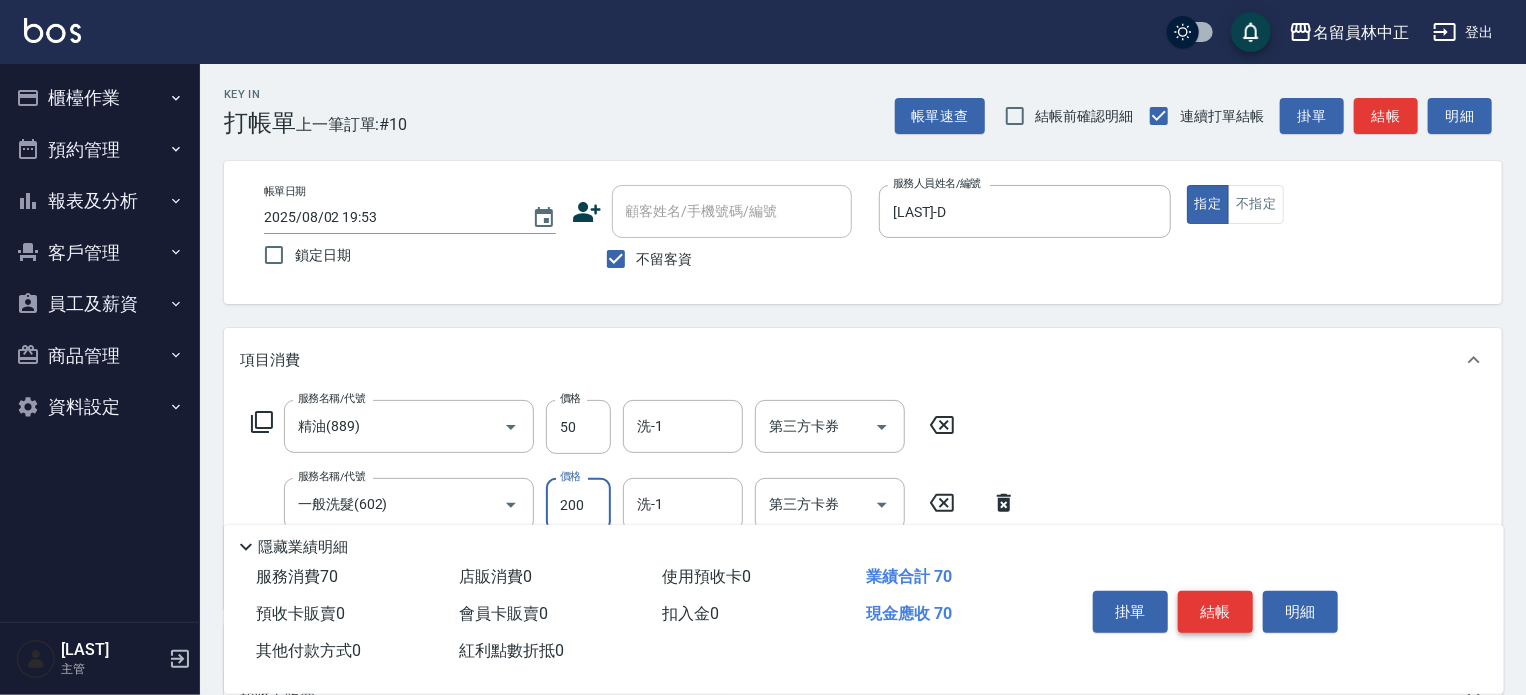 type on "200" 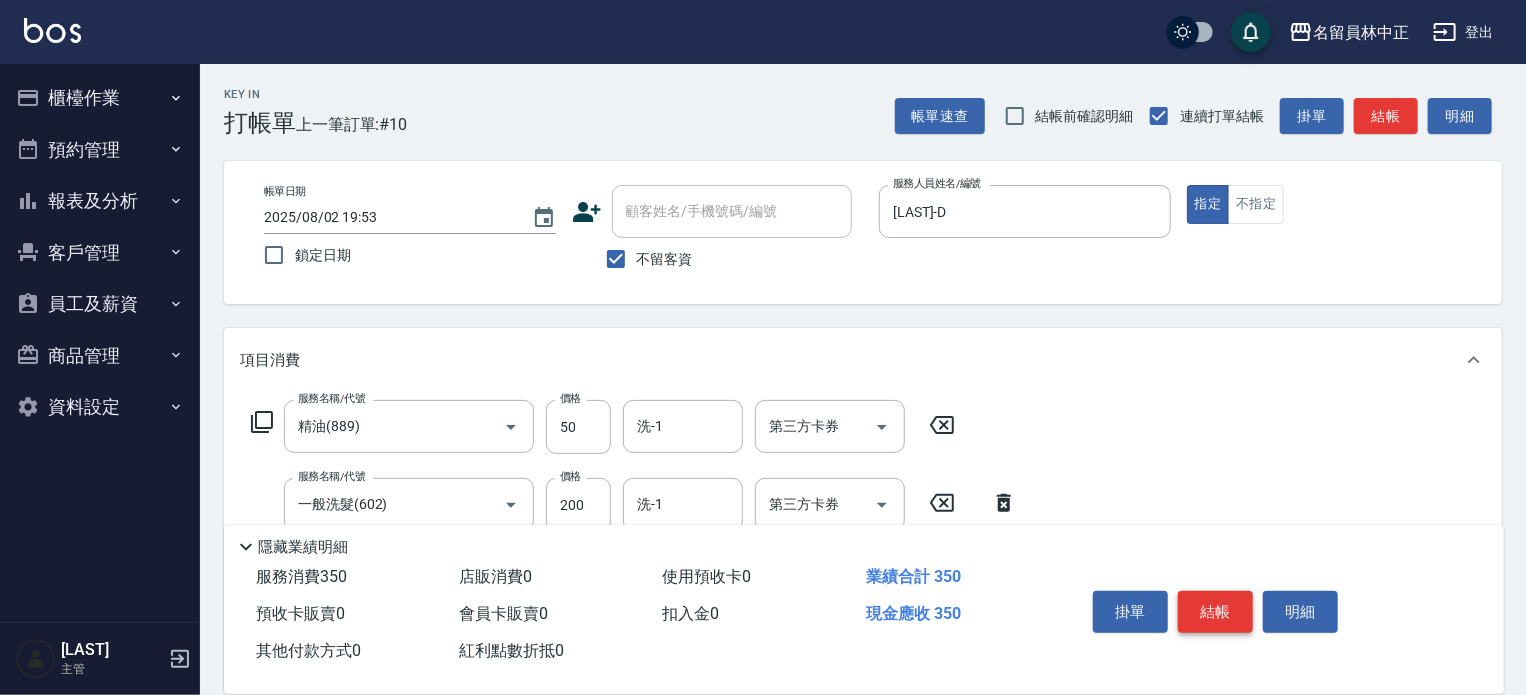 type on "剪髮(302)" 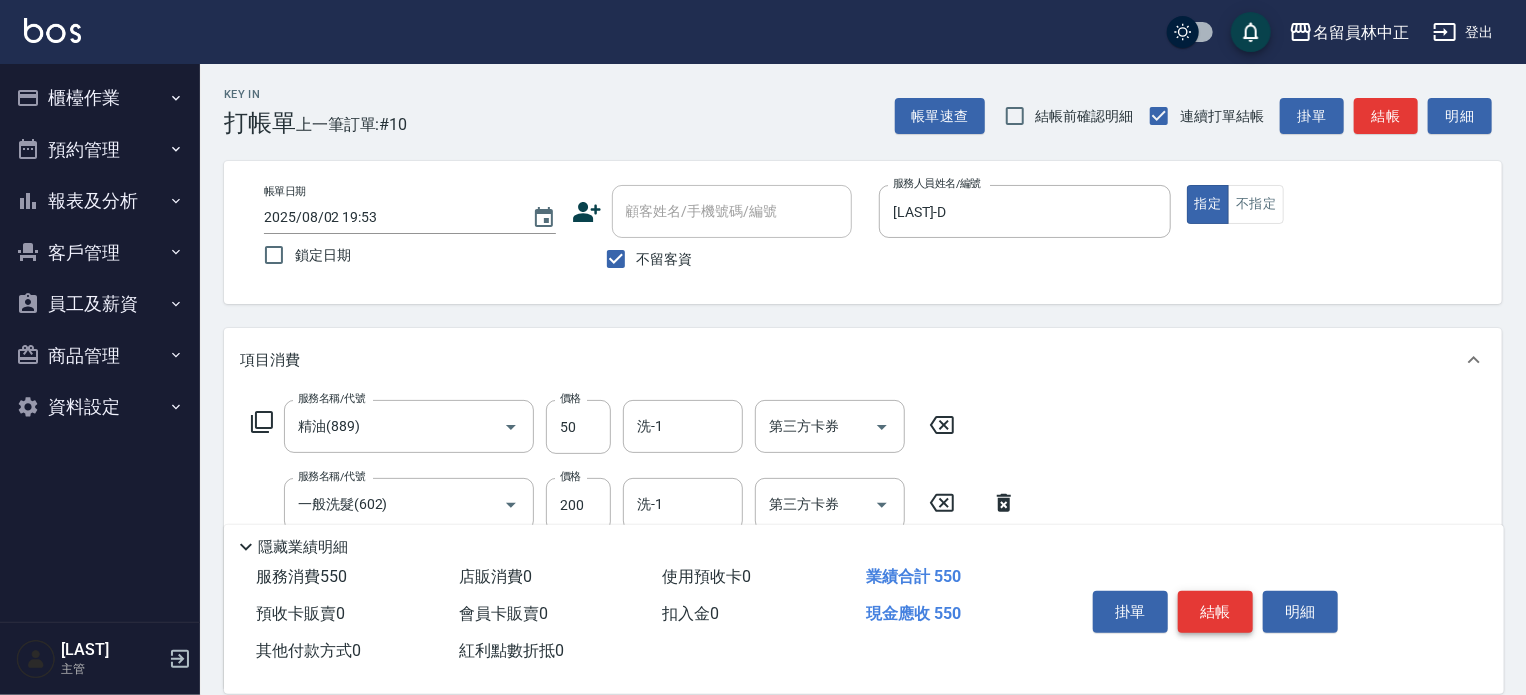 type on "300" 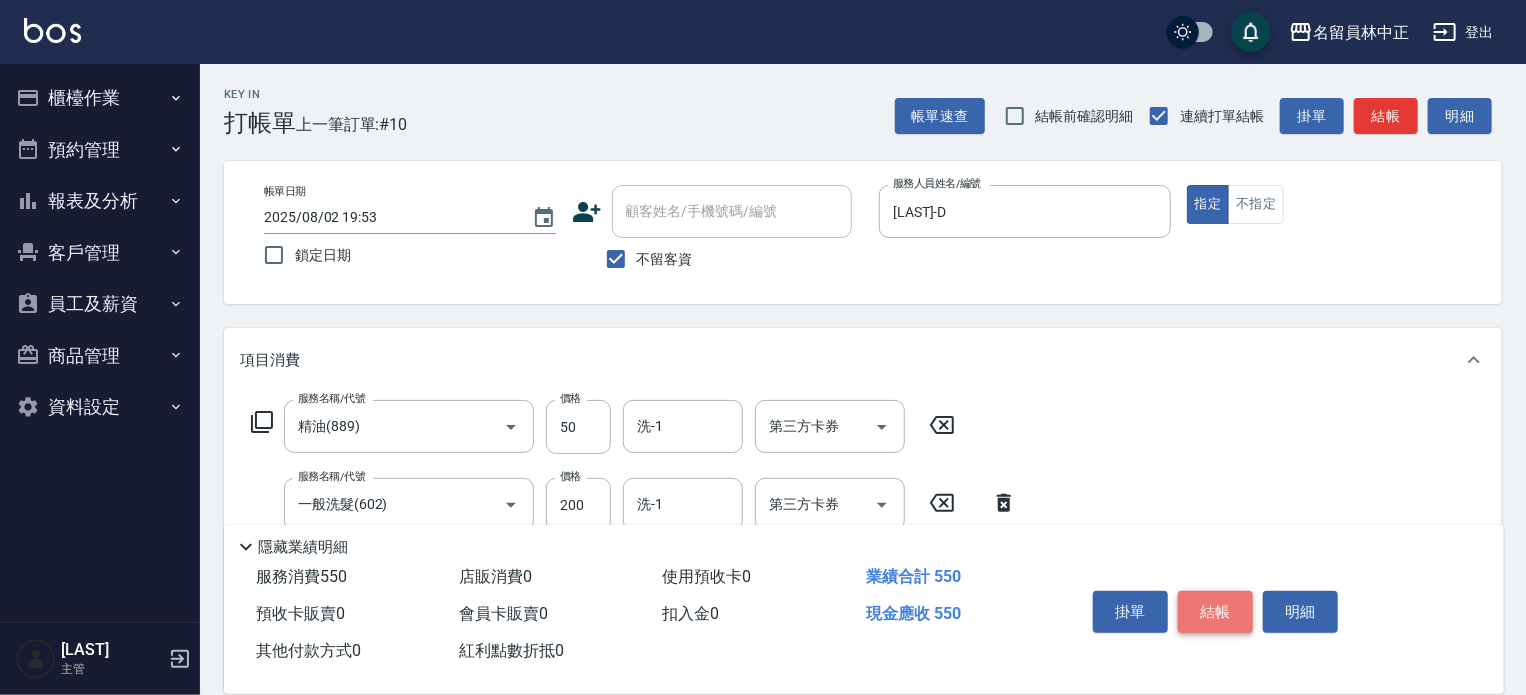 click on "結帳" at bounding box center (1215, 612) 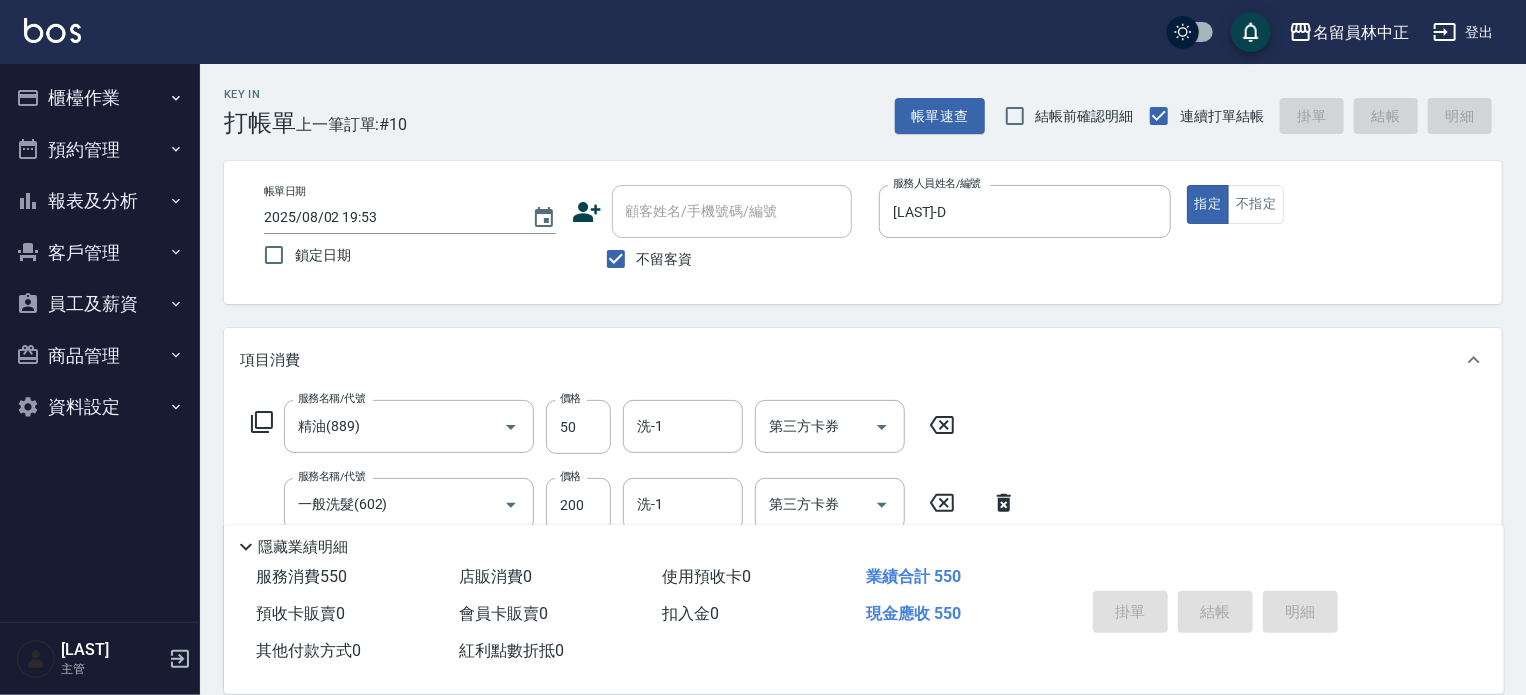 type 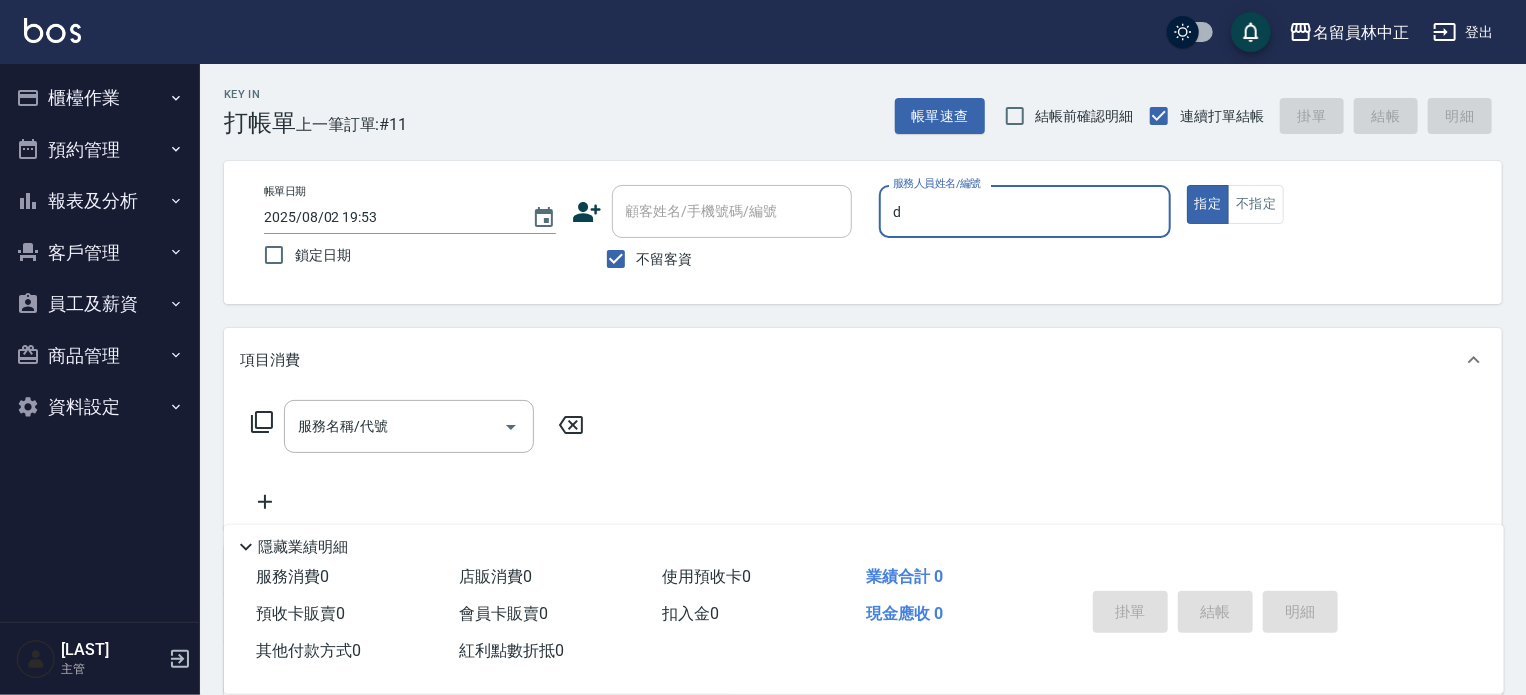 type on "[LAST]-D" 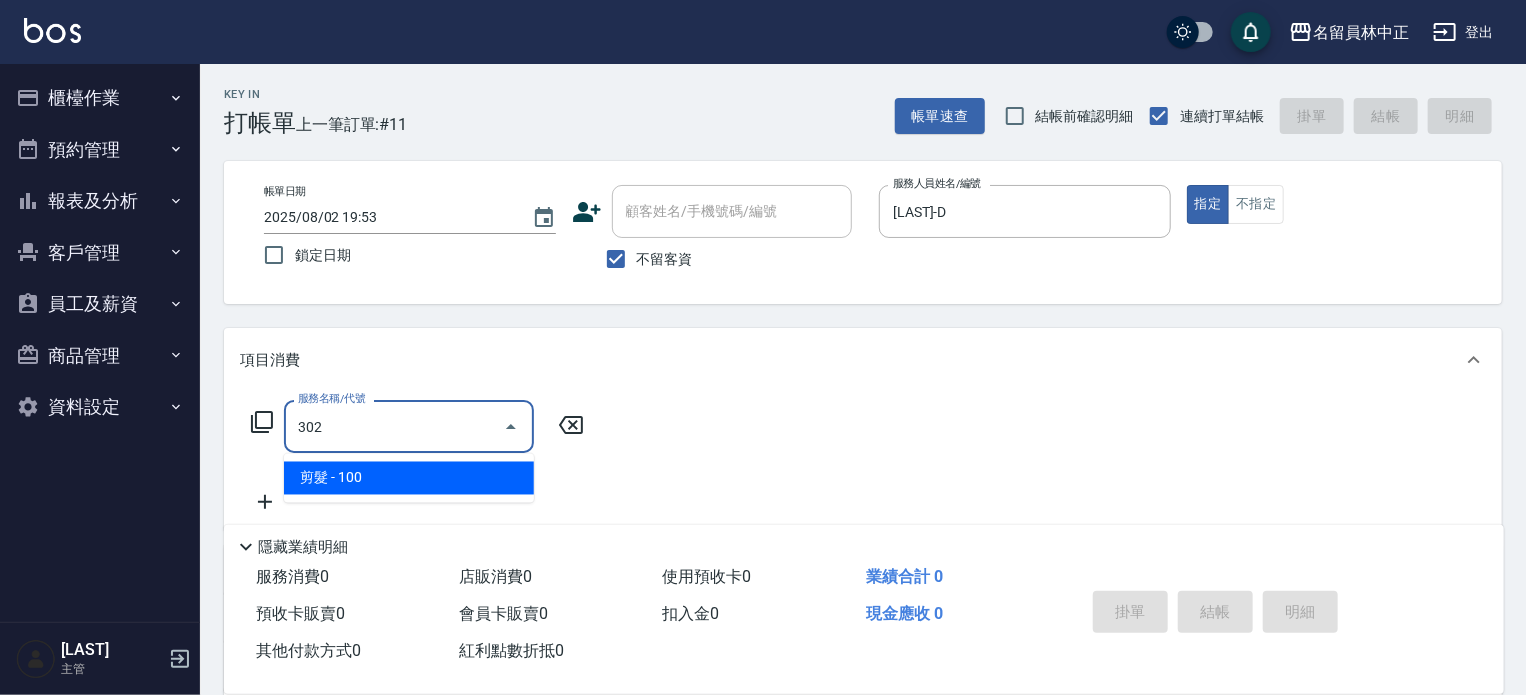 type on "剪髮(302)" 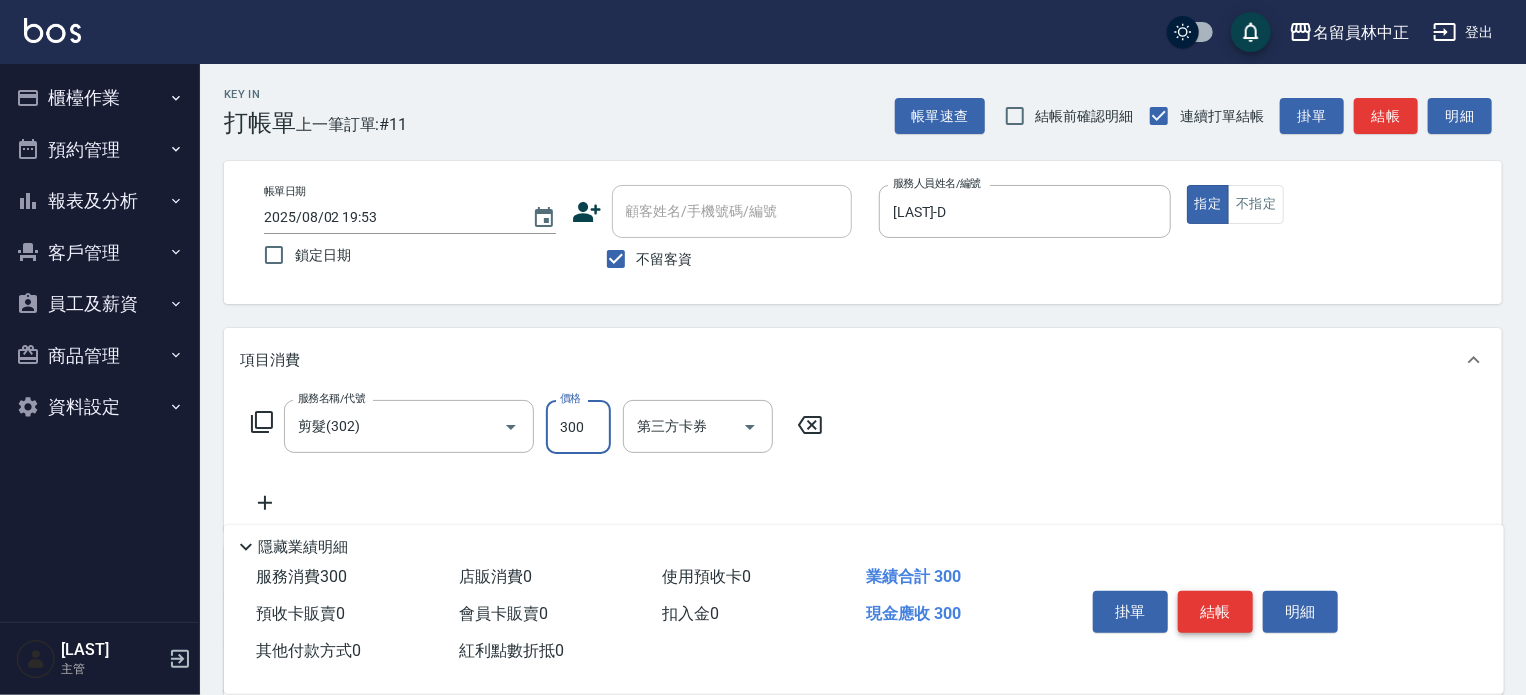 type on "300" 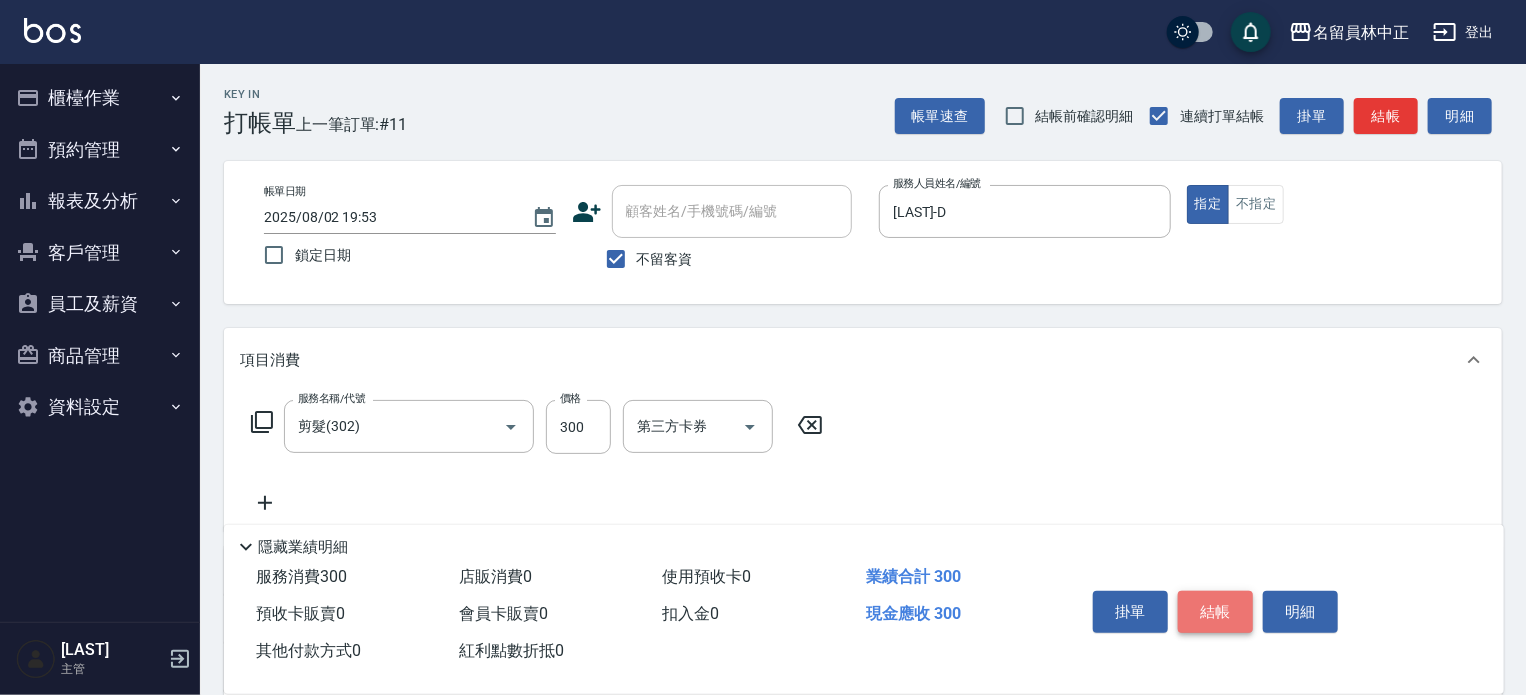 click on "結帳" at bounding box center [1215, 612] 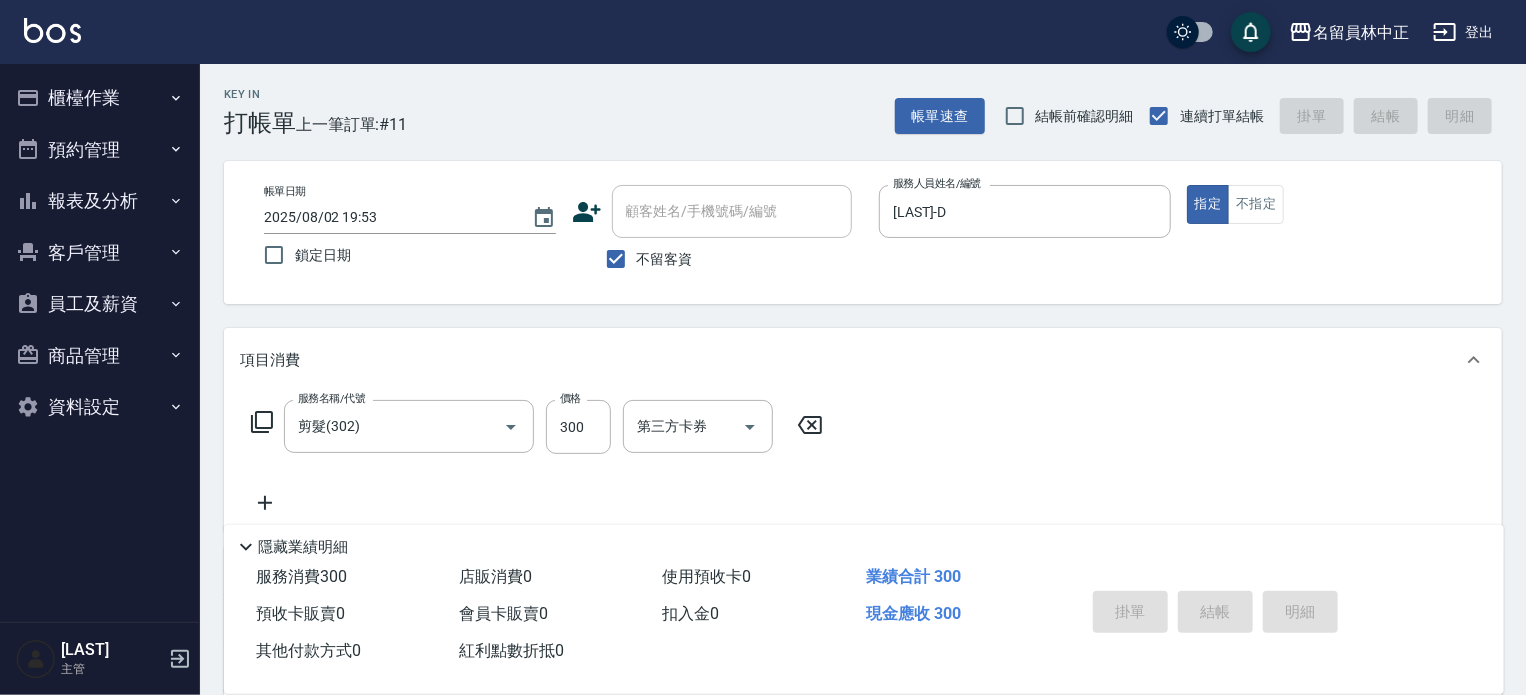 type 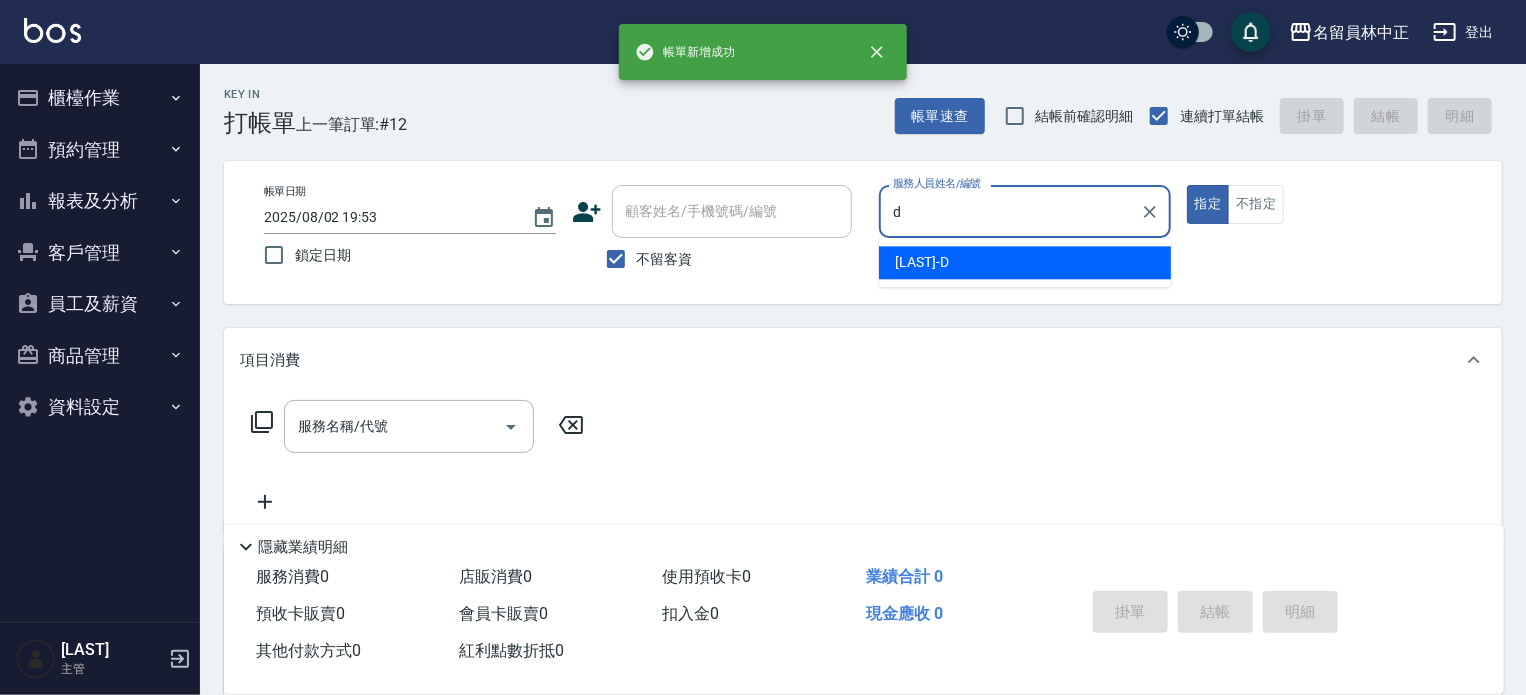 type on "[LAST]-D" 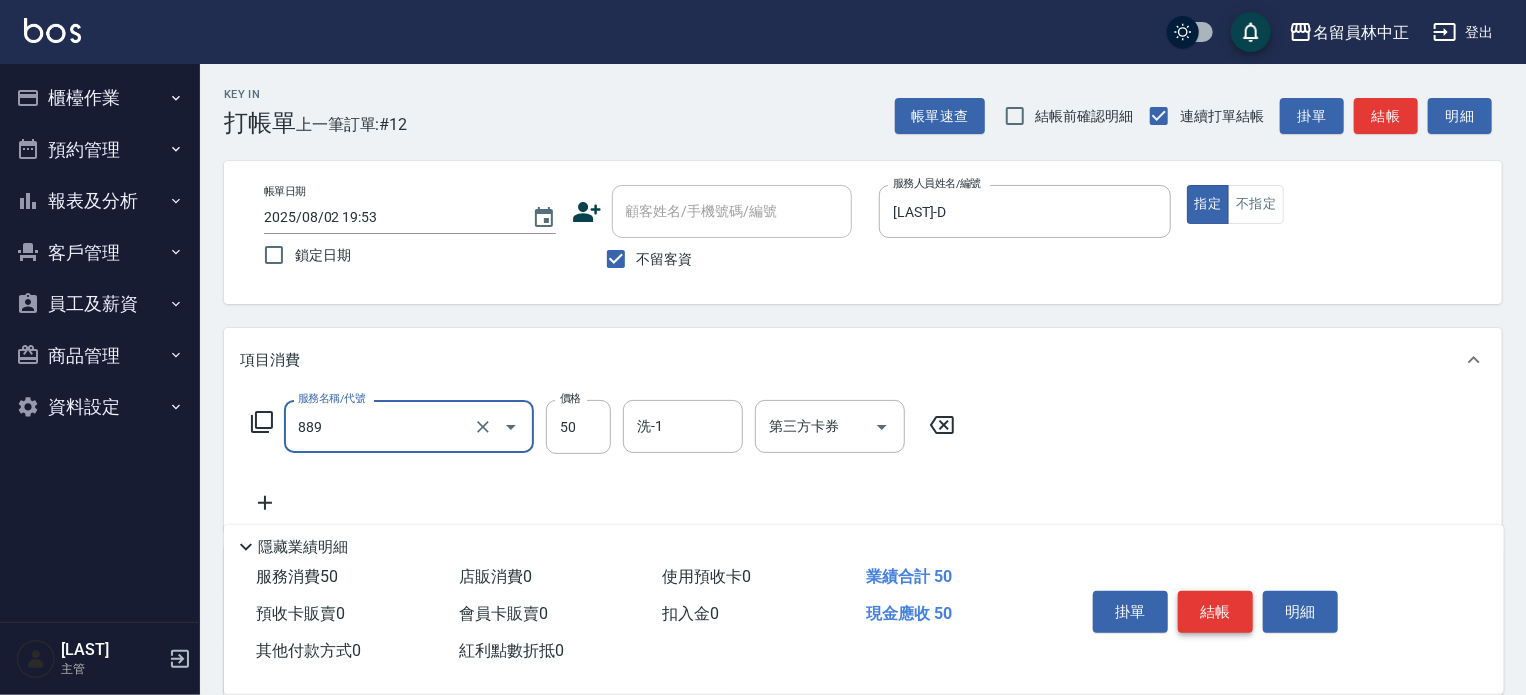 type on "精油(889)" 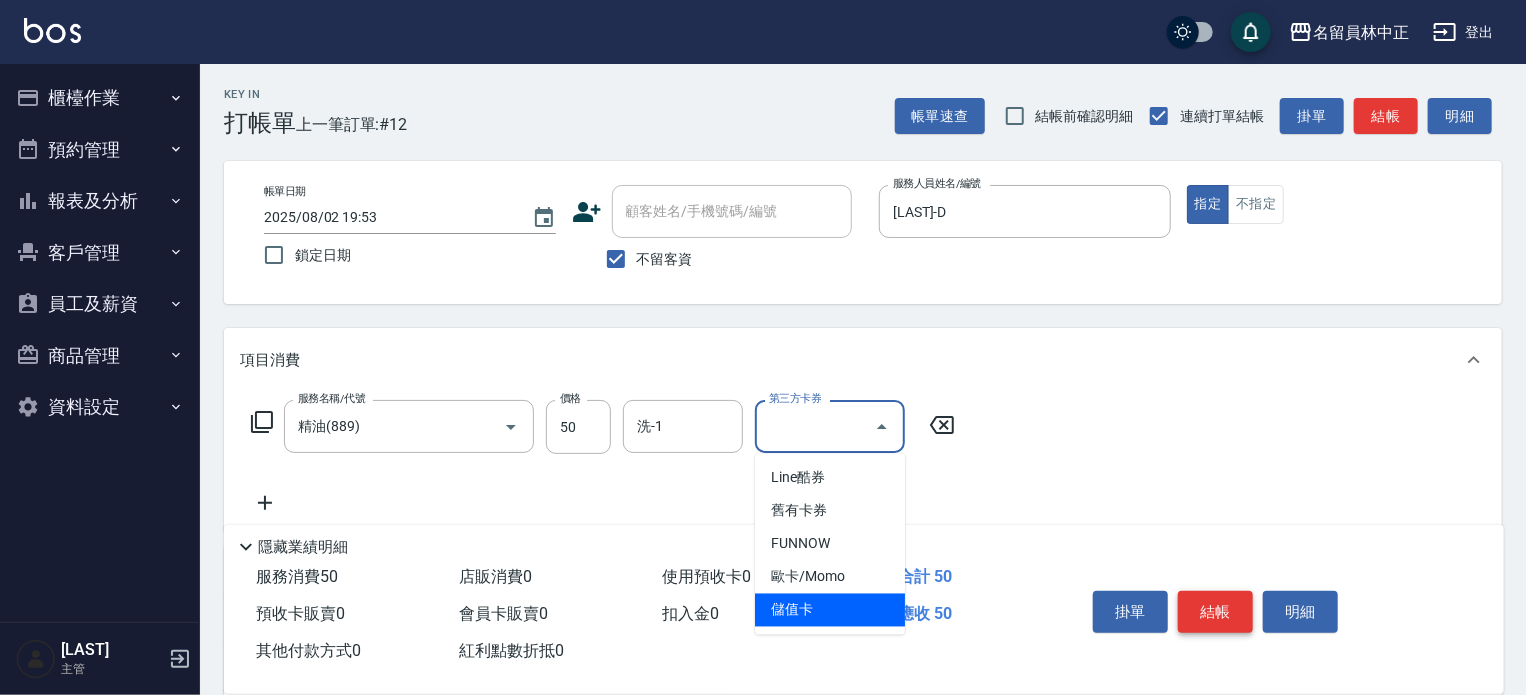 type on "儲值卡" 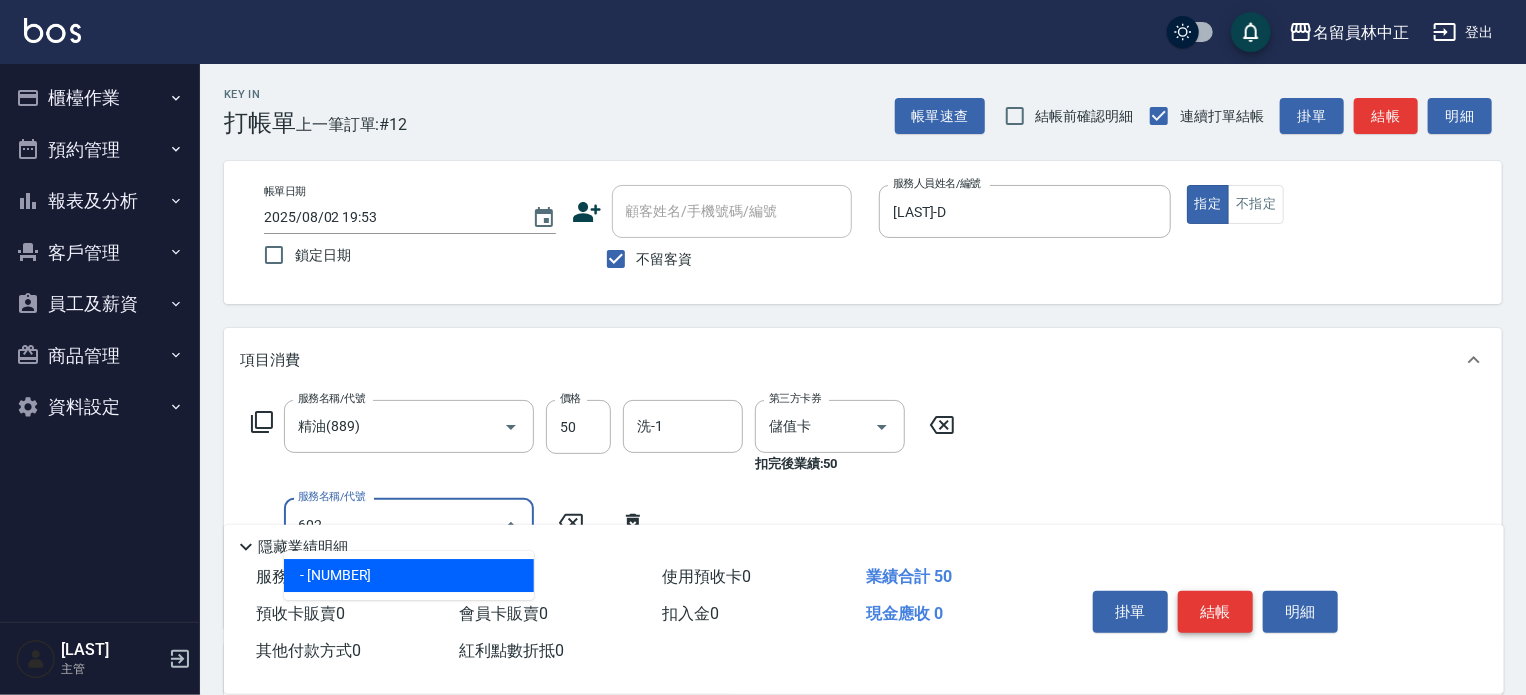 type on "一般洗髮(602)" 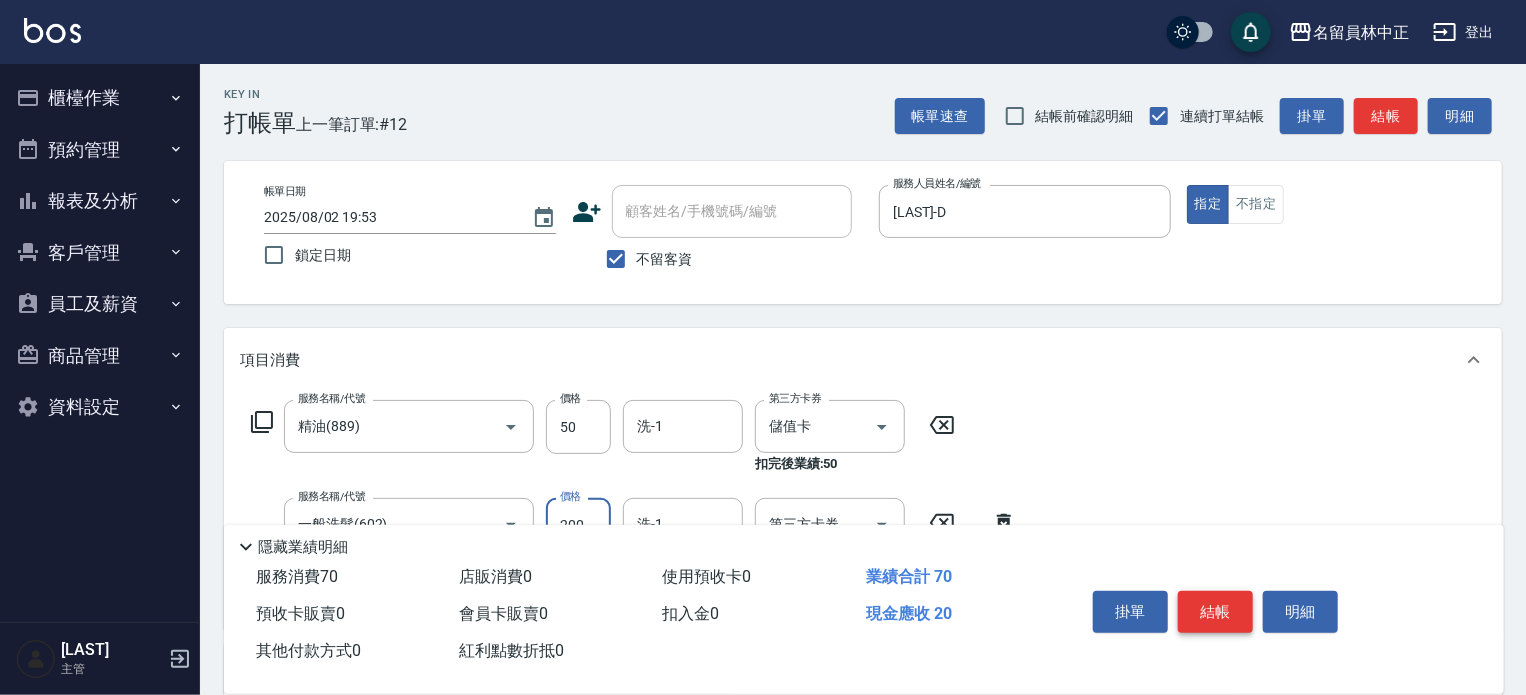 type on "200" 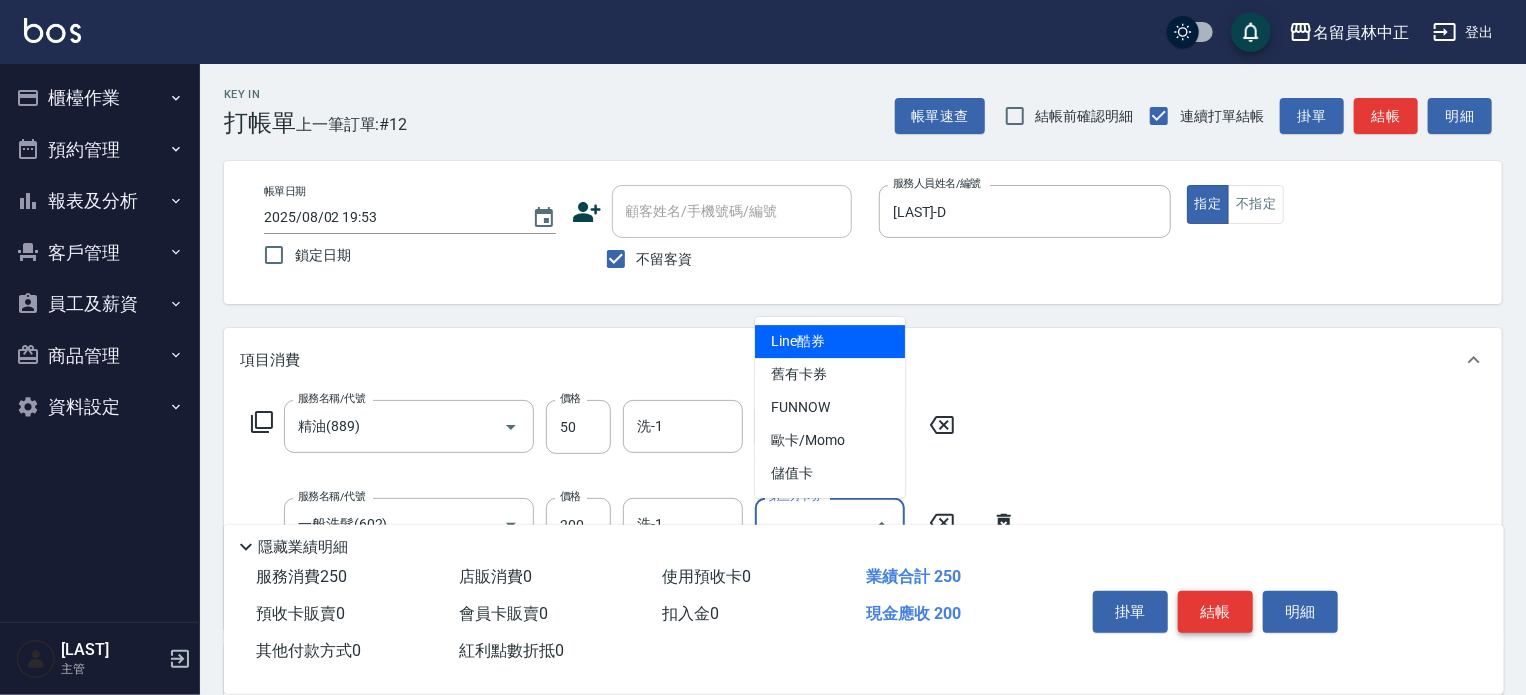 type on "儲值卡" 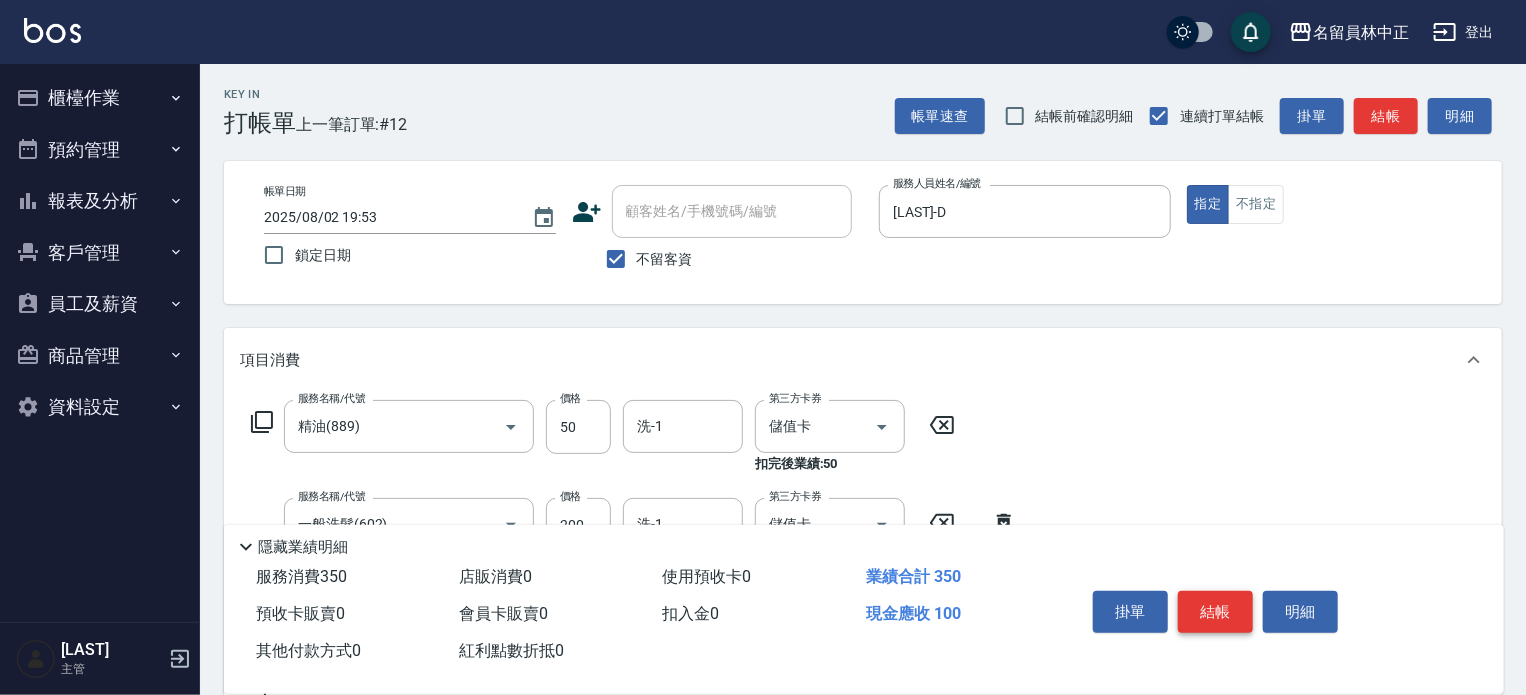 type on "剪髮(302)" 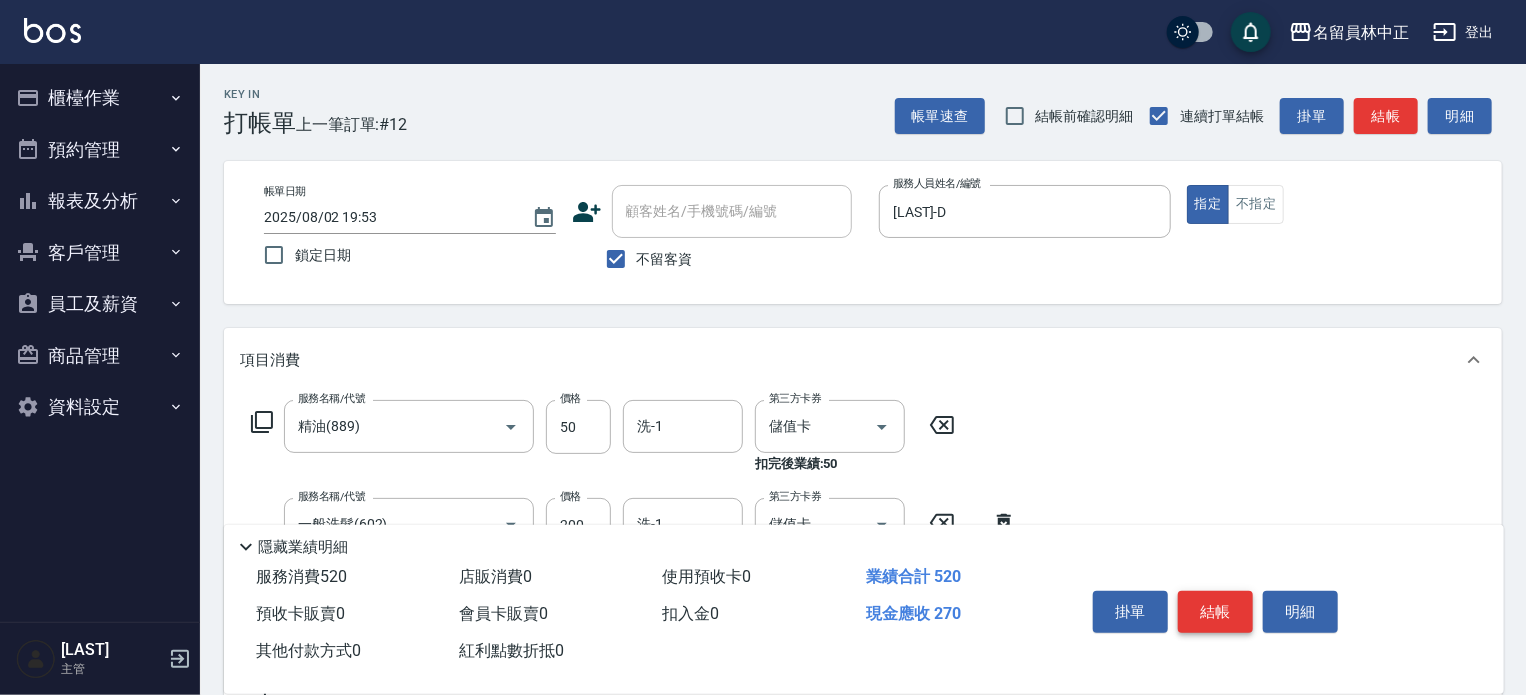 type on "270" 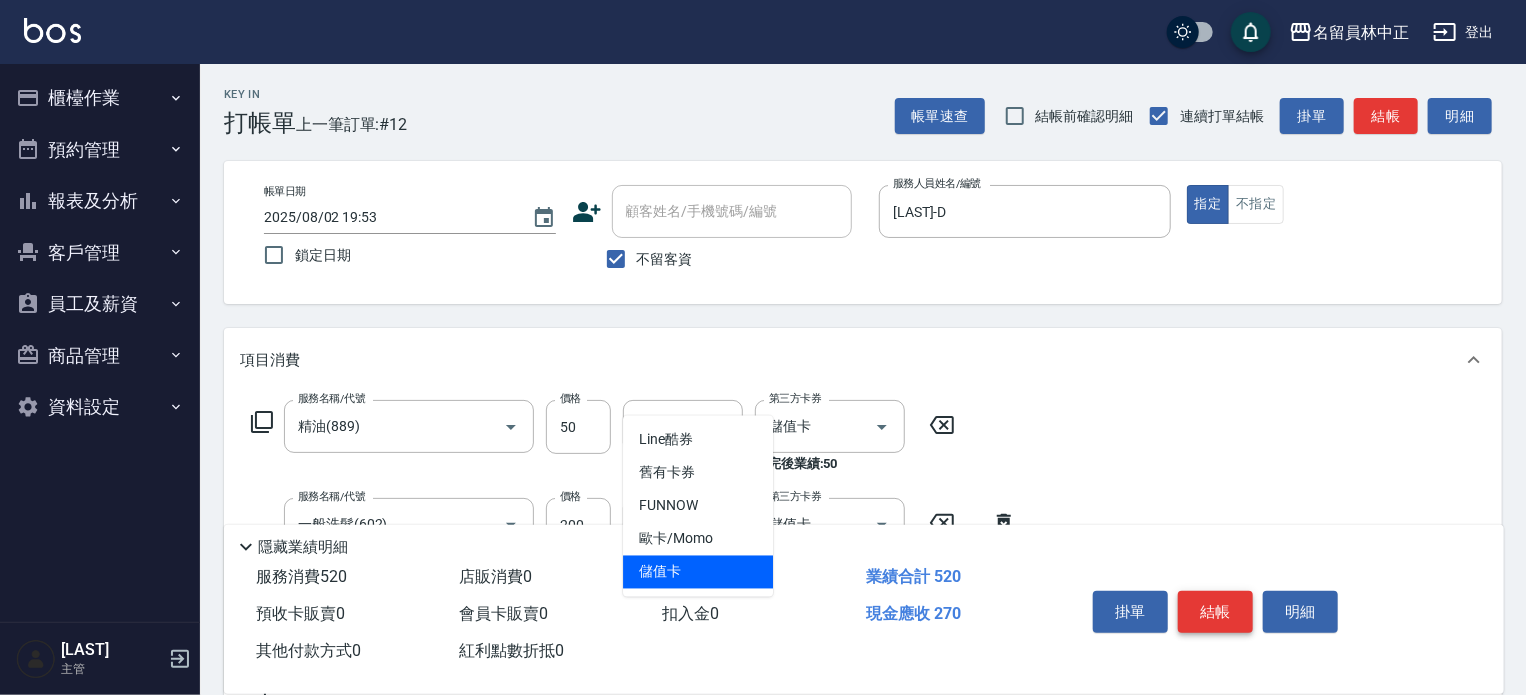 type on "儲值卡" 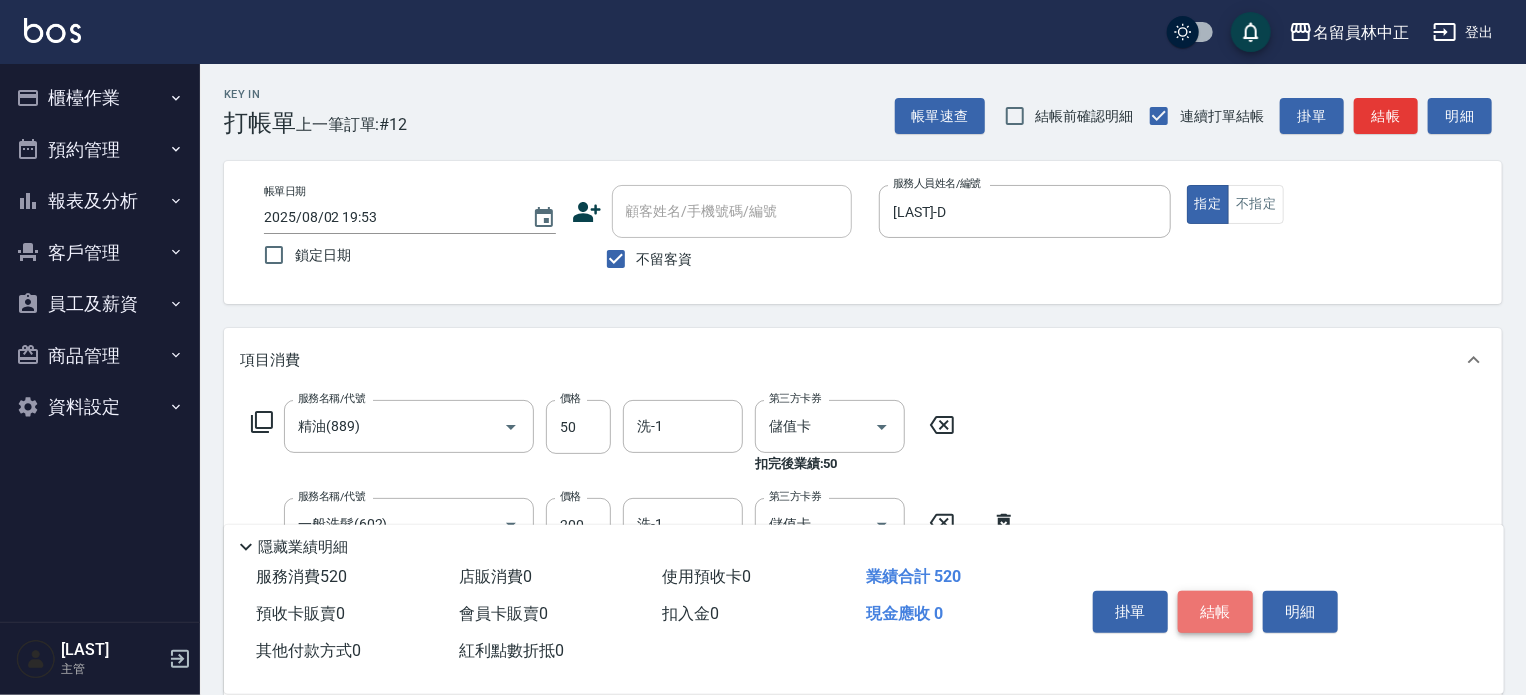 click on "結帳" at bounding box center (1215, 612) 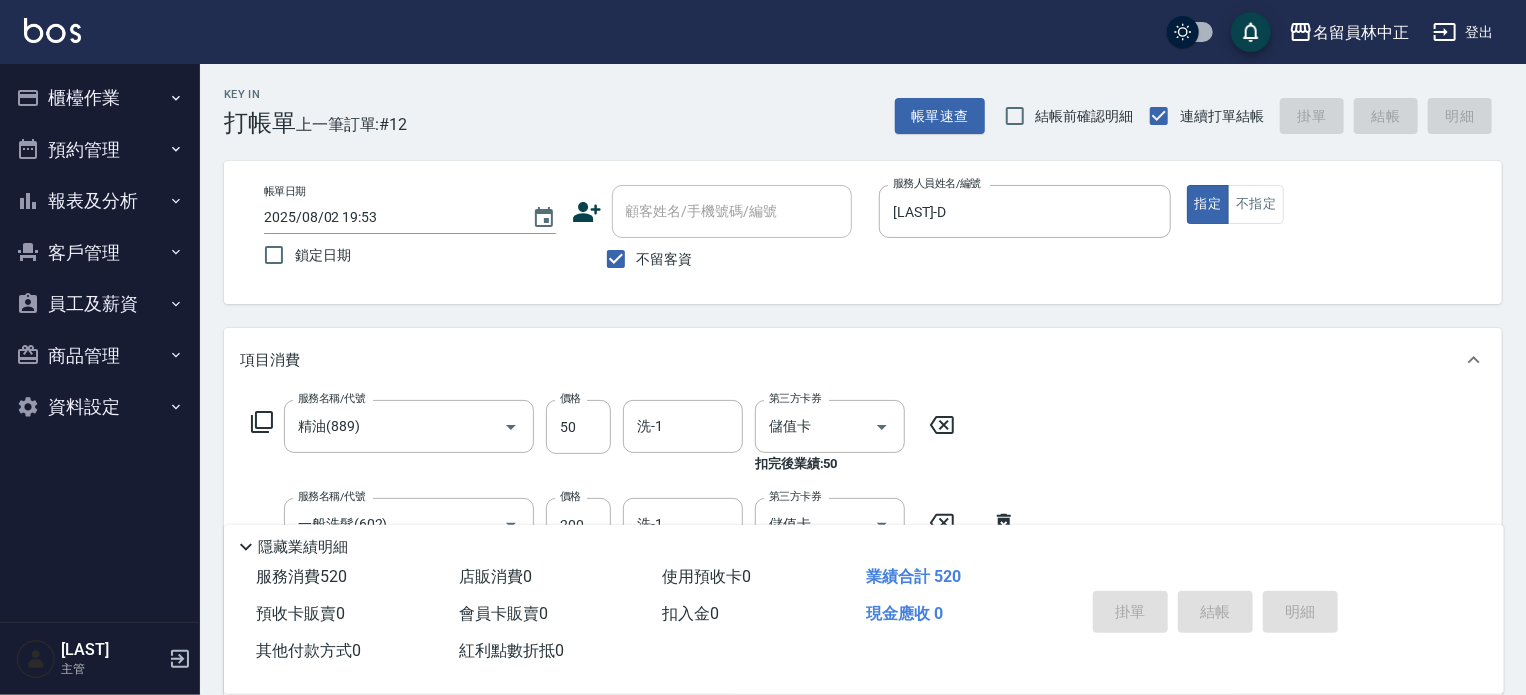 type 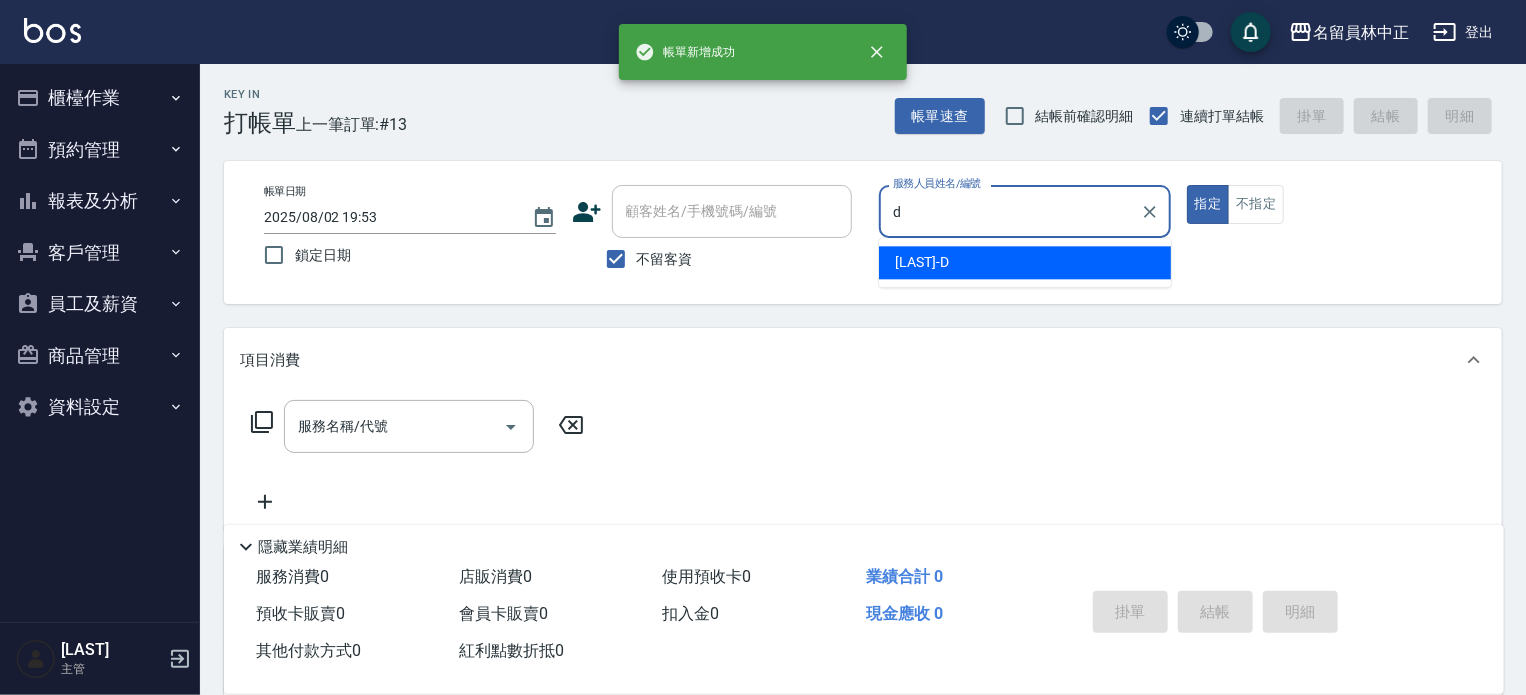 type on "[LAST]-D" 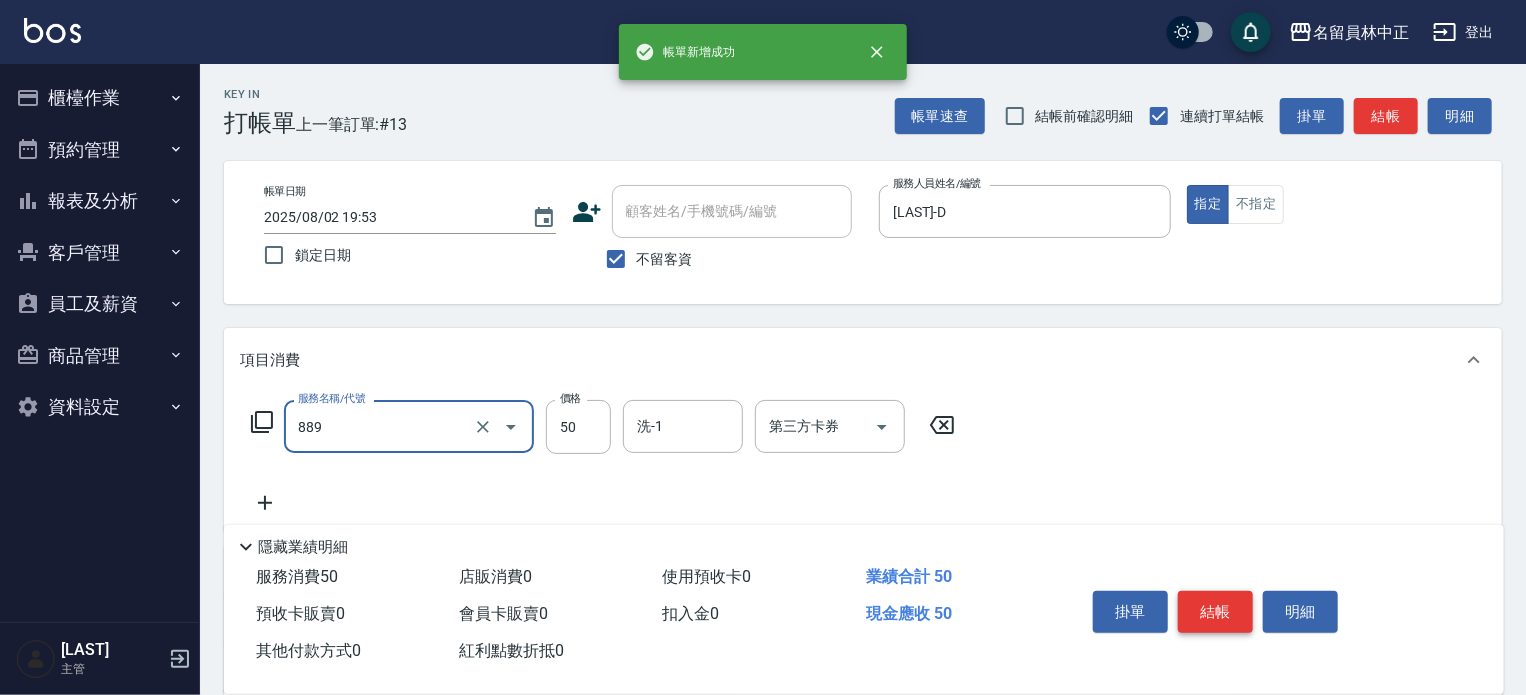 type on "精油(889)" 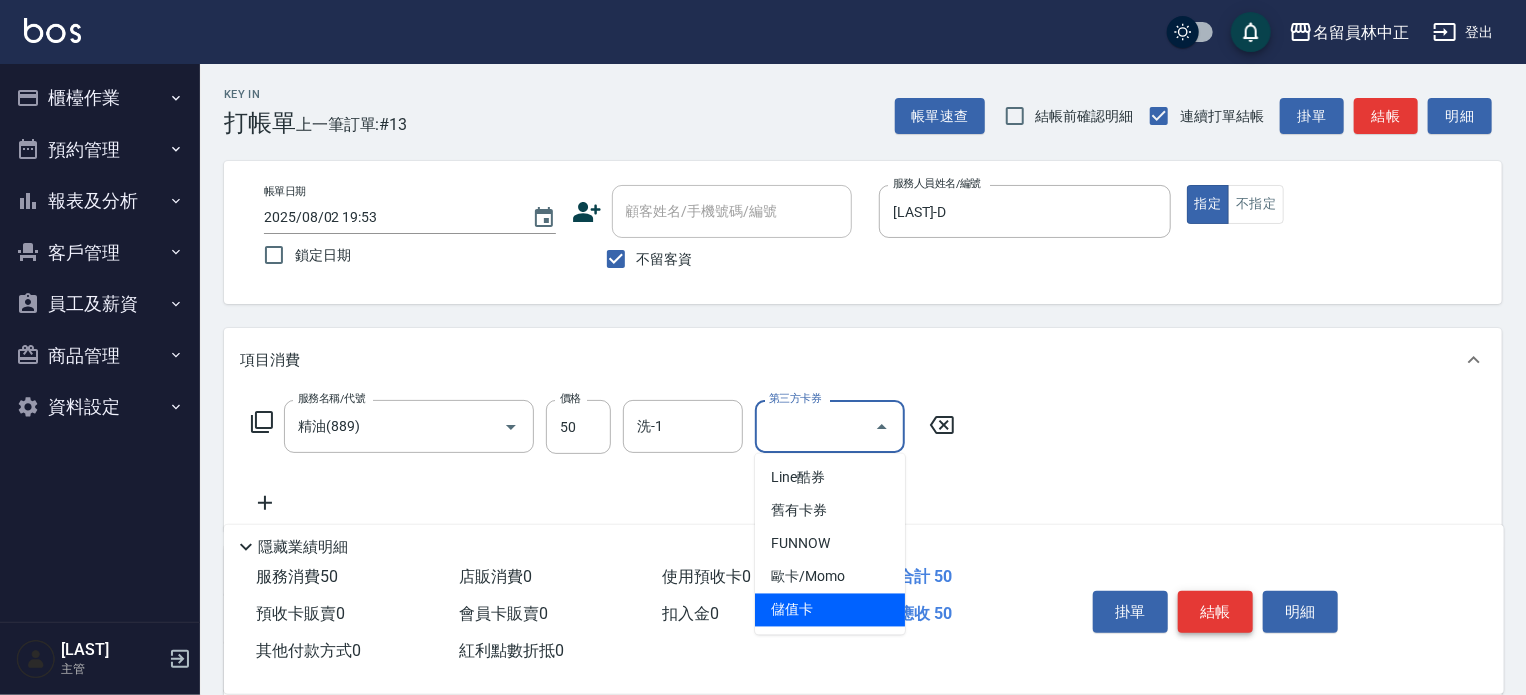 type on "儲值卡" 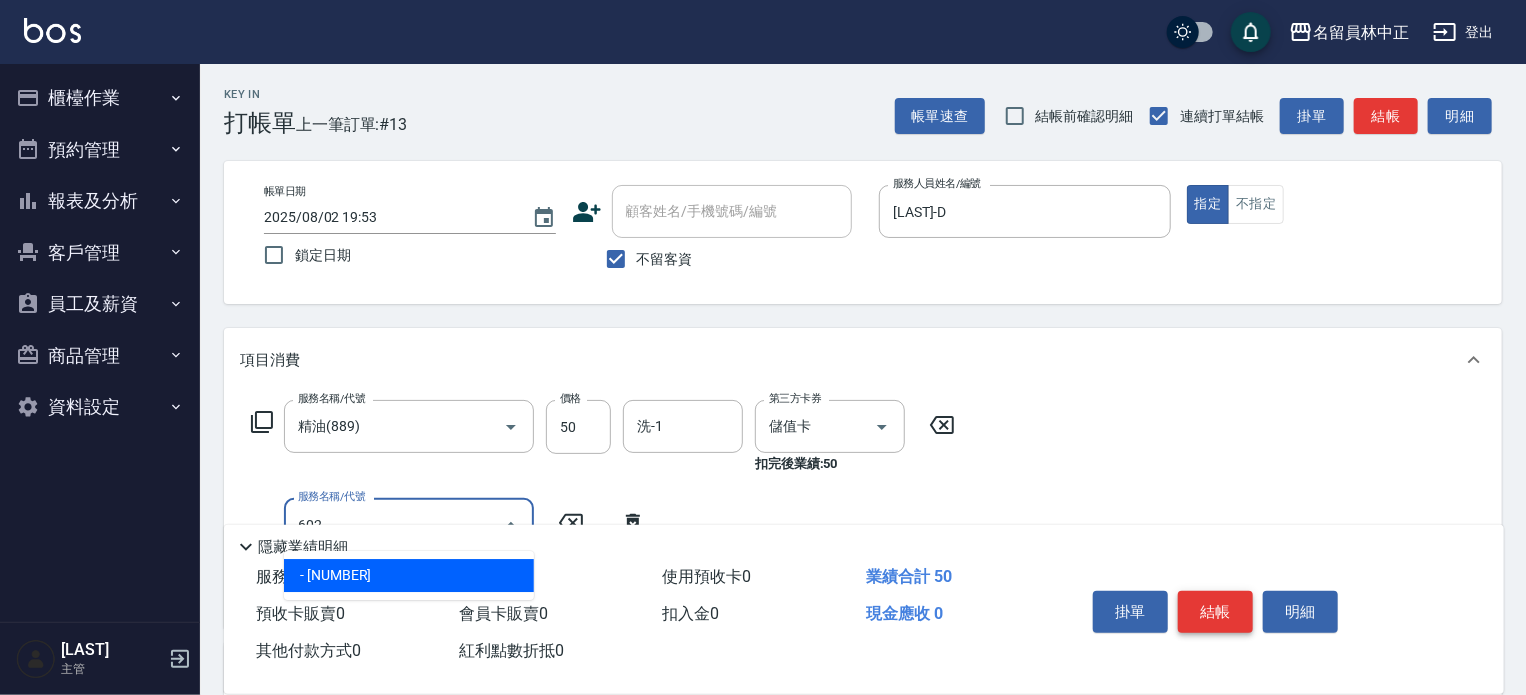 type on "一般洗髮(602)" 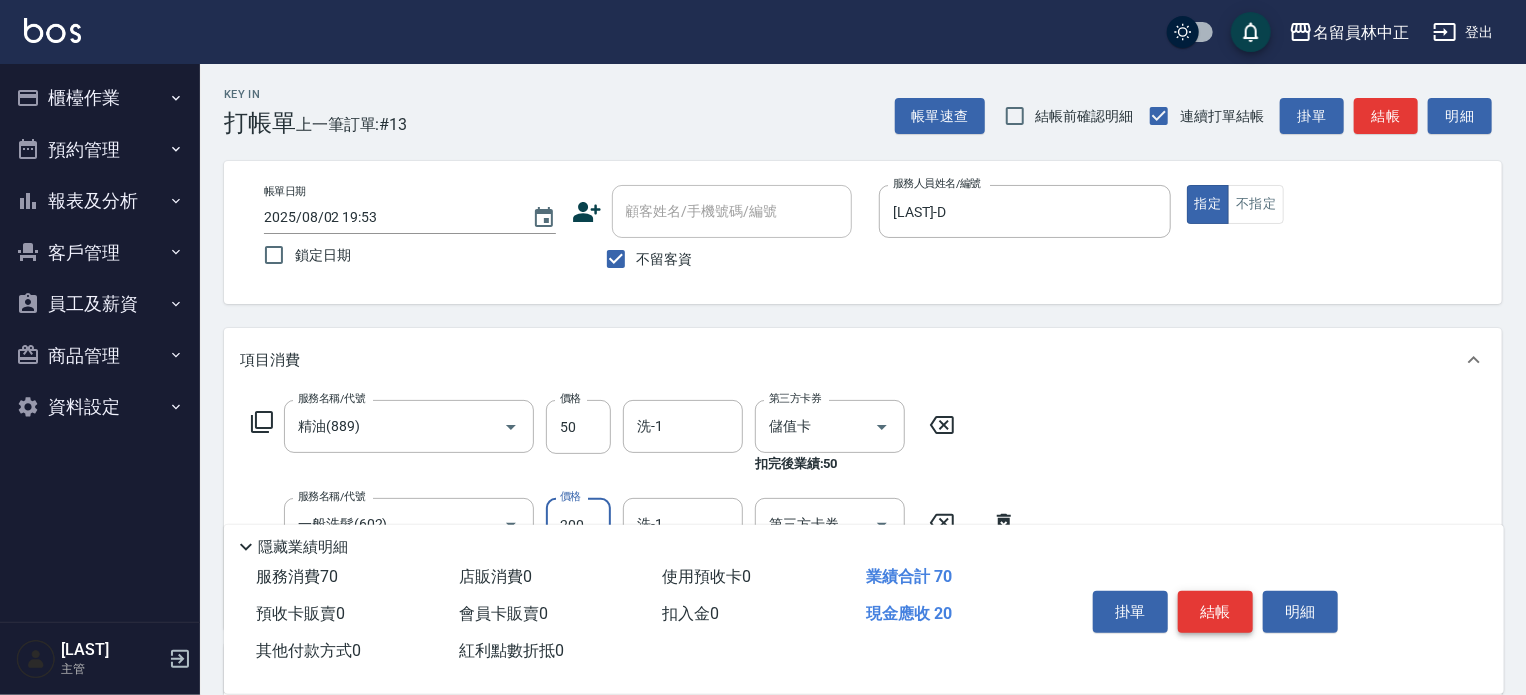 type on "200" 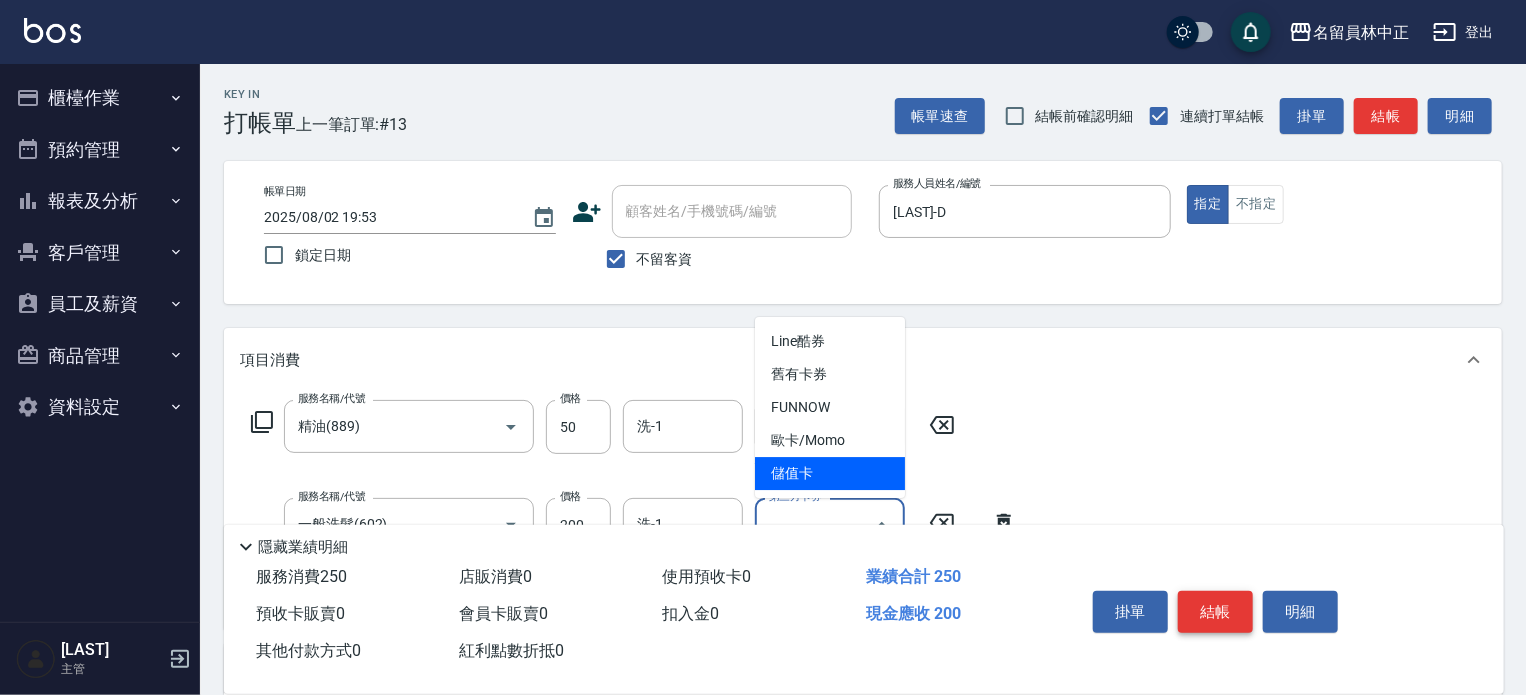 type on "儲值卡" 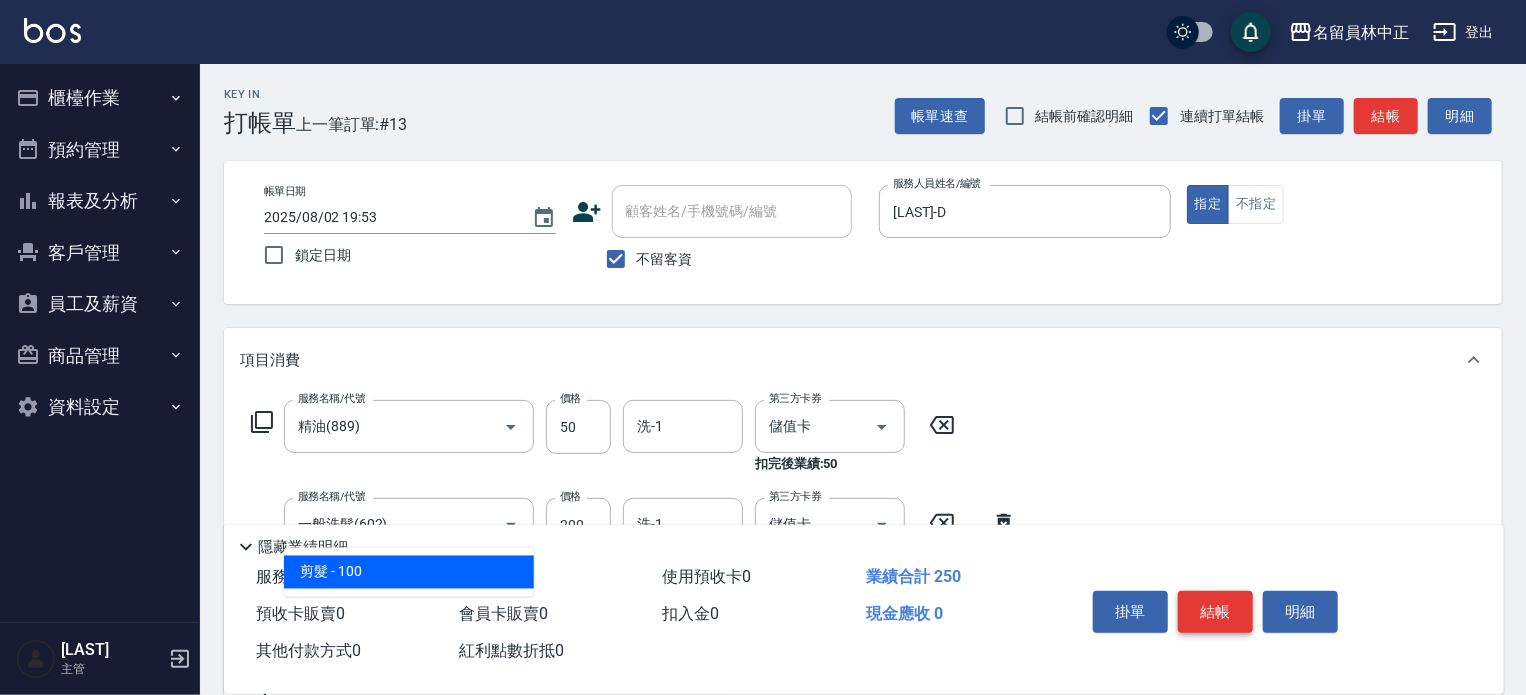 type on "剪髮(302)" 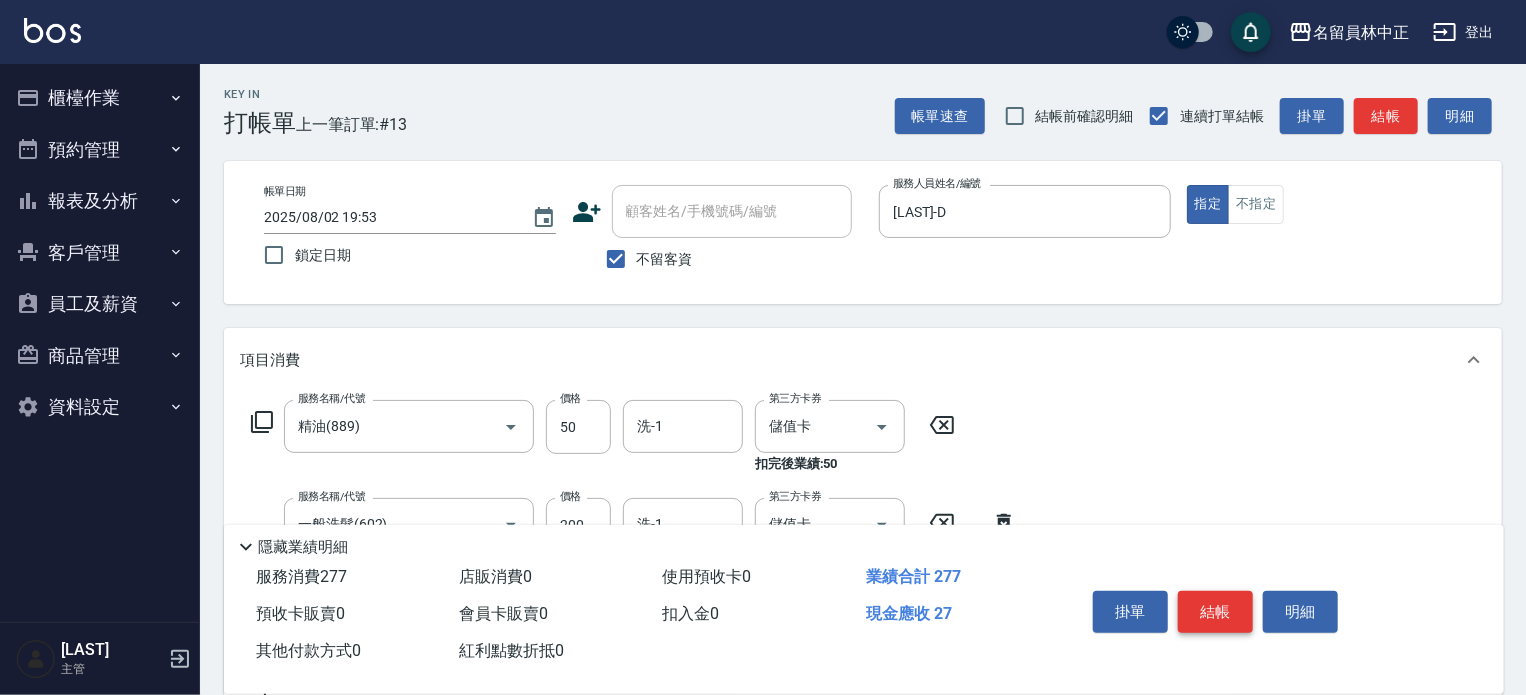 type on "270" 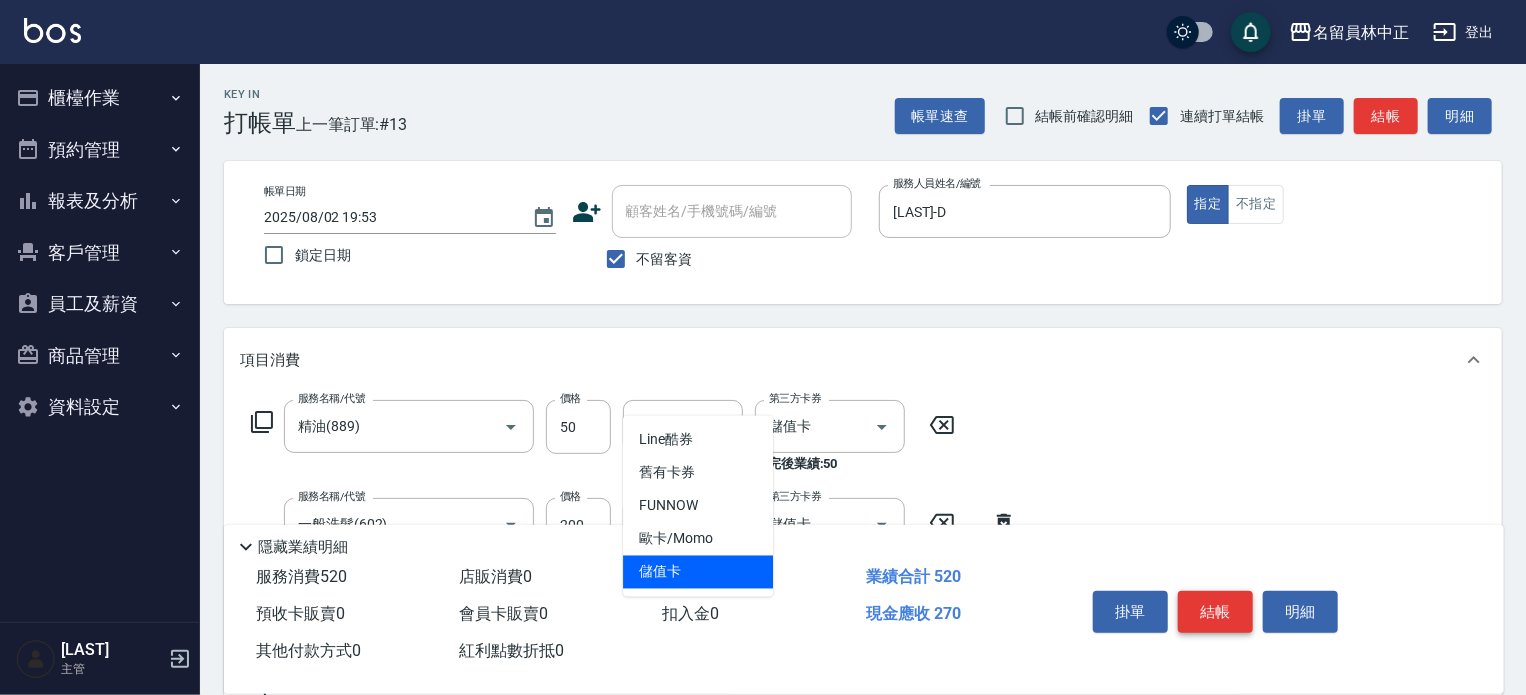 type on "儲值卡" 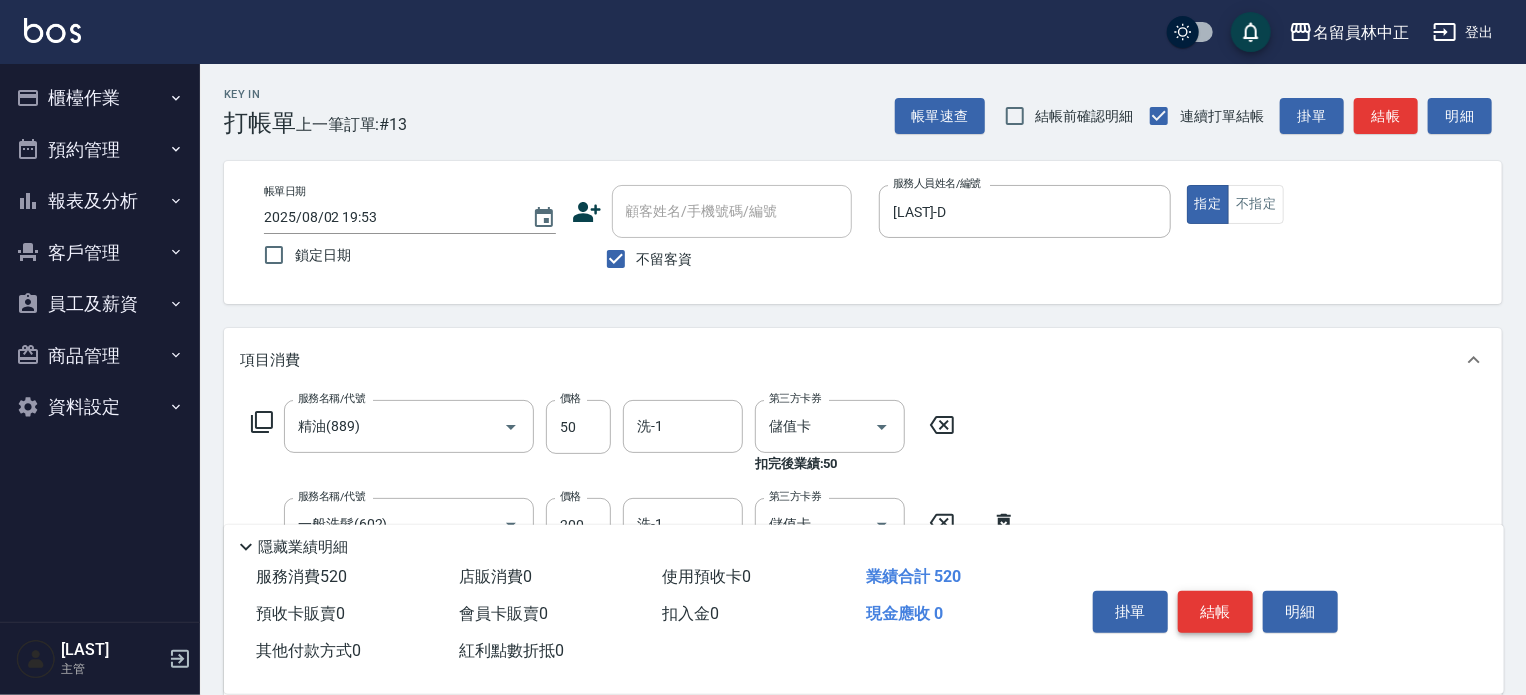 click on "結帳" at bounding box center (1215, 612) 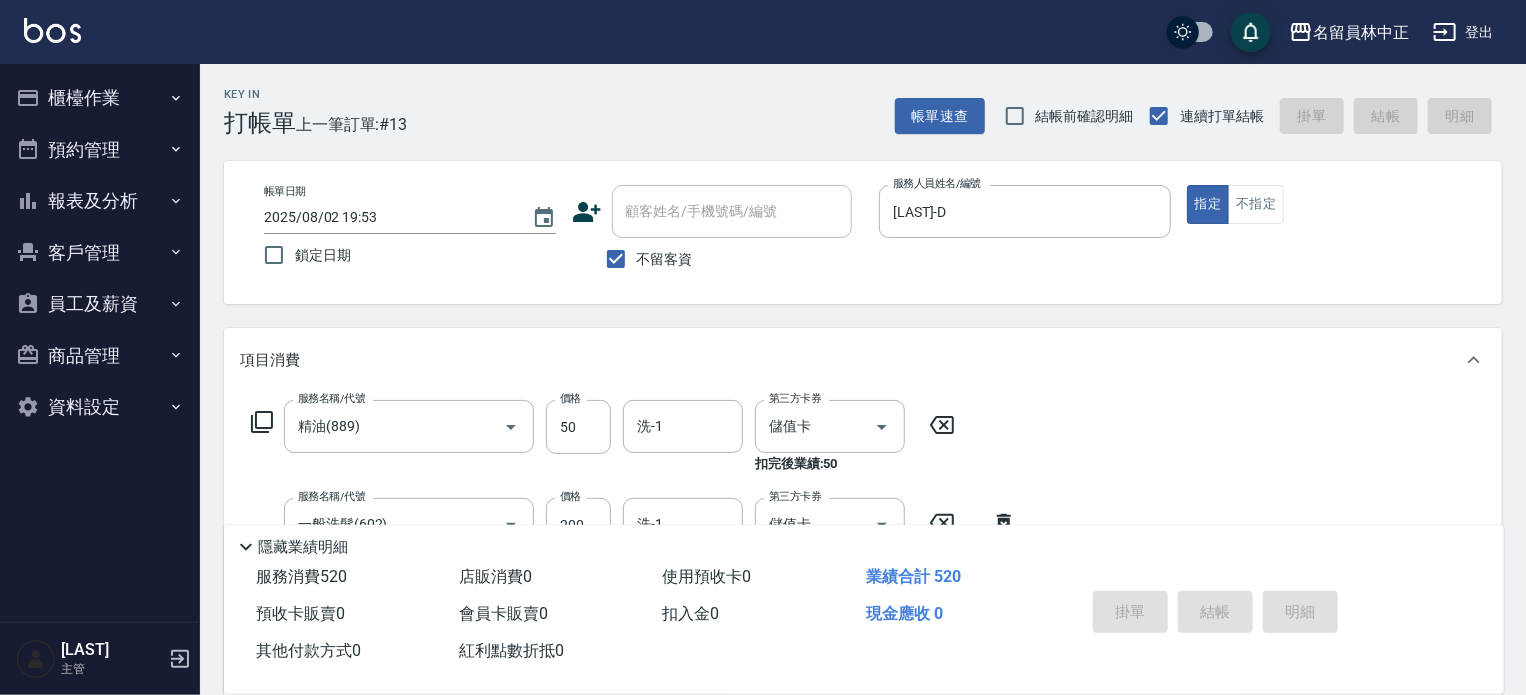 type 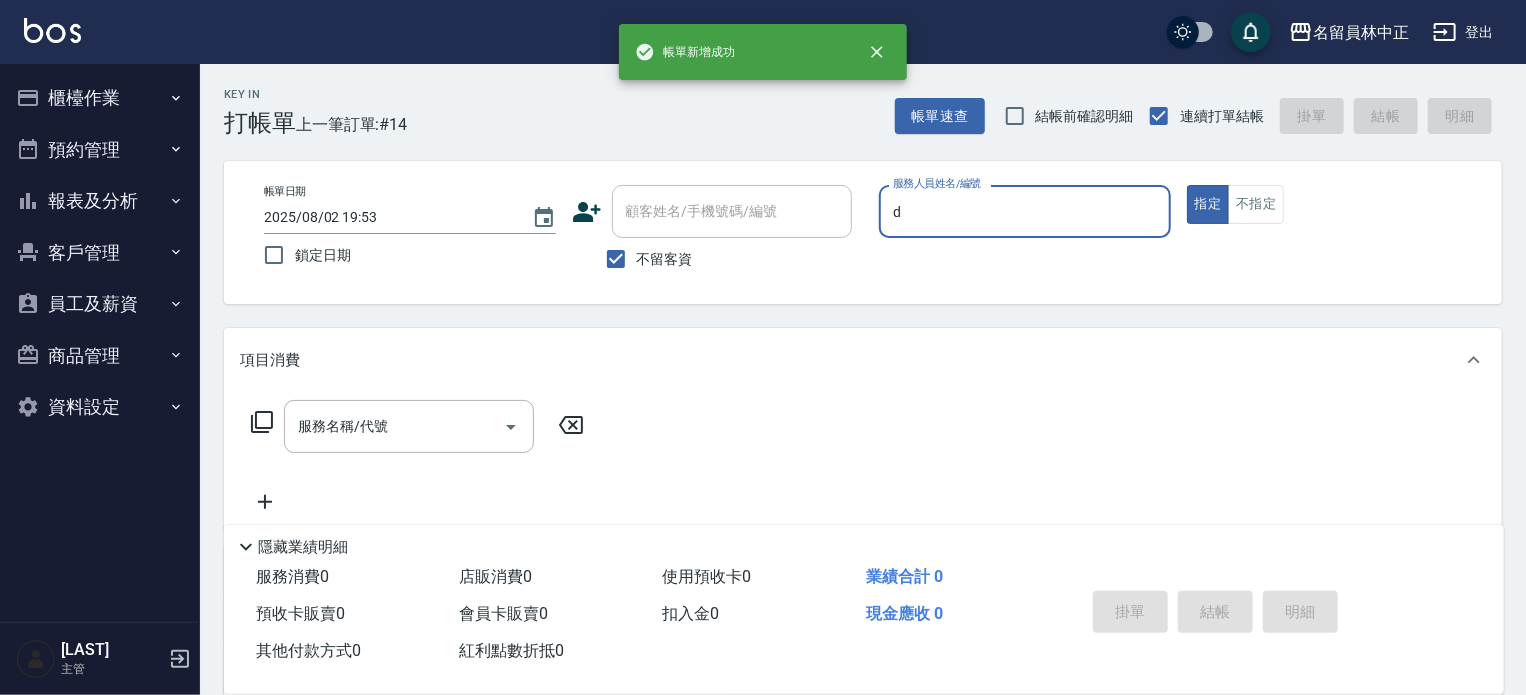 type on "[LAST]-D" 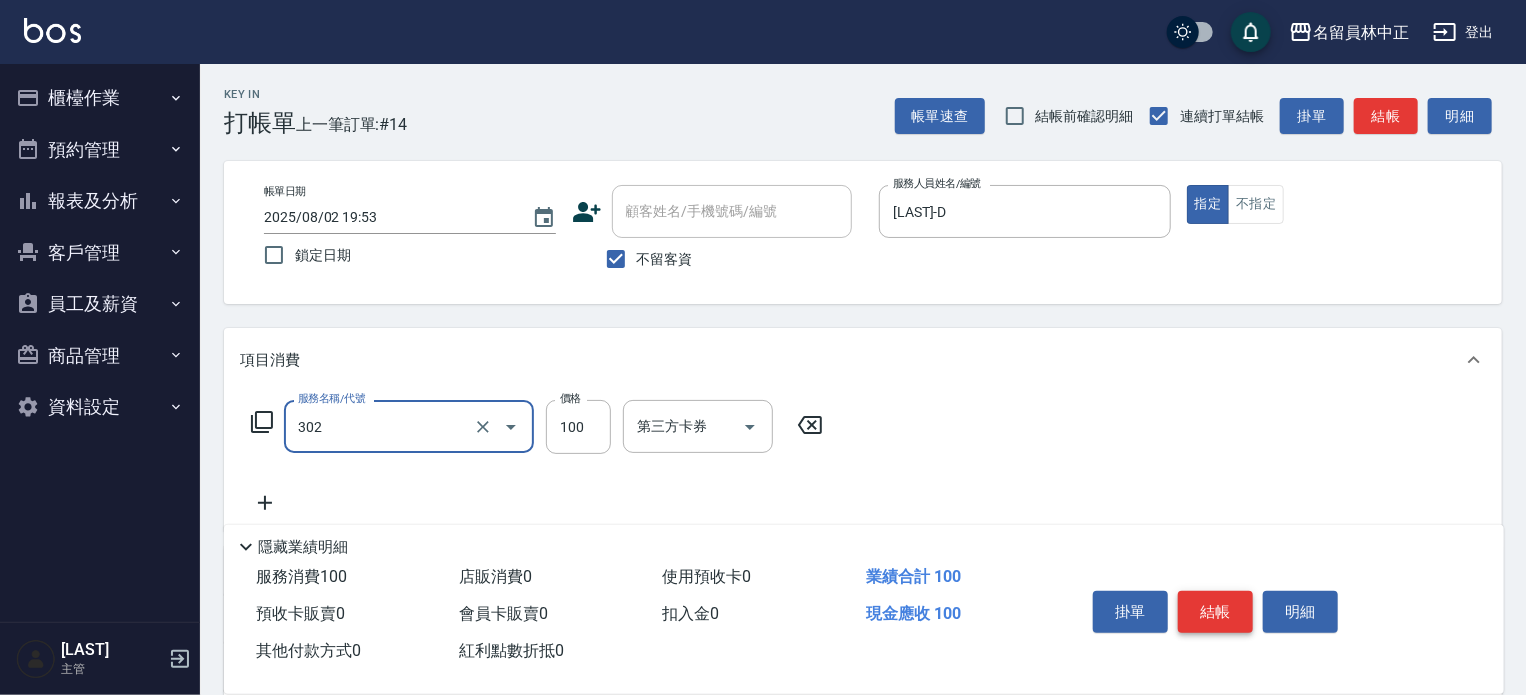 type on "剪髮(302)" 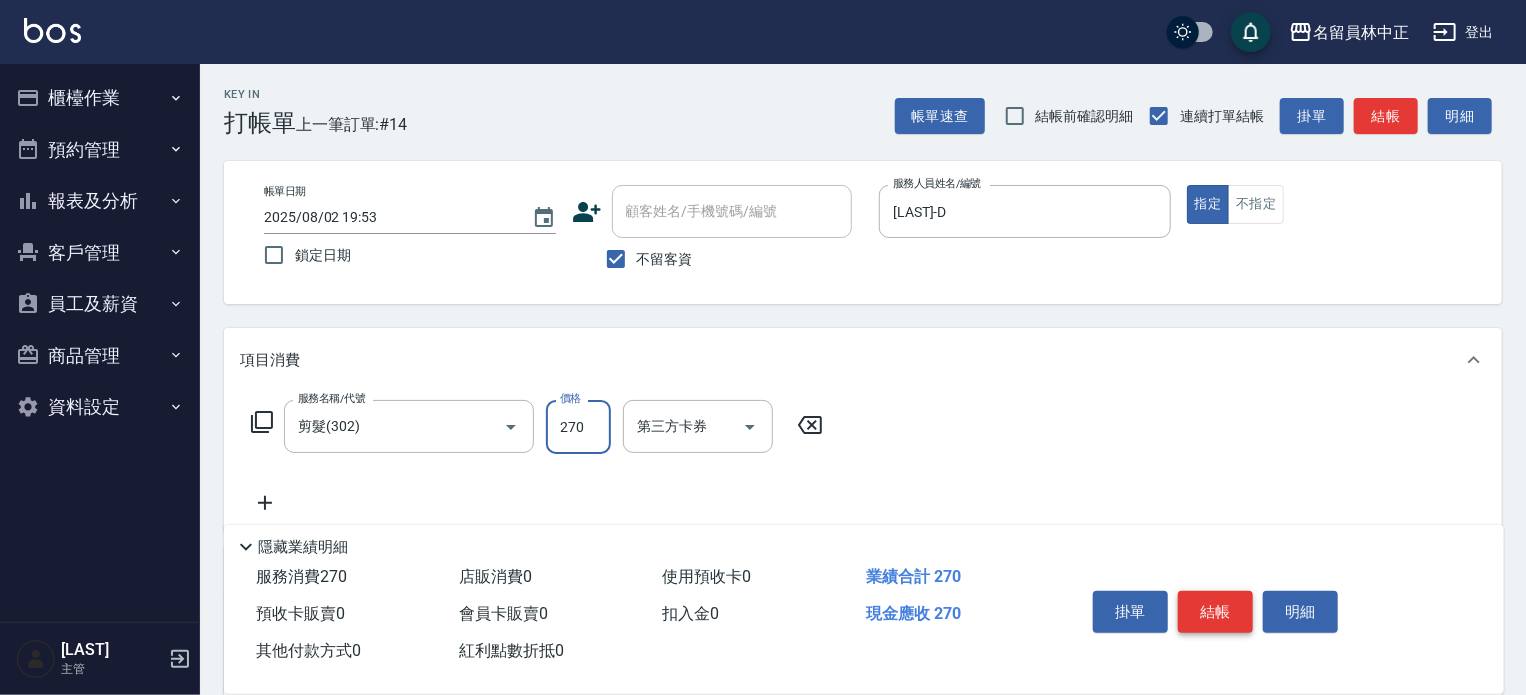 type on "270" 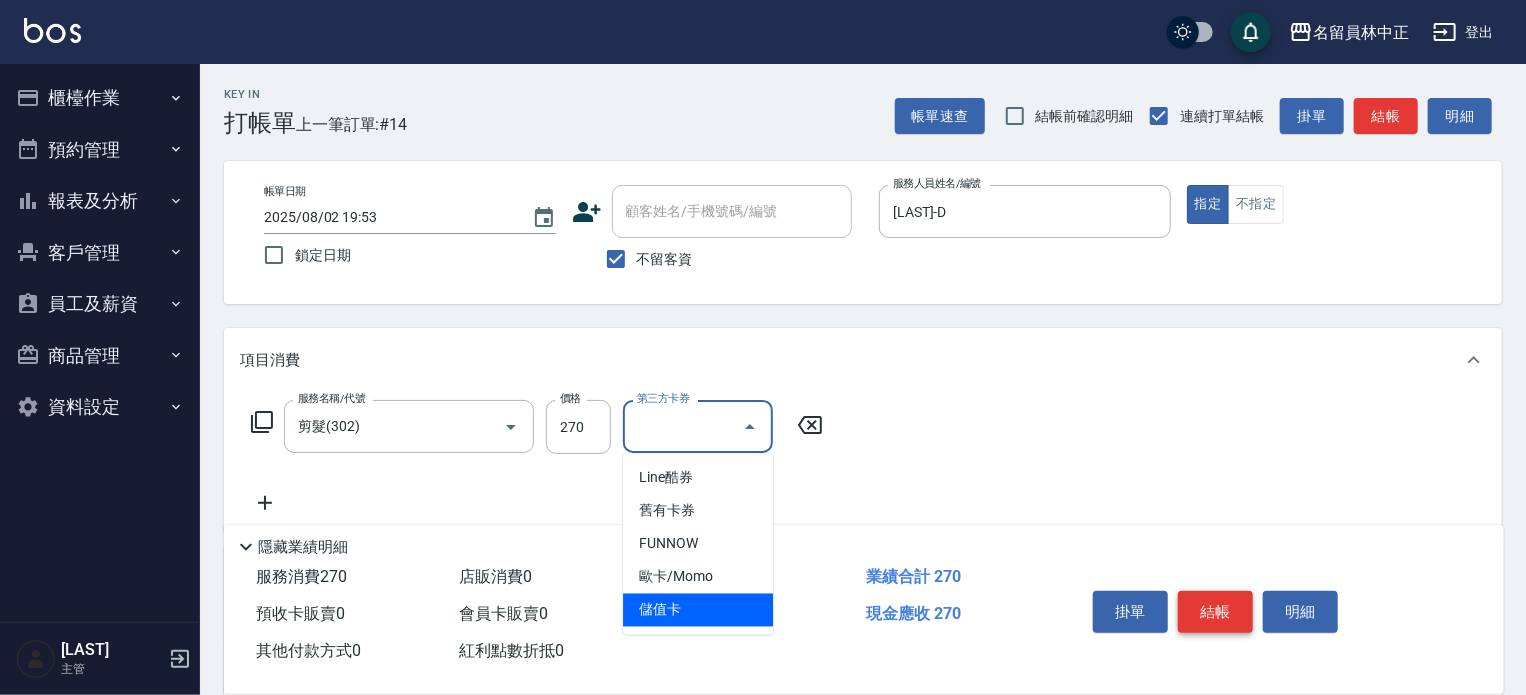 type on "儲值卡" 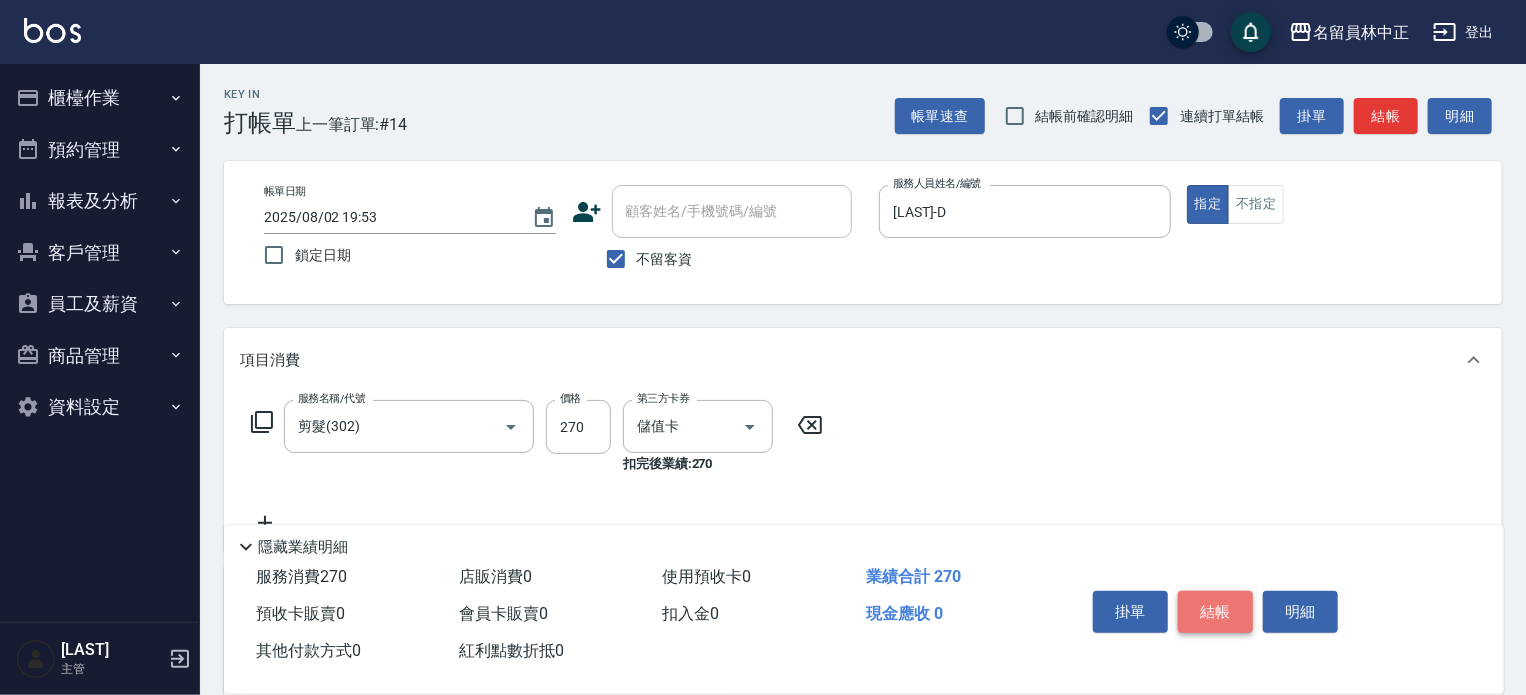click on "結帳" at bounding box center (1215, 612) 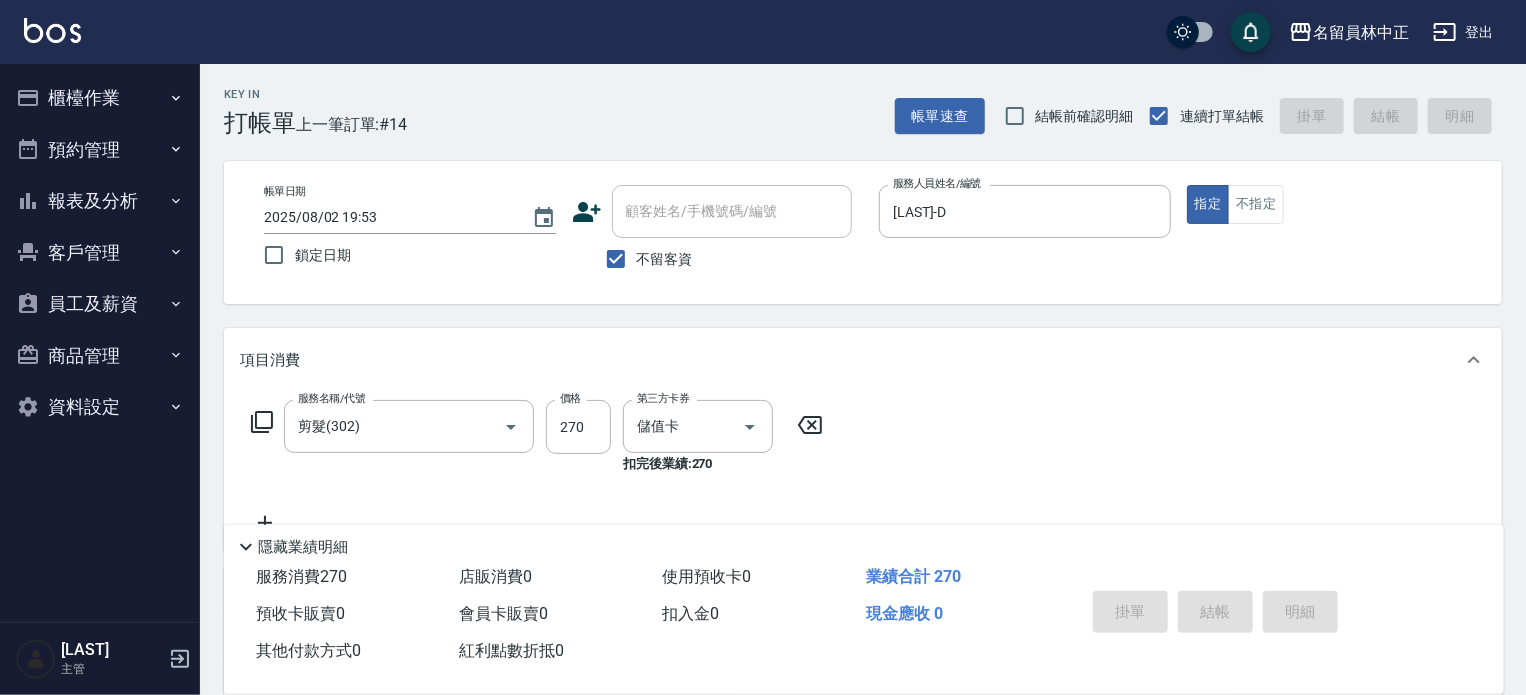 type 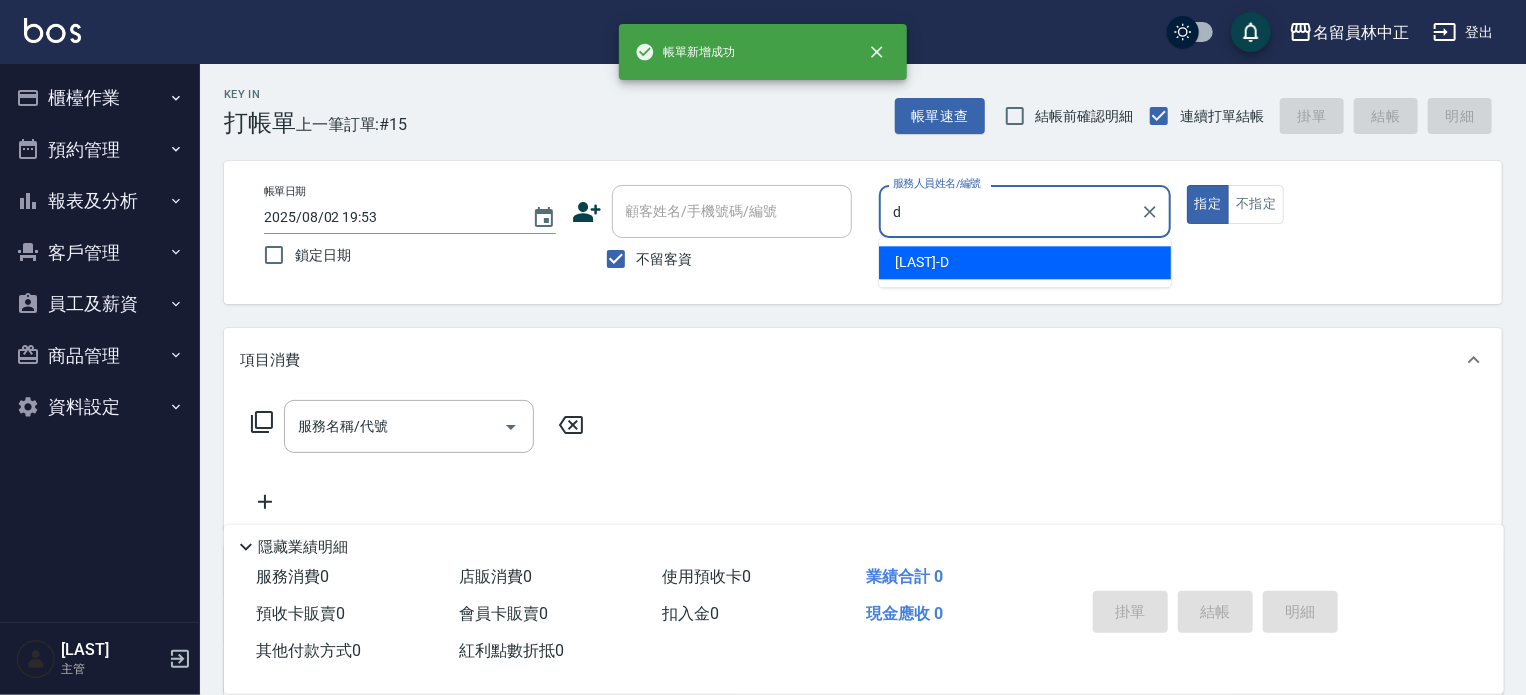type on "[LAST]-D" 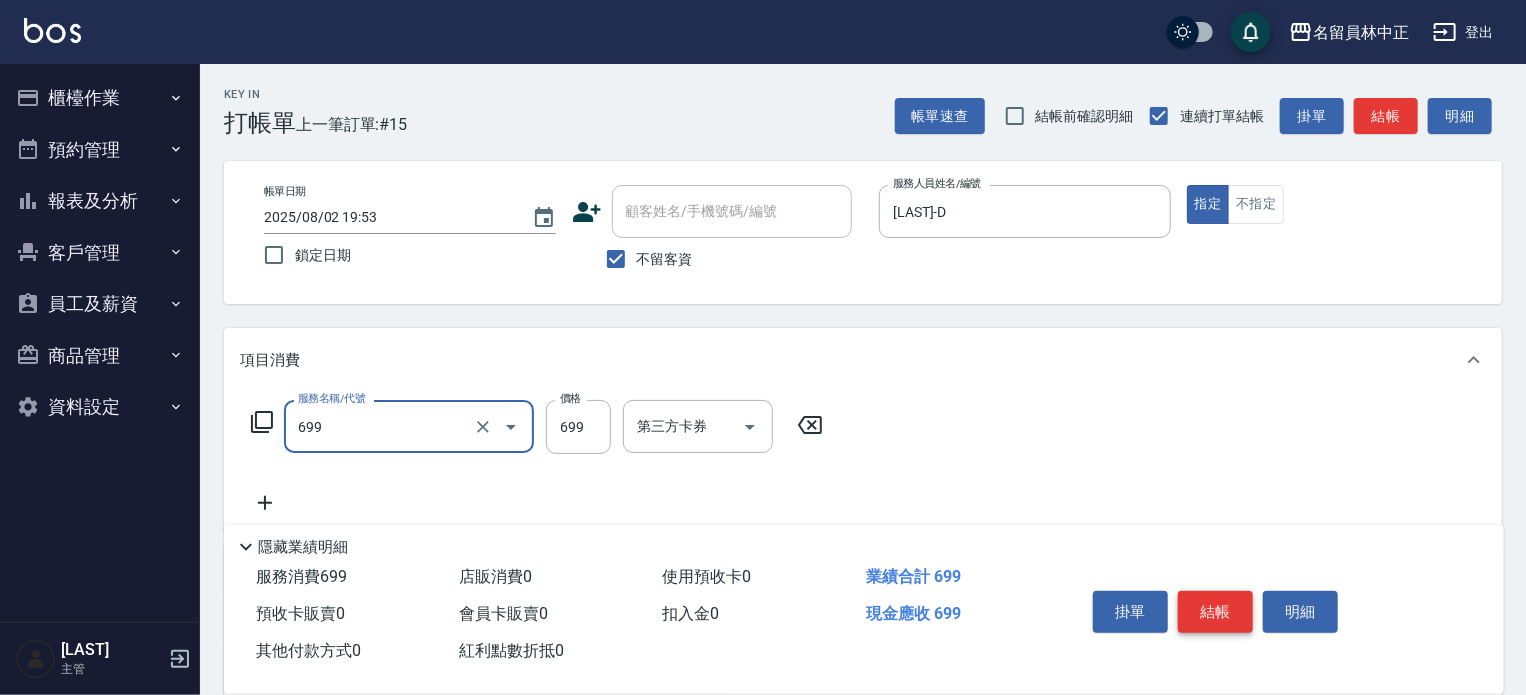 type on "精油洗髮(699)" 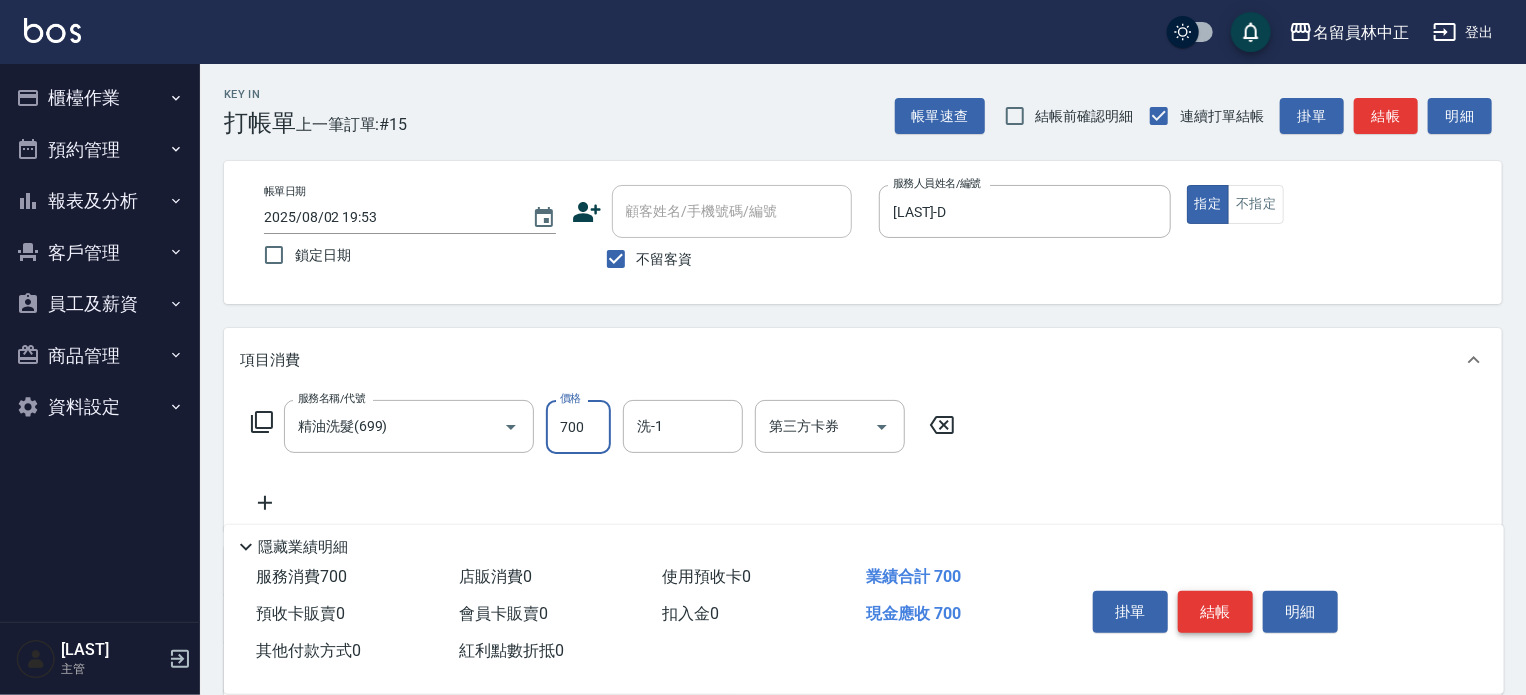 type on "700" 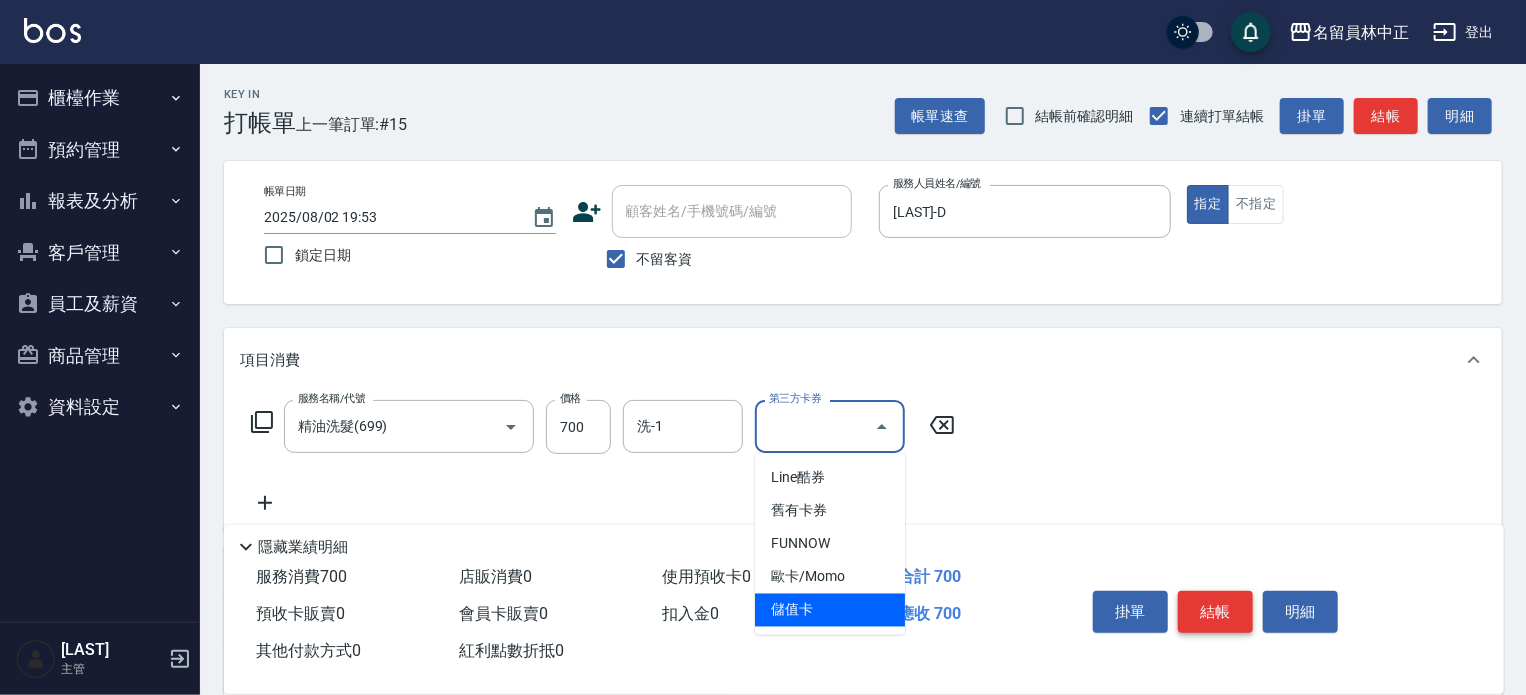 type on "儲值卡" 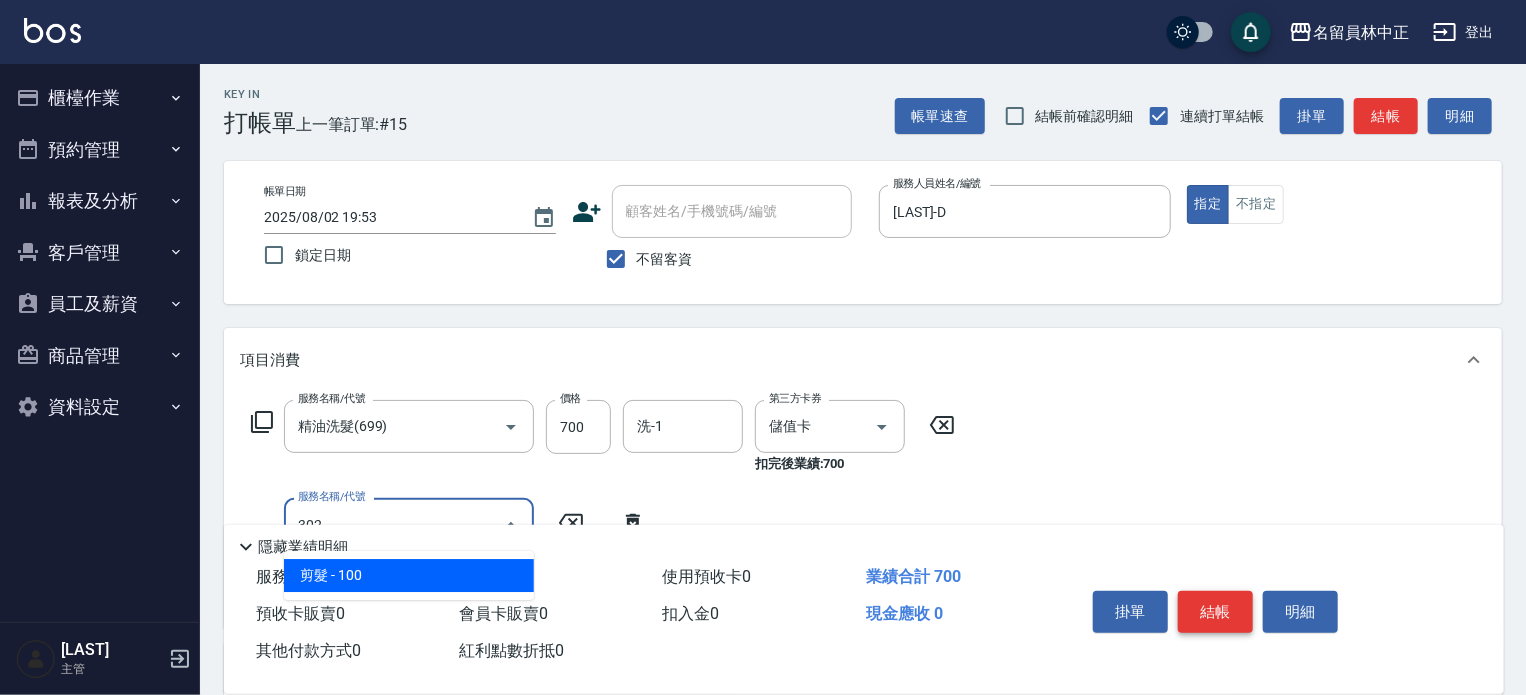 type on "剪髮(302)" 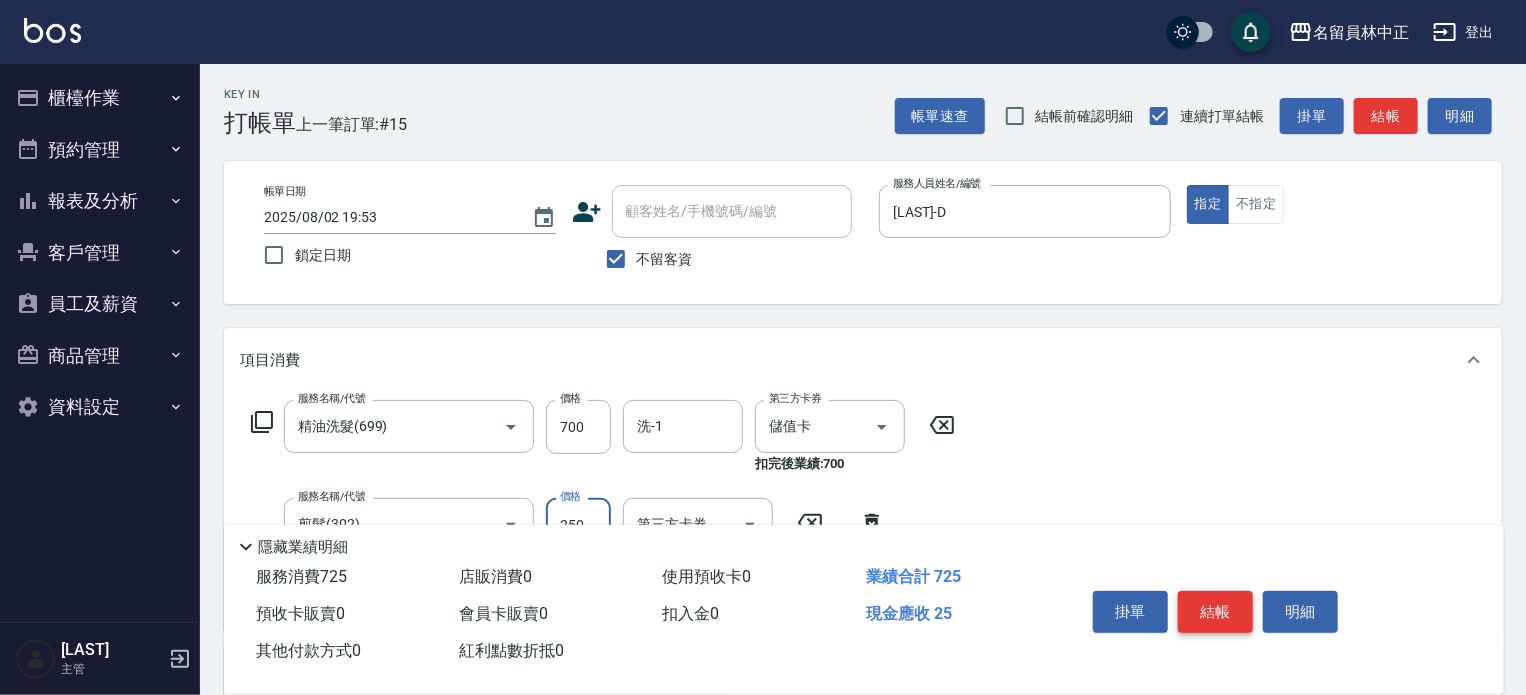 type on "250" 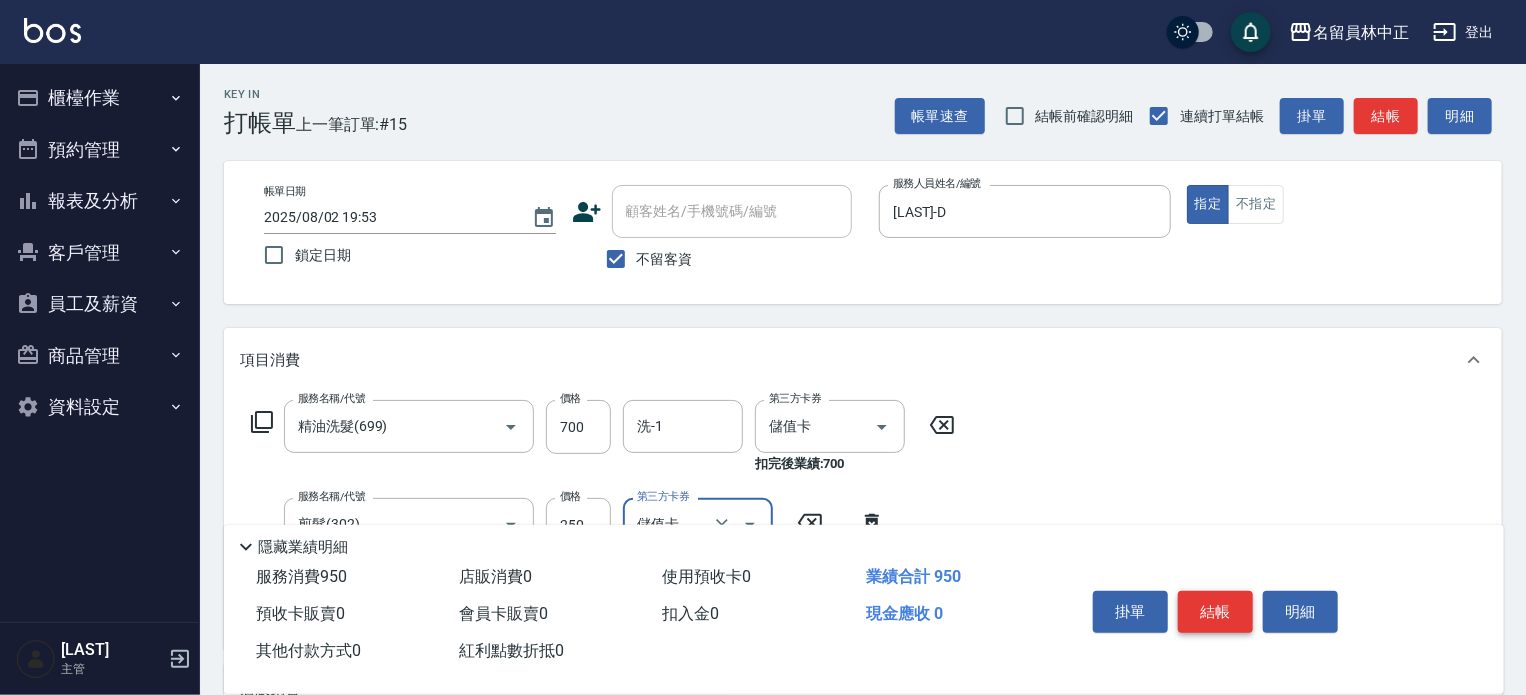 type on "儲值卡" 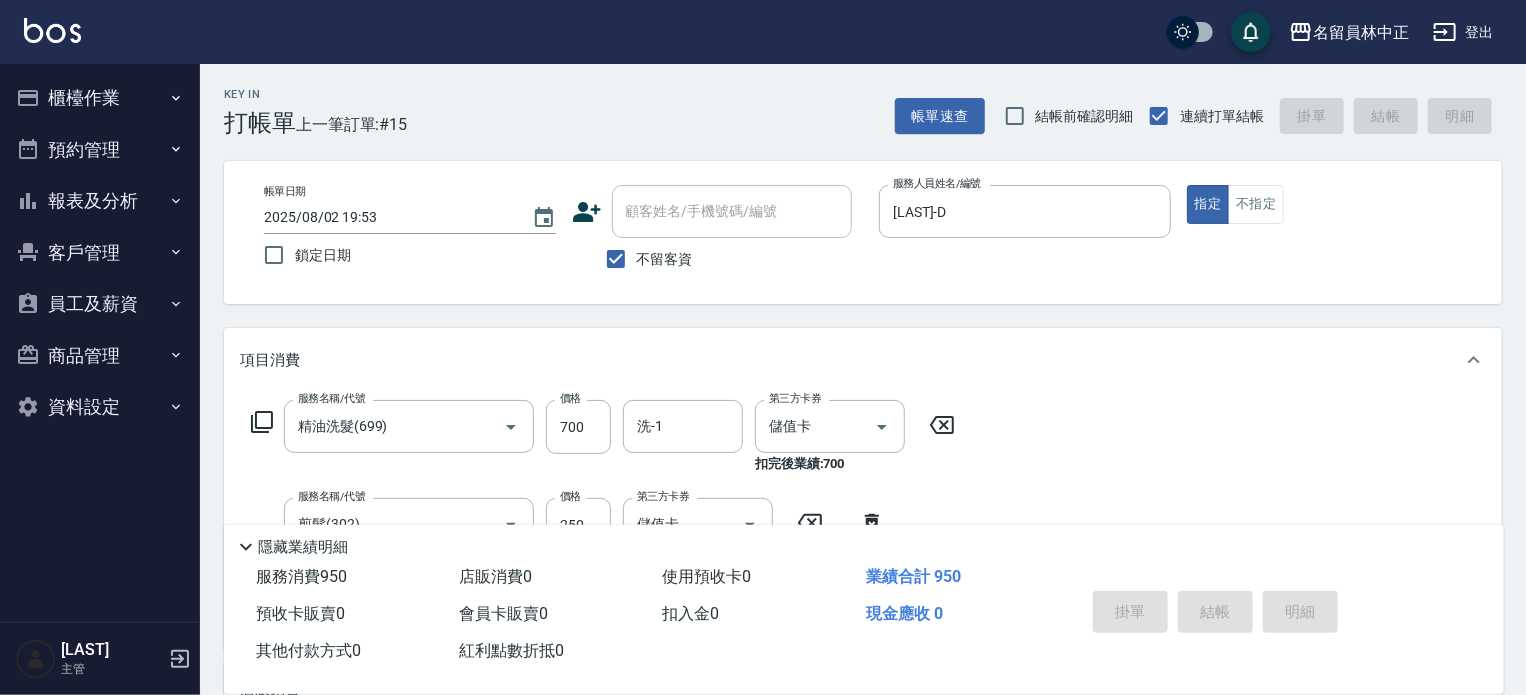 type on "2025/08/02 19:54" 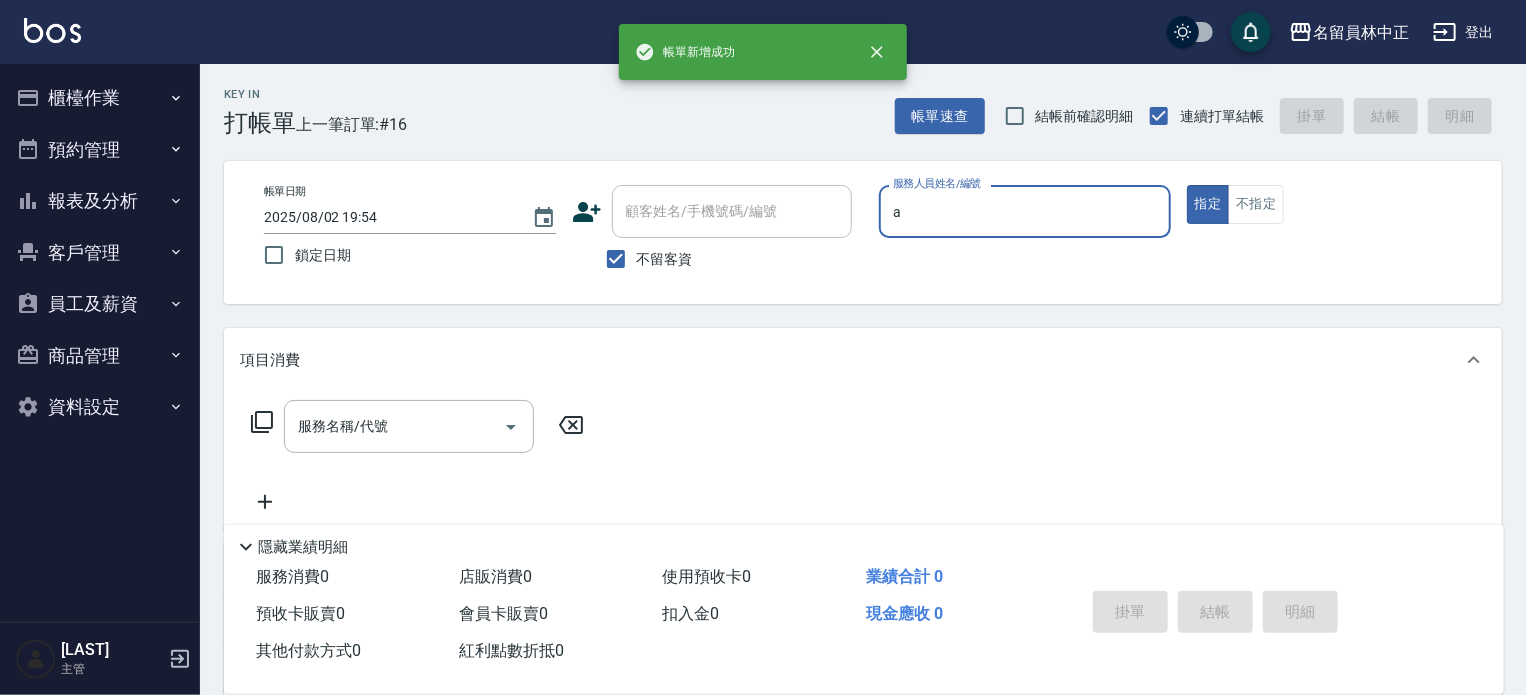 type on "[LAST]-A" 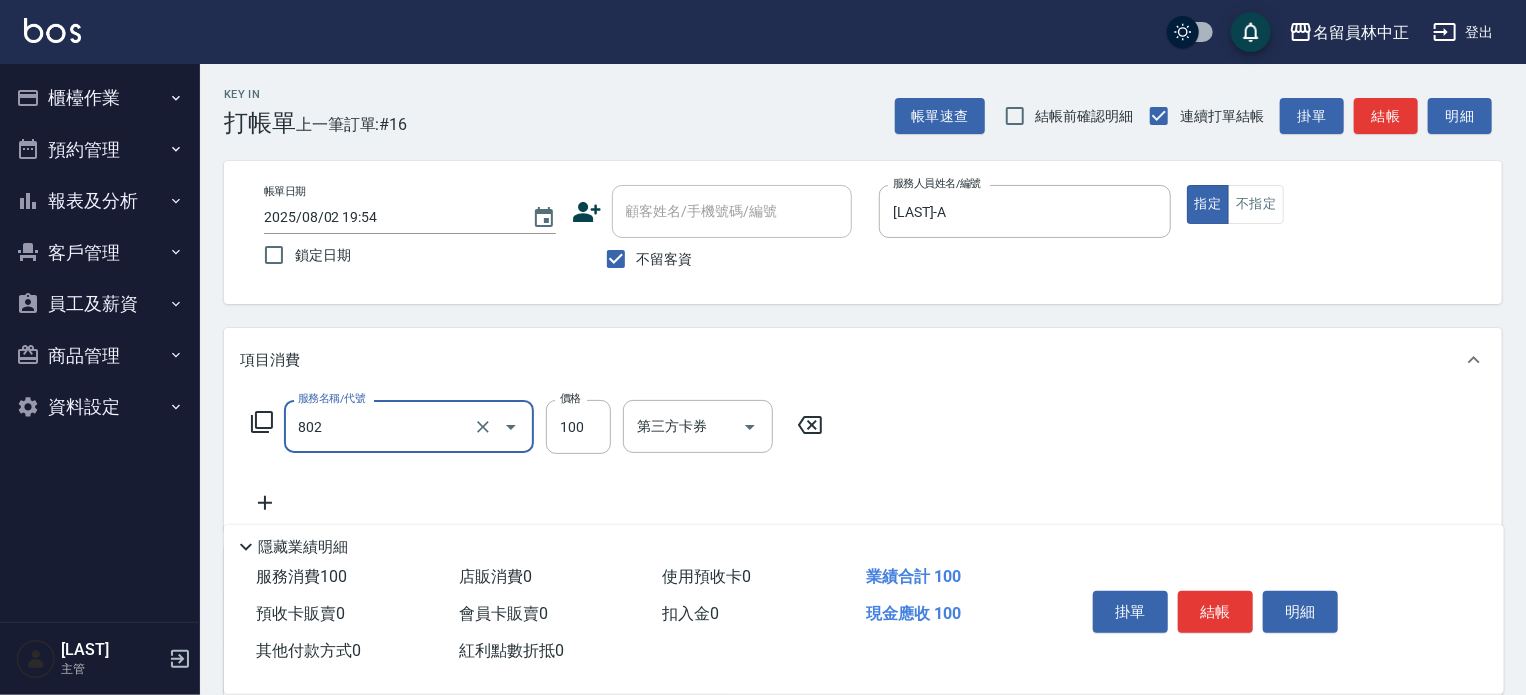 type on "VIP儲值(802)" 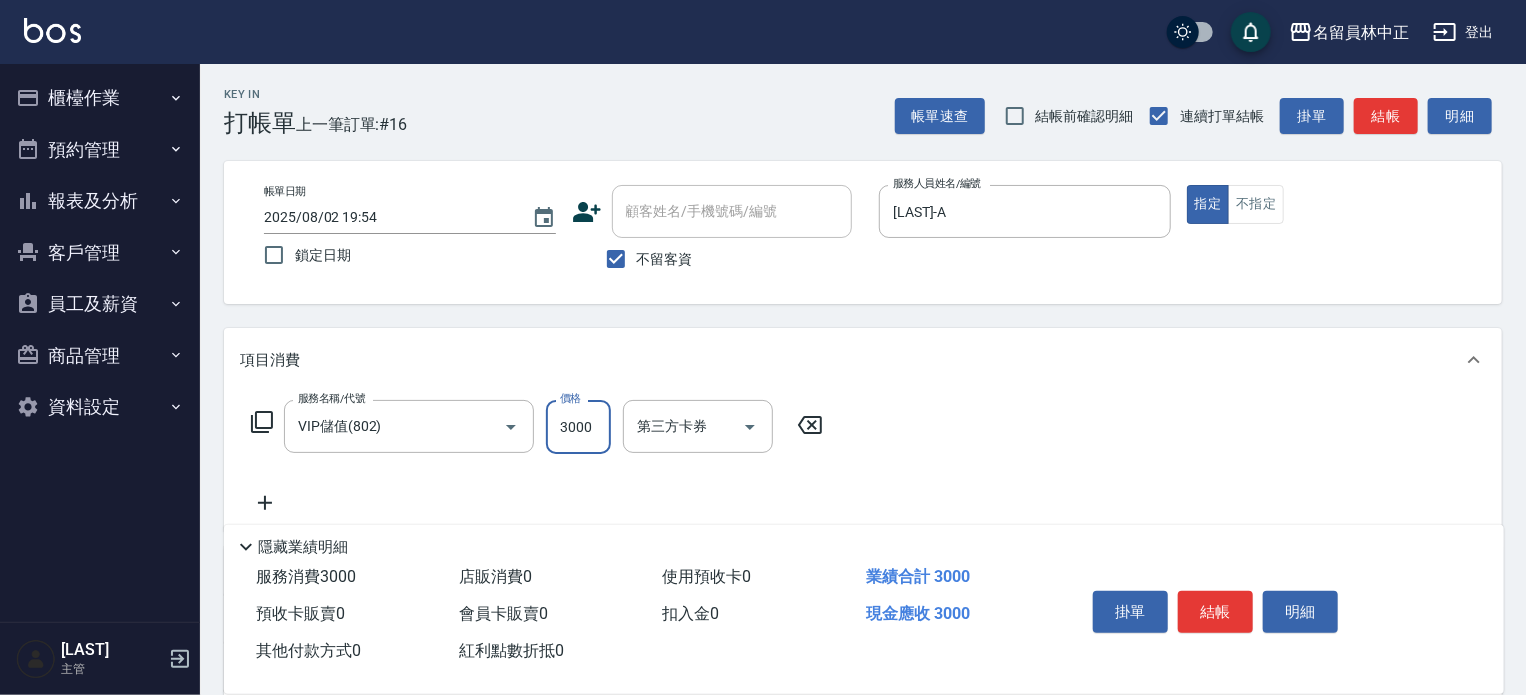type on "3000" 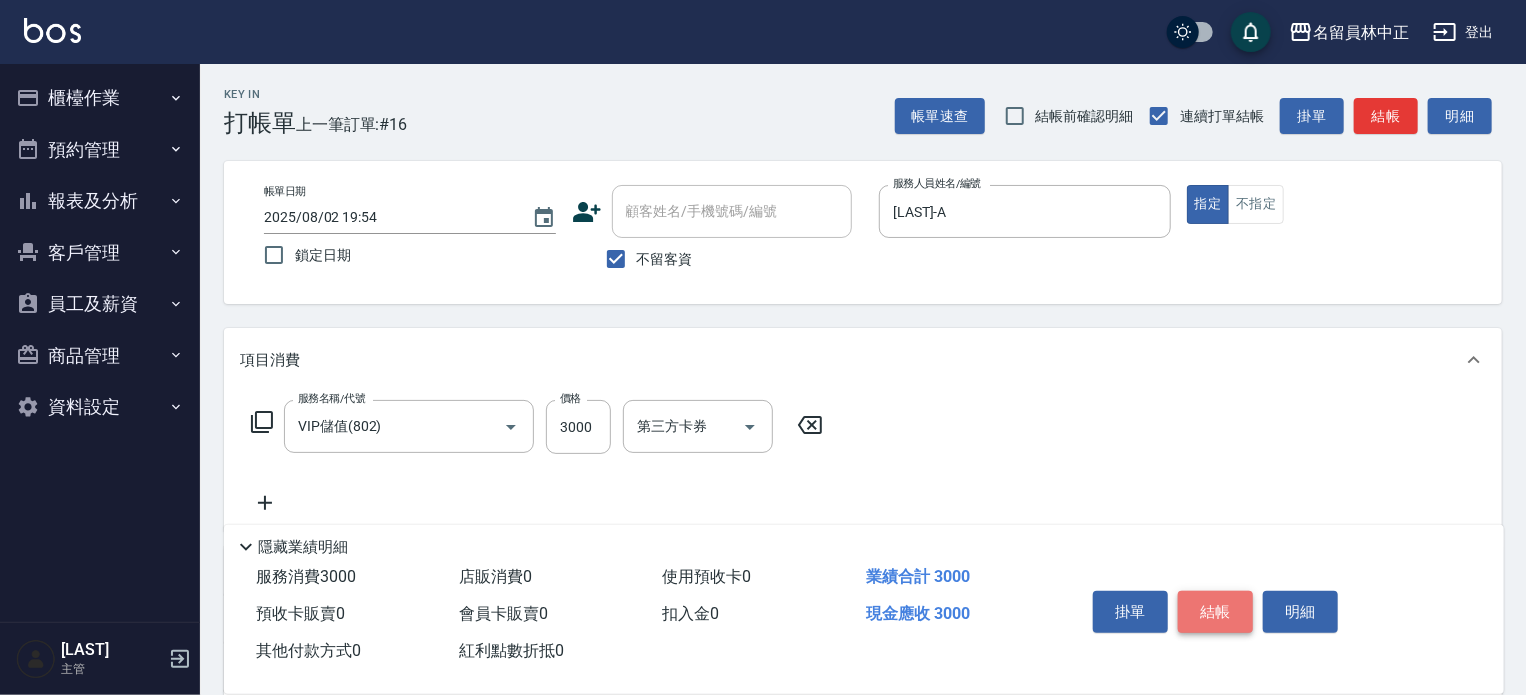 click on "結帳" at bounding box center [1215, 612] 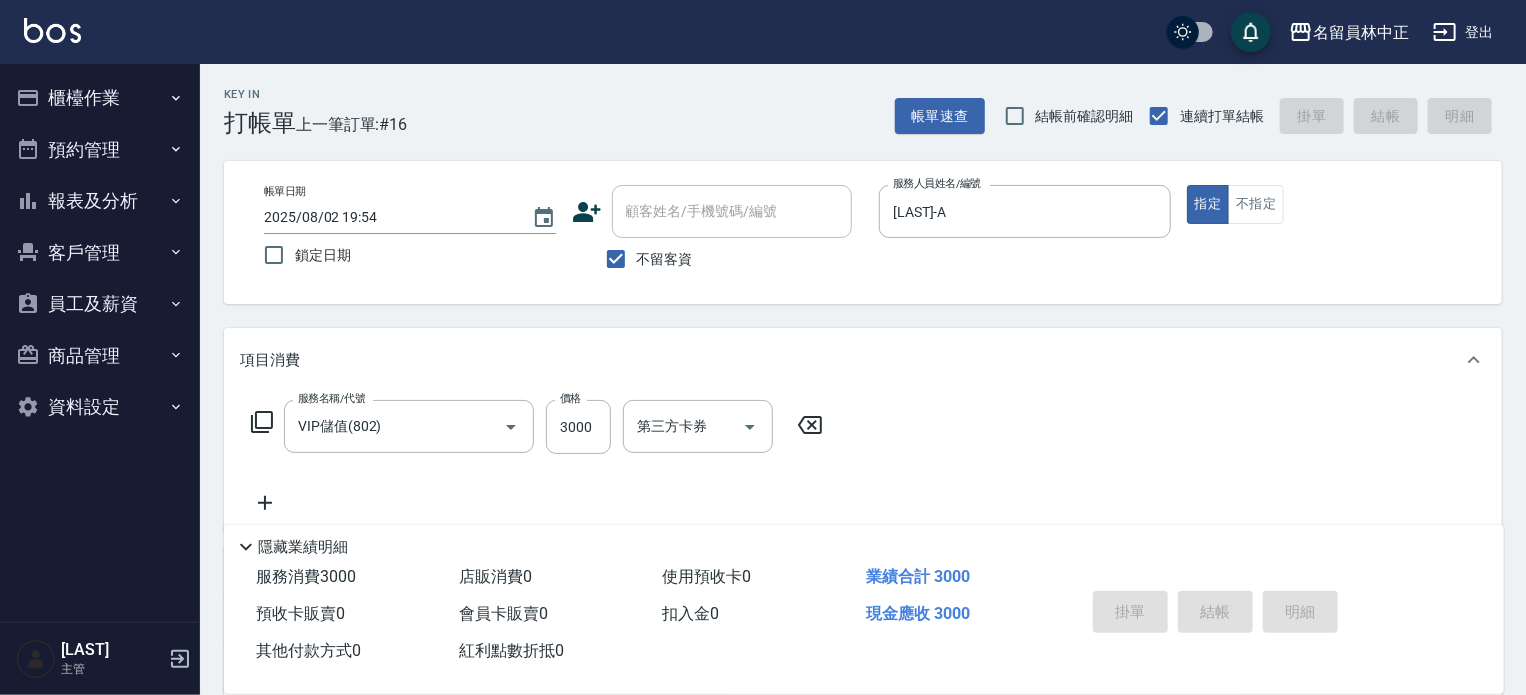 type 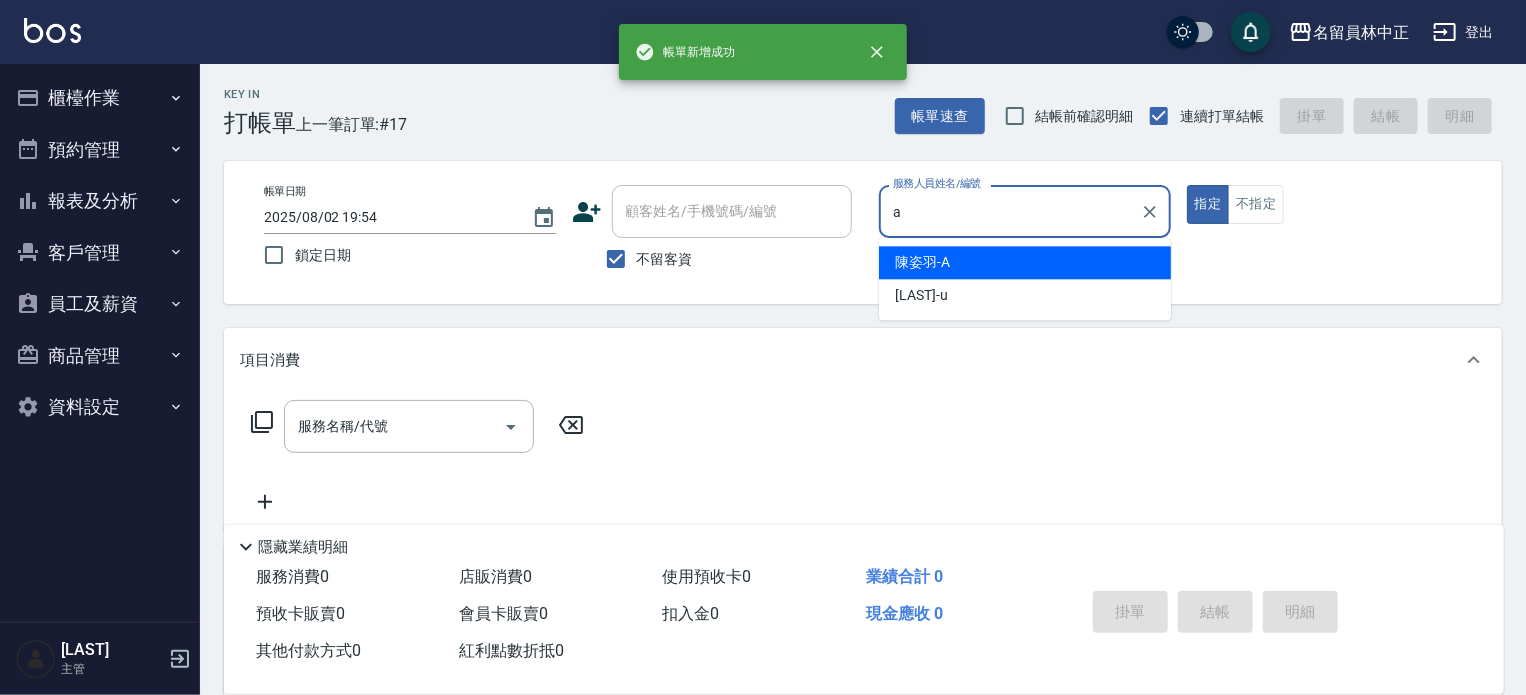 type on "[LAST]-A" 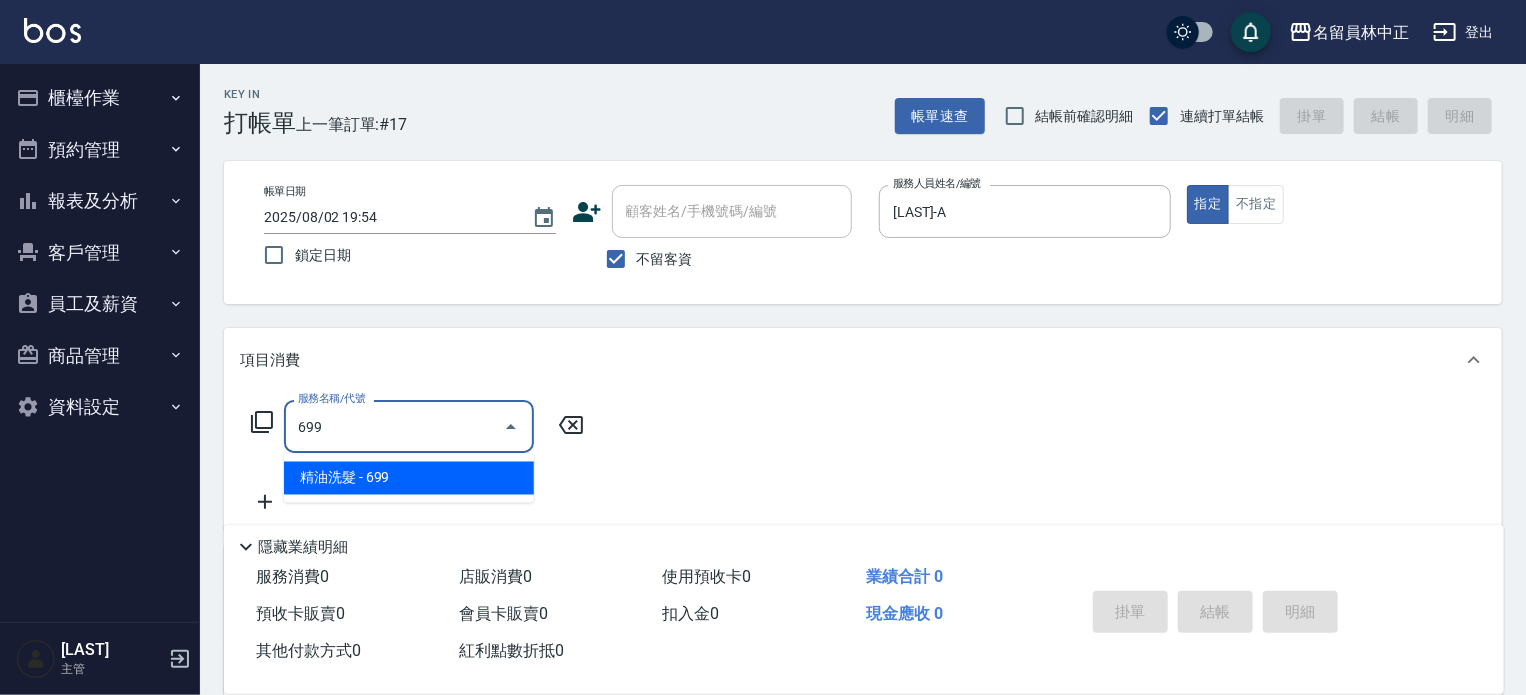 type on "精油洗髮(699)" 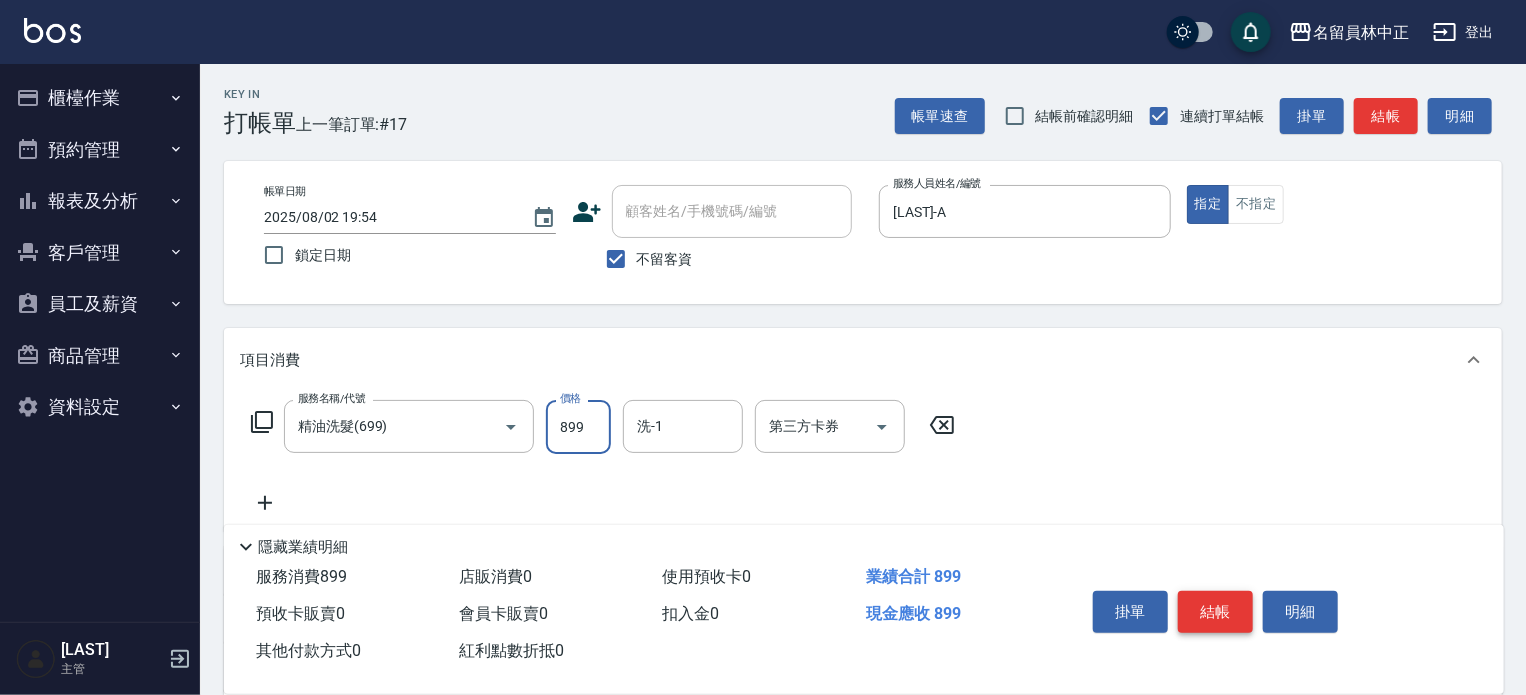 type on "899" 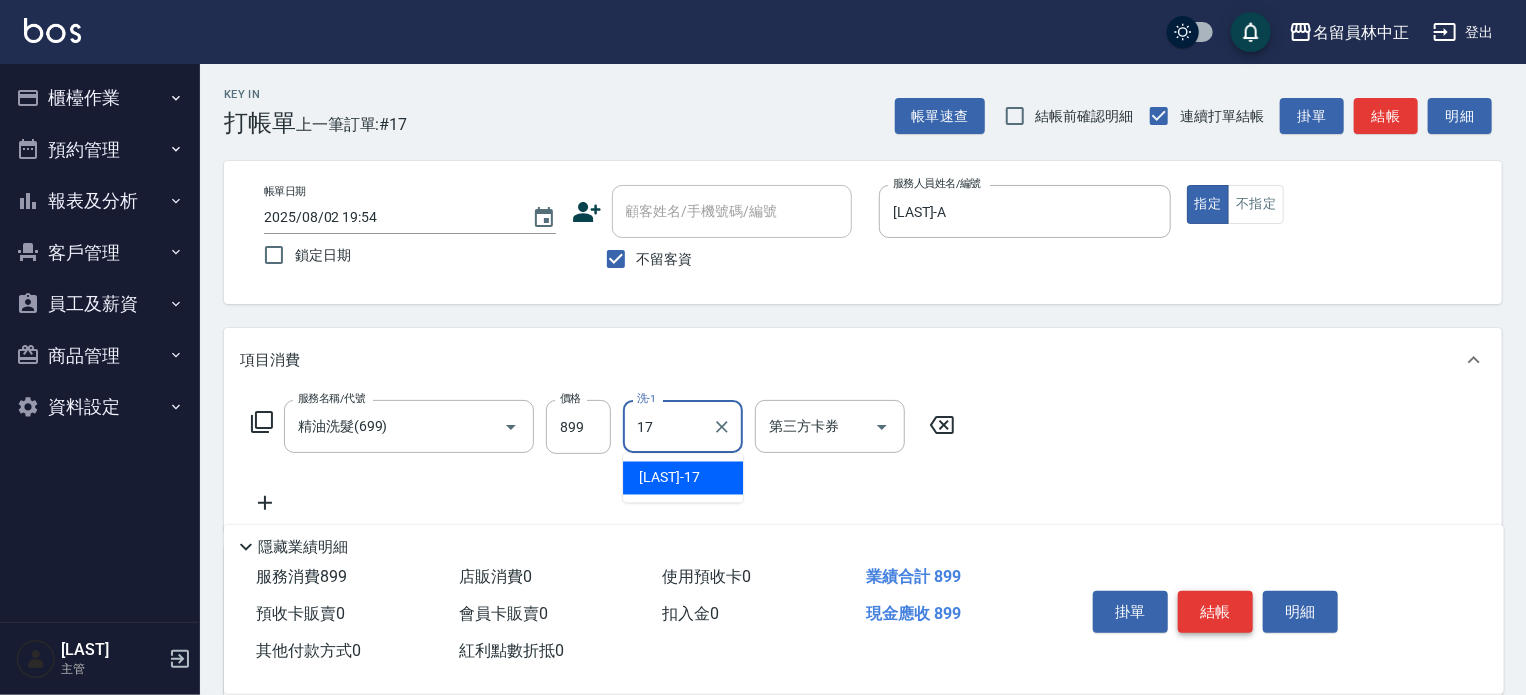 type on "[LAST]-[NUMBER]" 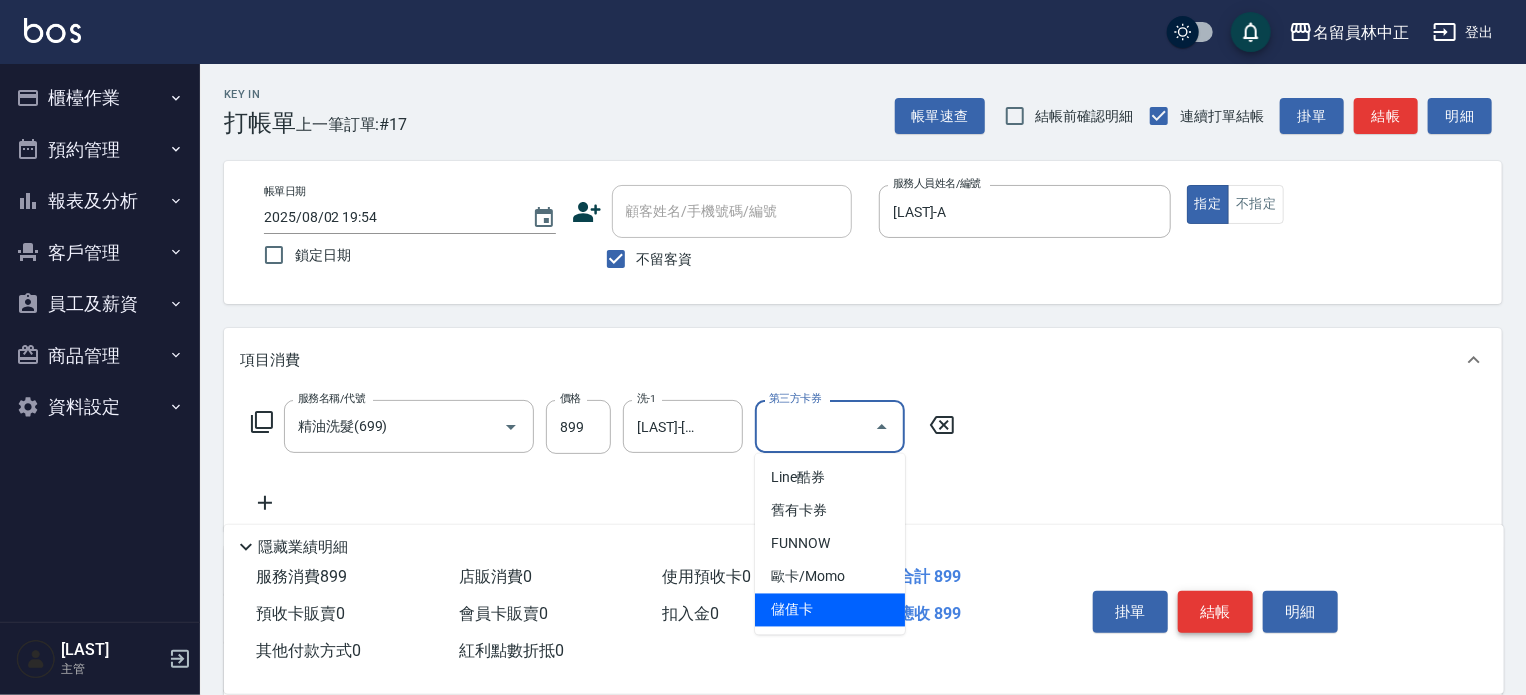 type on "儲值卡" 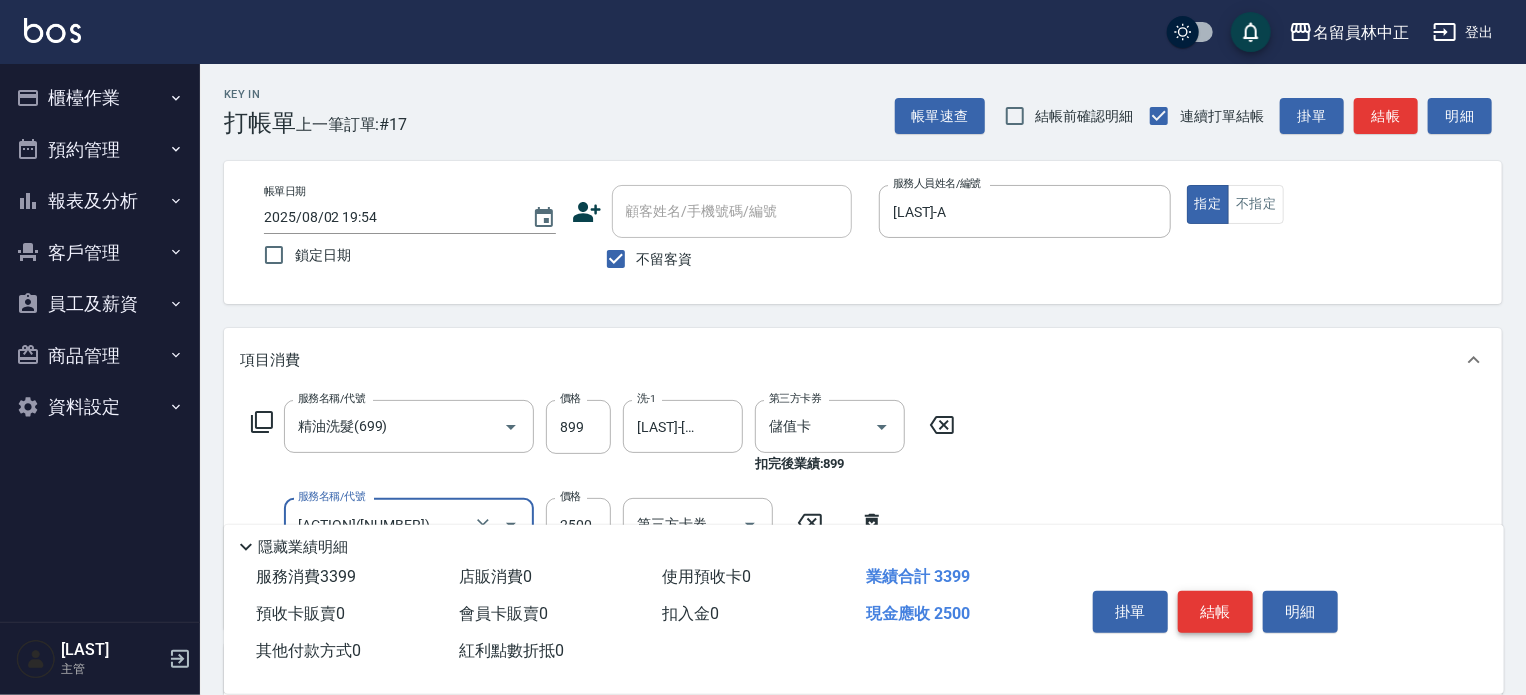 type on "[ACTION]([NUMBER])" 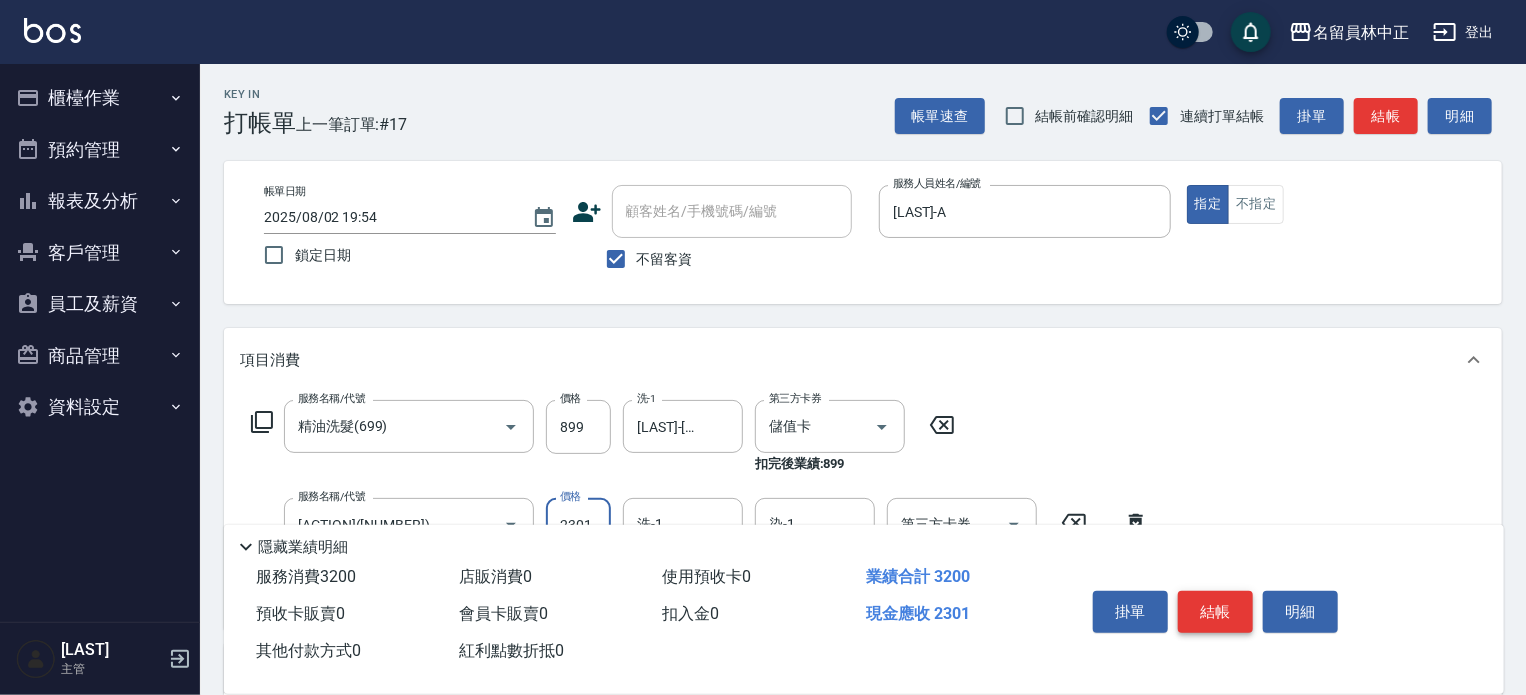 type on "2301" 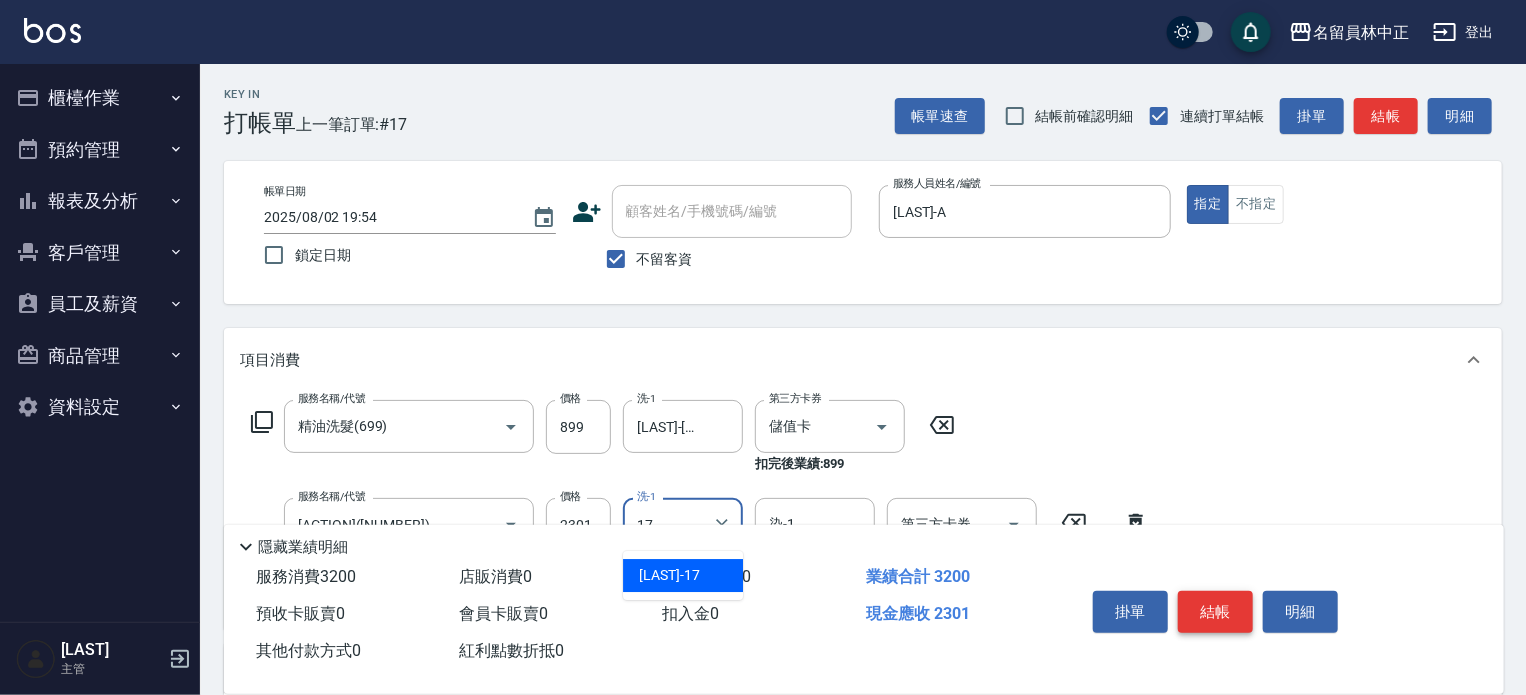 type on "1" 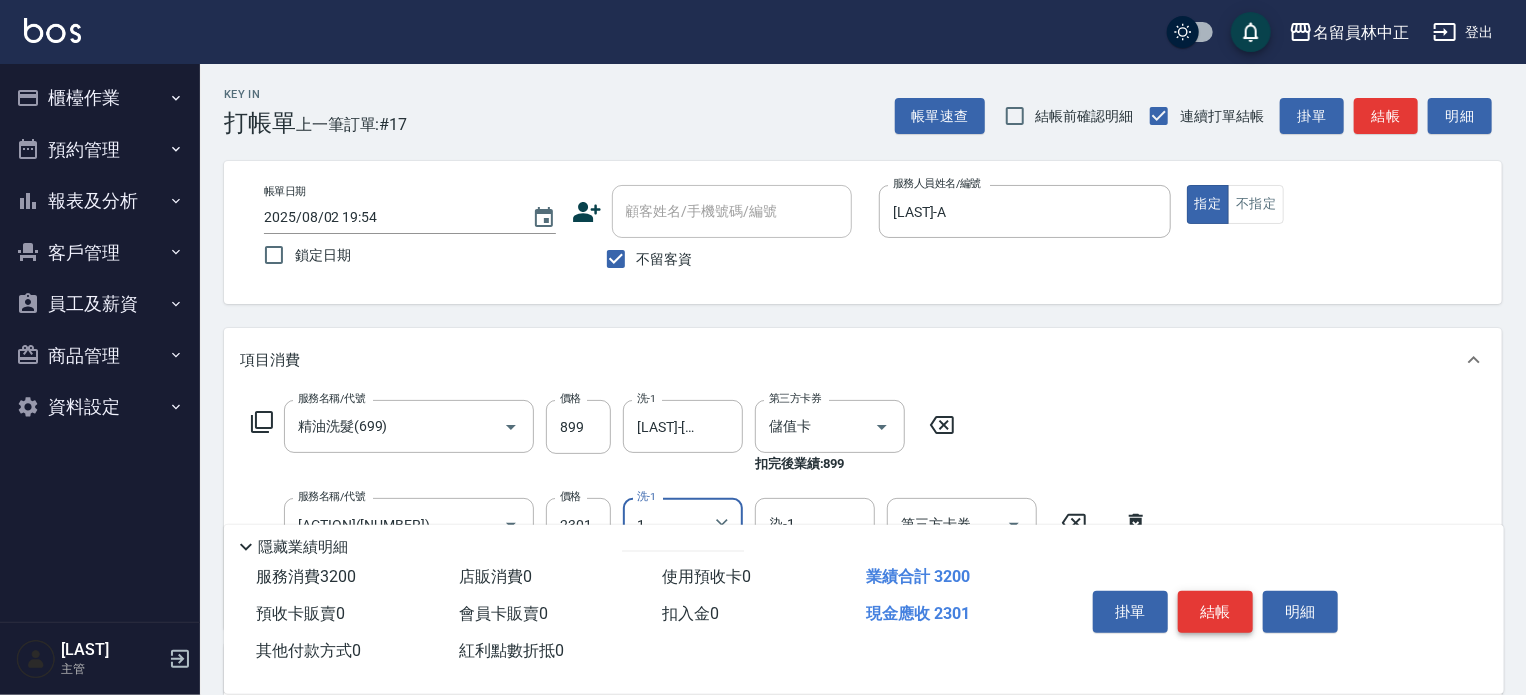 type 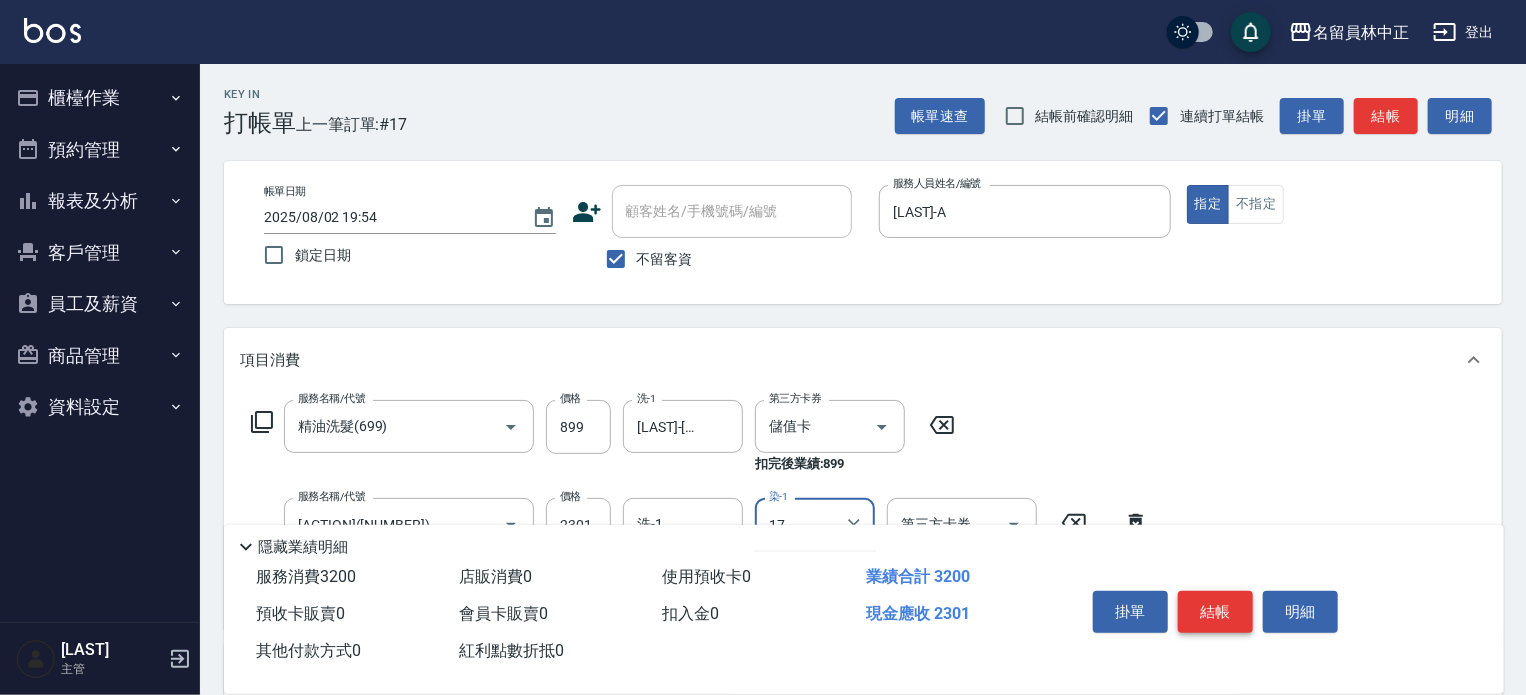 type on "[LAST]-[NUMBER]" 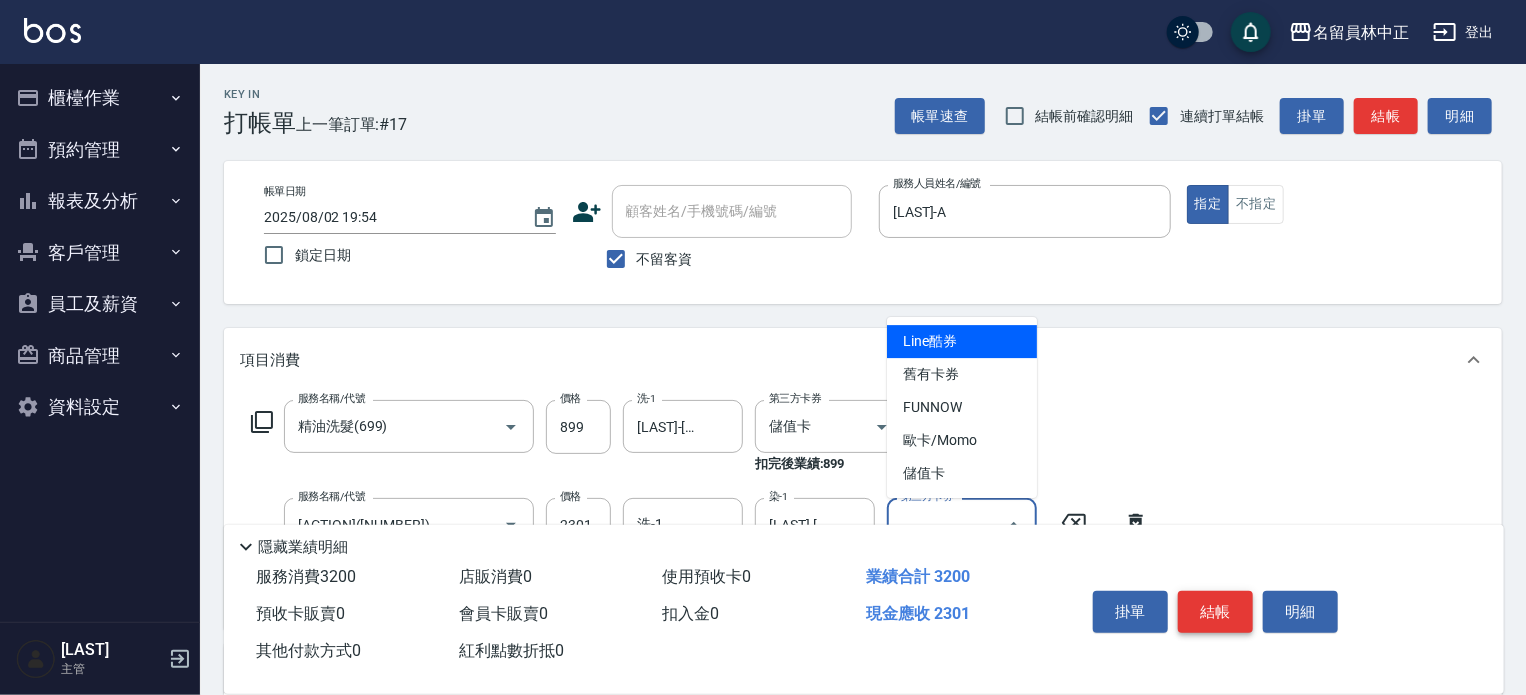 type on "儲值卡" 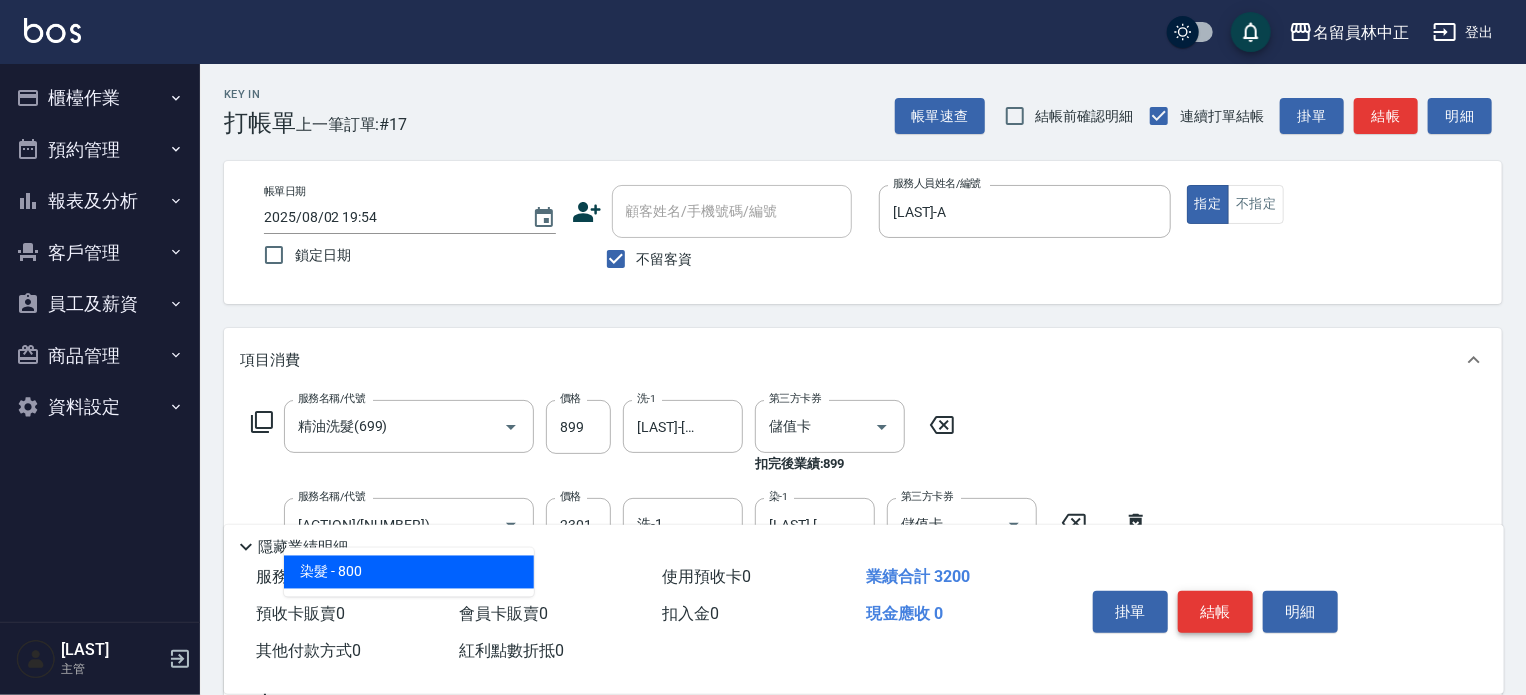 type on "染髮(501)" 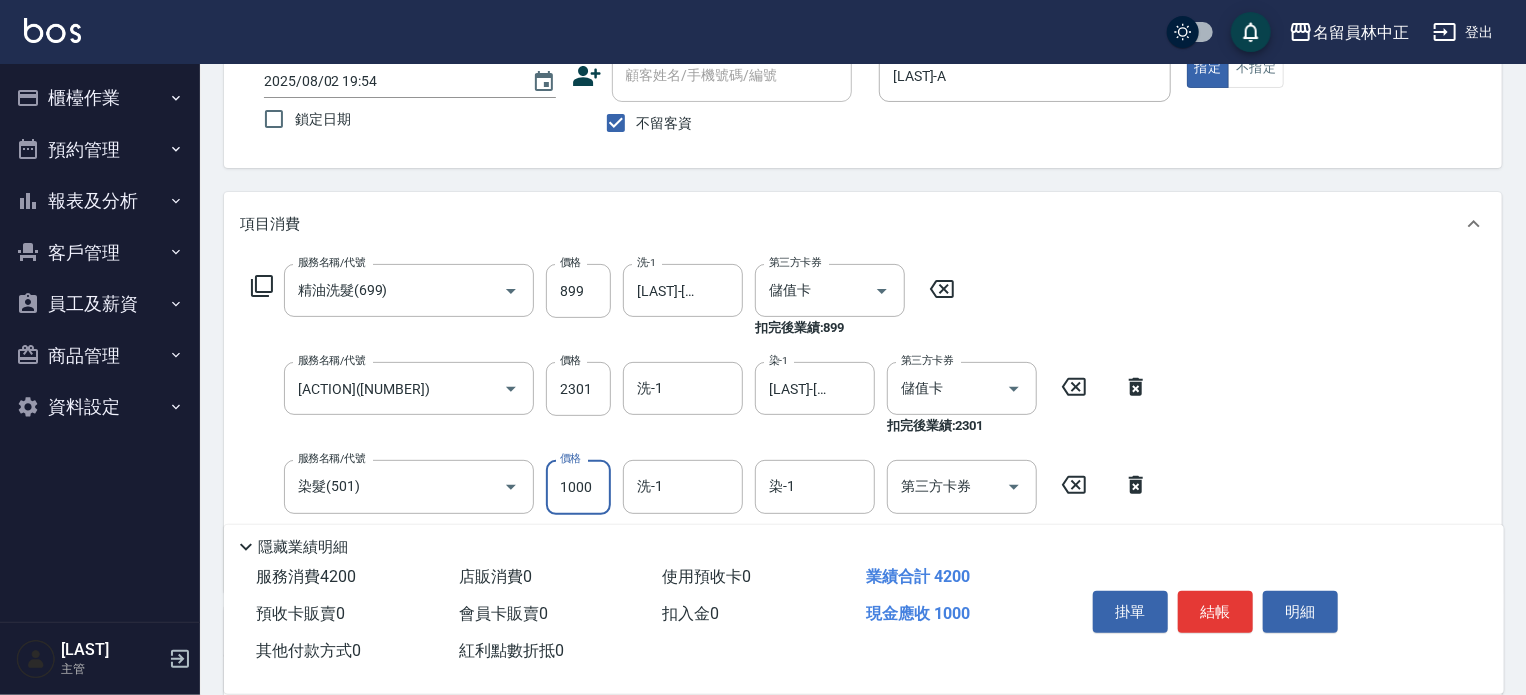 scroll, scrollTop: 300, scrollLeft: 0, axis: vertical 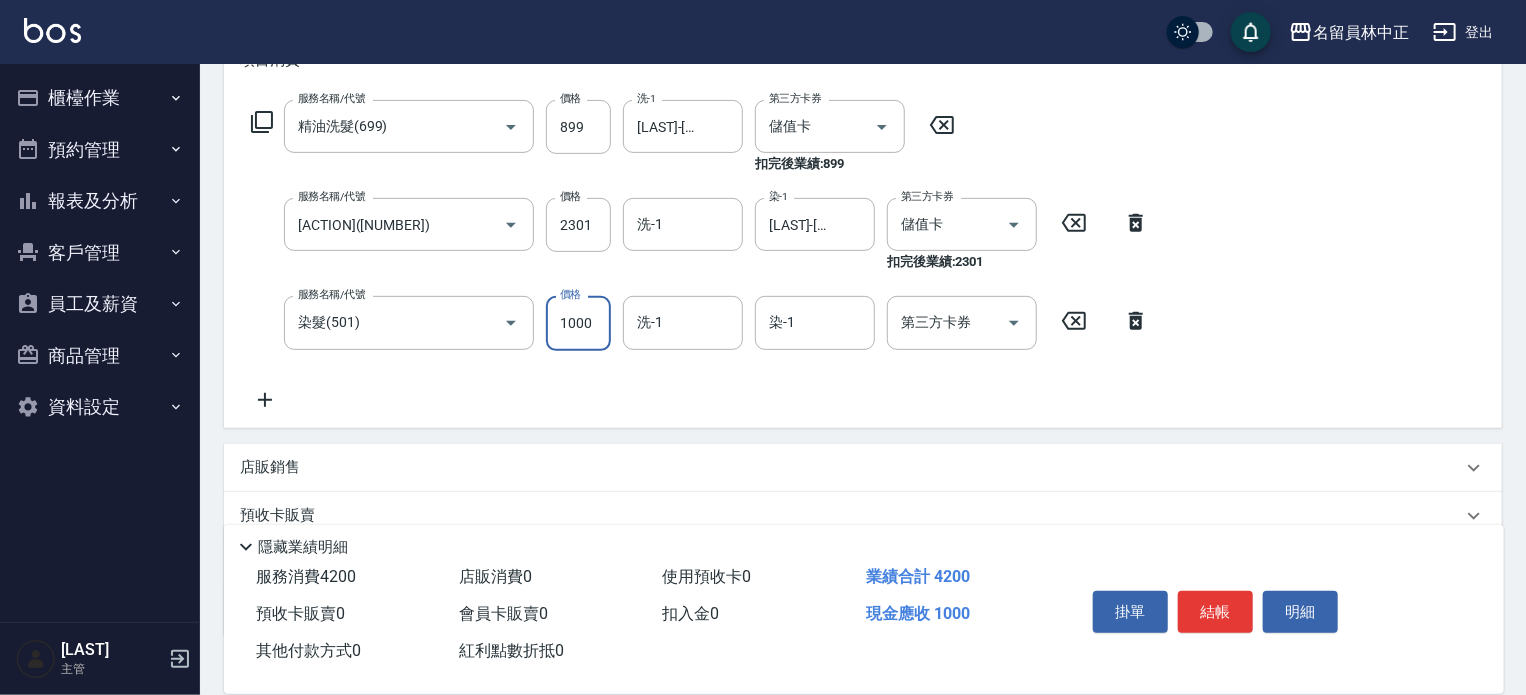 type on "1000" 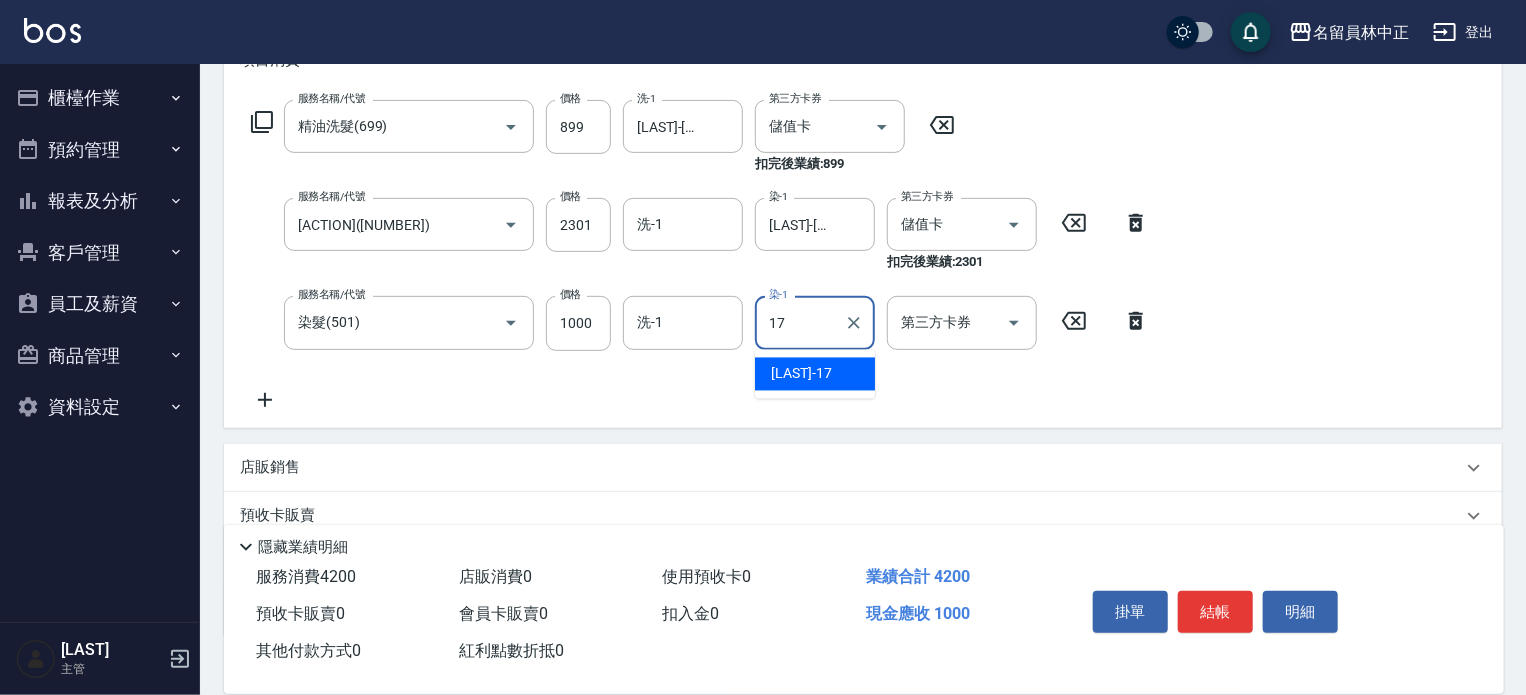 type on "[LAST]-[NUMBER]" 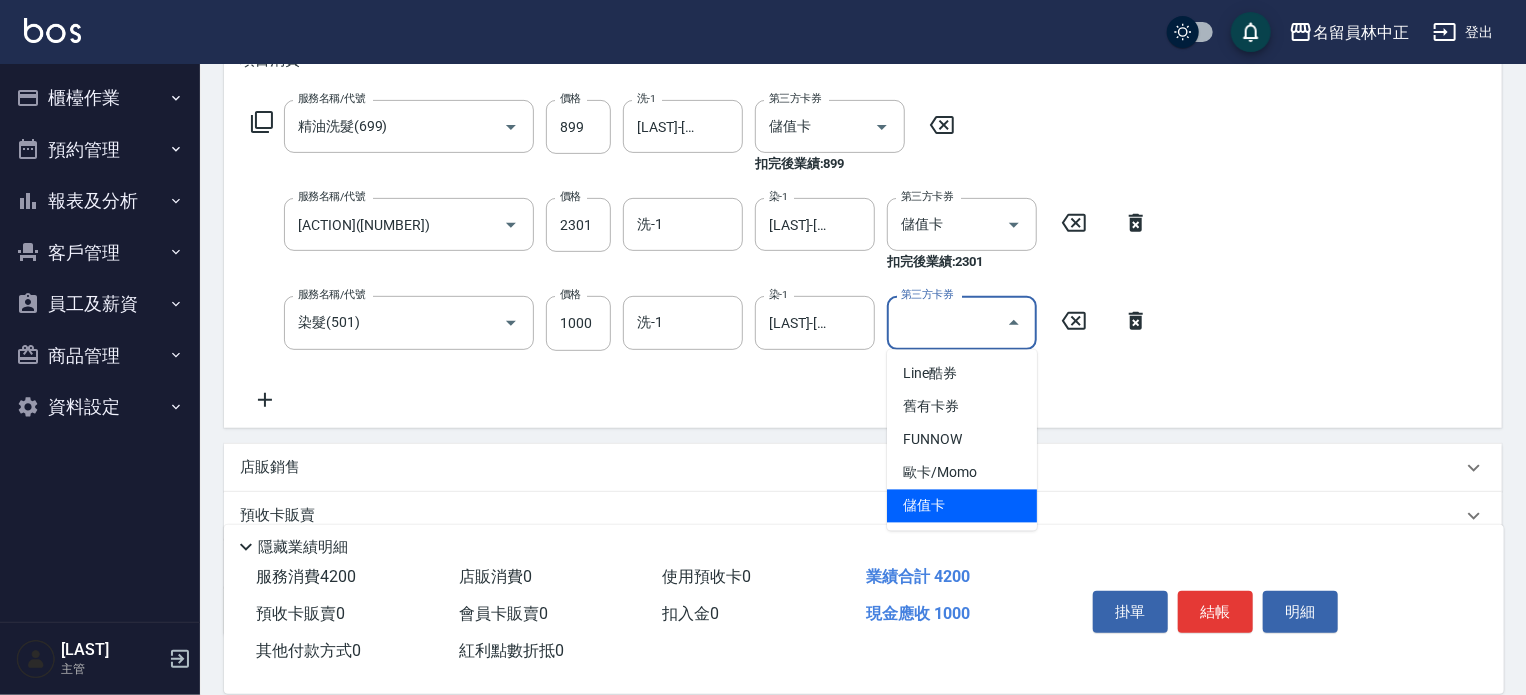 type on "儲值卡" 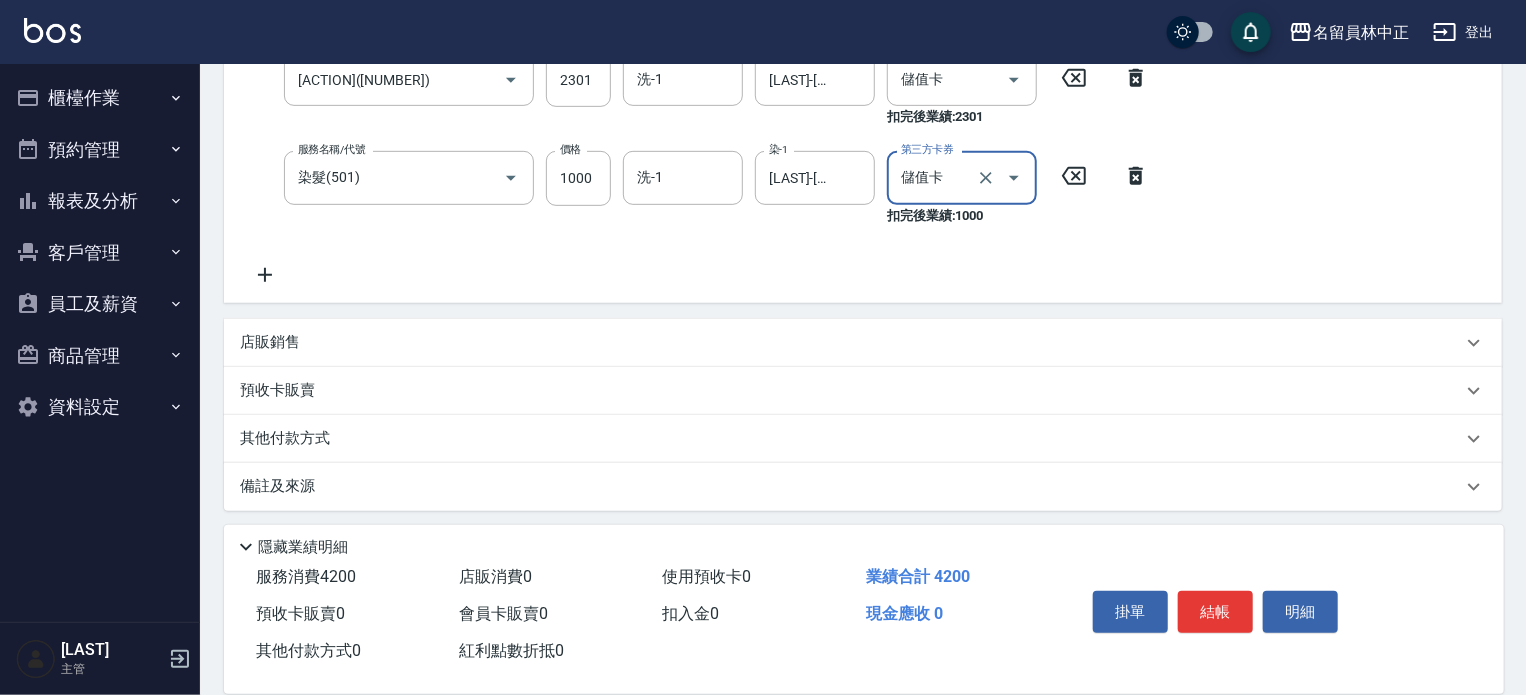 scroll, scrollTop: 450, scrollLeft: 0, axis: vertical 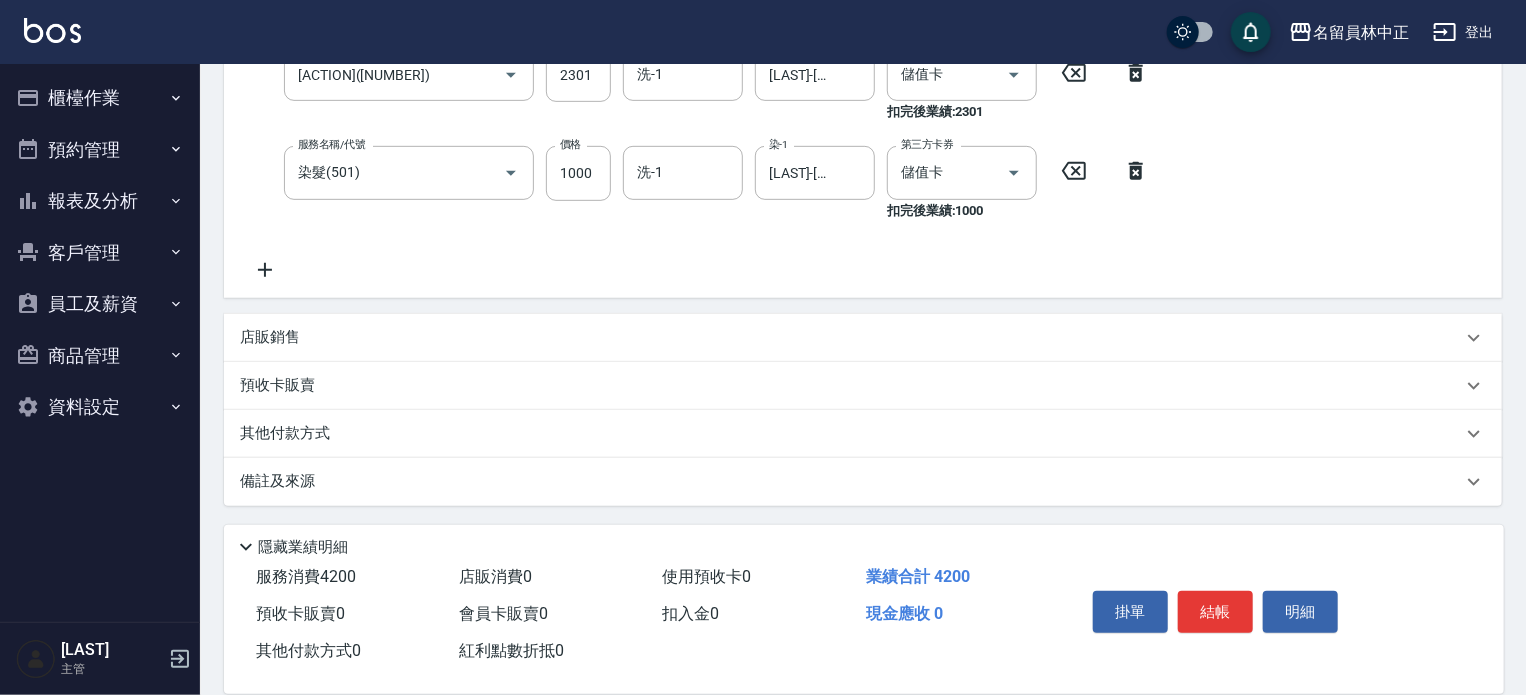 click on "店販銷售" at bounding box center [851, 337] 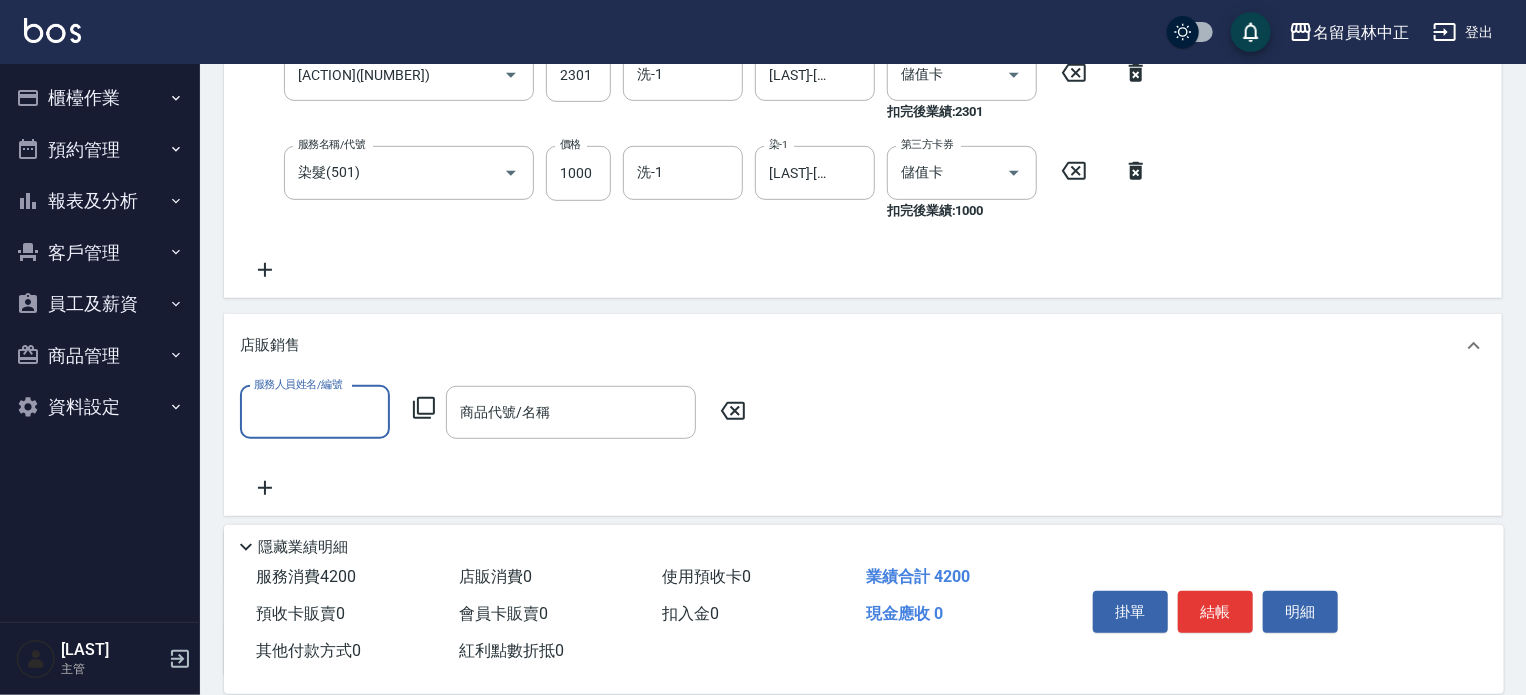 scroll, scrollTop: 0, scrollLeft: 0, axis: both 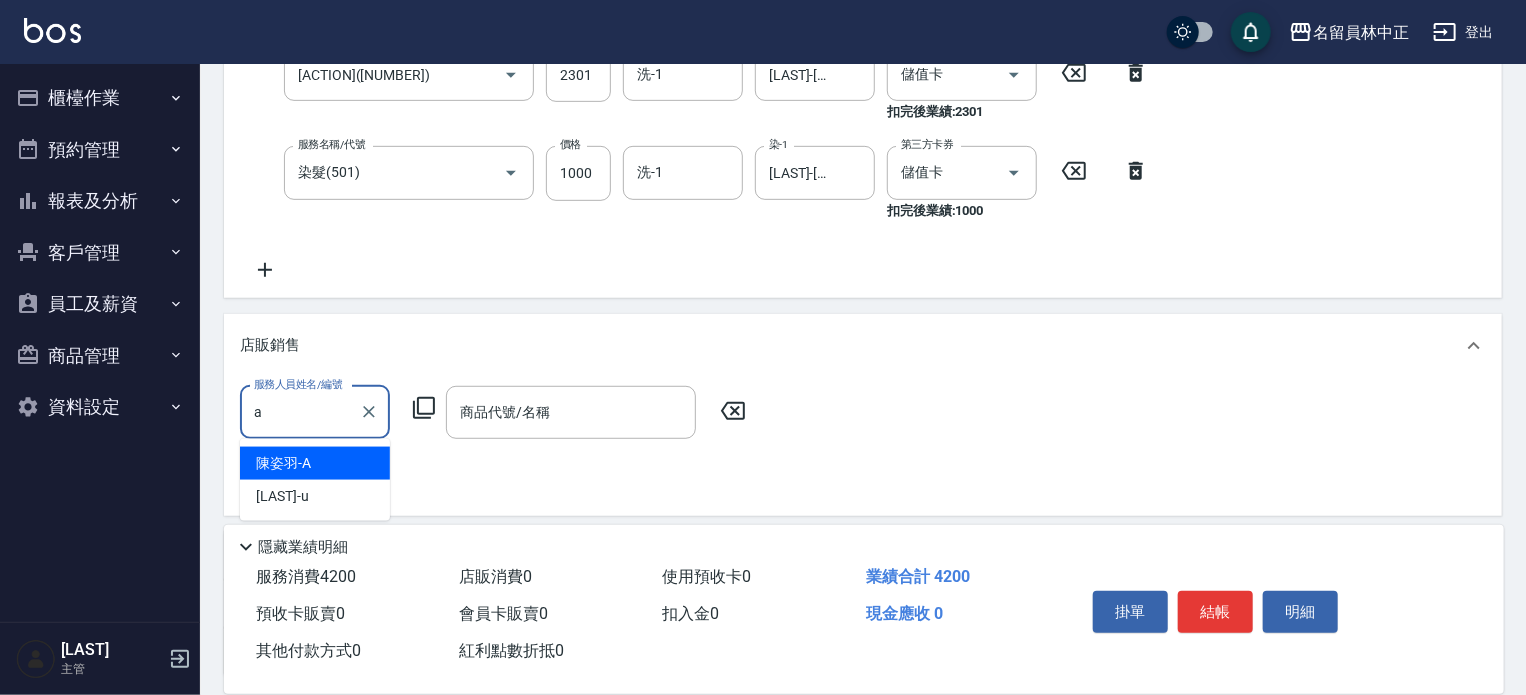 type on "[LAST]-A" 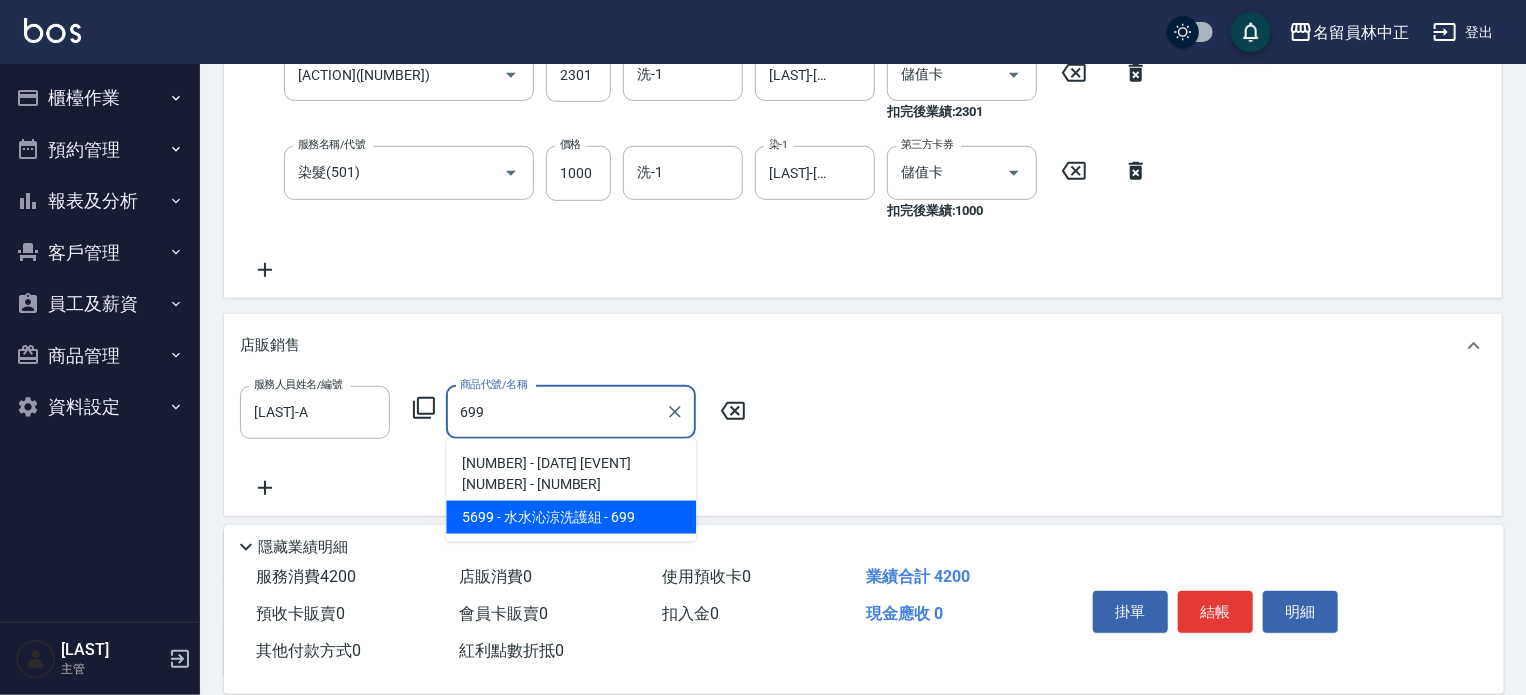 type on "水水沁涼洗護組" 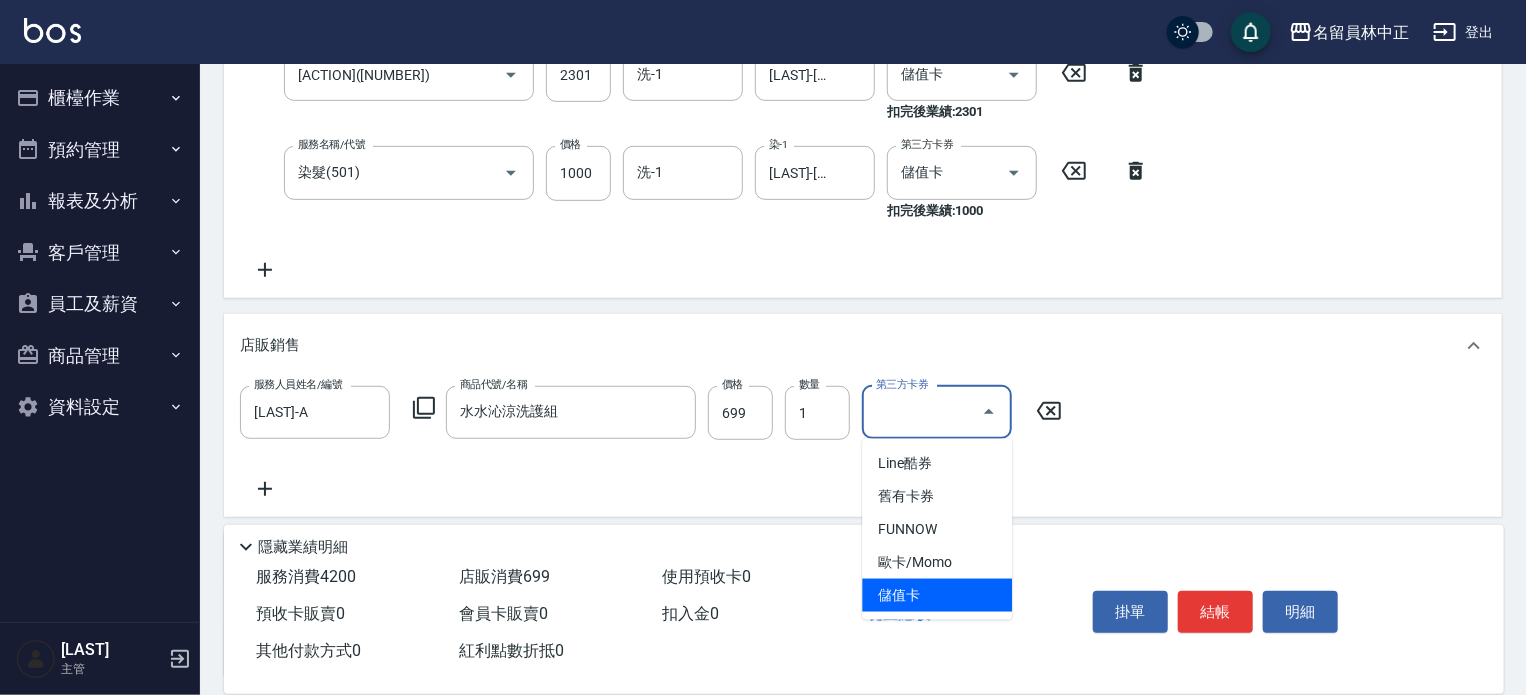 type on "儲值卡" 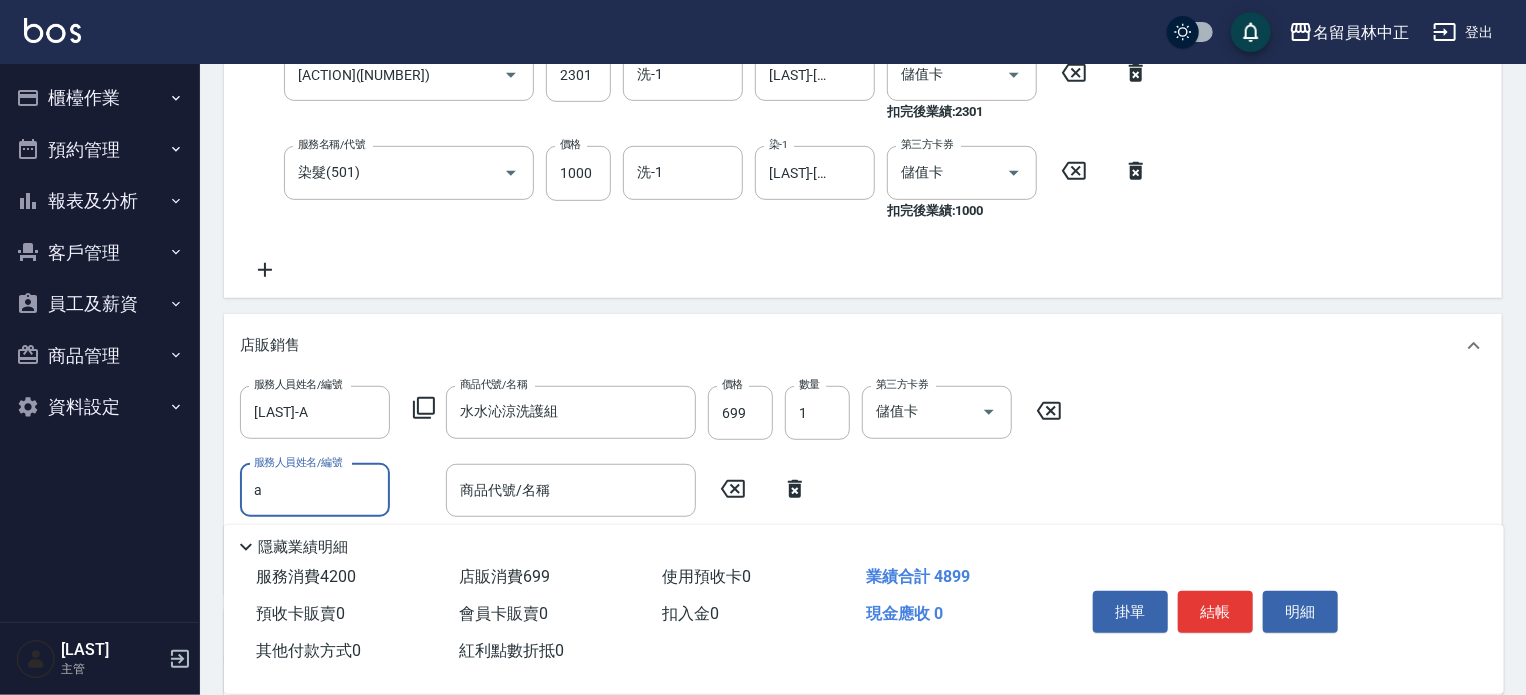 type on "[LAST]-A" 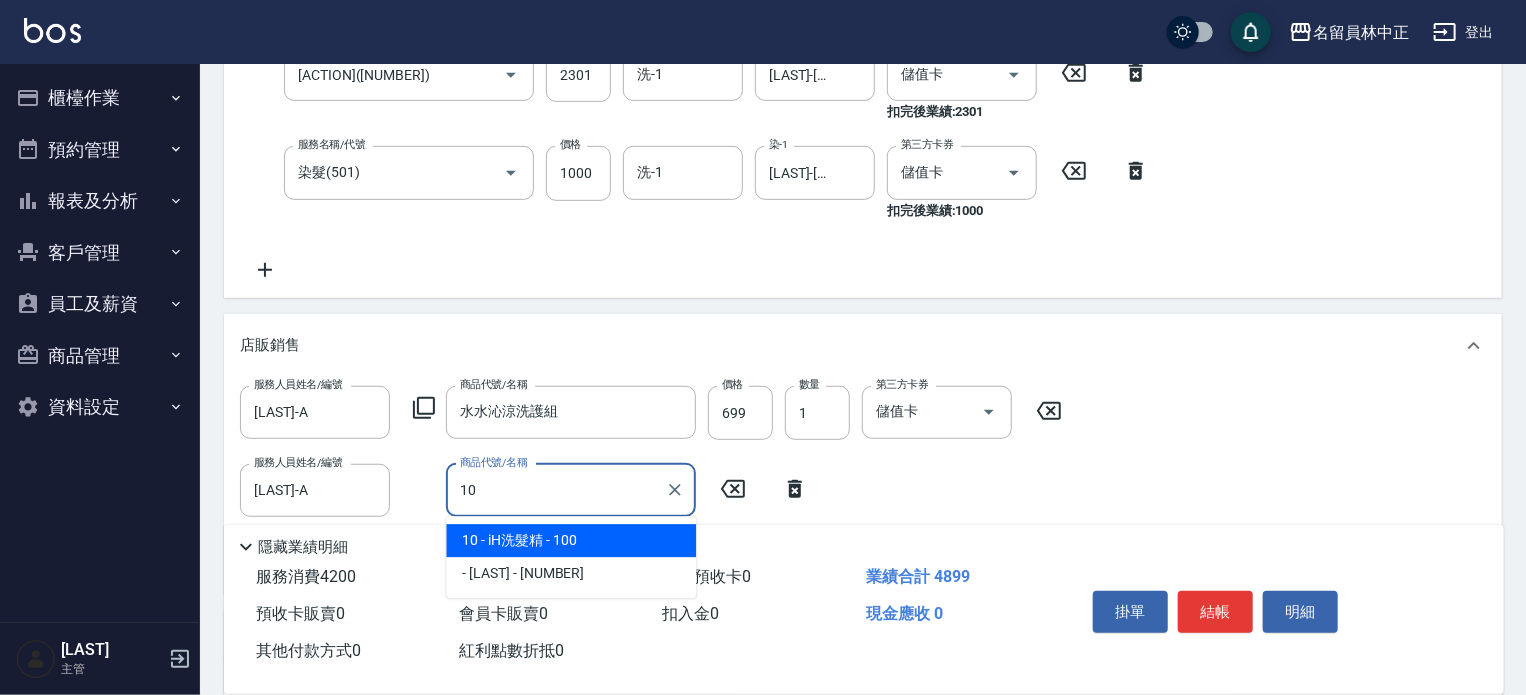 type on "[LAST]" 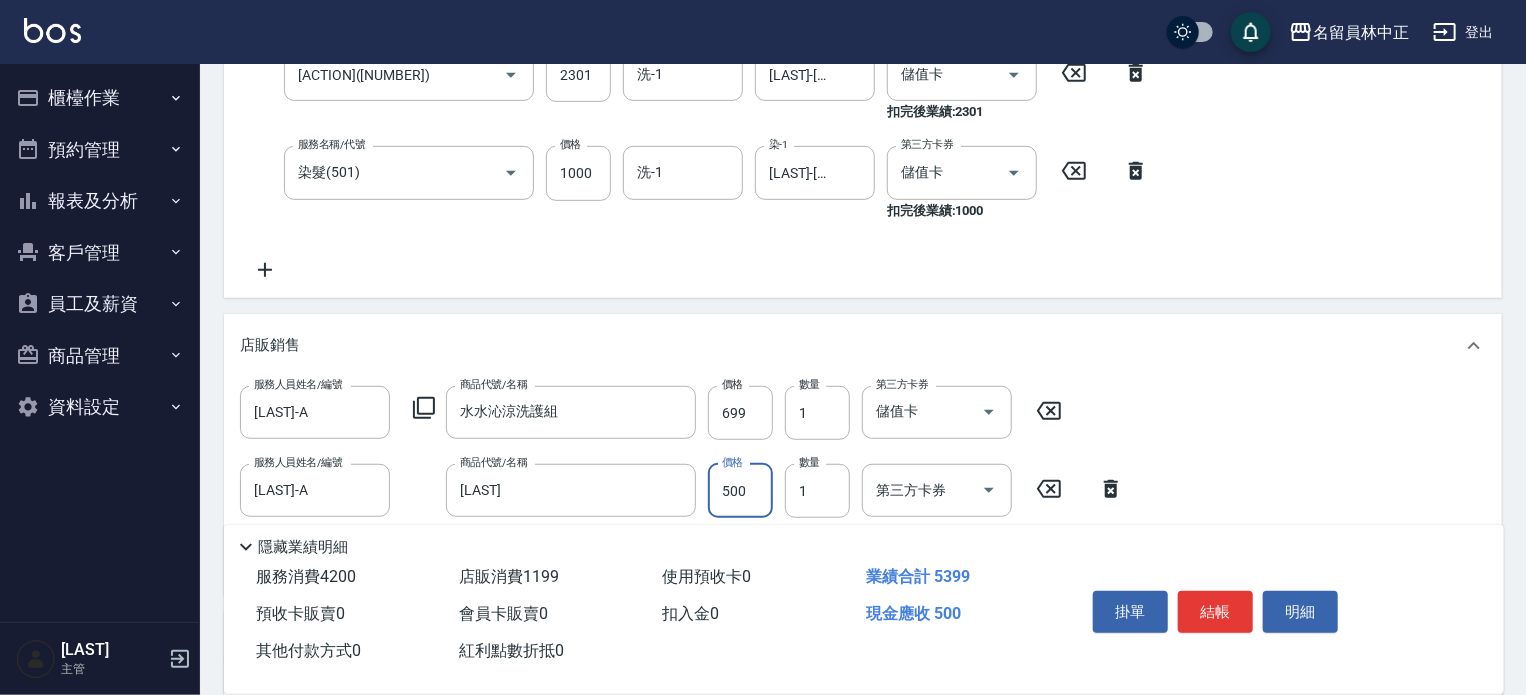 type on "500" 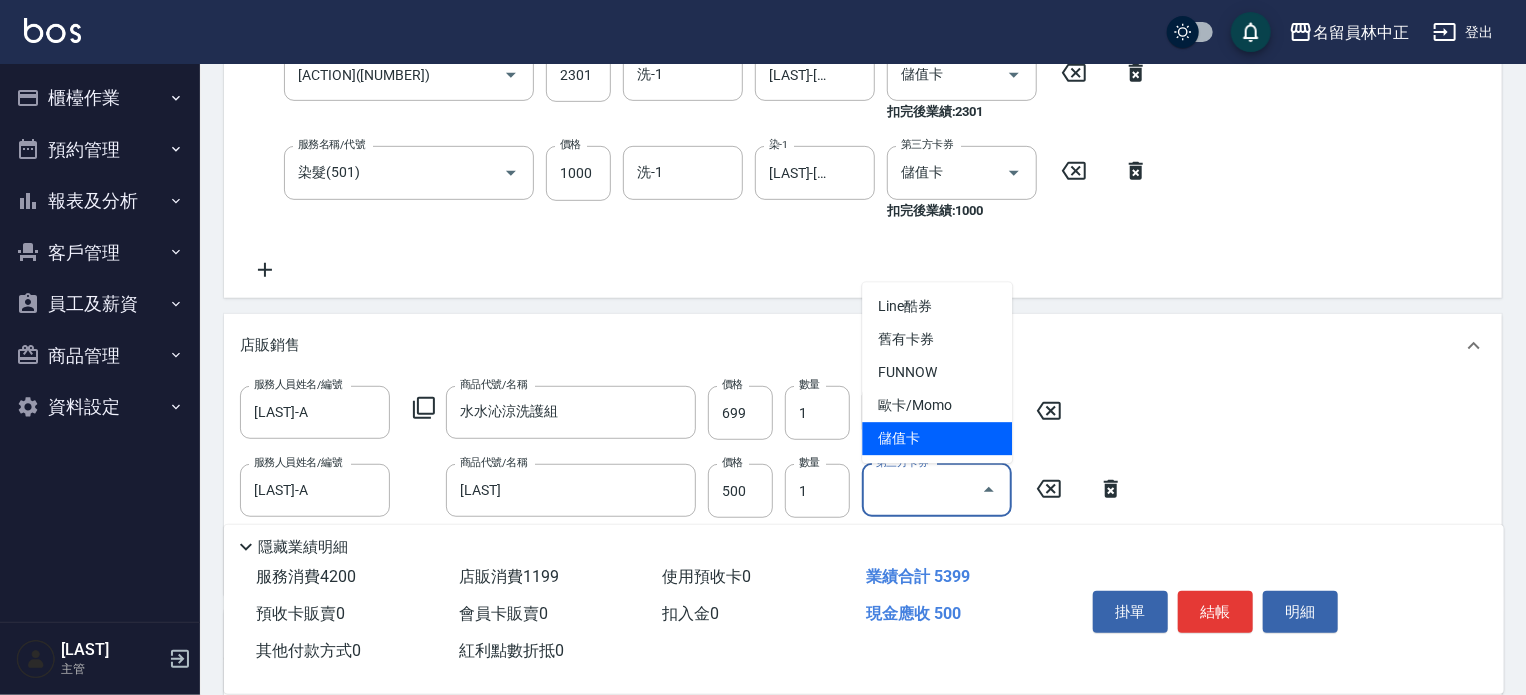 type on "儲值卡" 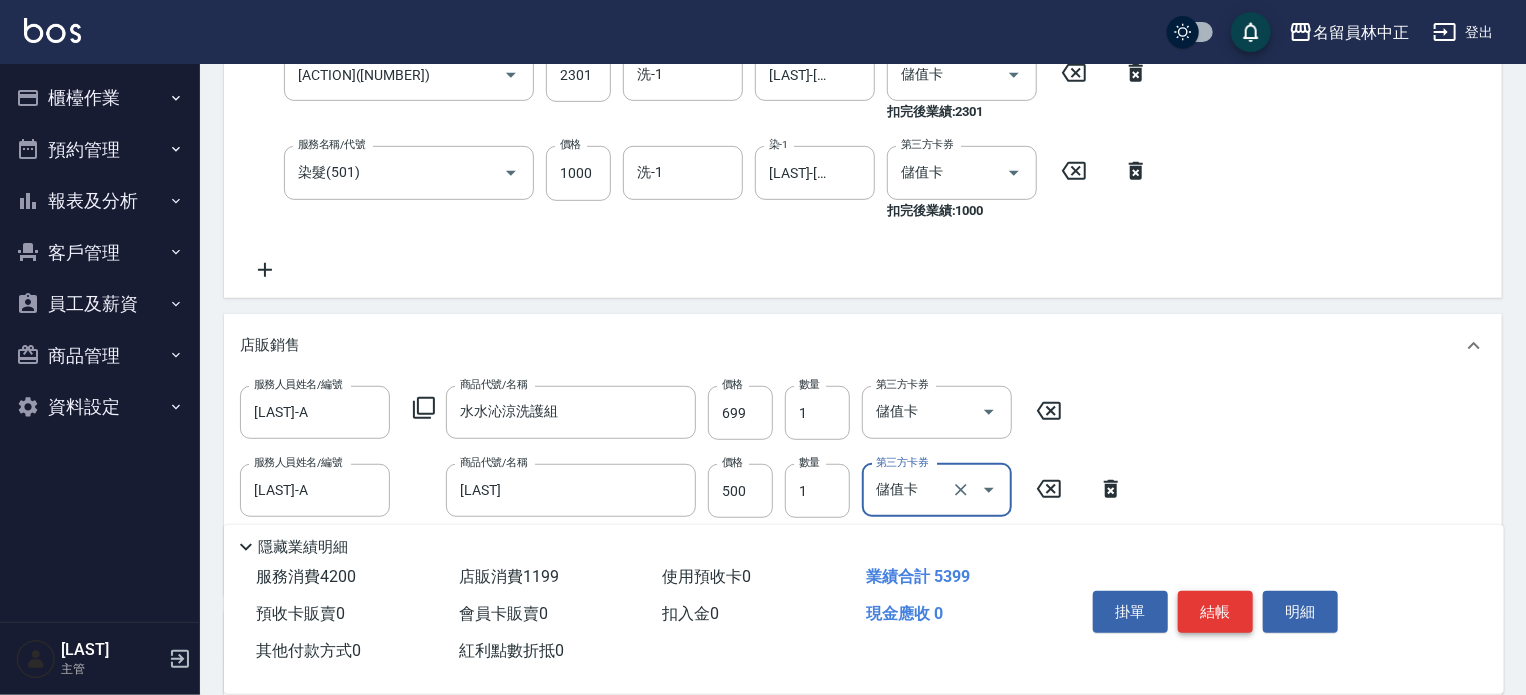 click on "結帳" at bounding box center [1215, 612] 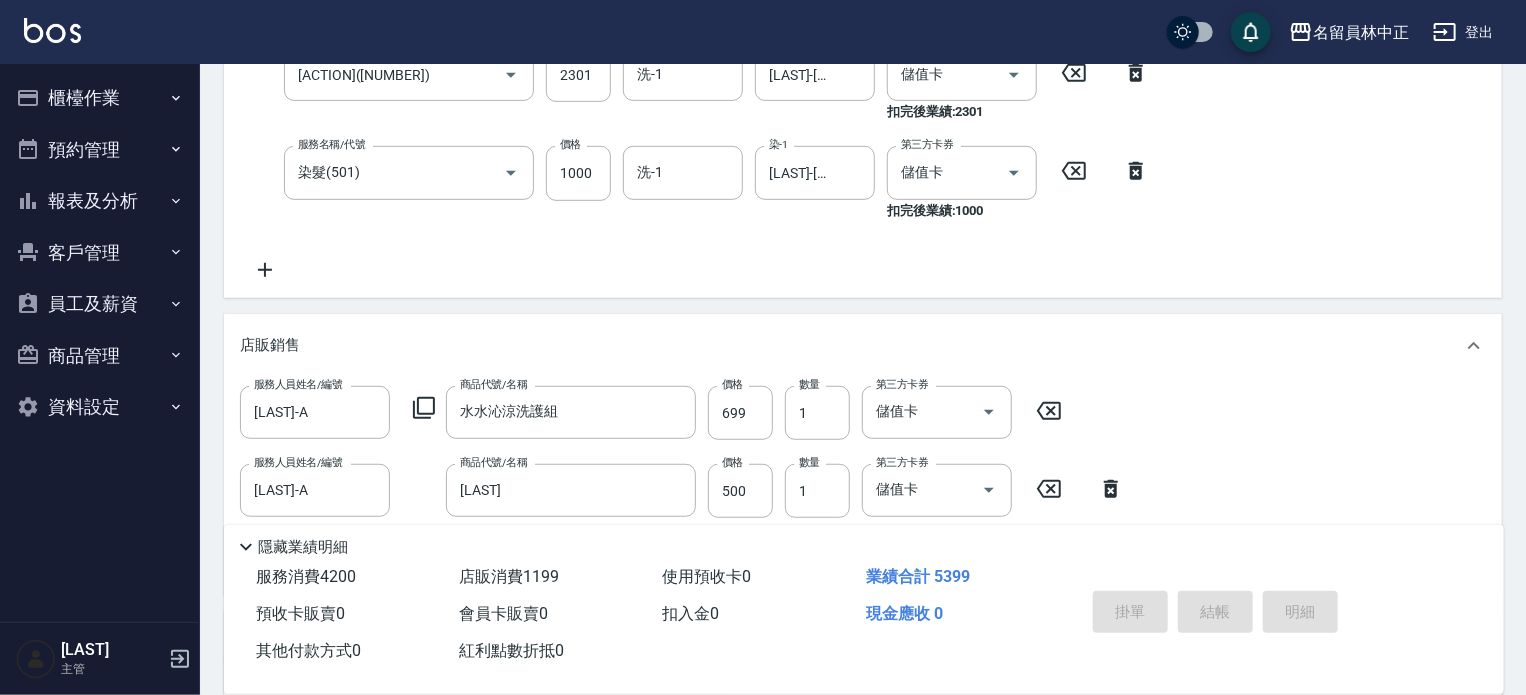 type 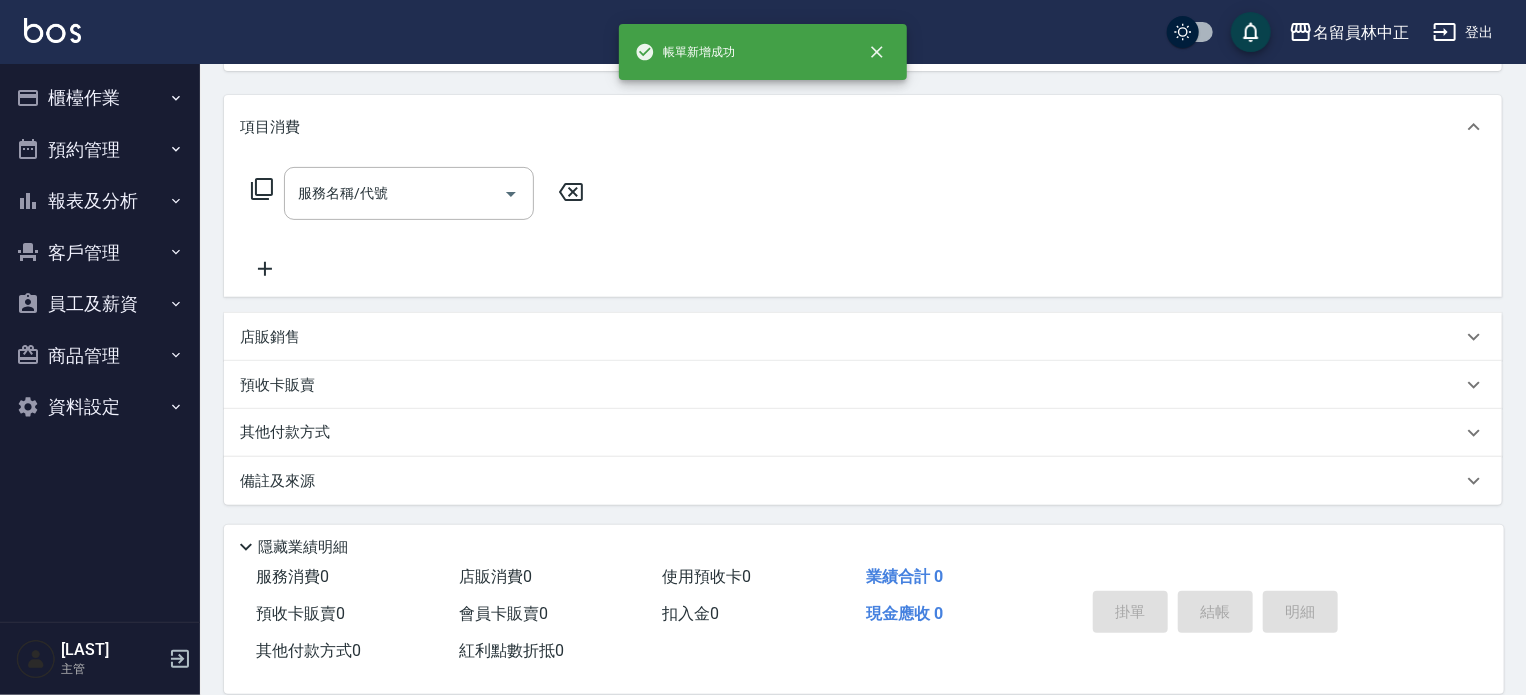 scroll, scrollTop: 88, scrollLeft: 0, axis: vertical 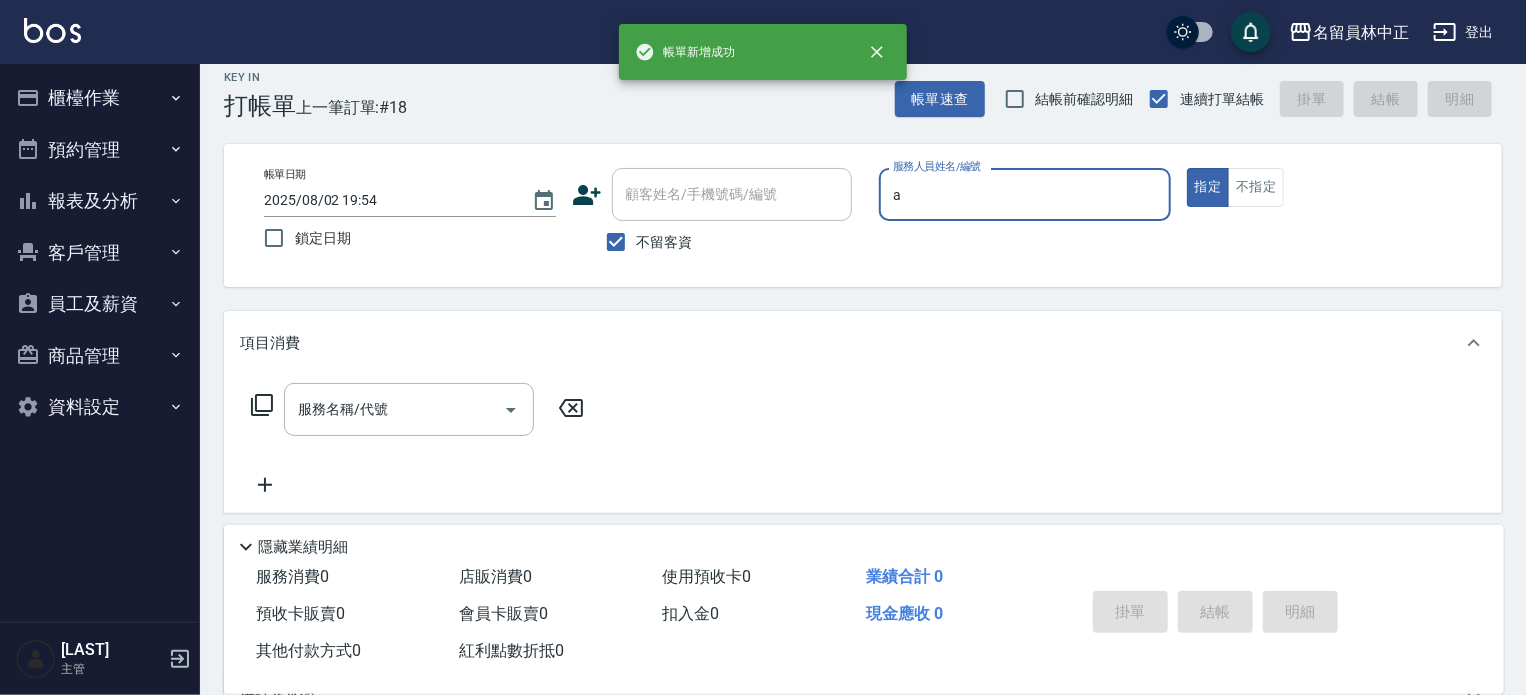 type on "[LAST]-A" 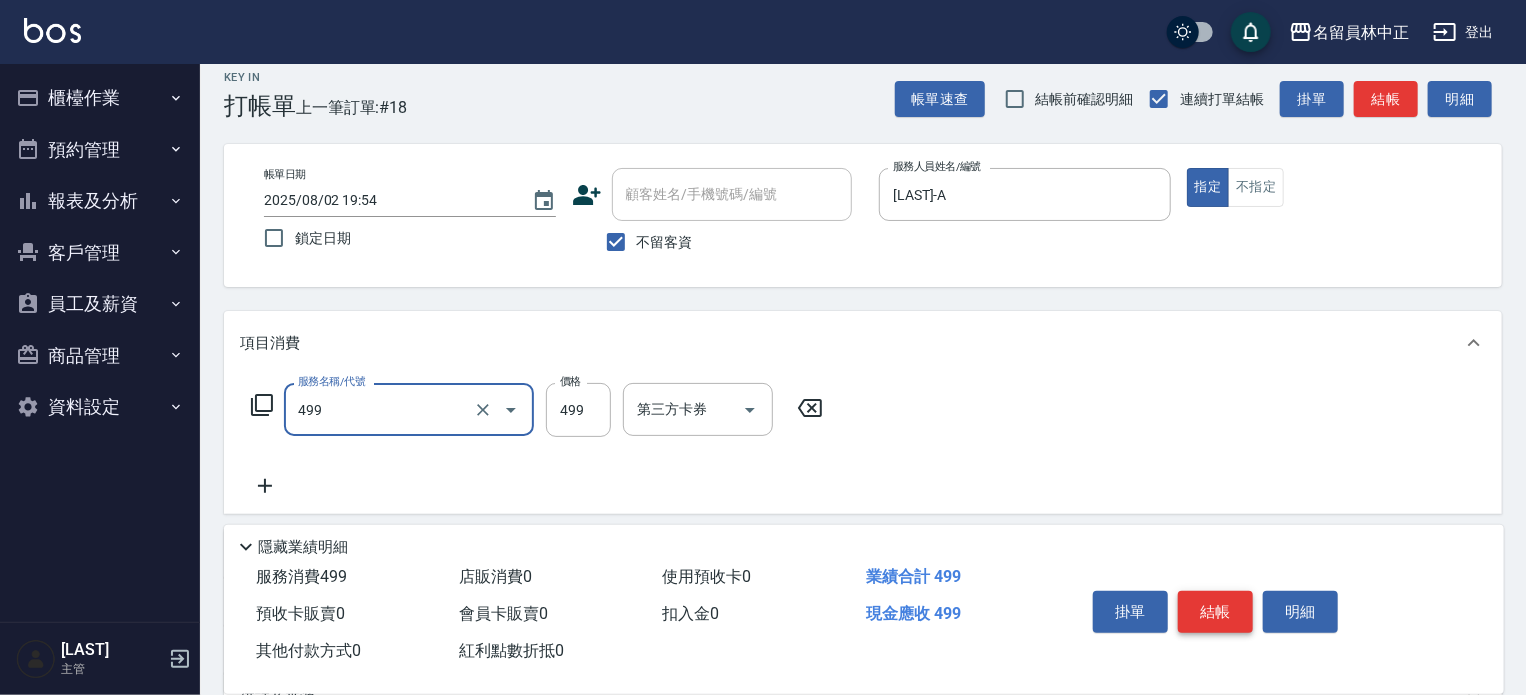 type on "去角質洗髮(499)" 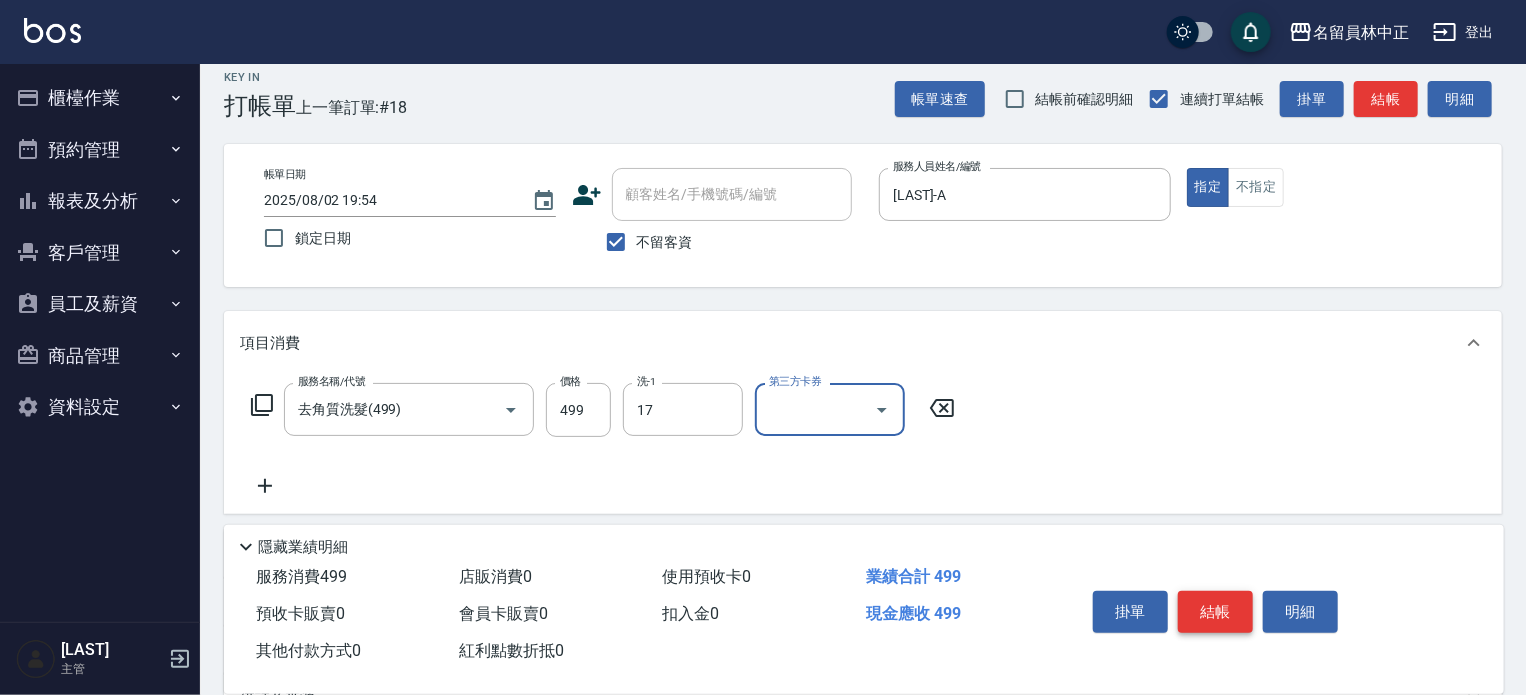 type on "[LAST]-[NUMBER]" 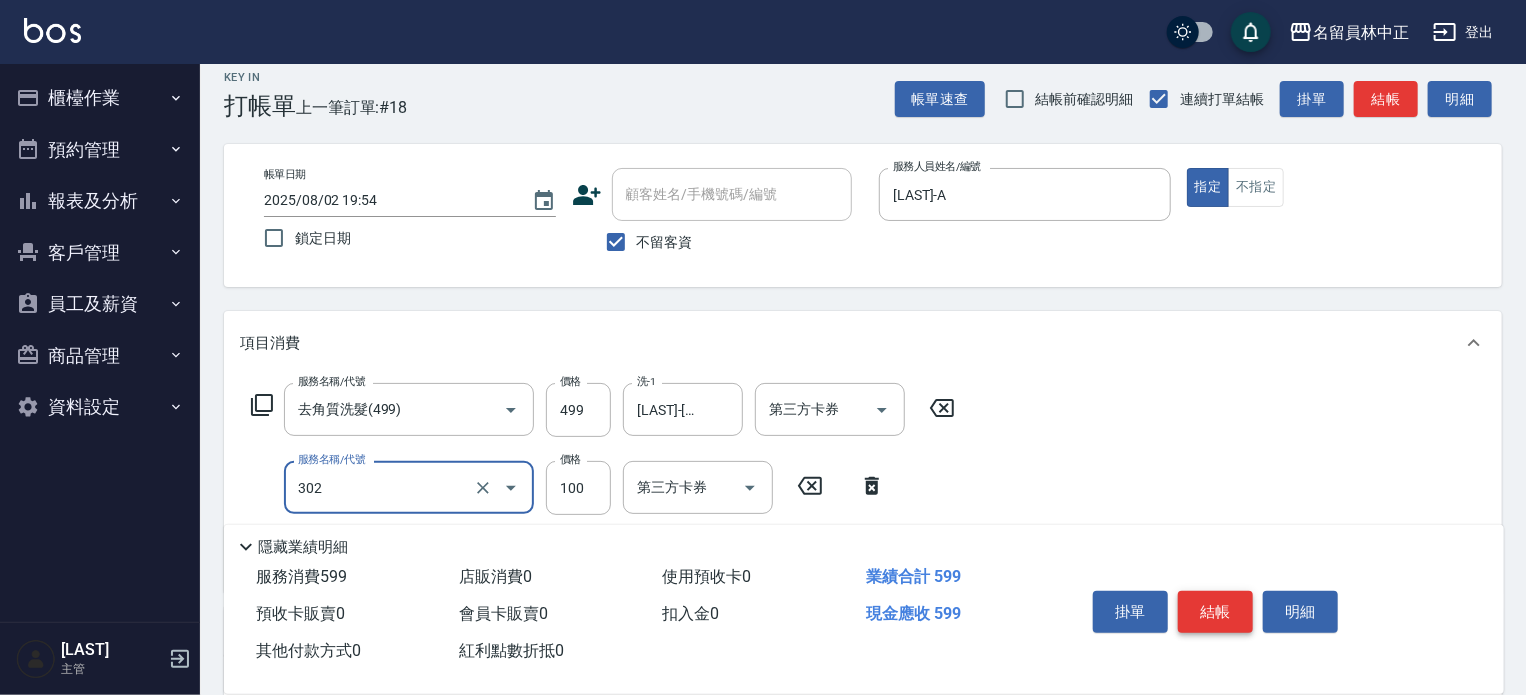 type on "剪髮(302)" 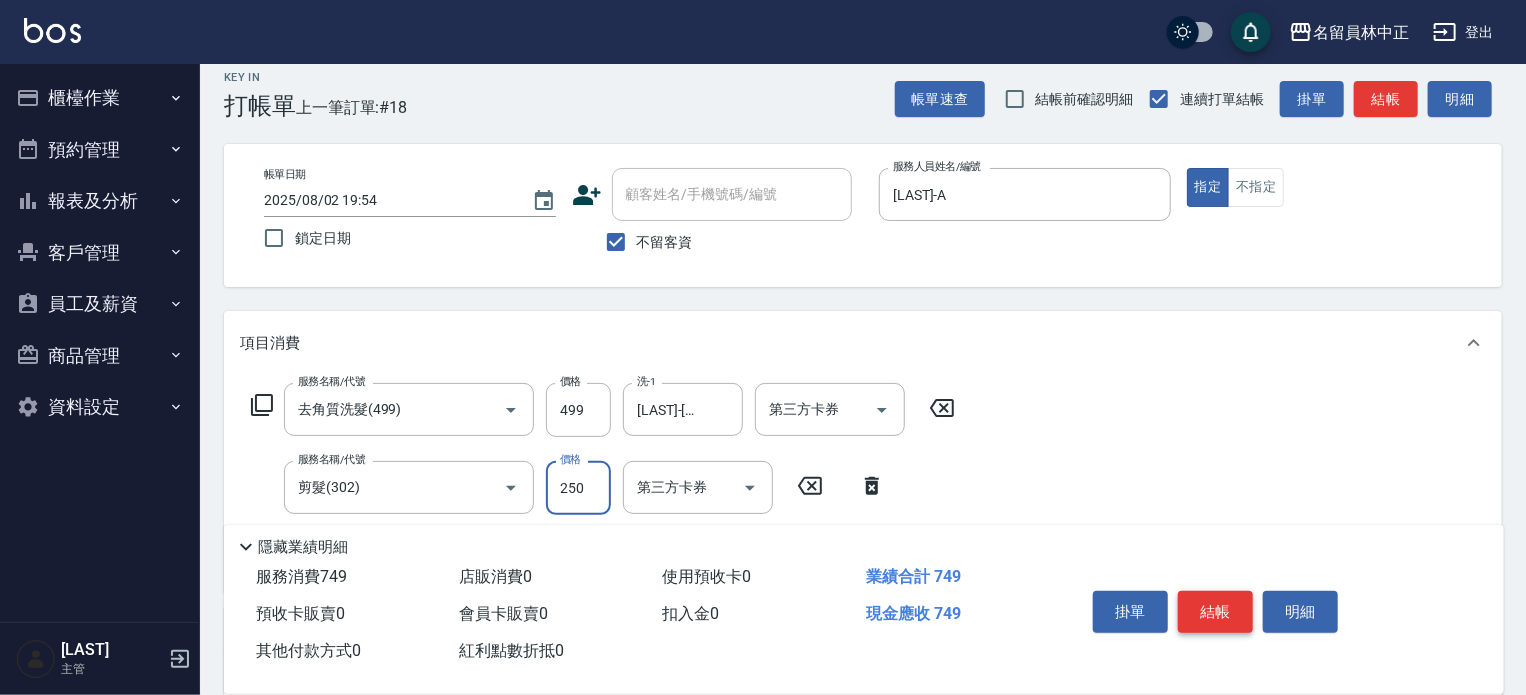 type on "250" 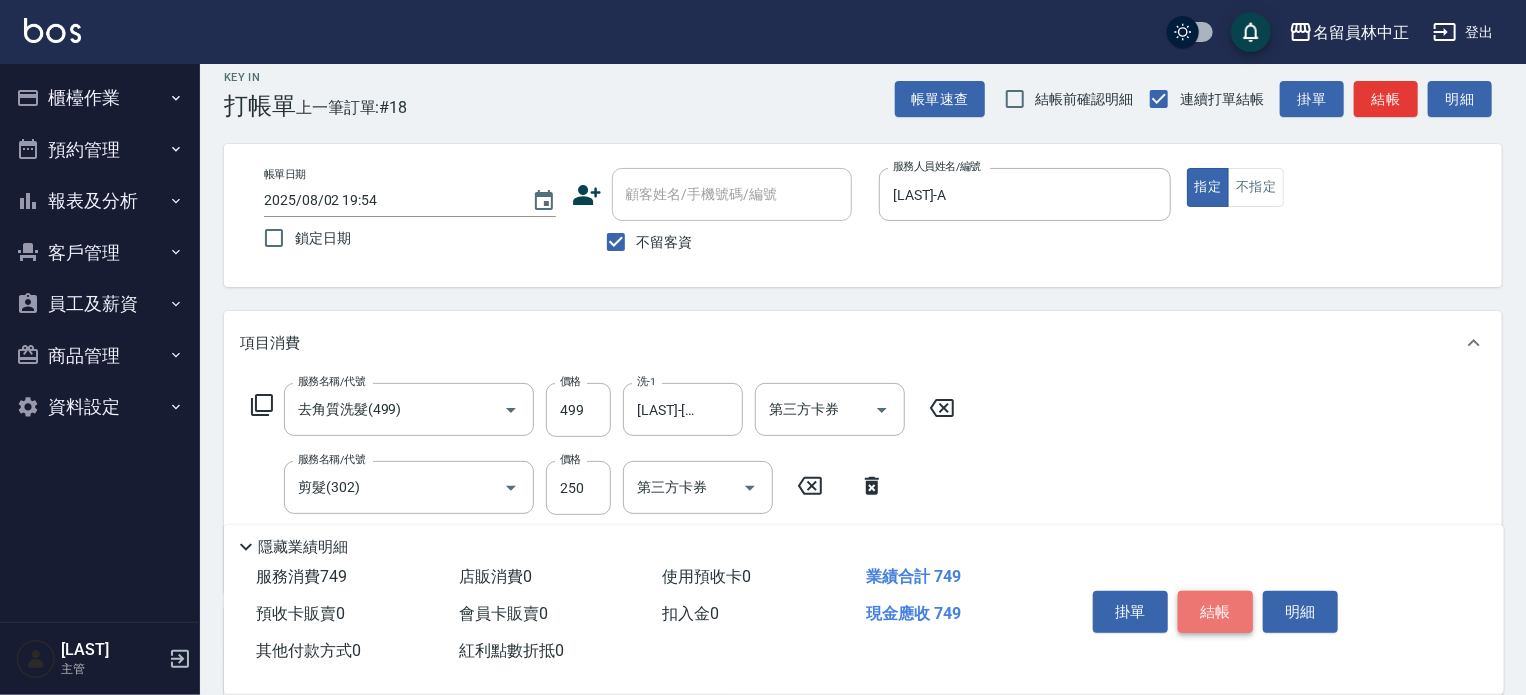click on "結帳" at bounding box center (1215, 612) 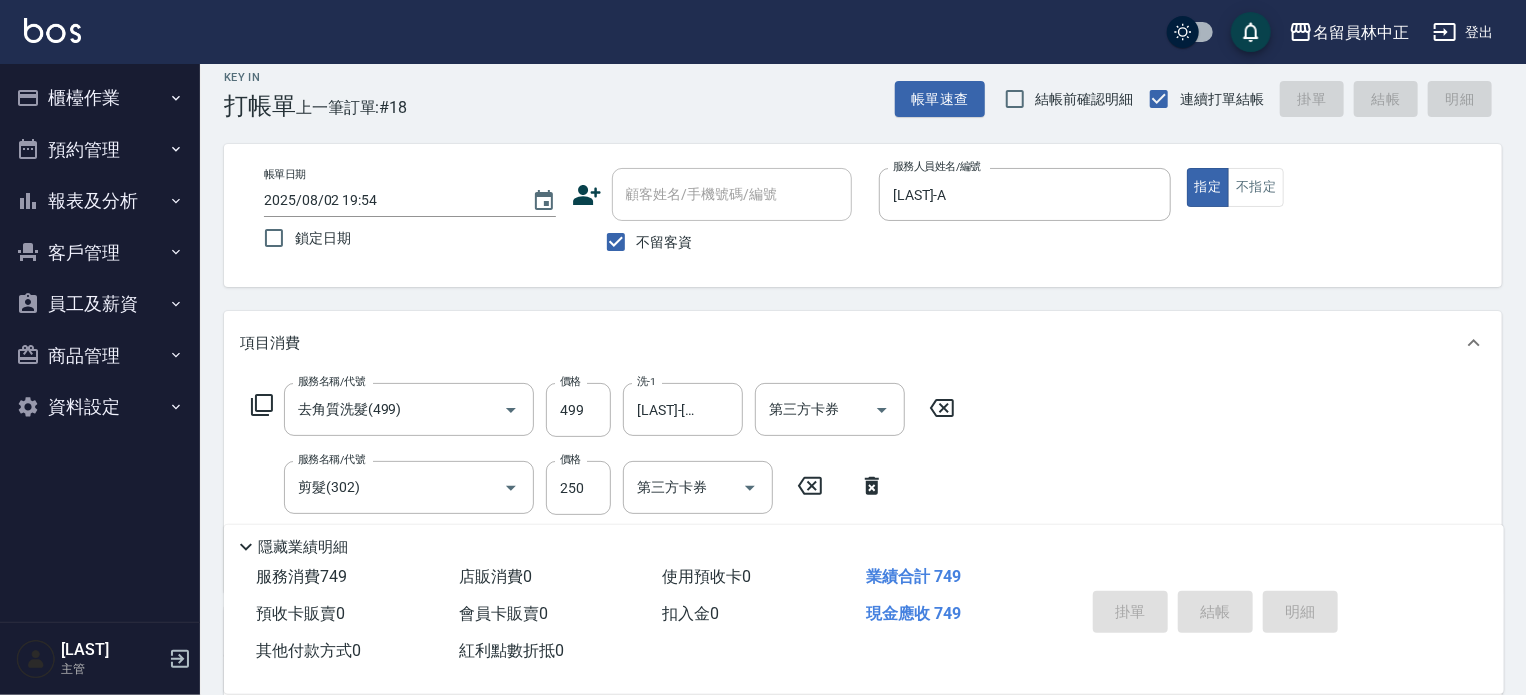 type 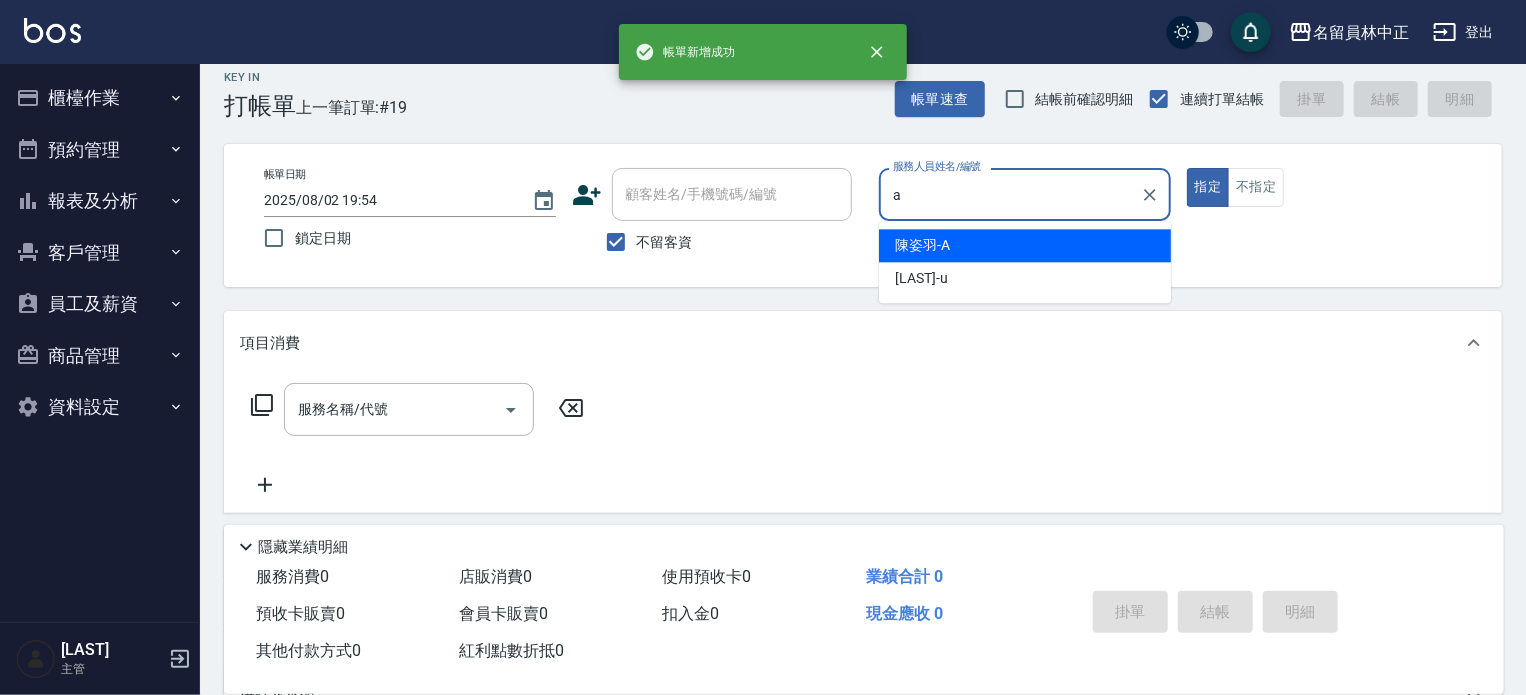 type on "[LAST]-A" 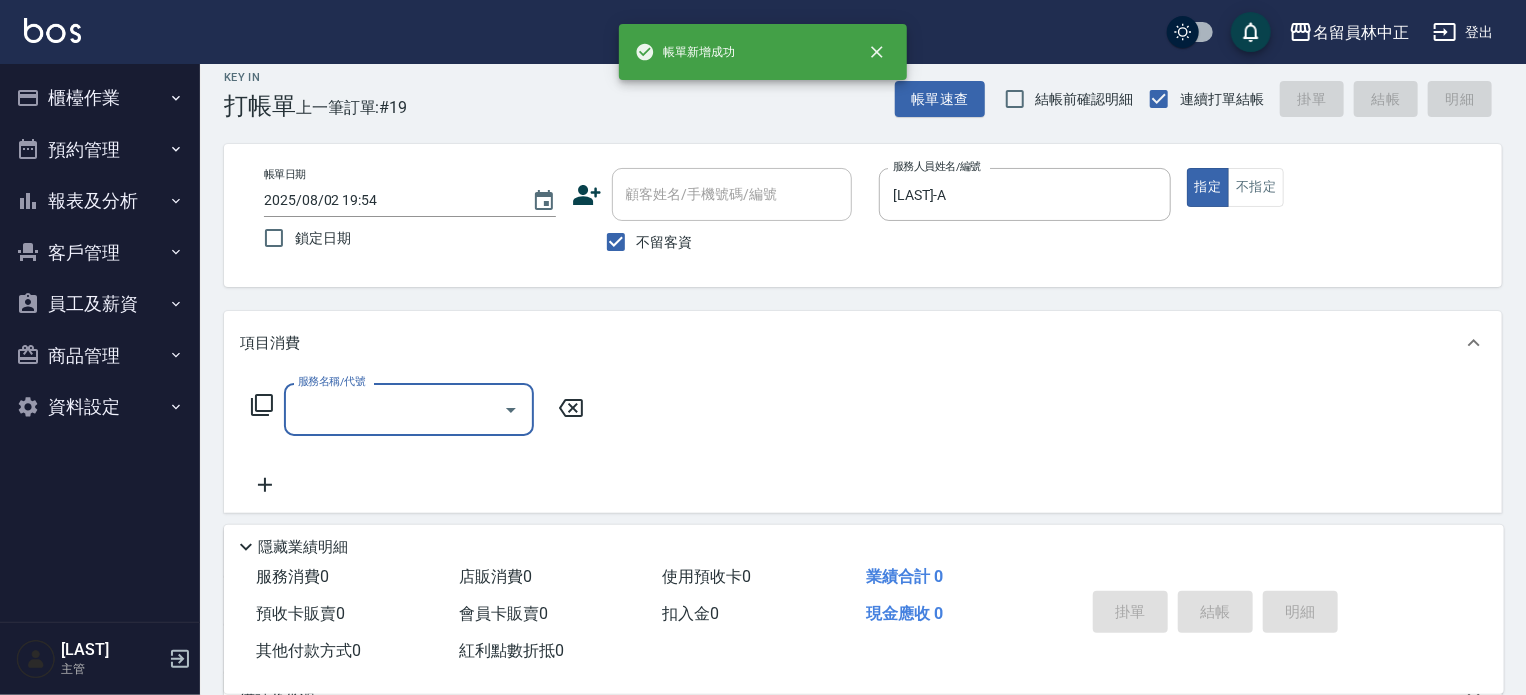 type on "8" 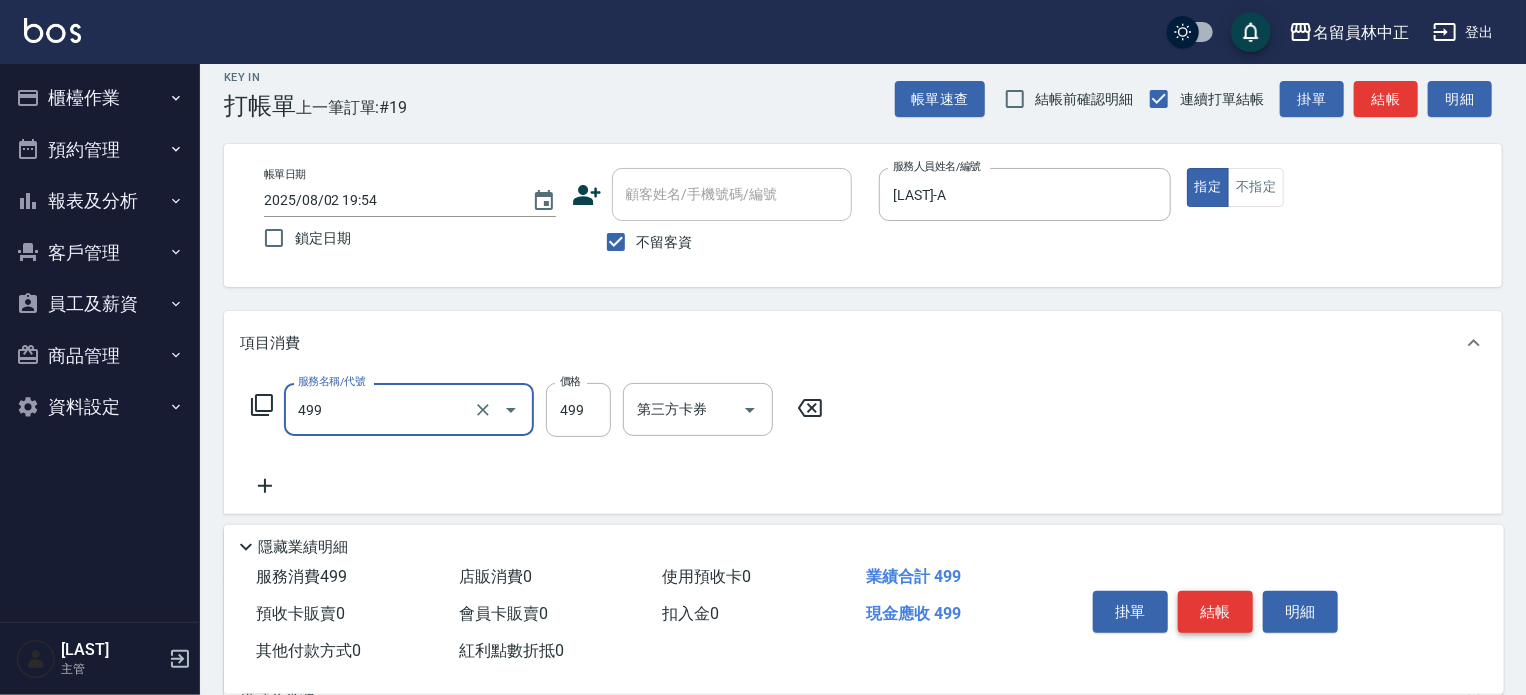 type on "去角質洗髮(499)" 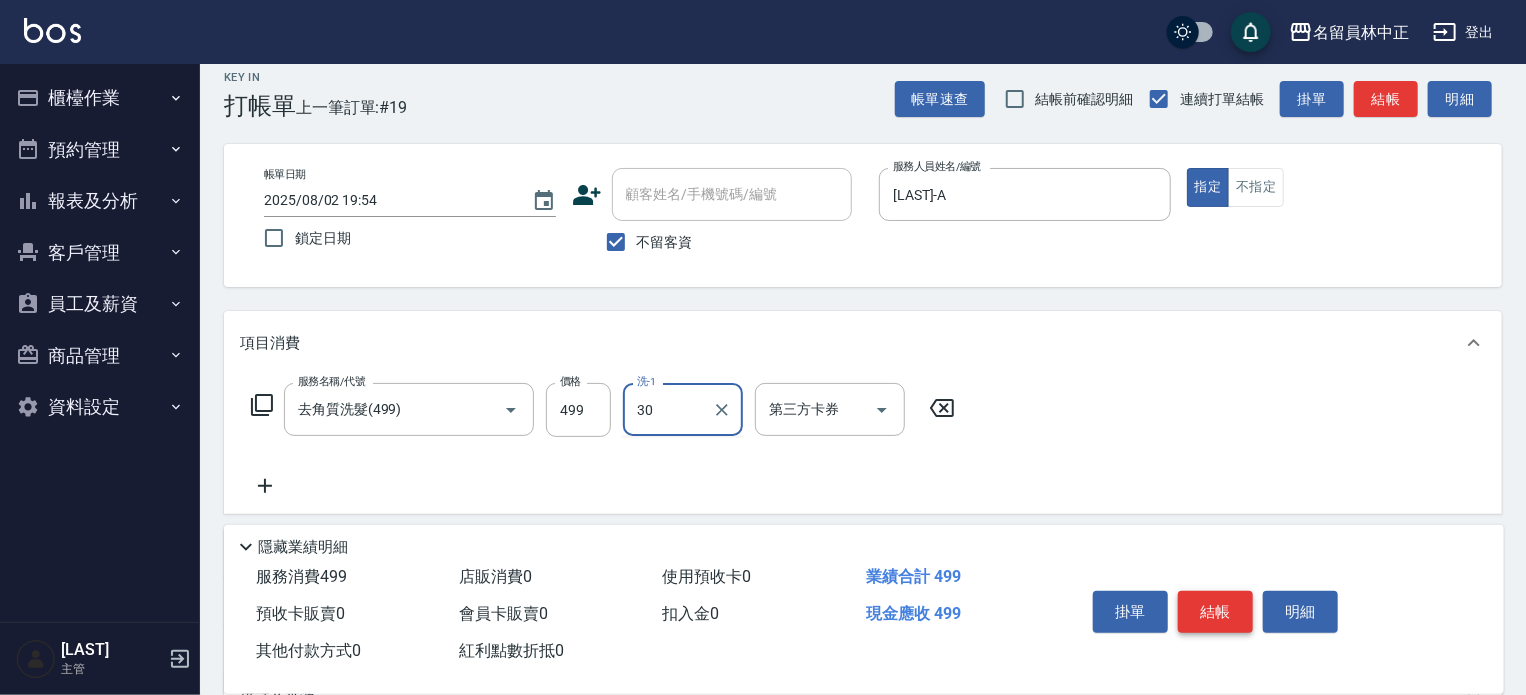 type on "[LAST]-[NUMBER]" 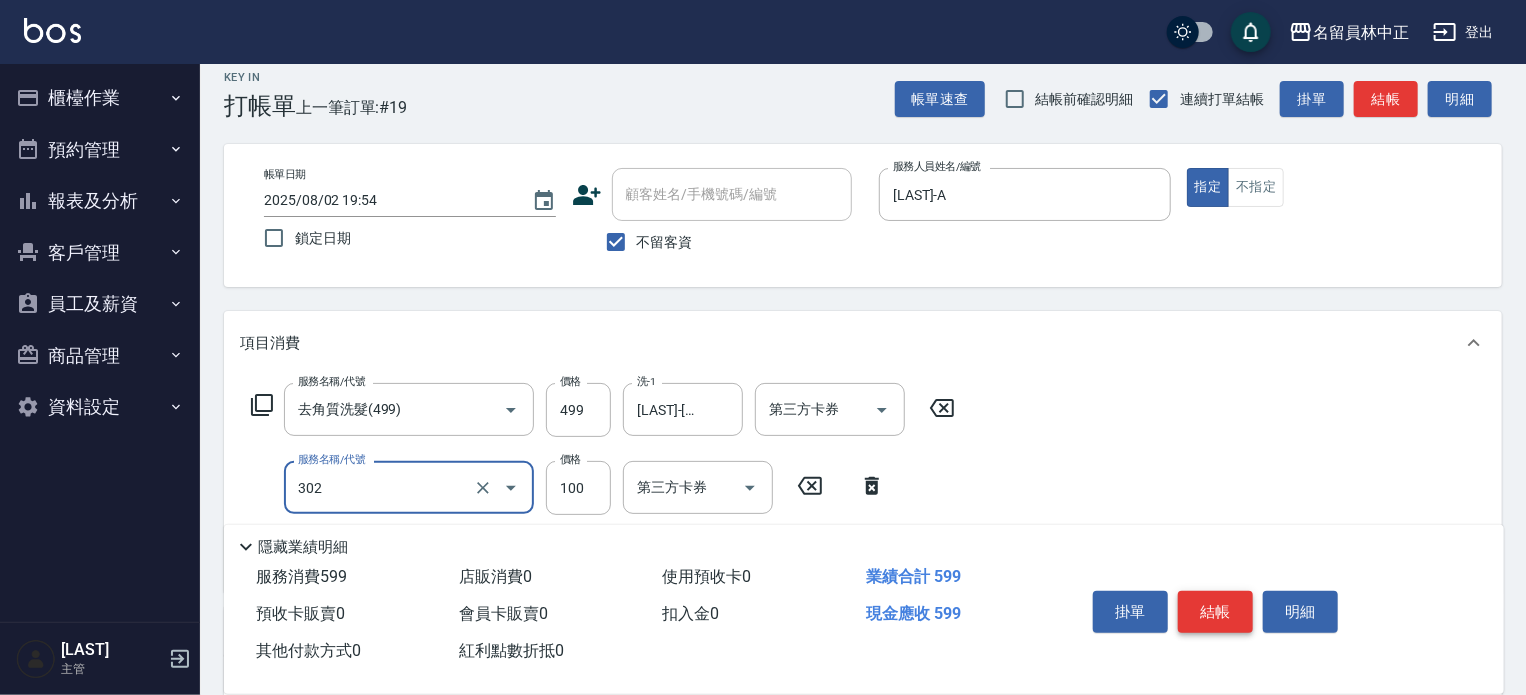 type on "剪髮(302)" 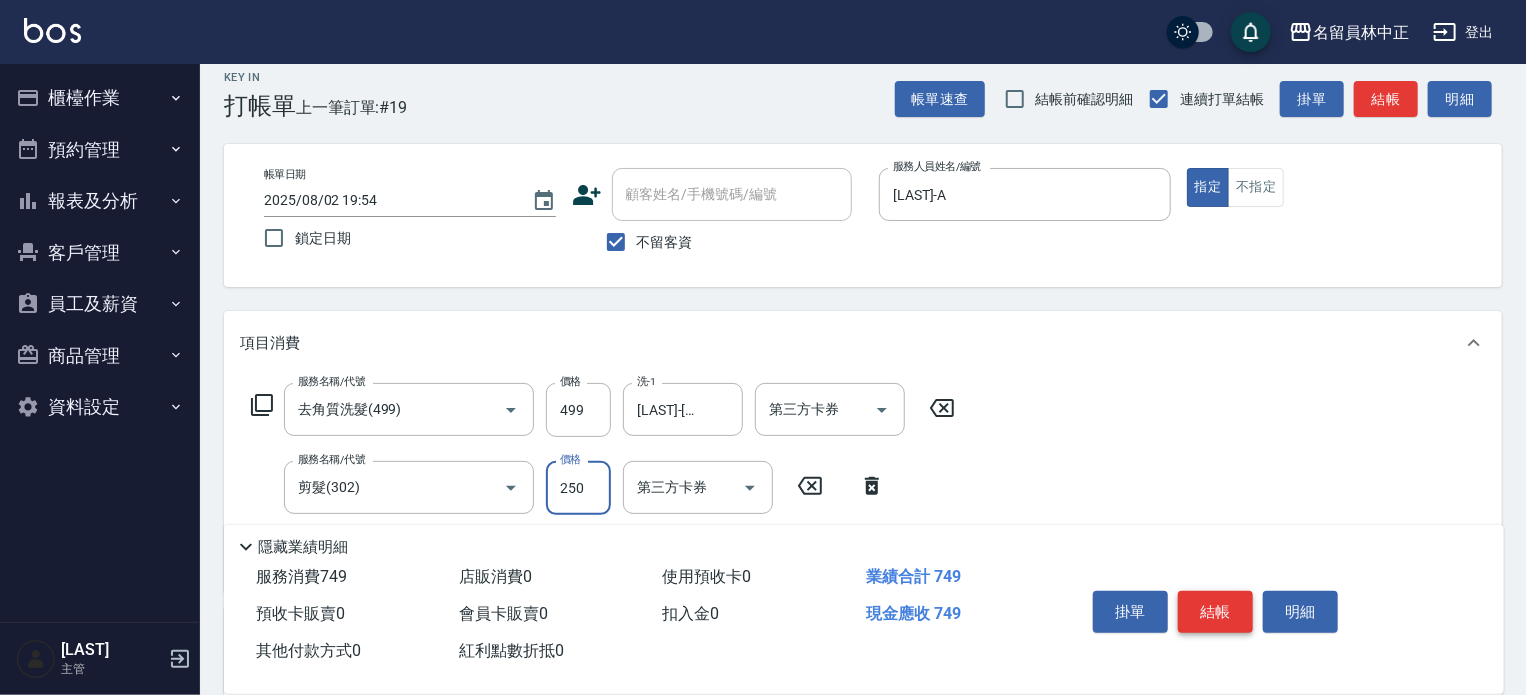 type on "250" 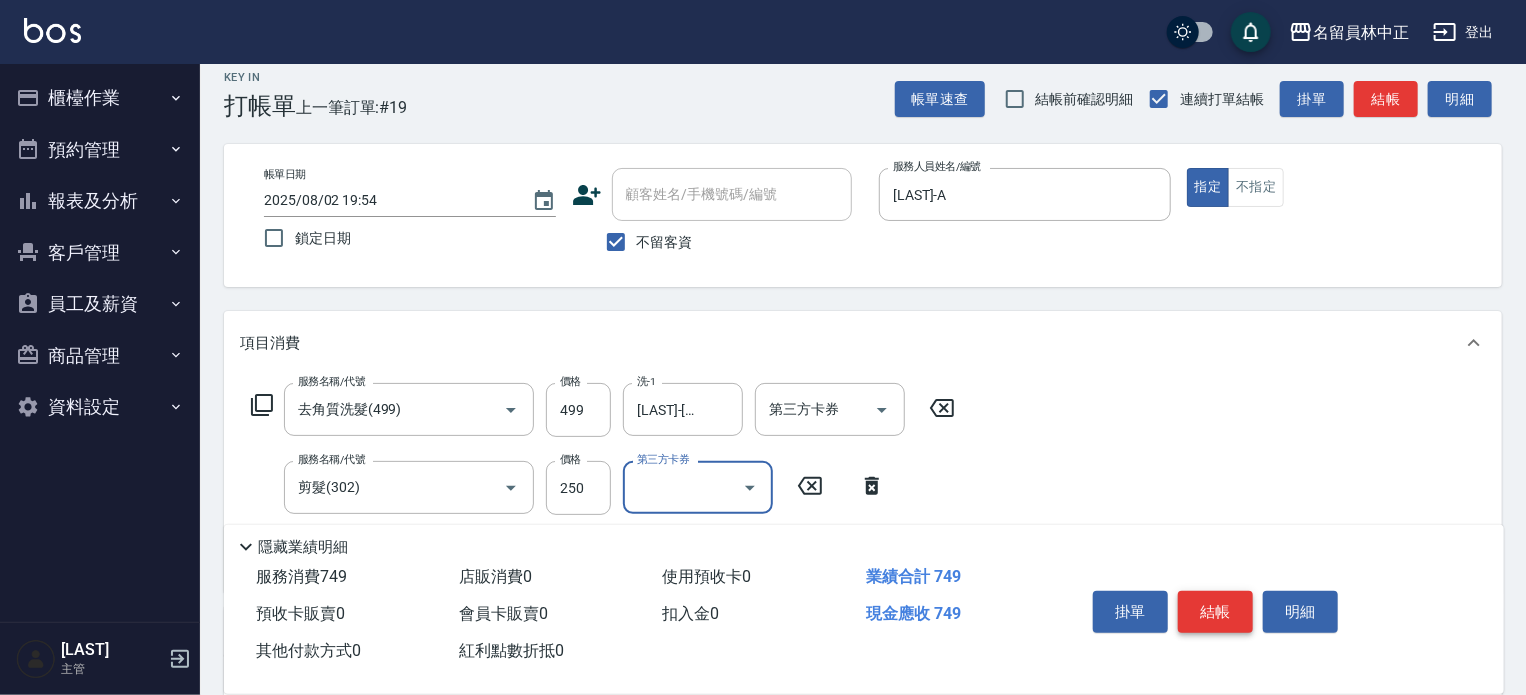 click on "結帳" at bounding box center [1215, 612] 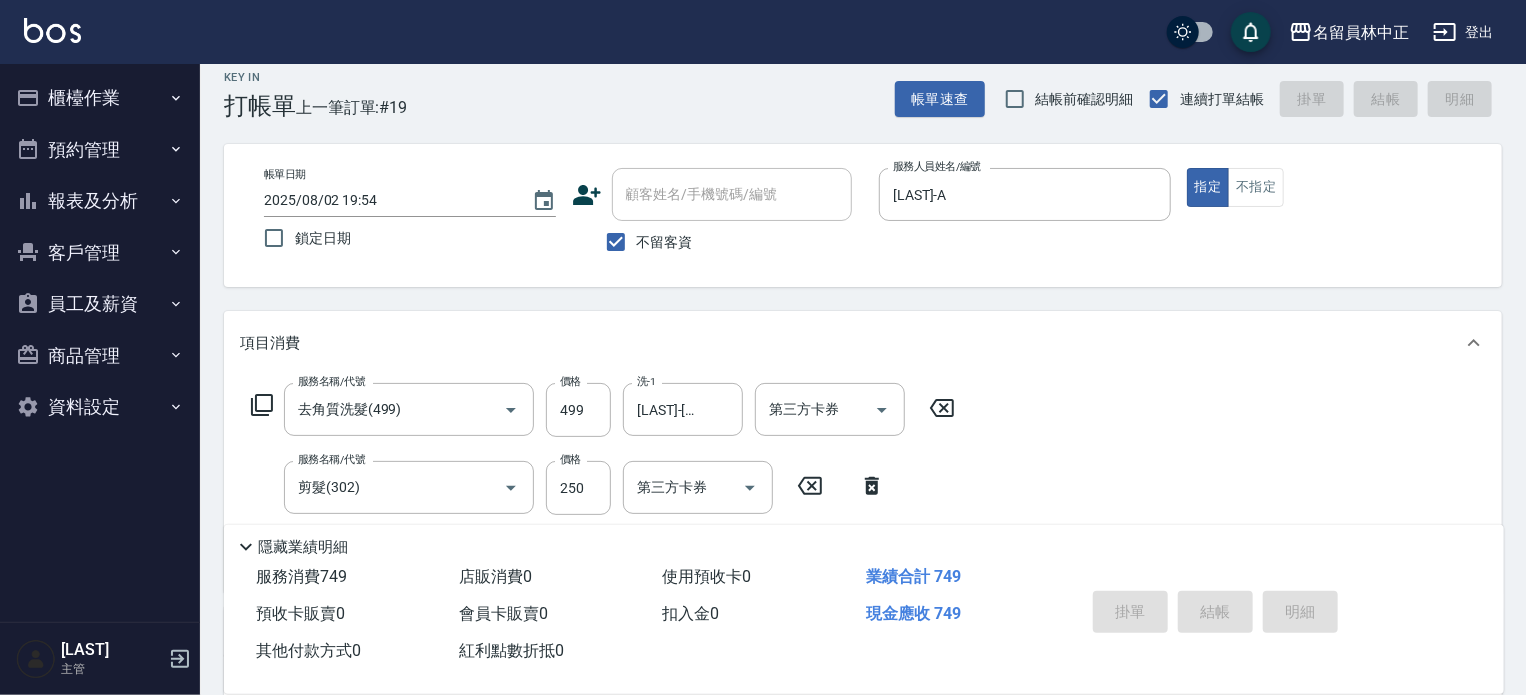 type 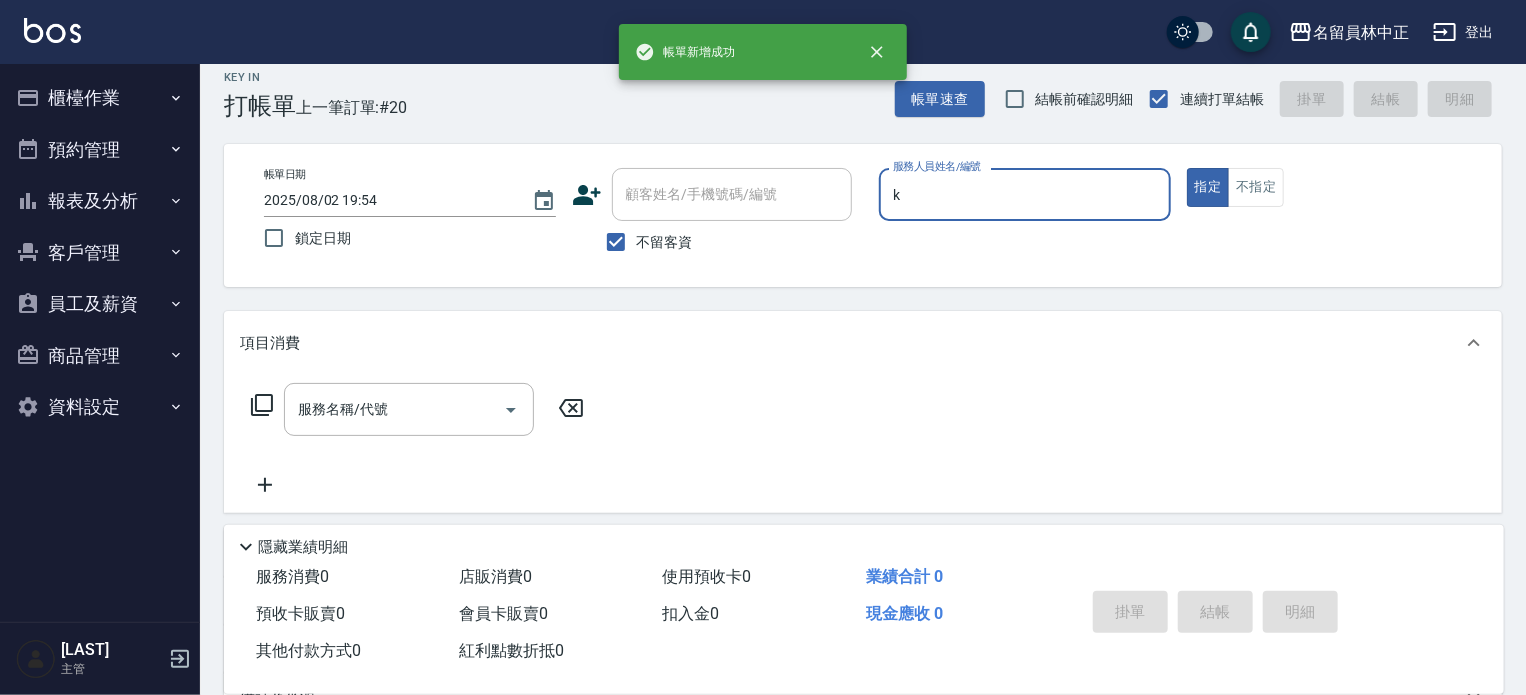 type 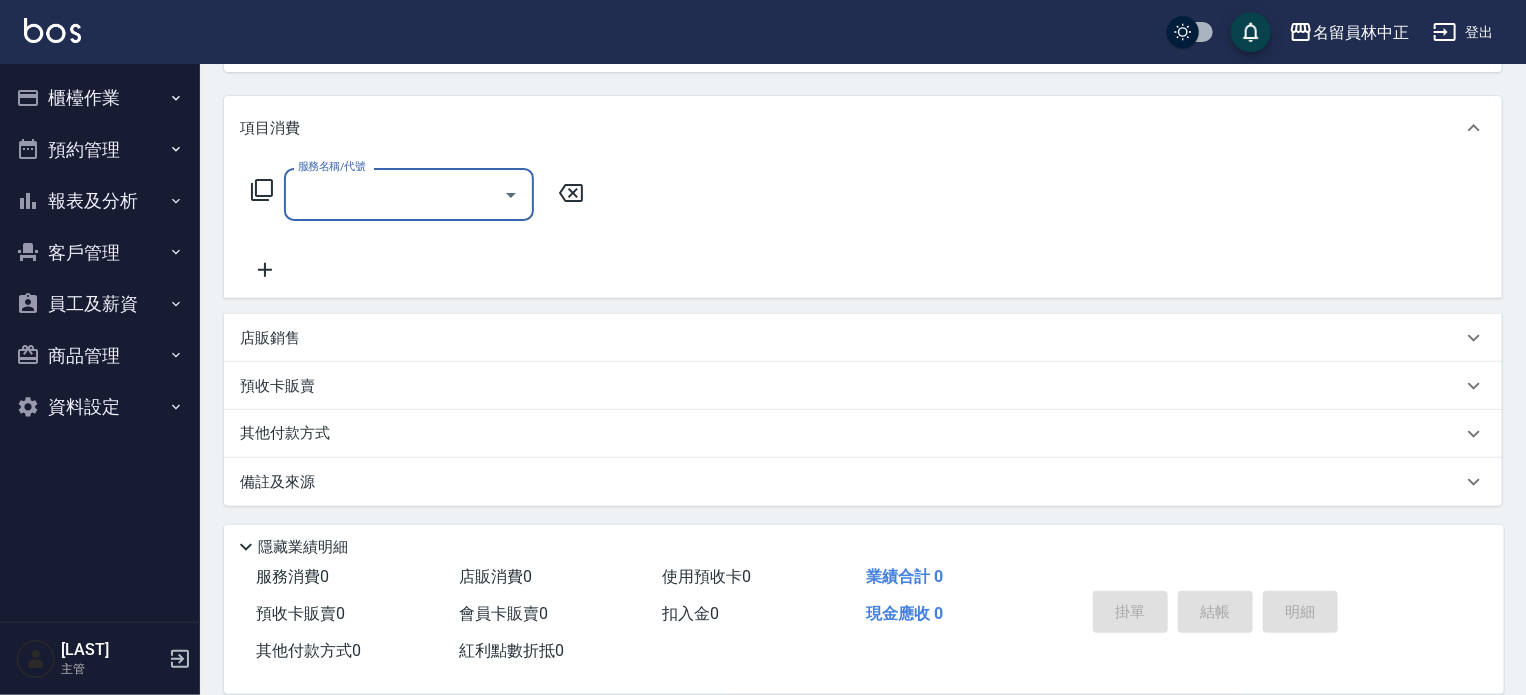scroll, scrollTop: 232, scrollLeft: 0, axis: vertical 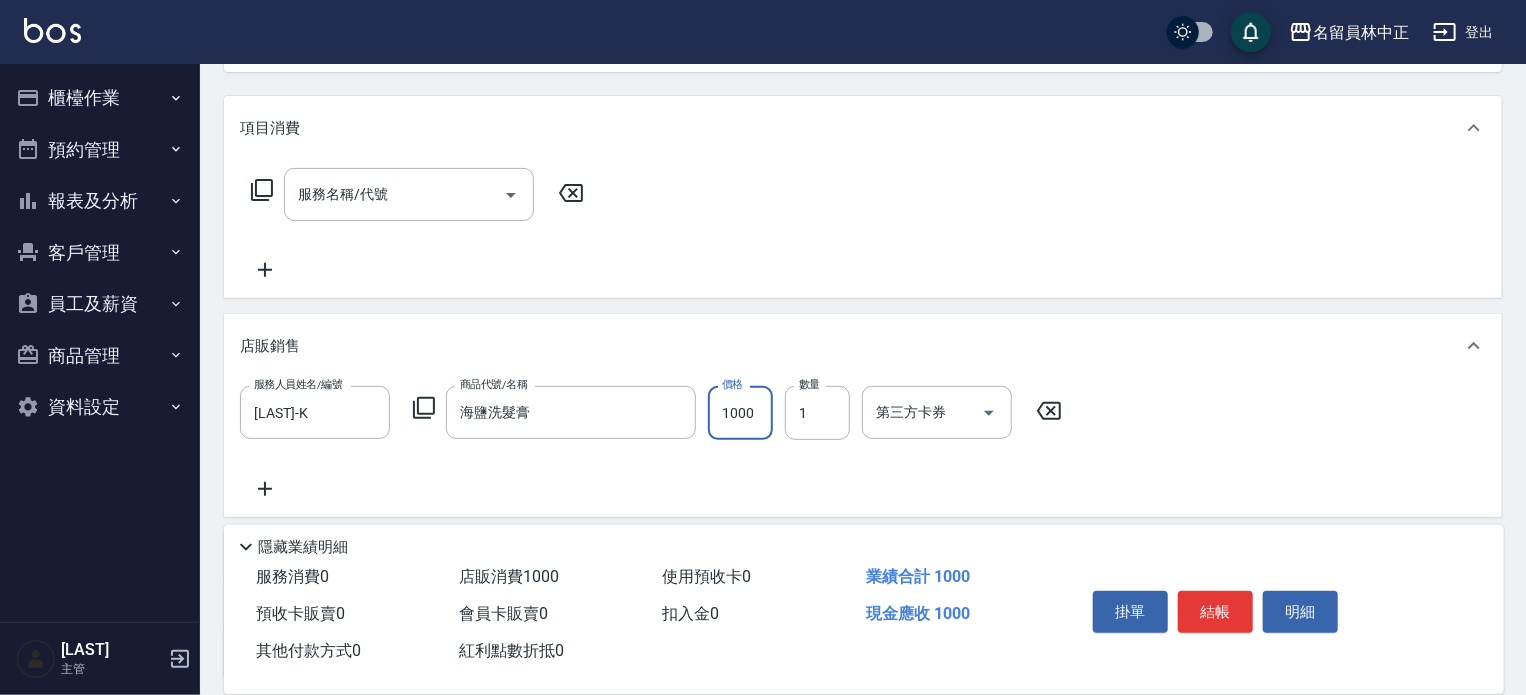 click on "1000" at bounding box center [740, 413] 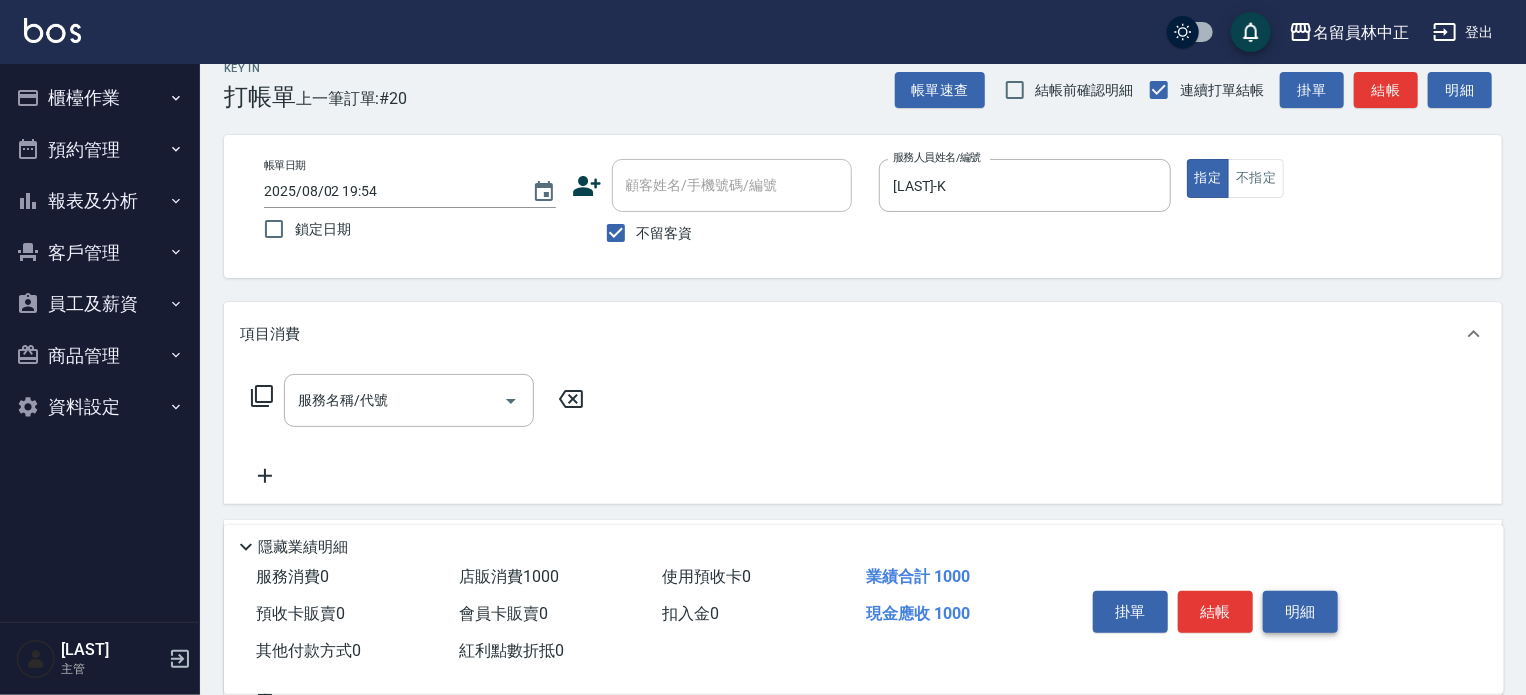 scroll, scrollTop: 0, scrollLeft: 0, axis: both 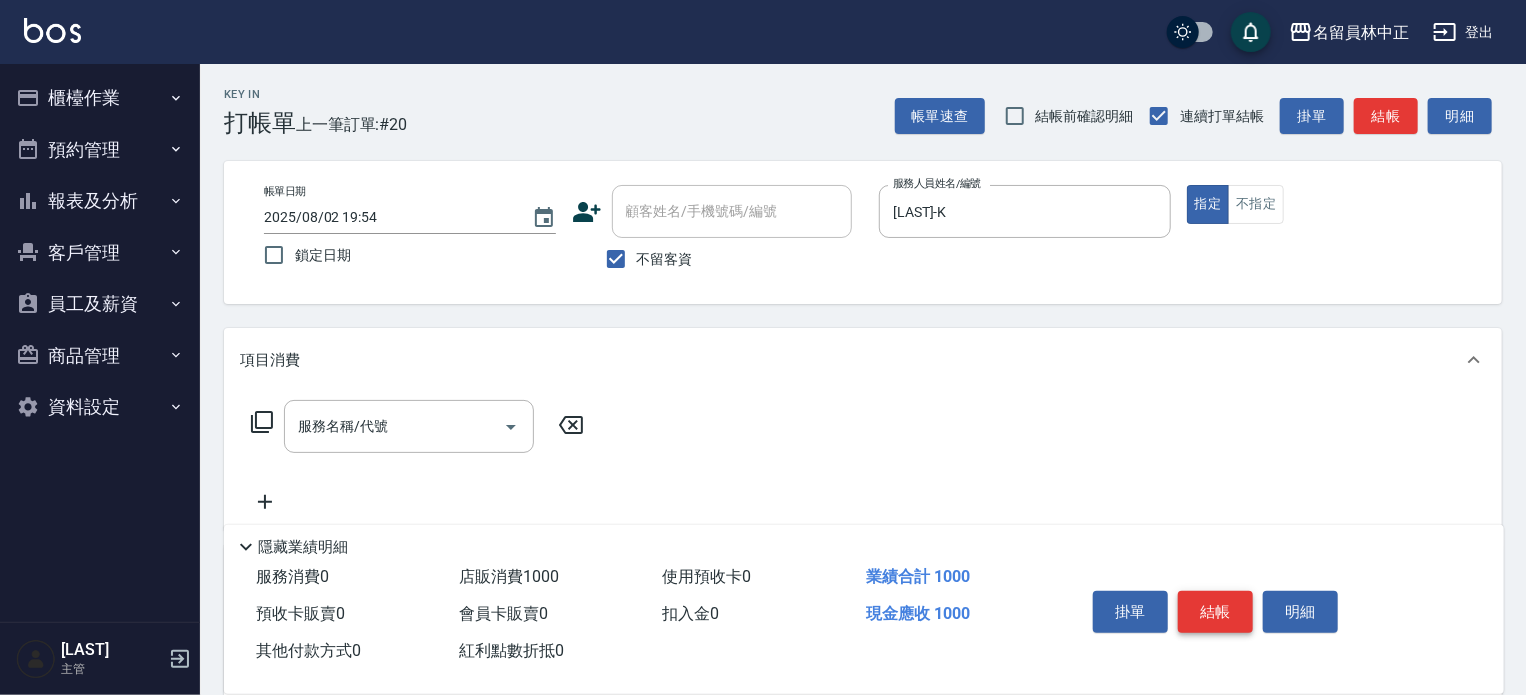 click on "結帳" at bounding box center [1215, 612] 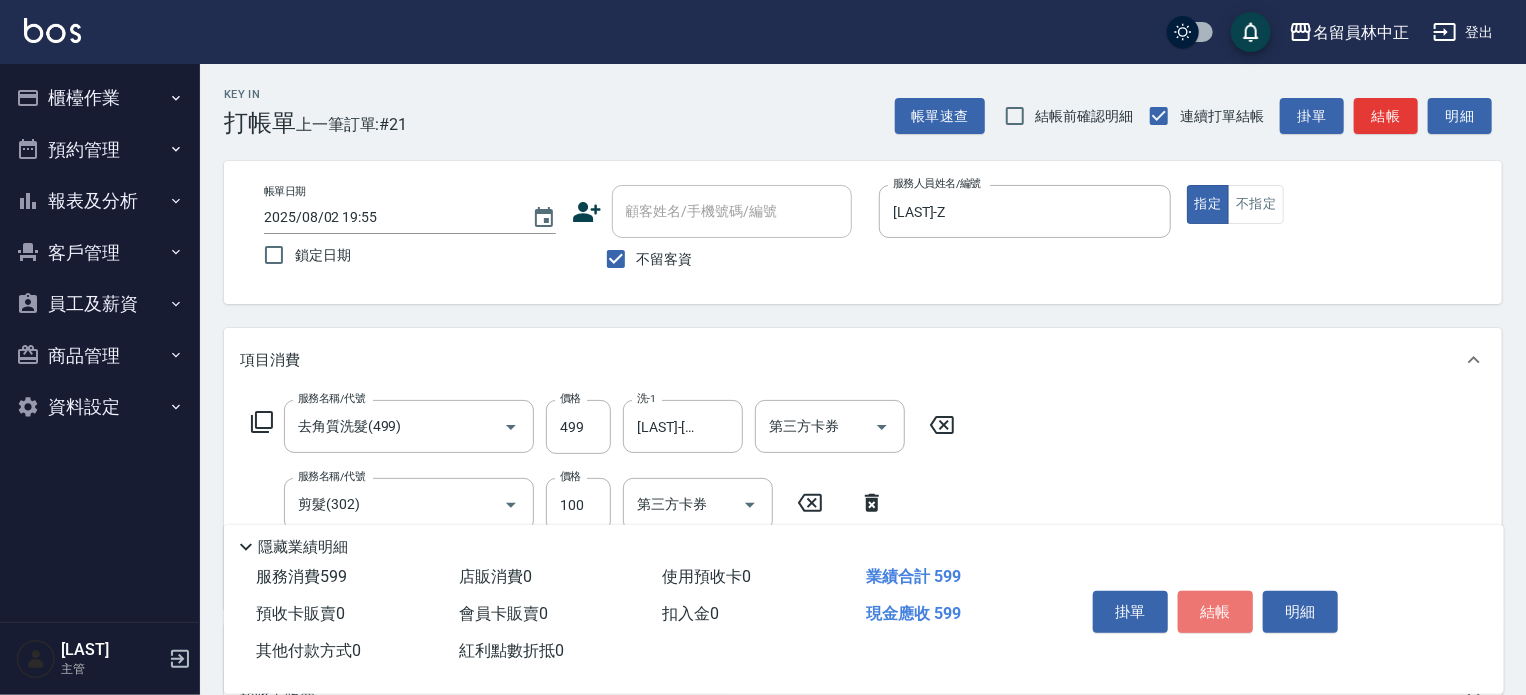 click on "結帳" at bounding box center (1215, 612) 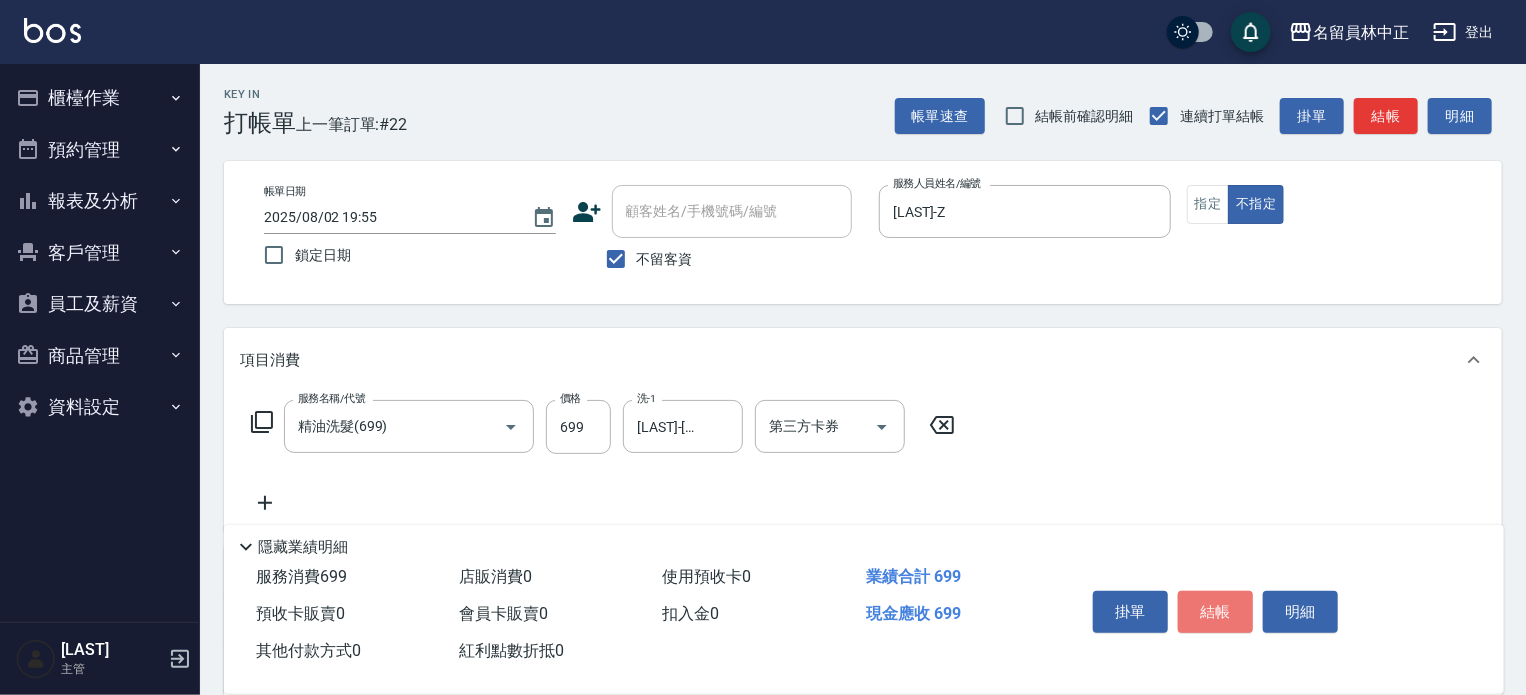 click on "結帳" at bounding box center (1215, 612) 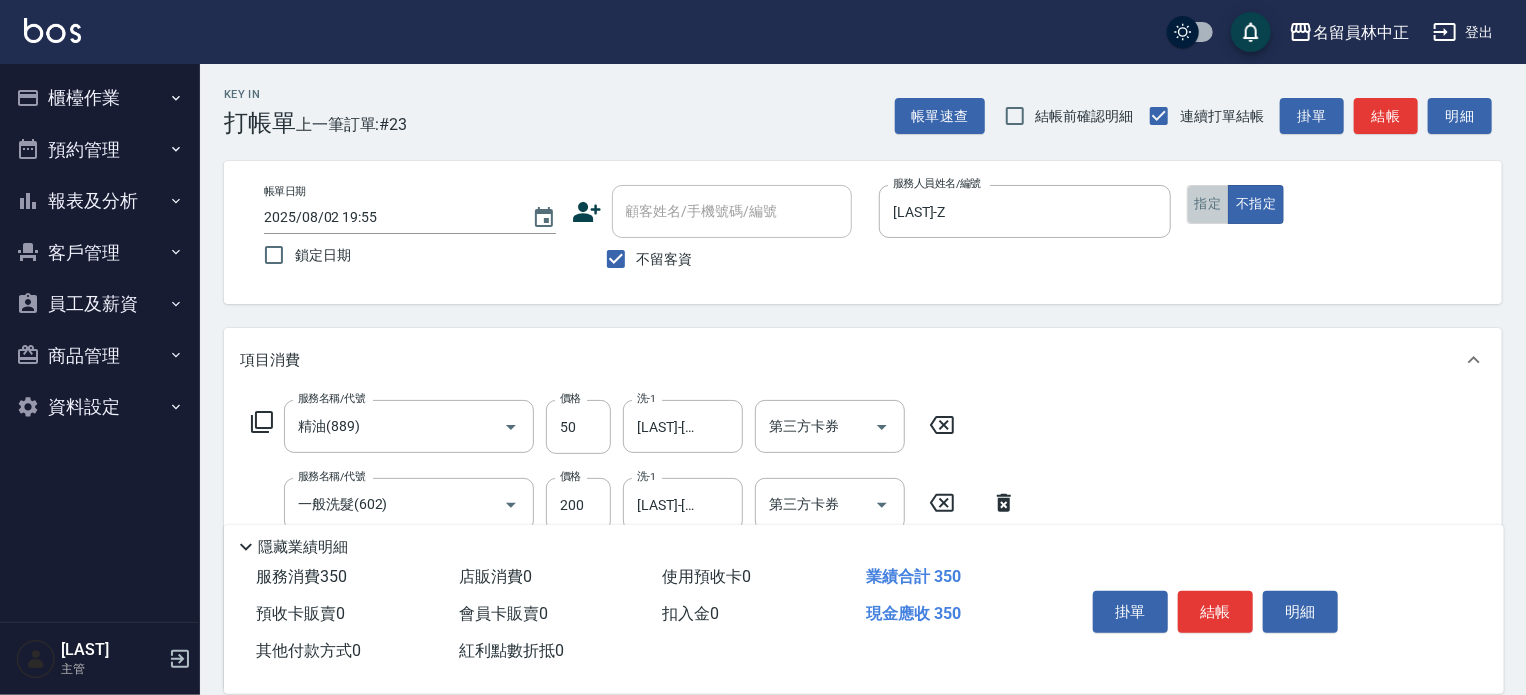click on "指定" at bounding box center (1208, 204) 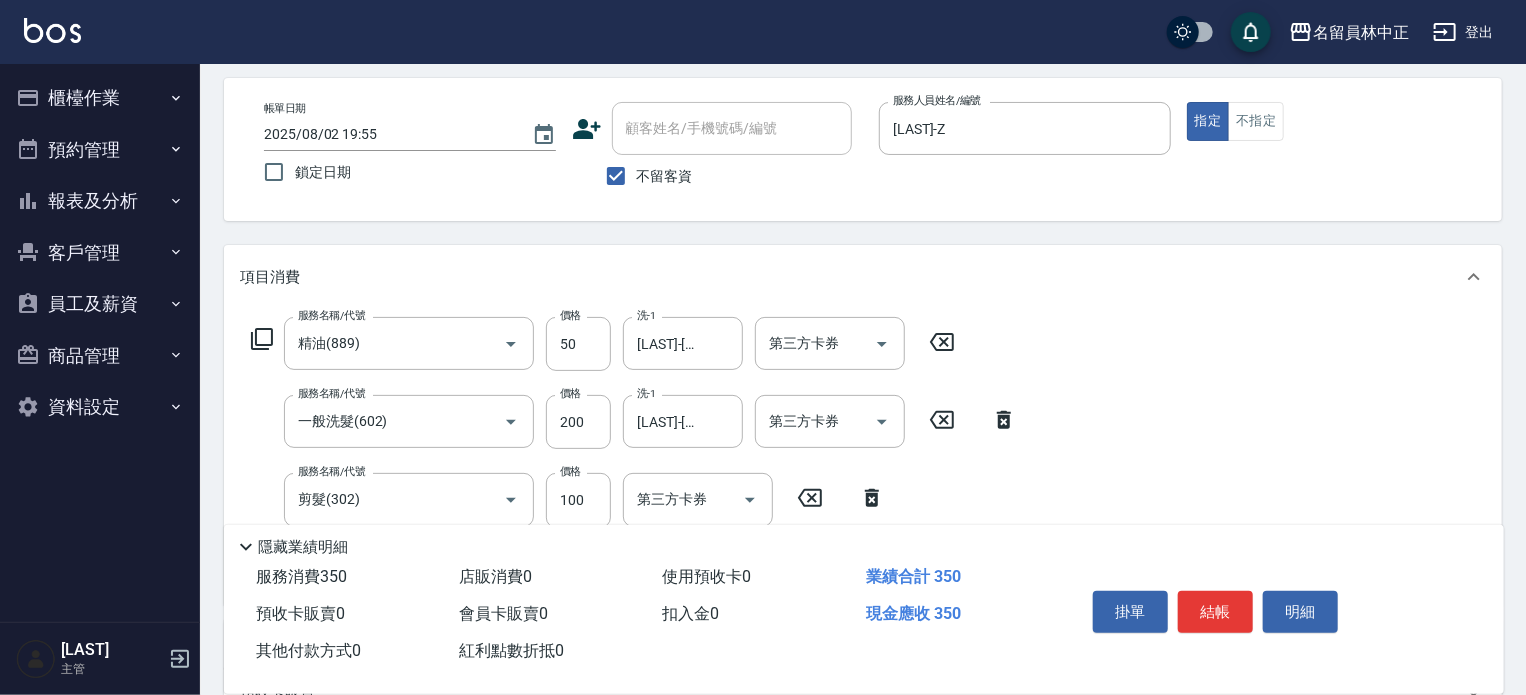scroll, scrollTop: 300, scrollLeft: 0, axis: vertical 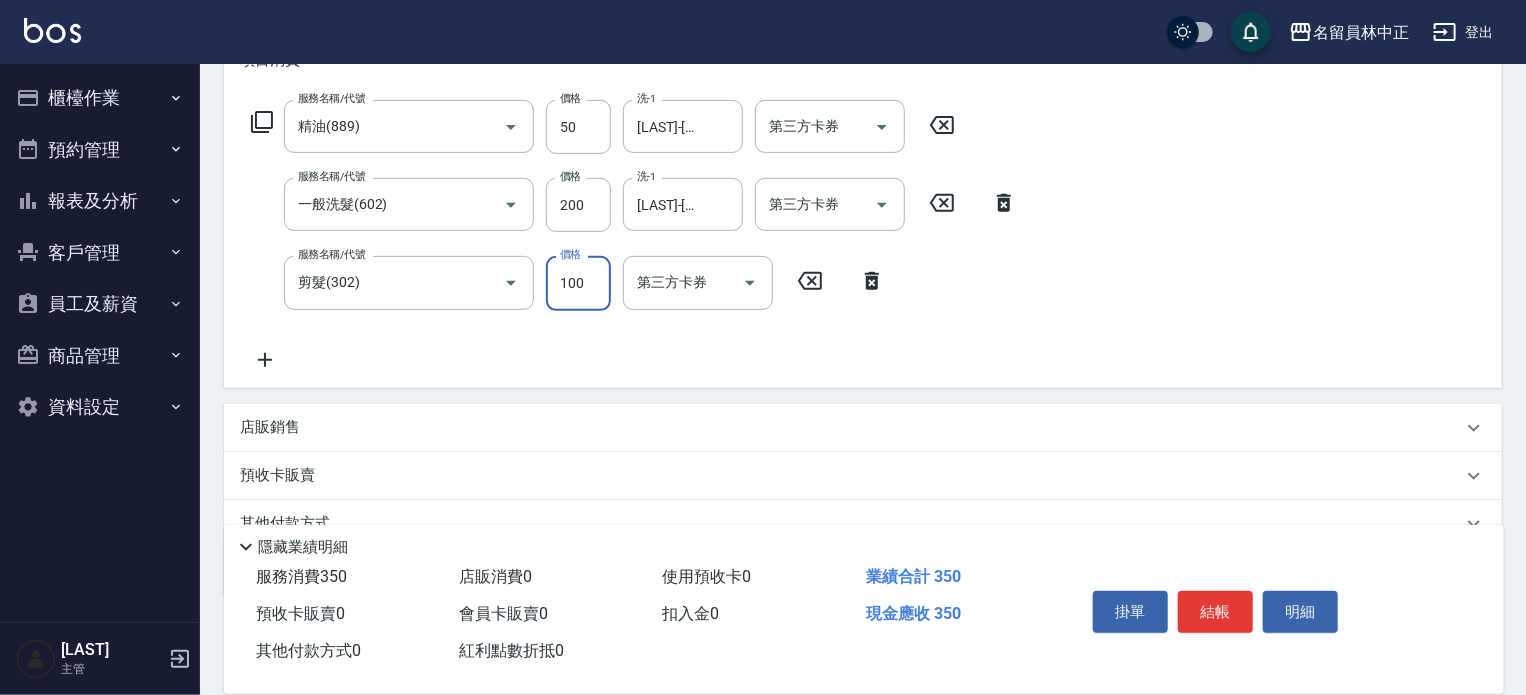 click on "100" at bounding box center [578, 283] 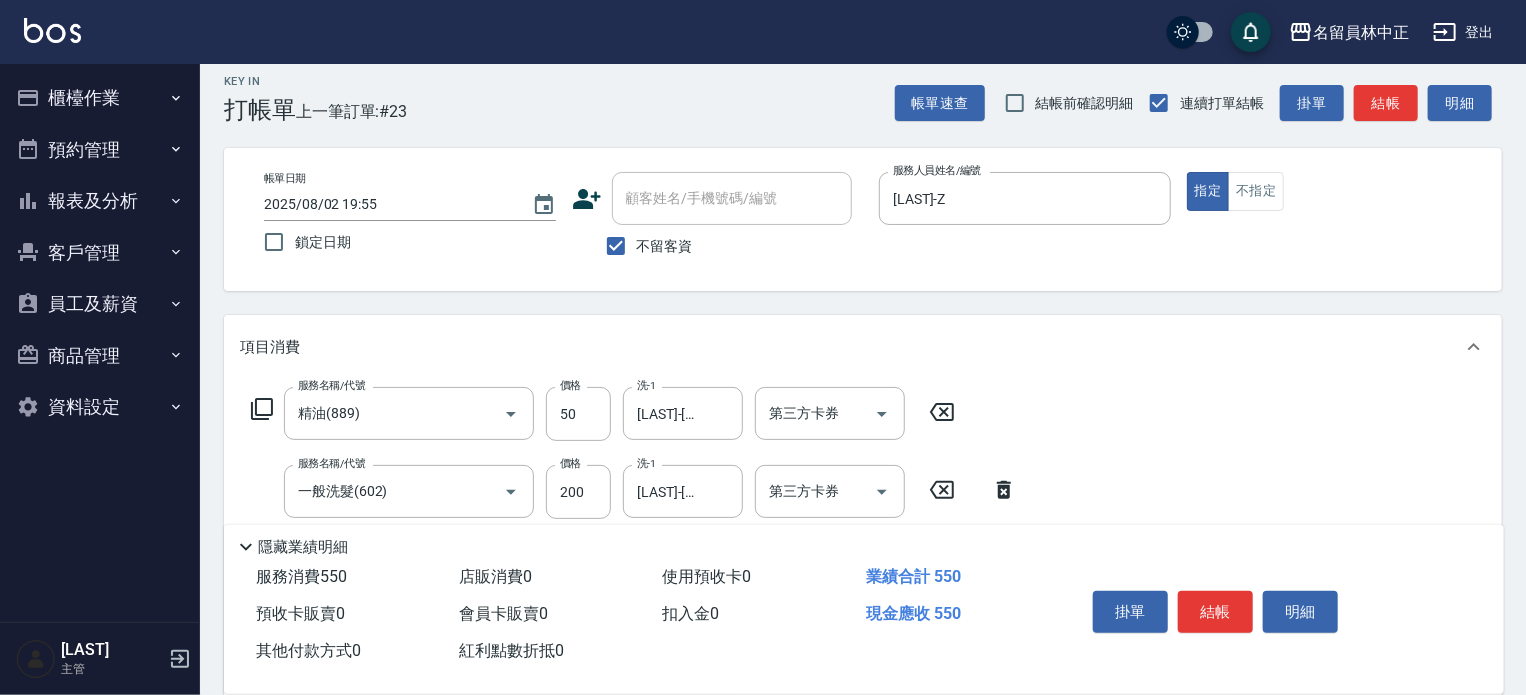 scroll, scrollTop: 0, scrollLeft: 0, axis: both 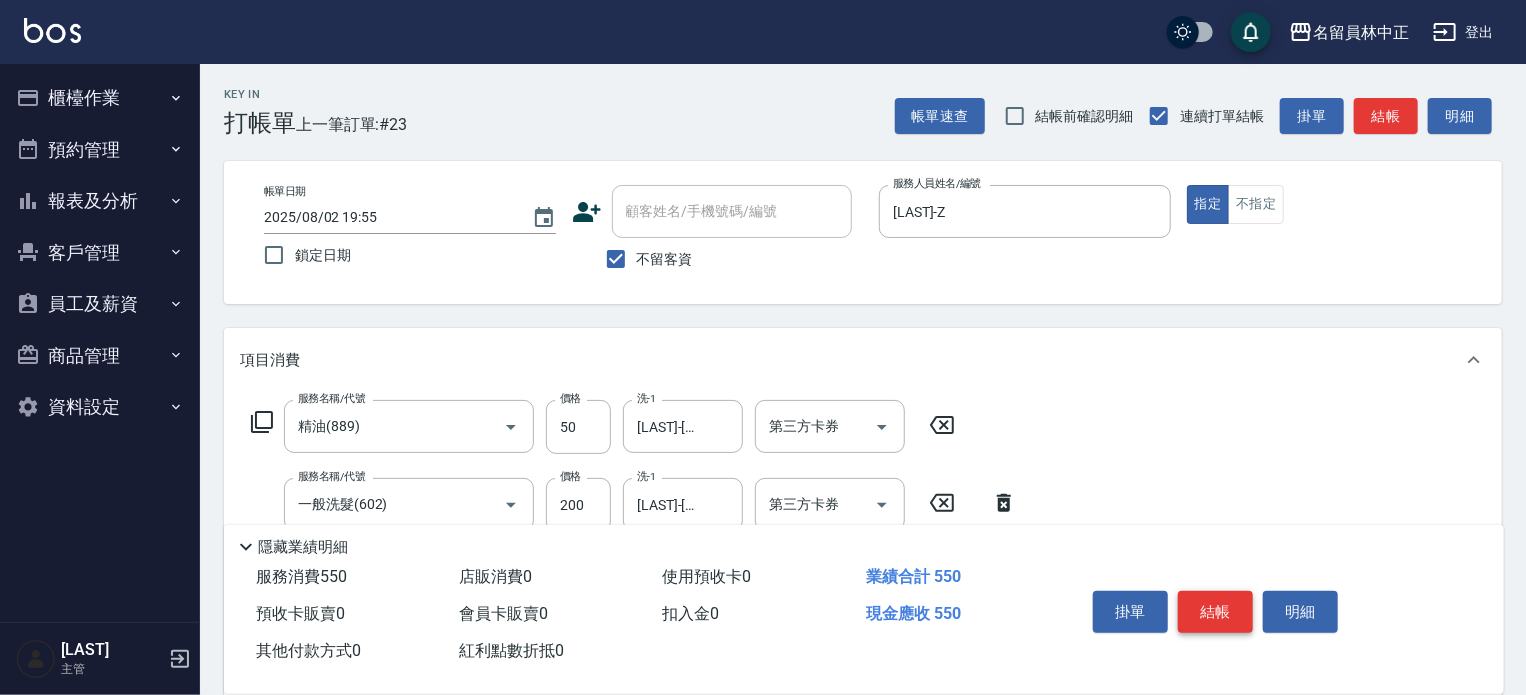 click on "結帳" at bounding box center [1215, 612] 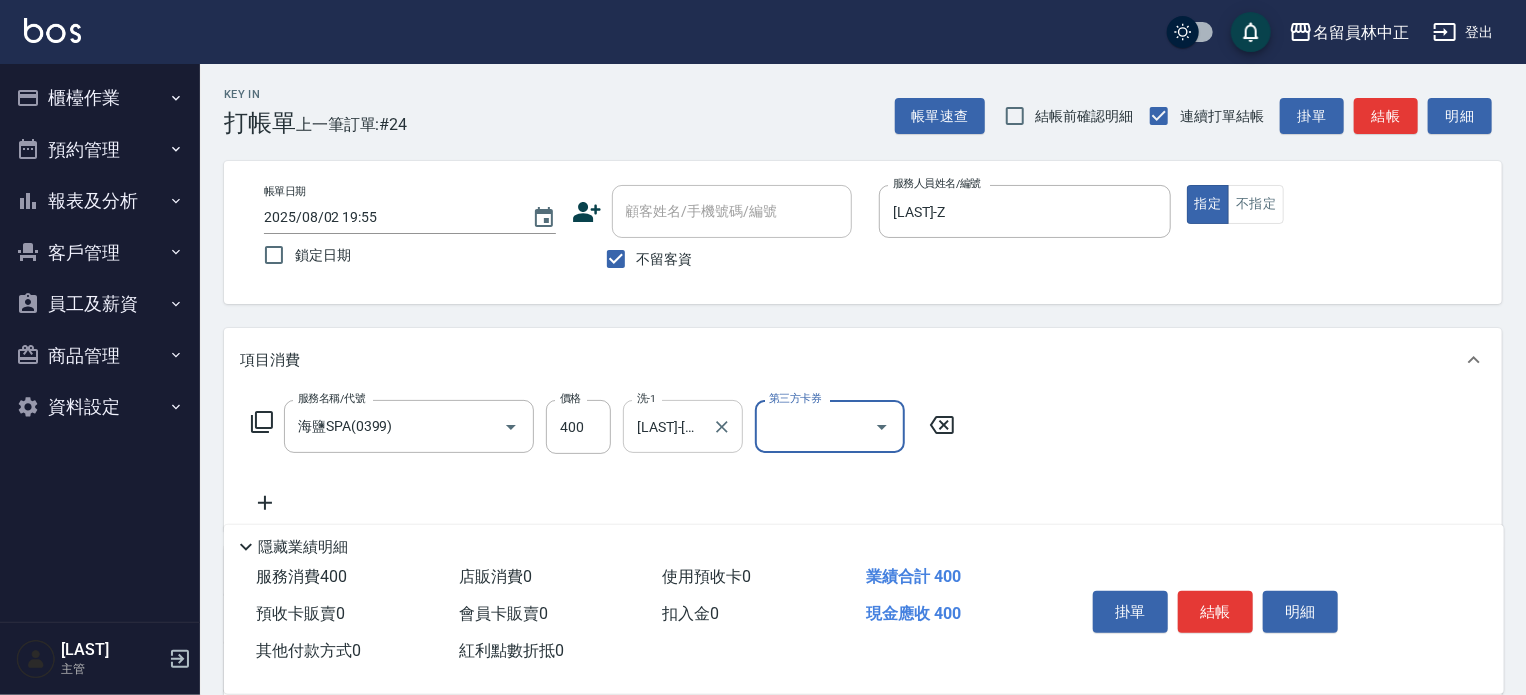 click on "[LAST]-[NUMBER] [ACTION]-[NUMBER]" at bounding box center (683, 426) 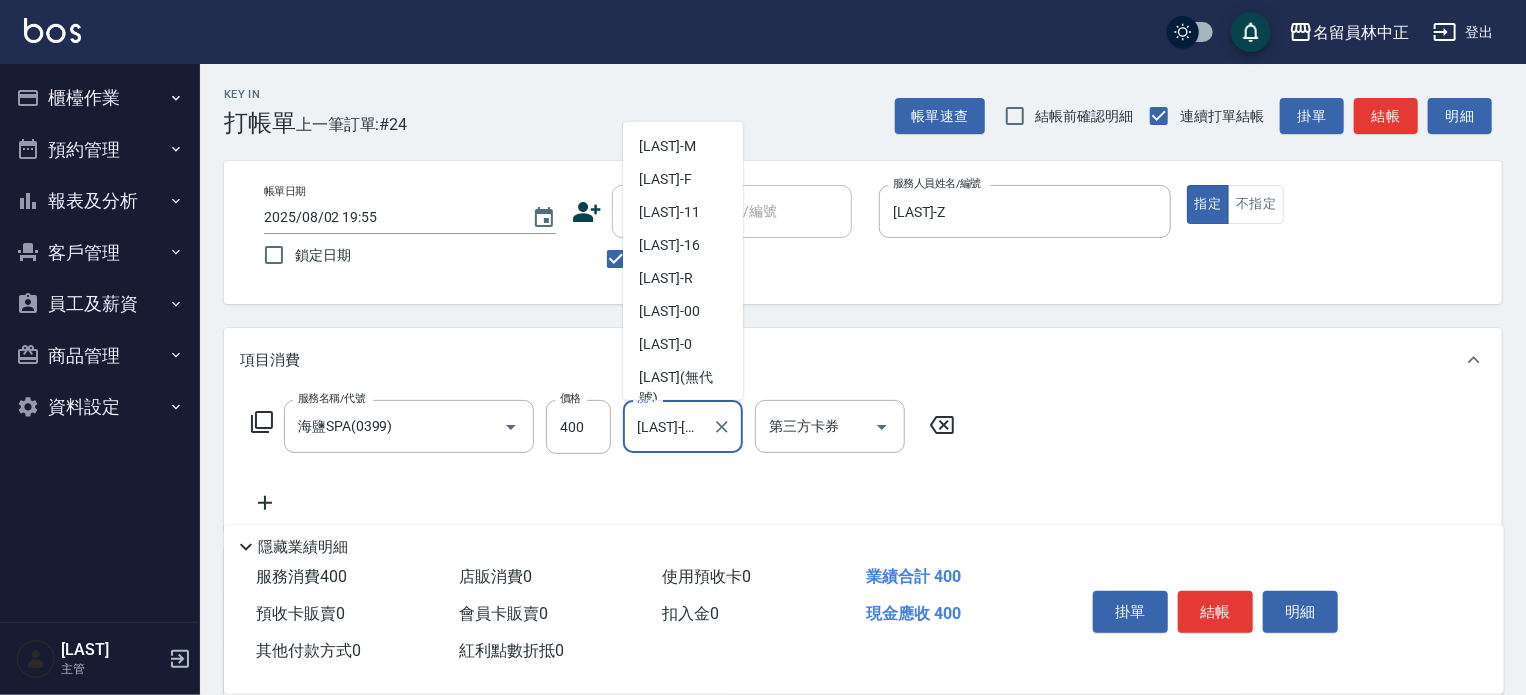 scroll, scrollTop: 180, scrollLeft: 0, axis: vertical 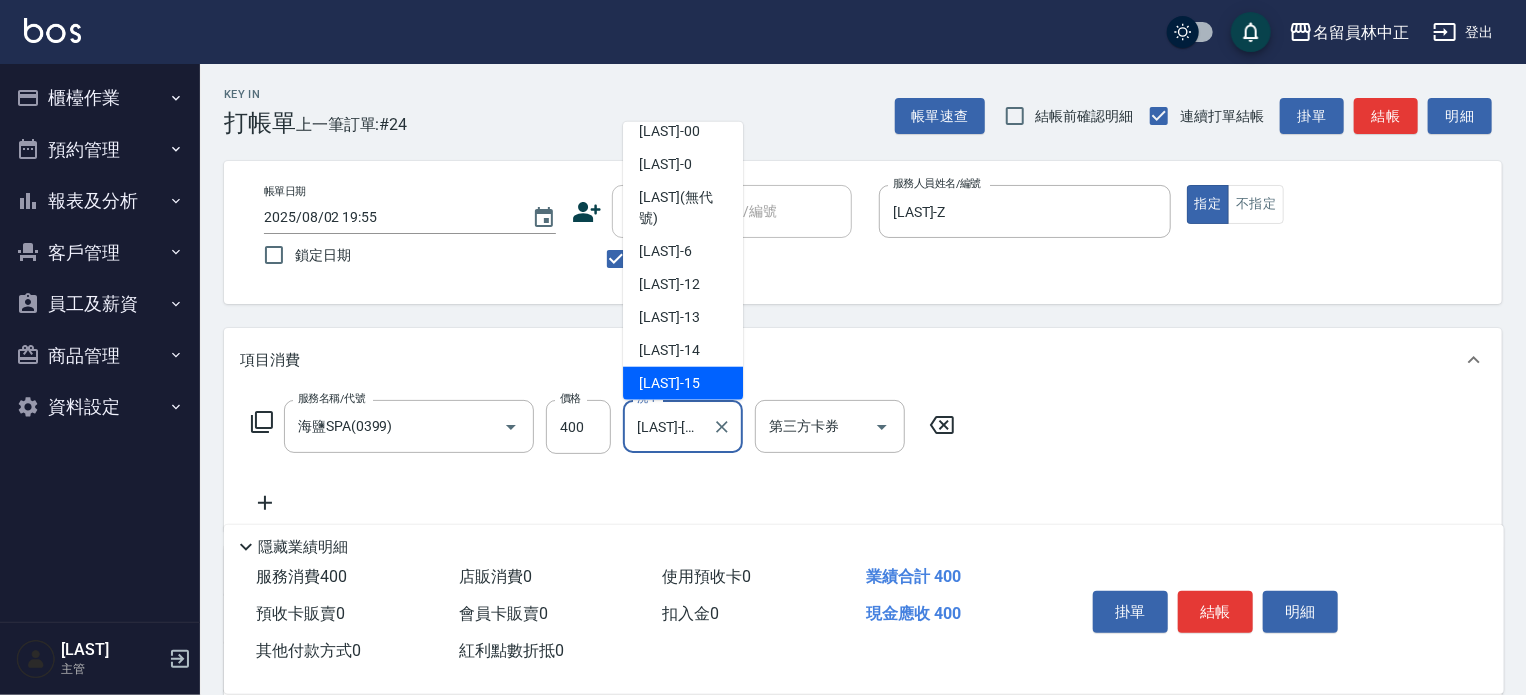 click on "[LAST]-[NUMBER] [ACTION]-[NUMBER]" at bounding box center [683, 426] 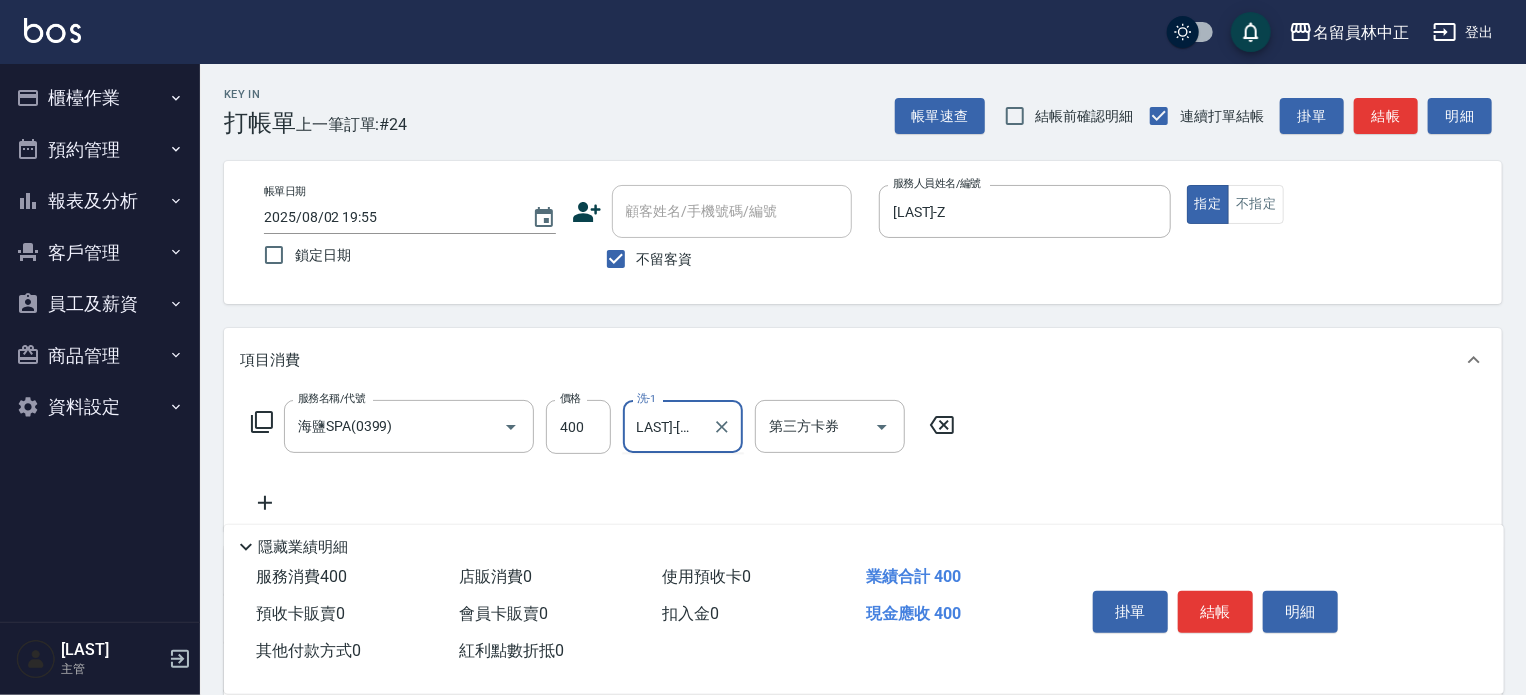 scroll, scrollTop: 0, scrollLeft: 0, axis: both 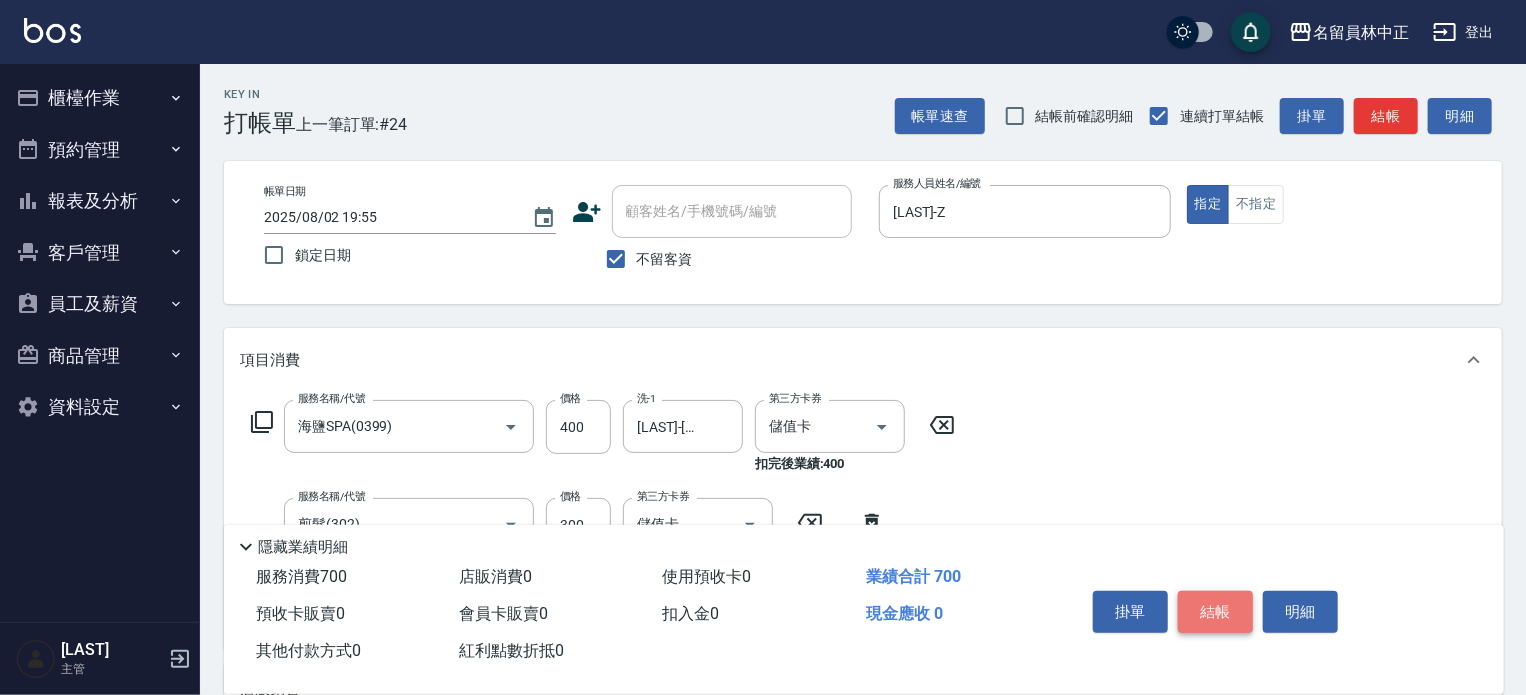 click on "結帳" at bounding box center [1215, 612] 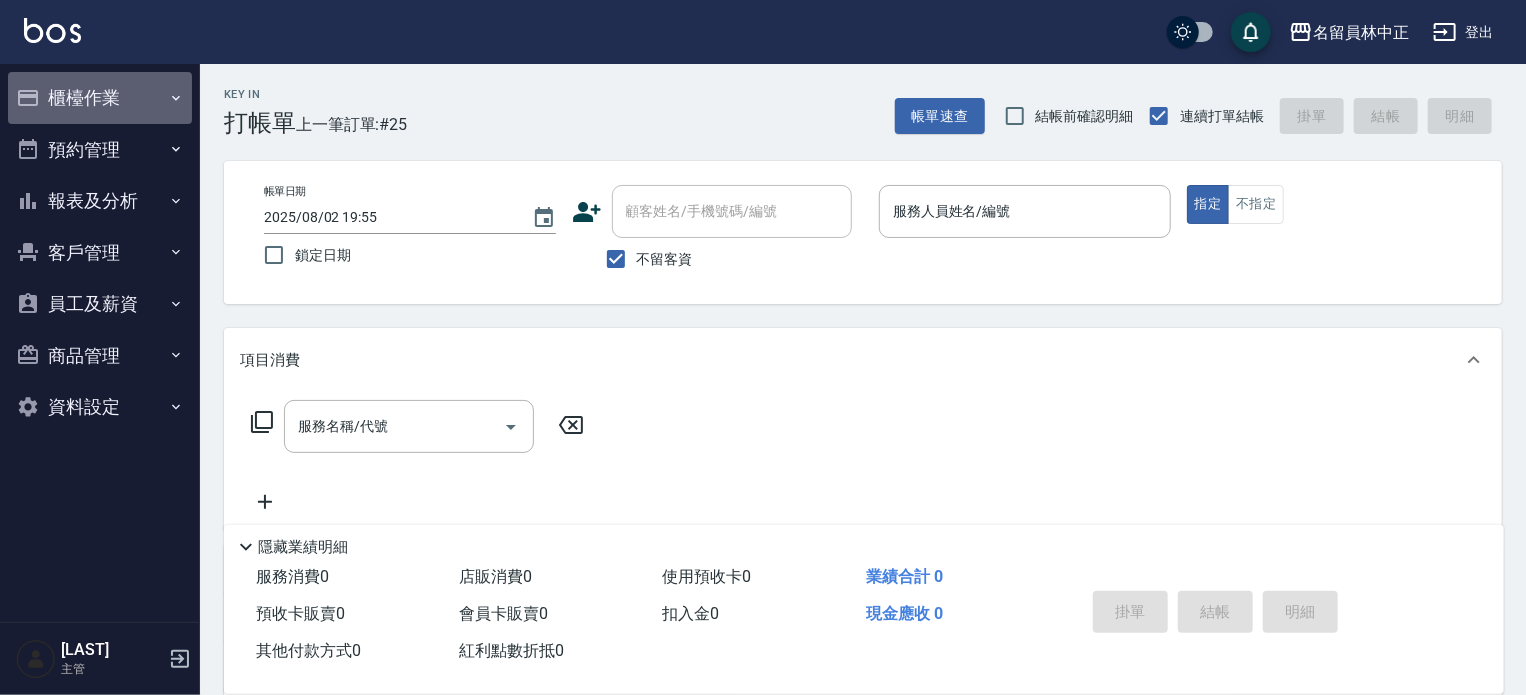 click on "櫃檯作業" at bounding box center [100, 98] 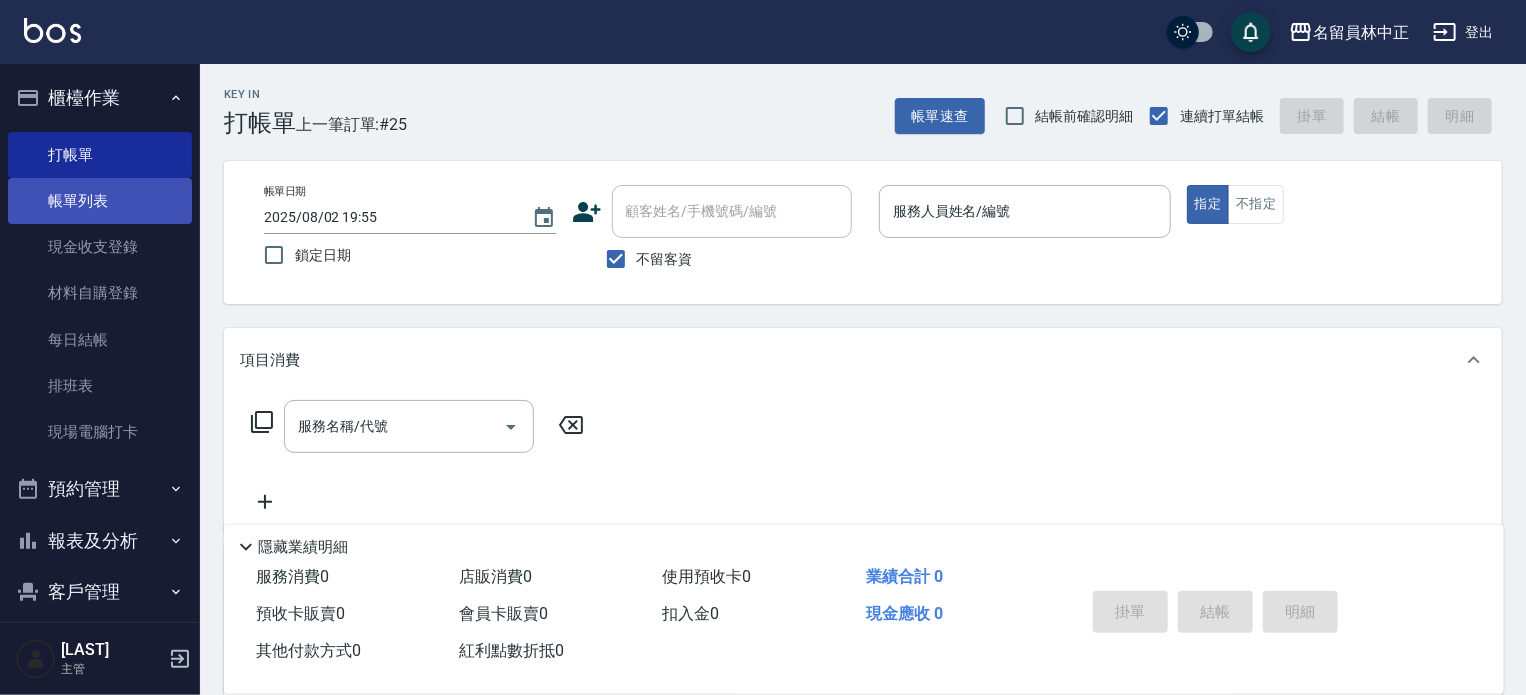 click on "帳單列表" at bounding box center [100, 201] 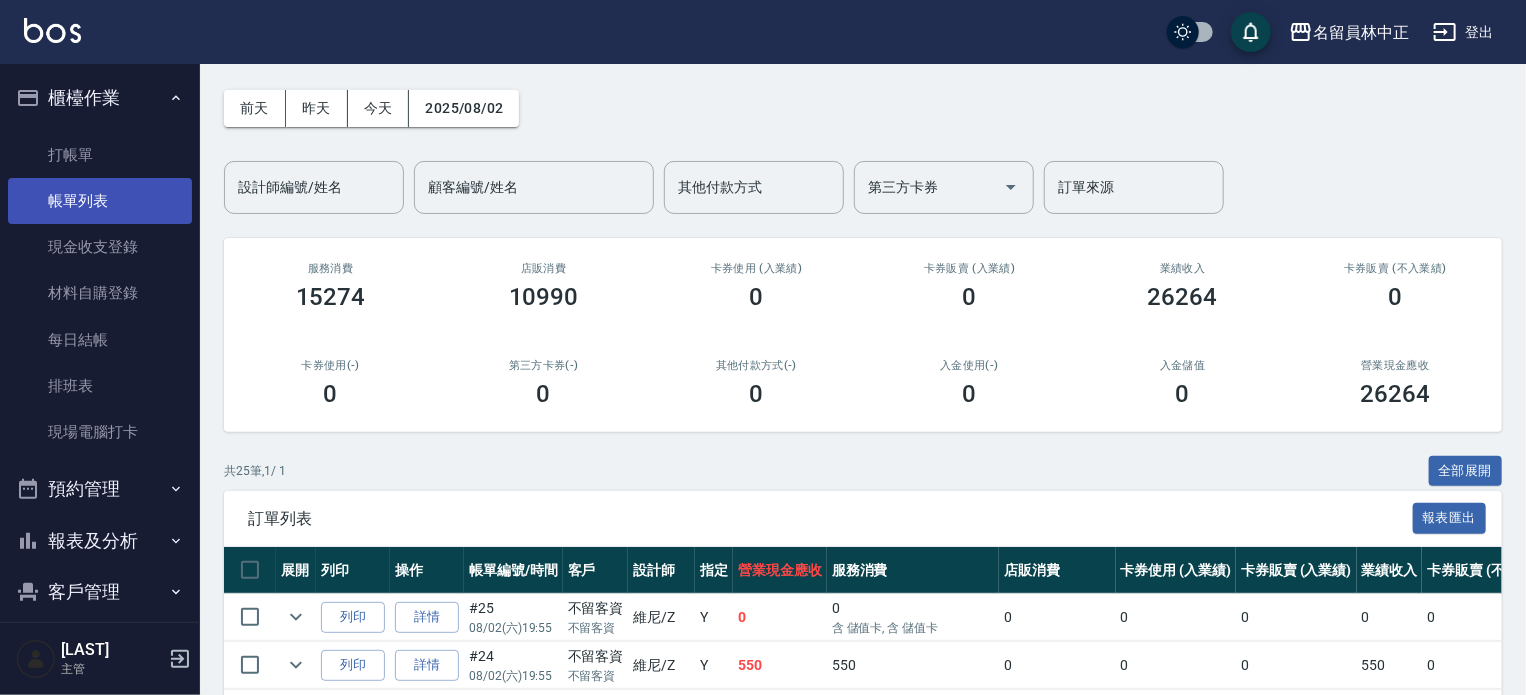scroll, scrollTop: 0, scrollLeft: 0, axis: both 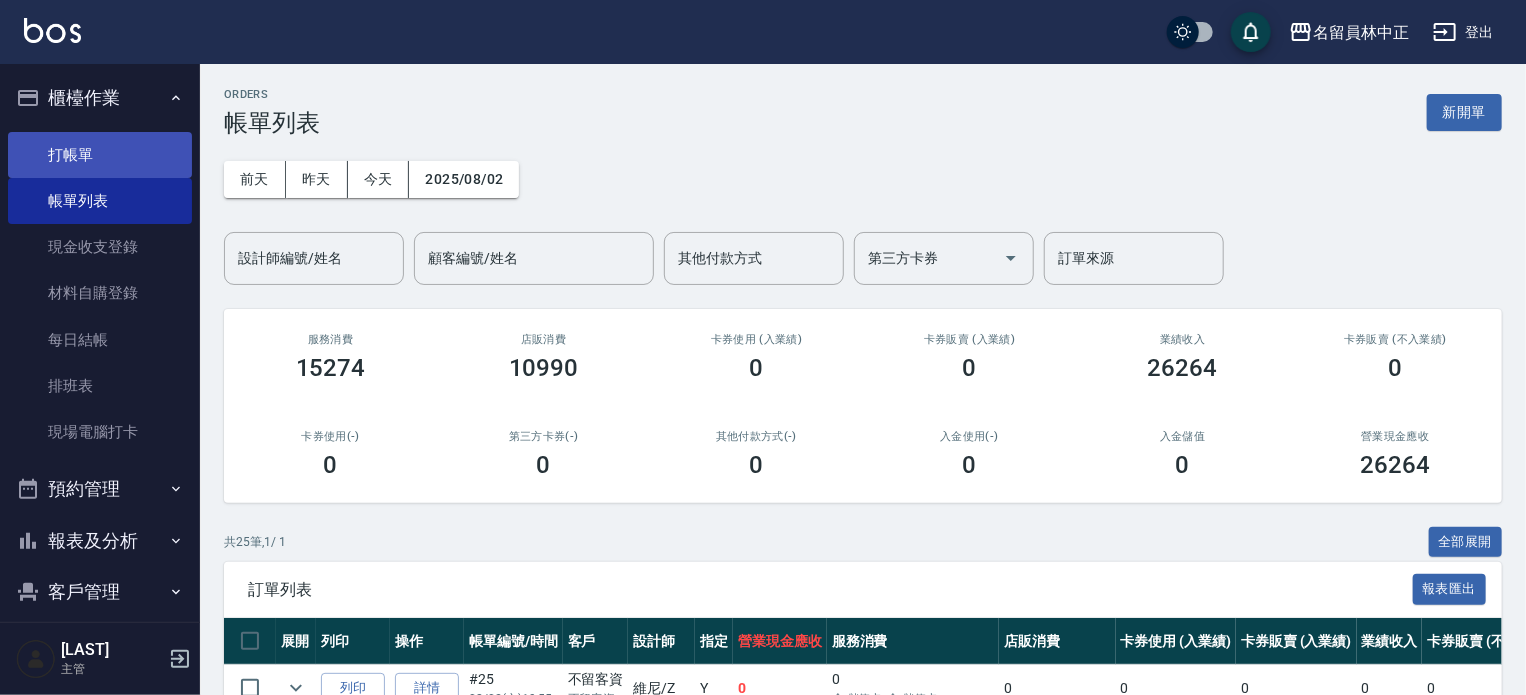 click on "打帳單" at bounding box center (100, 155) 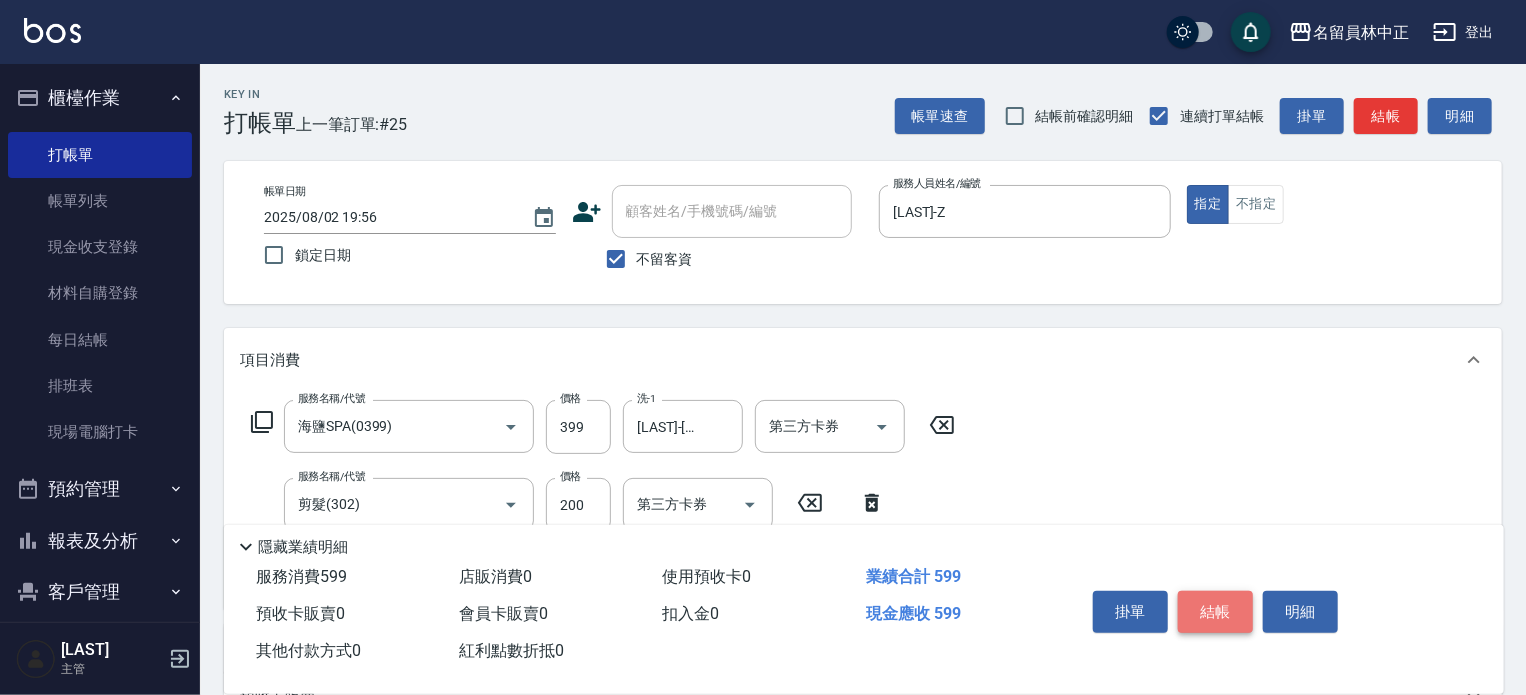 click on "結帳" at bounding box center [1215, 612] 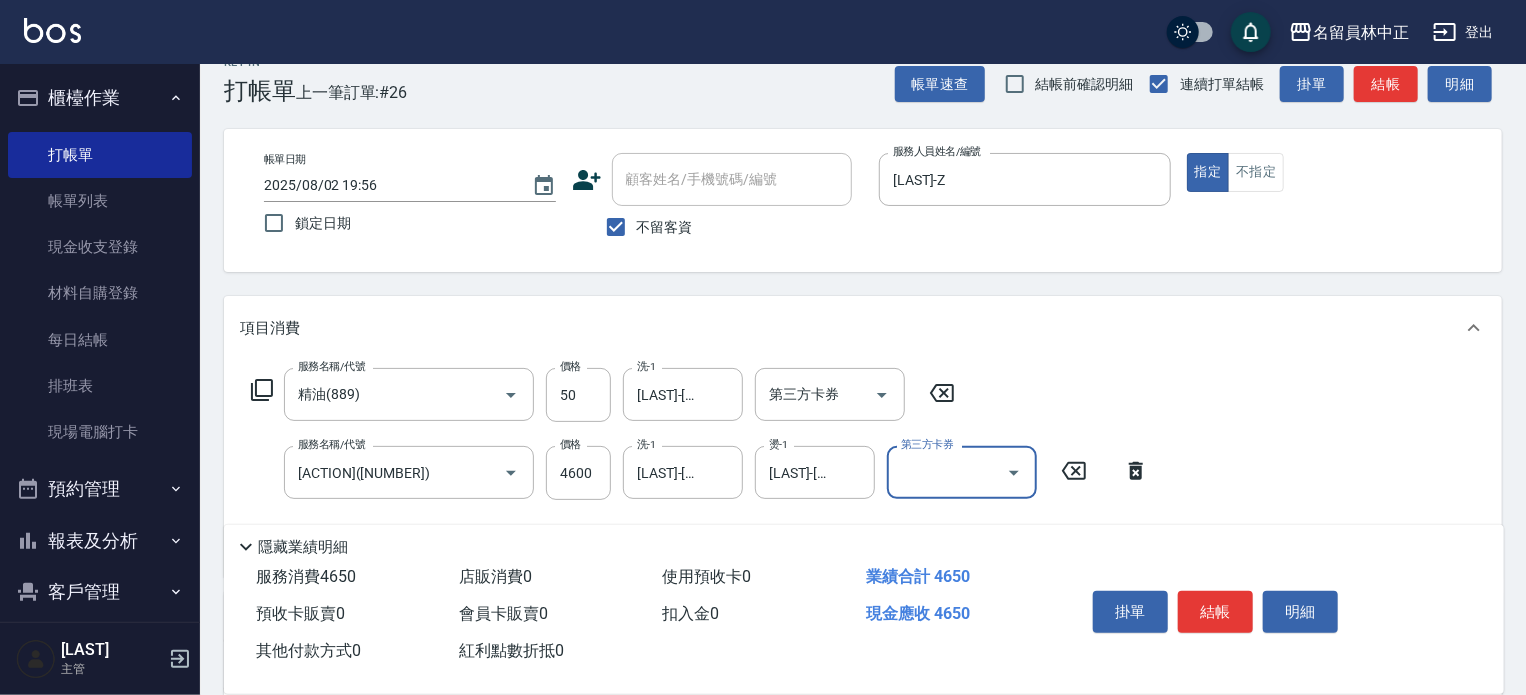 scroll, scrollTop: 200, scrollLeft: 0, axis: vertical 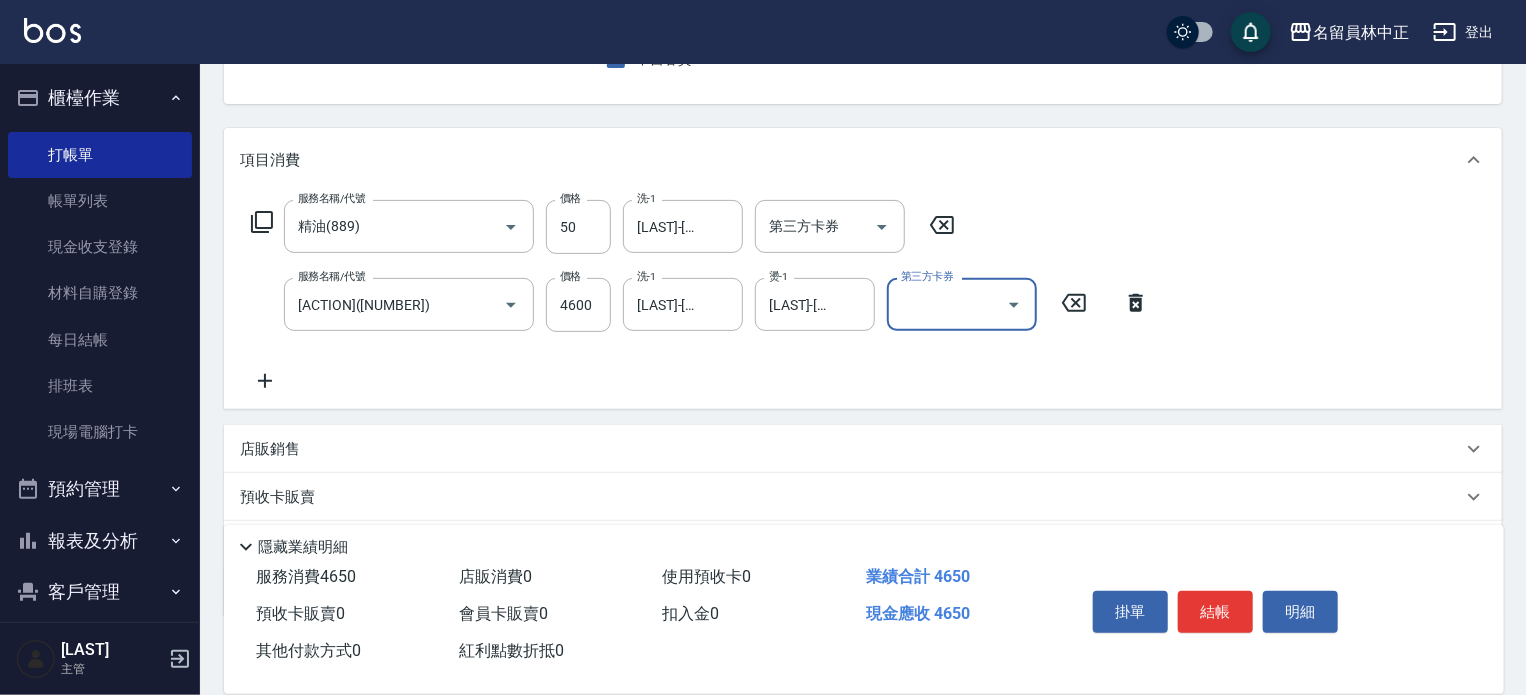 click on "店販銷售" at bounding box center (851, 449) 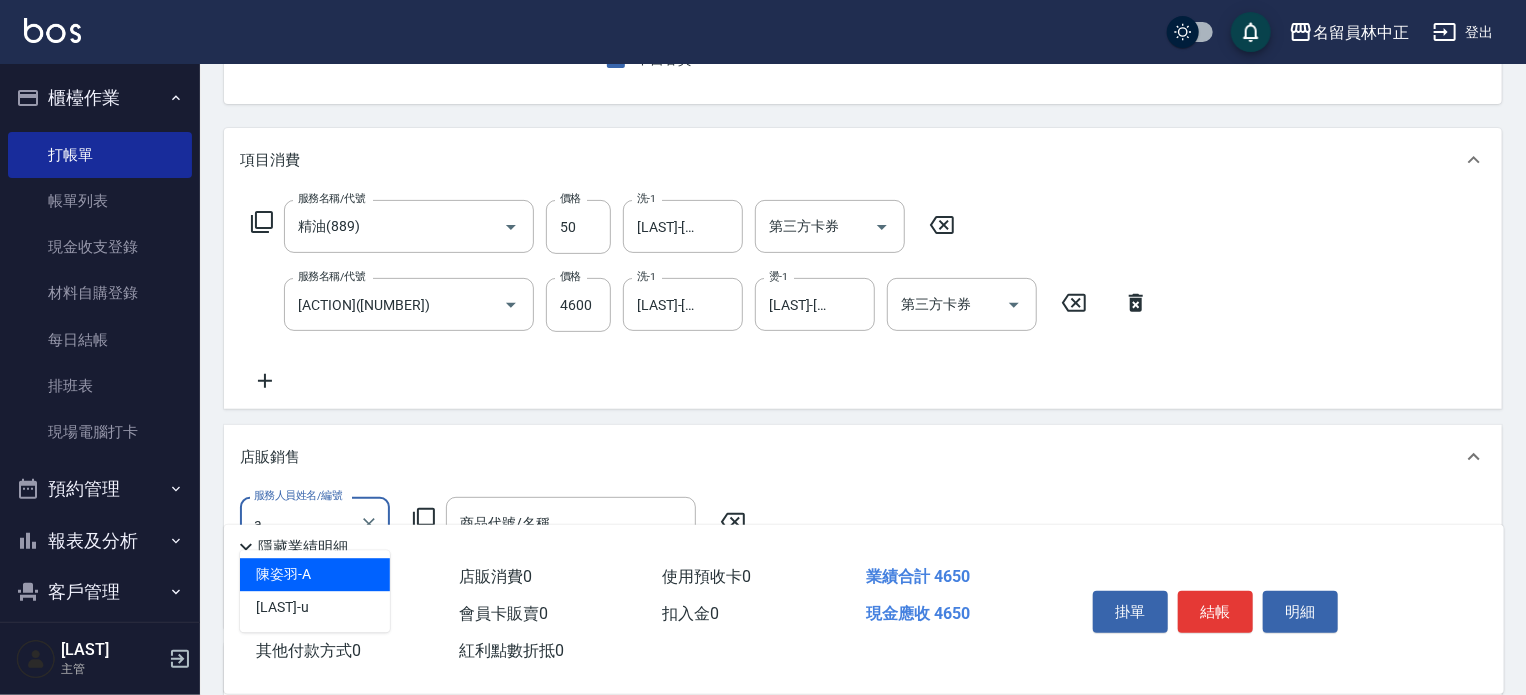 scroll, scrollTop: 0, scrollLeft: 0, axis: both 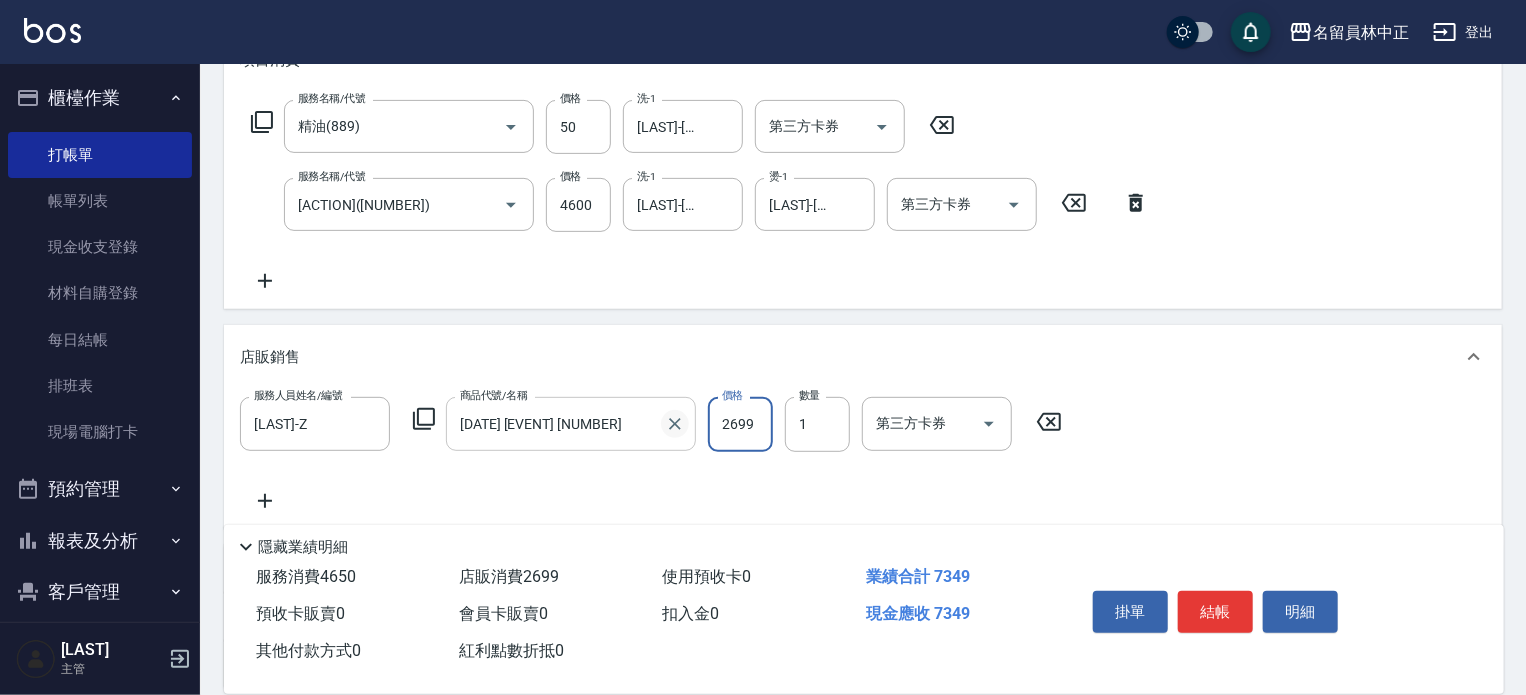click 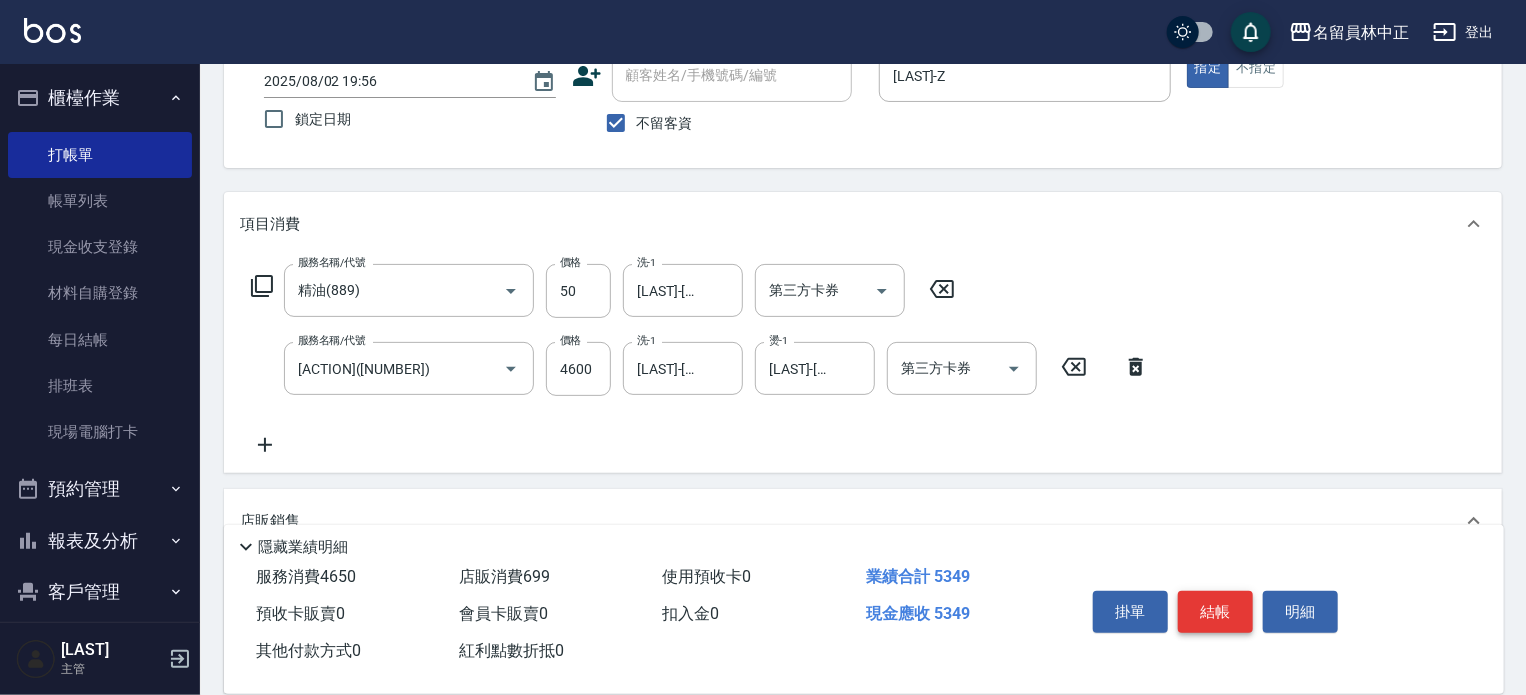 scroll, scrollTop: 0, scrollLeft: 0, axis: both 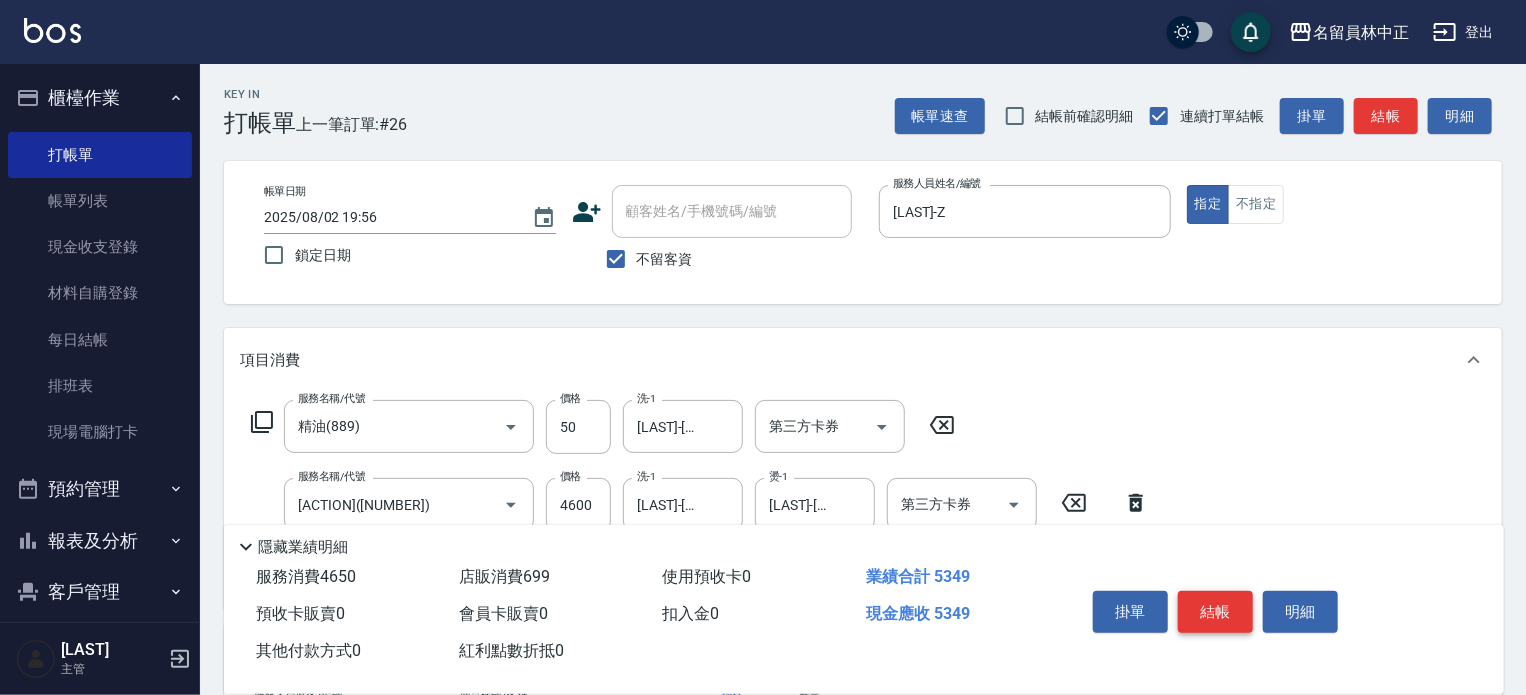 click on "結帳" at bounding box center (1215, 612) 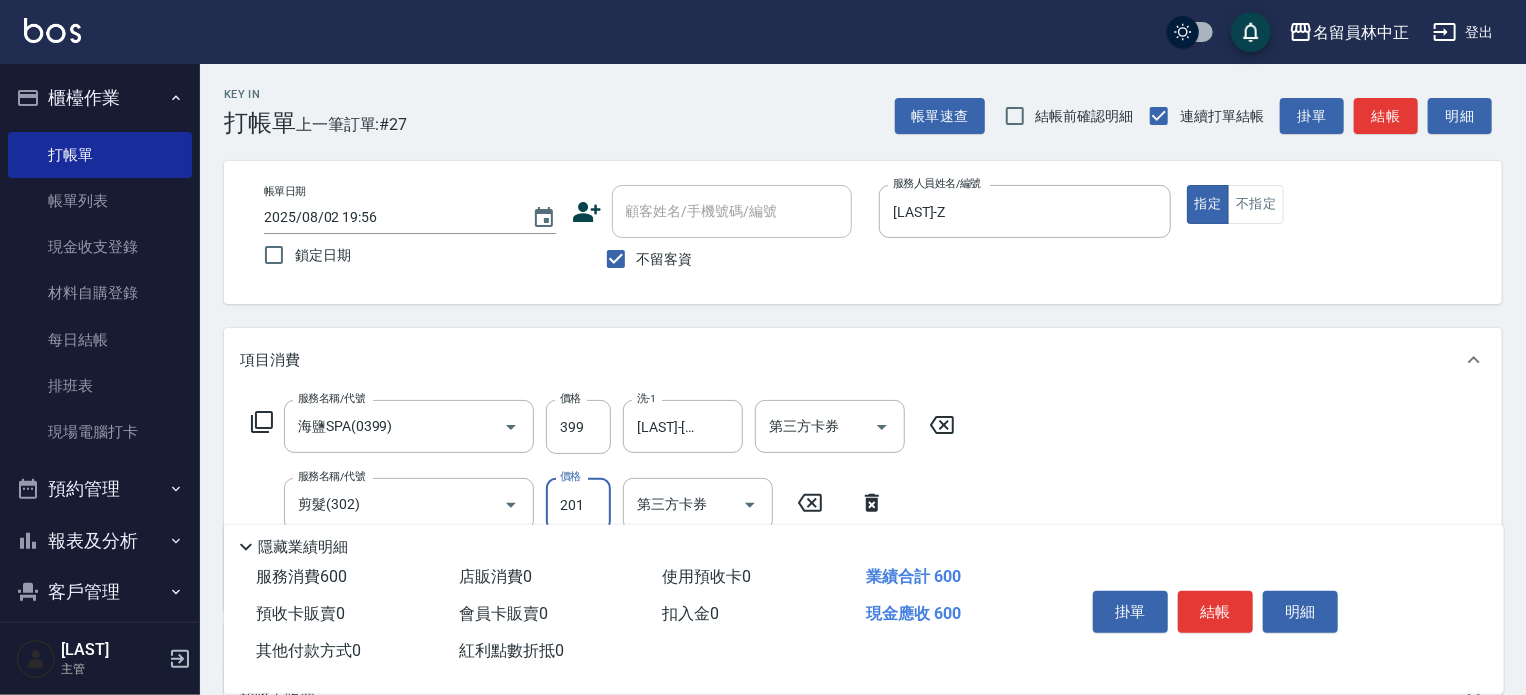 click on "結帳" at bounding box center (1215, 612) 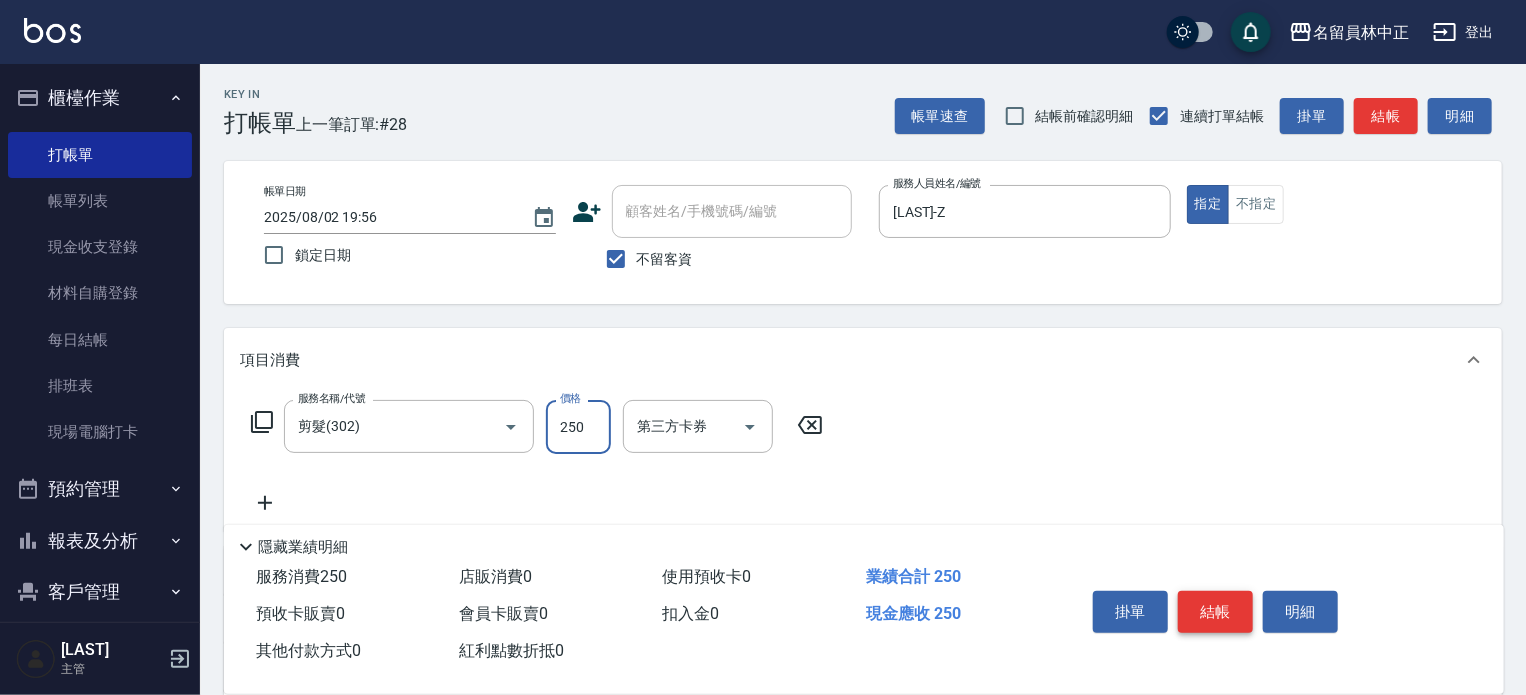 click on "結帳" at bounding box center (1215, 612) 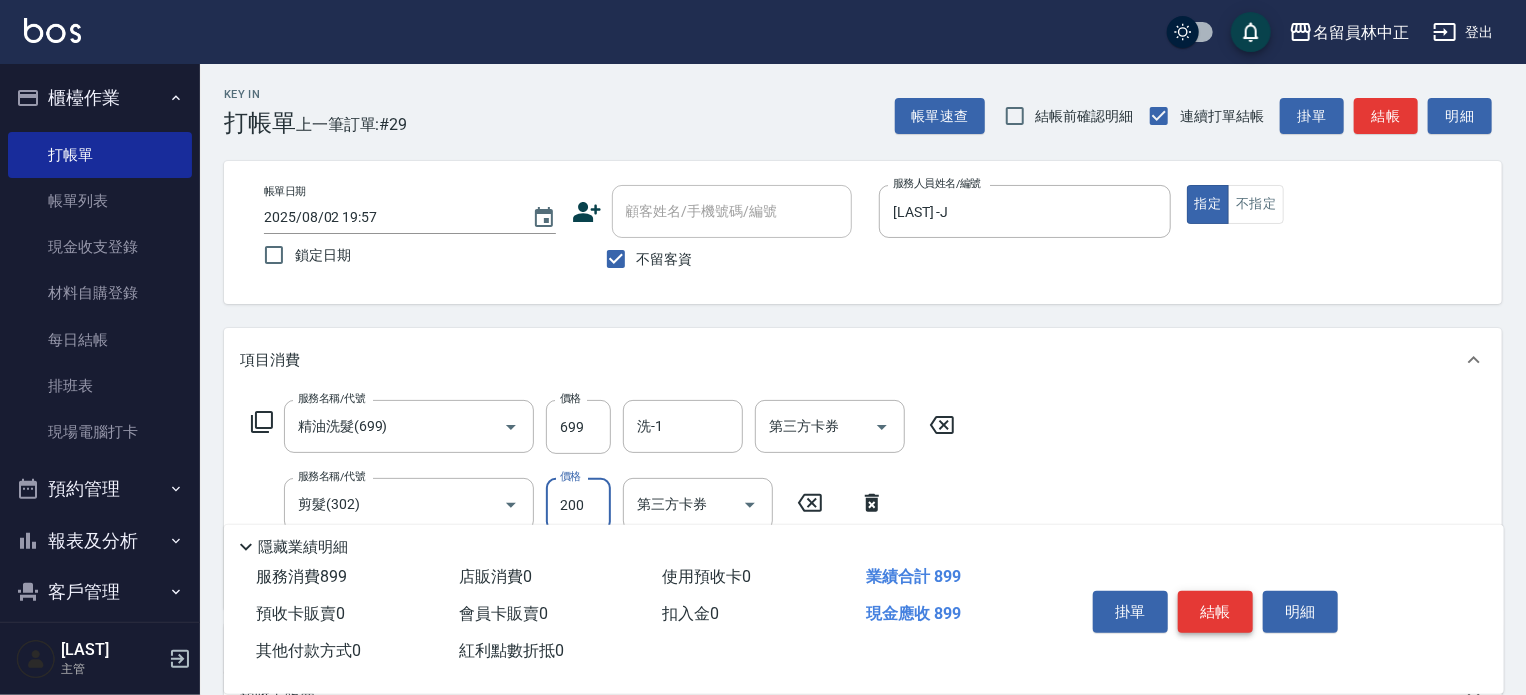click on "結帳" at bounding box center [1215, 612] 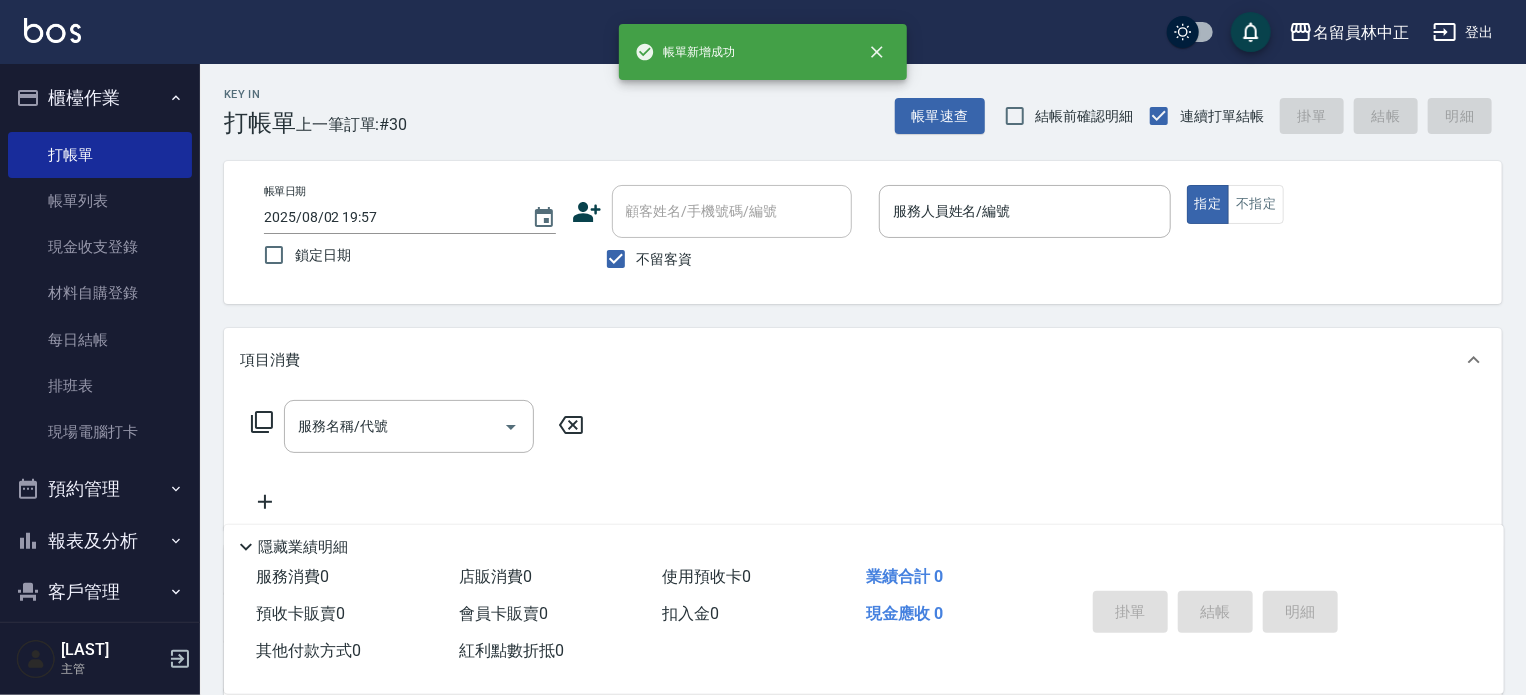 click on "掛單 結帳 明細" at bounding box center (1215, 614) 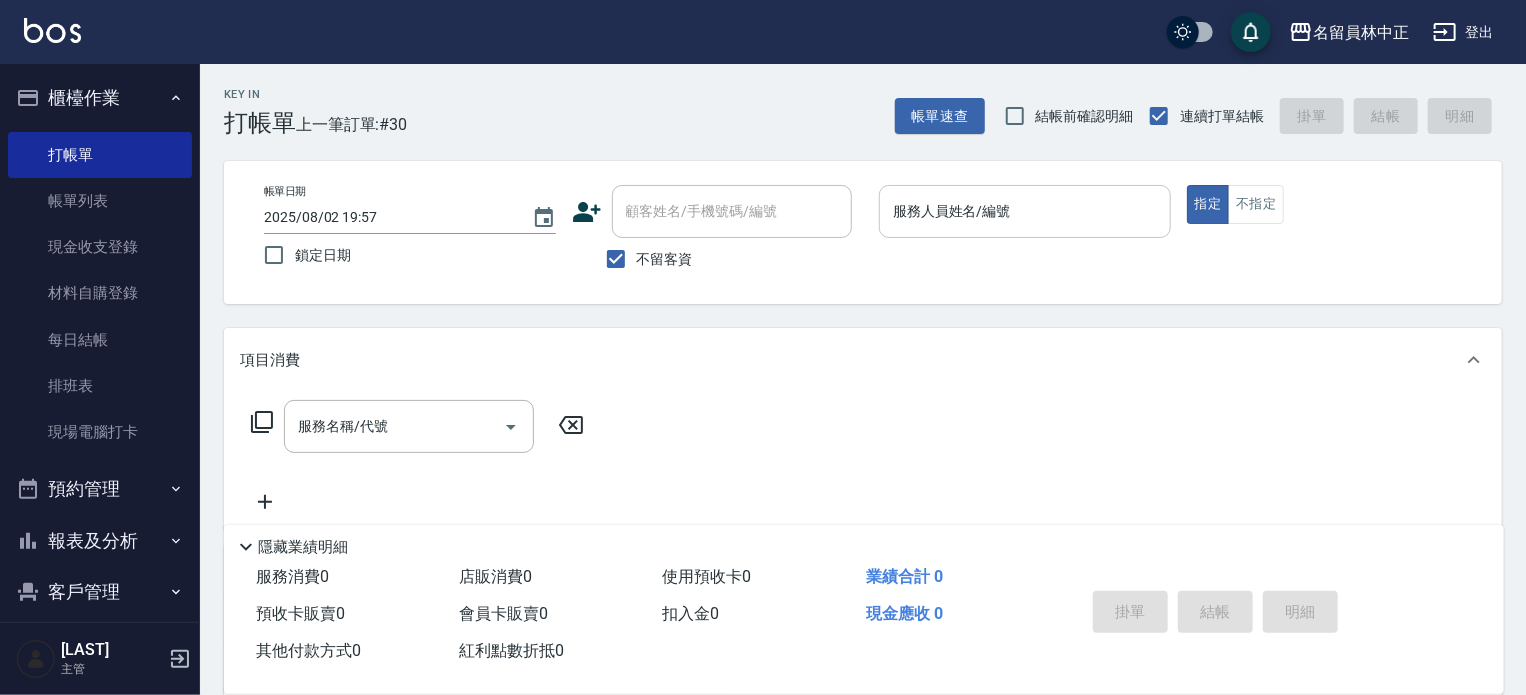 click on "服務人員姓名/編號" at bounding box center [1025, 211] 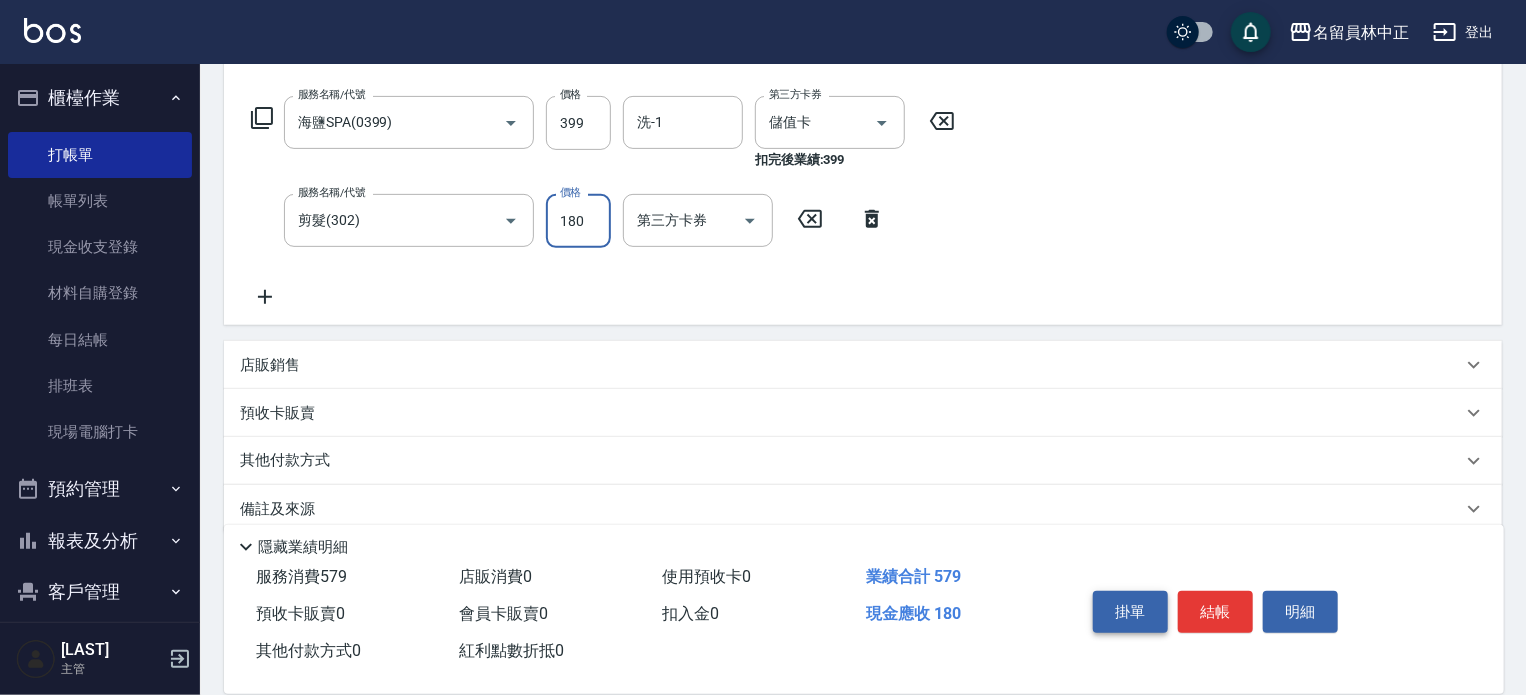 scroll, scrollTop: 332, scrollLeft: 0, axis: vertical 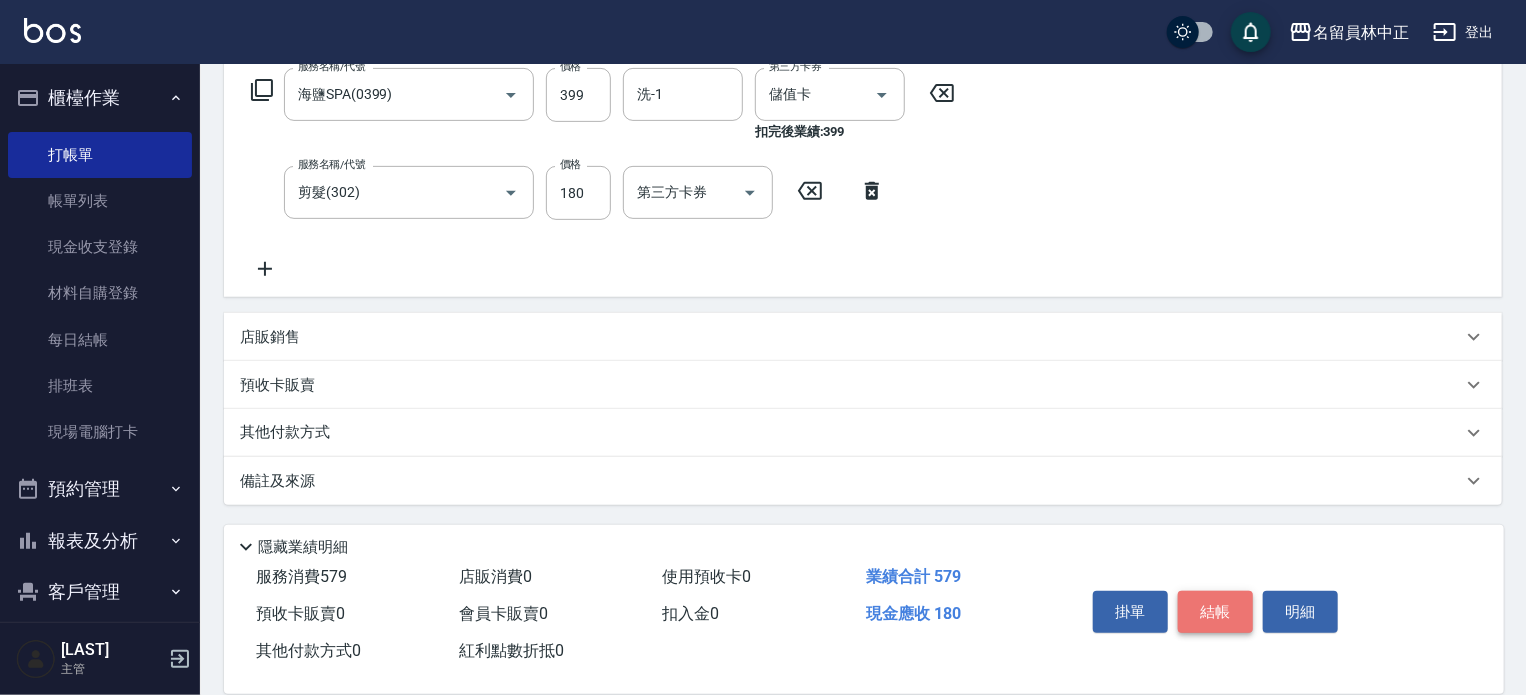 click on "結帳" at bounding box center (1215, 612) 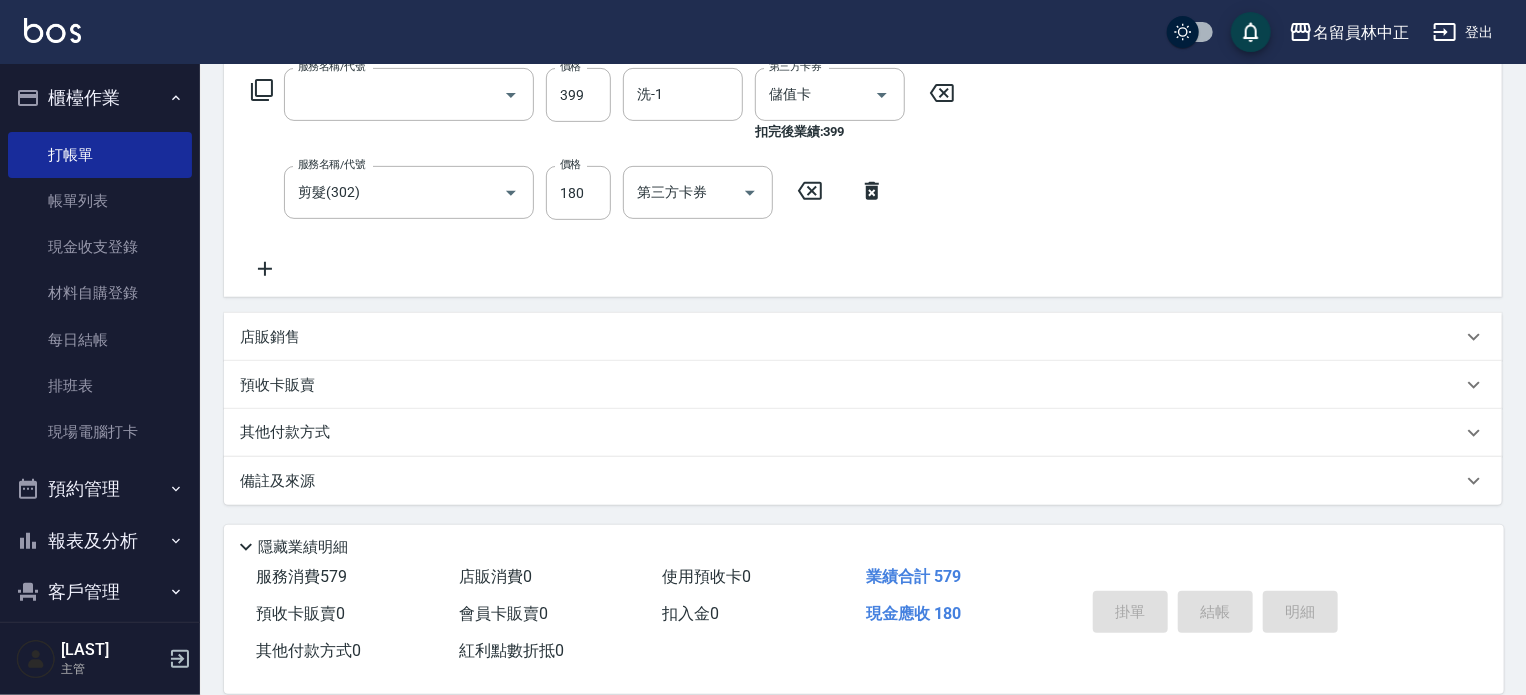scroll, scrollTop: 0, scrollLeft: 0, axis: both 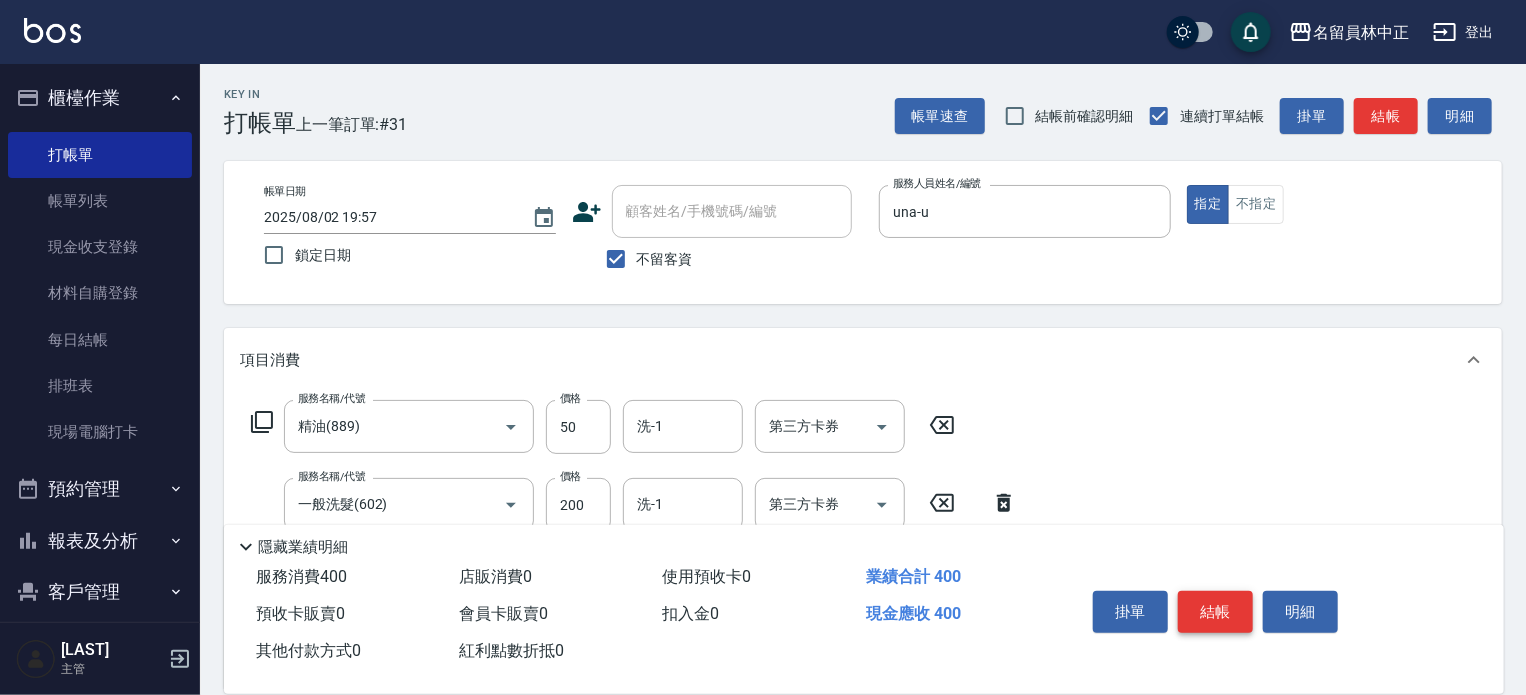 click on "結帳" at bounding box center [1215, 612] 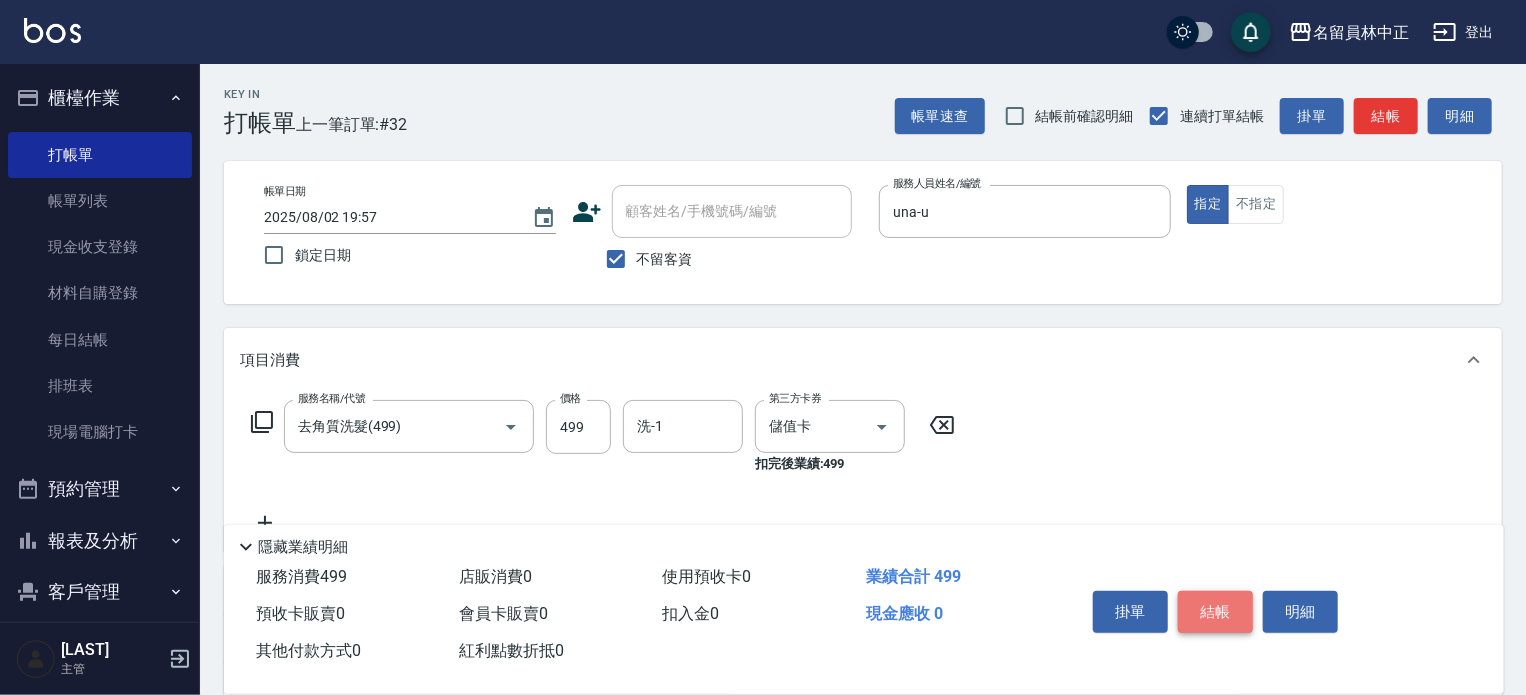 click on "結帳" at bounding box center [1215, 612] 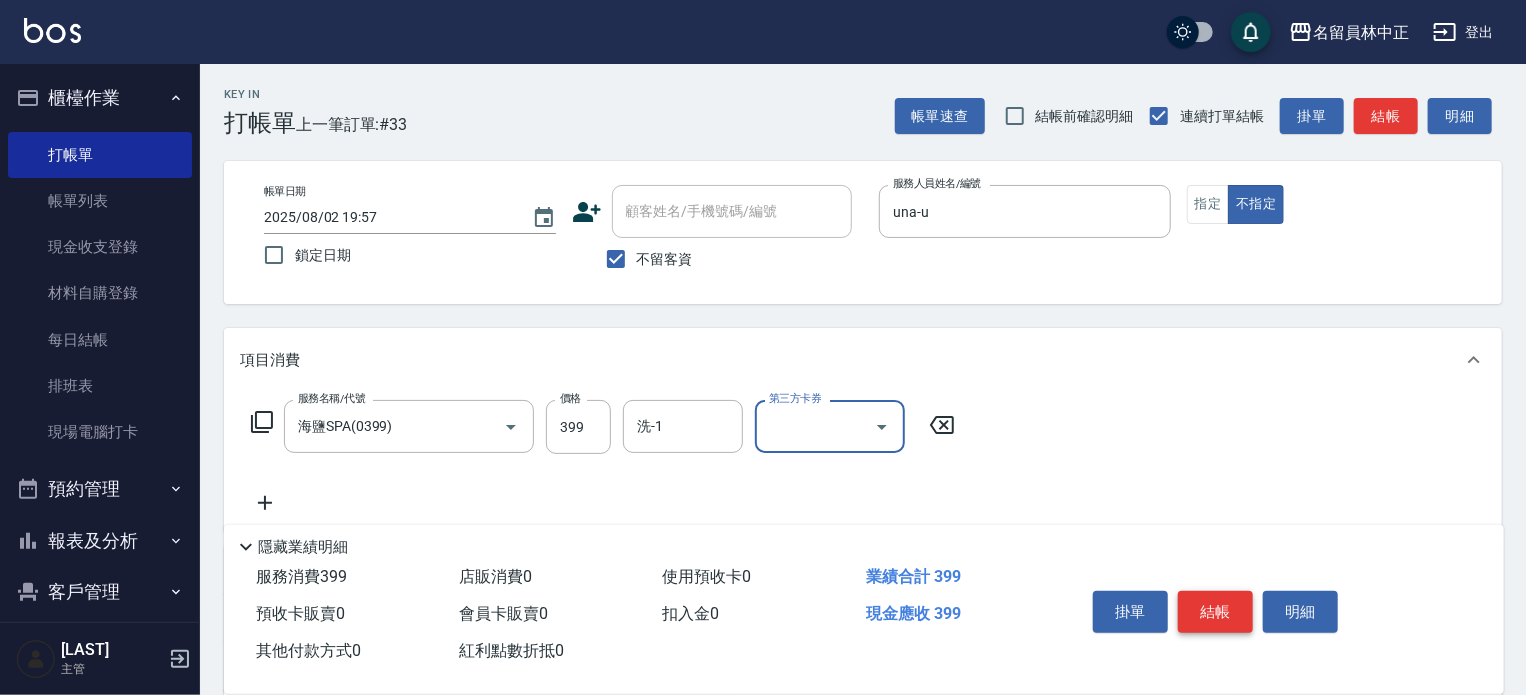 click on "結帳" at bounding box center [1215, 612] 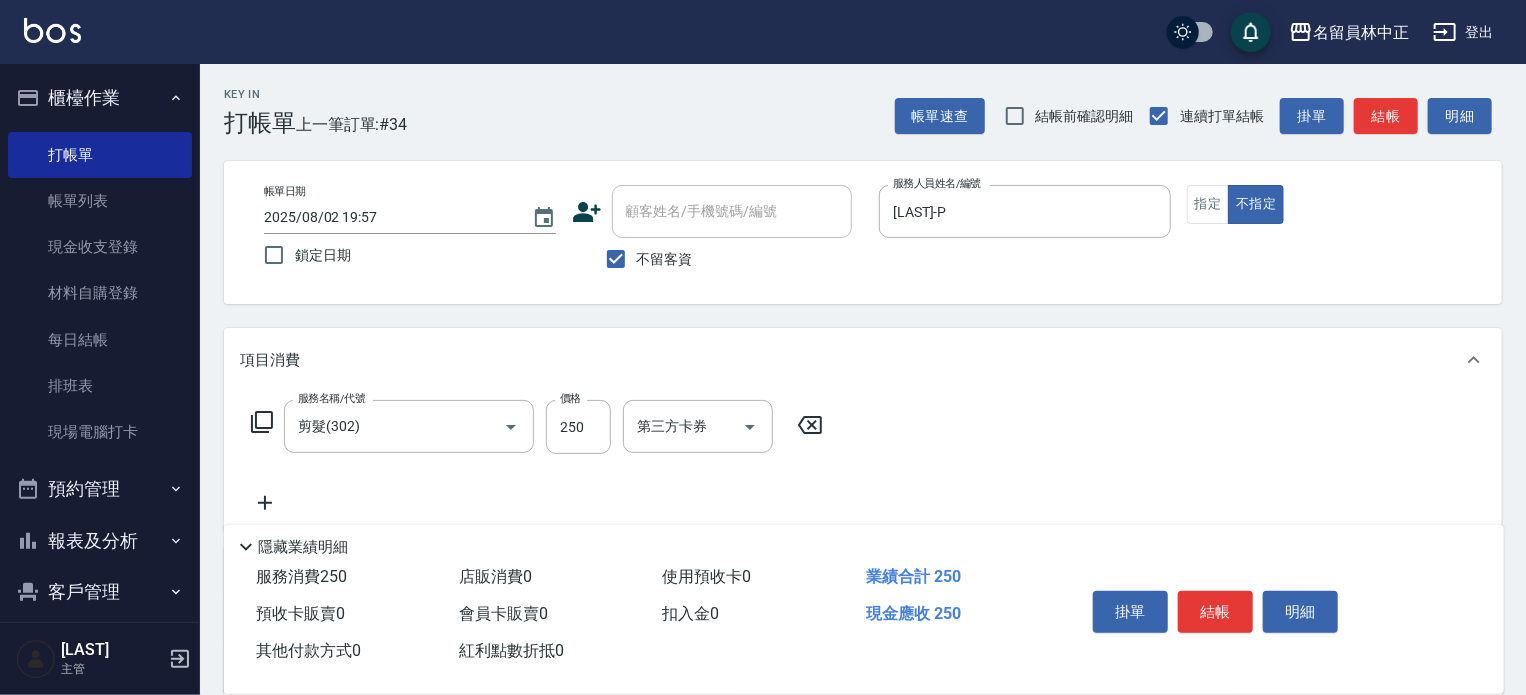 click on "[DATE] [TIME] [DATE] [CUSTOMER_INFO] [CUSTOMER_INFO] [CUSTOMER_INFO] [CUSTOMER_INFO] [CUSTOMER_INFO] [SERVICE_PERSON] [SERVICE_PERSON] [LAST]-P [SERVICE_PERSON] [ACTION] [ACTION]" at bounding box center (863, 232) 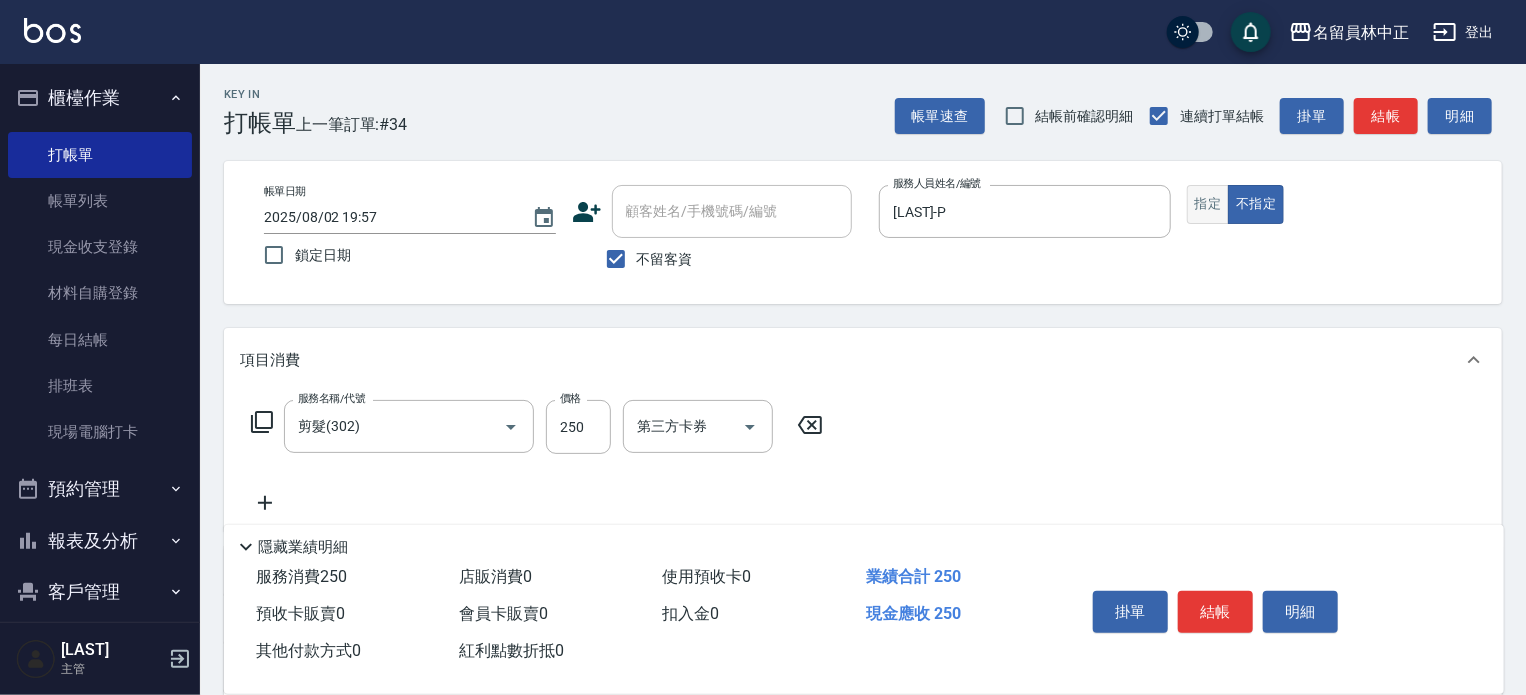 click on "指定" at bounding box center [1208, 204] 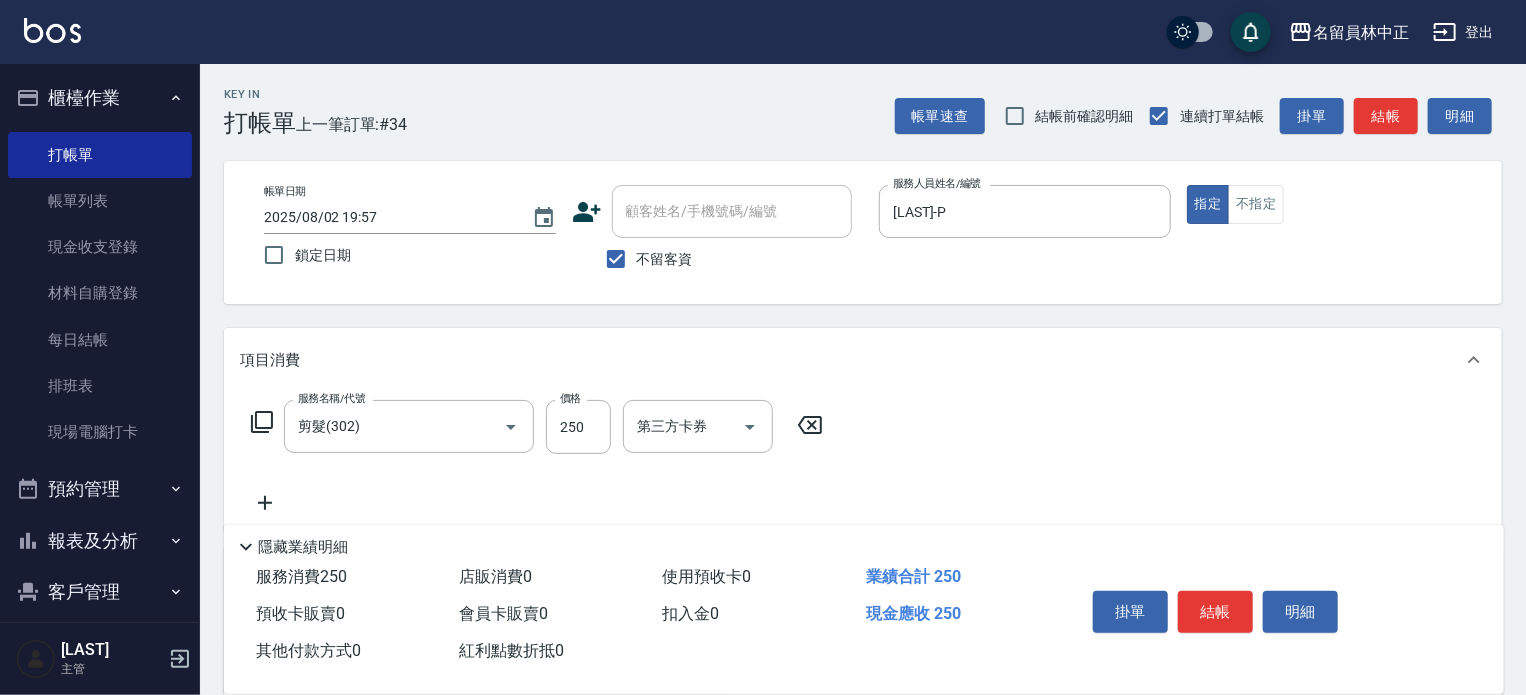 drag, startPoint x: 1236, startPoint y: 614, endPoint x: 1219, endPoint y: 607, distance: 18.384777 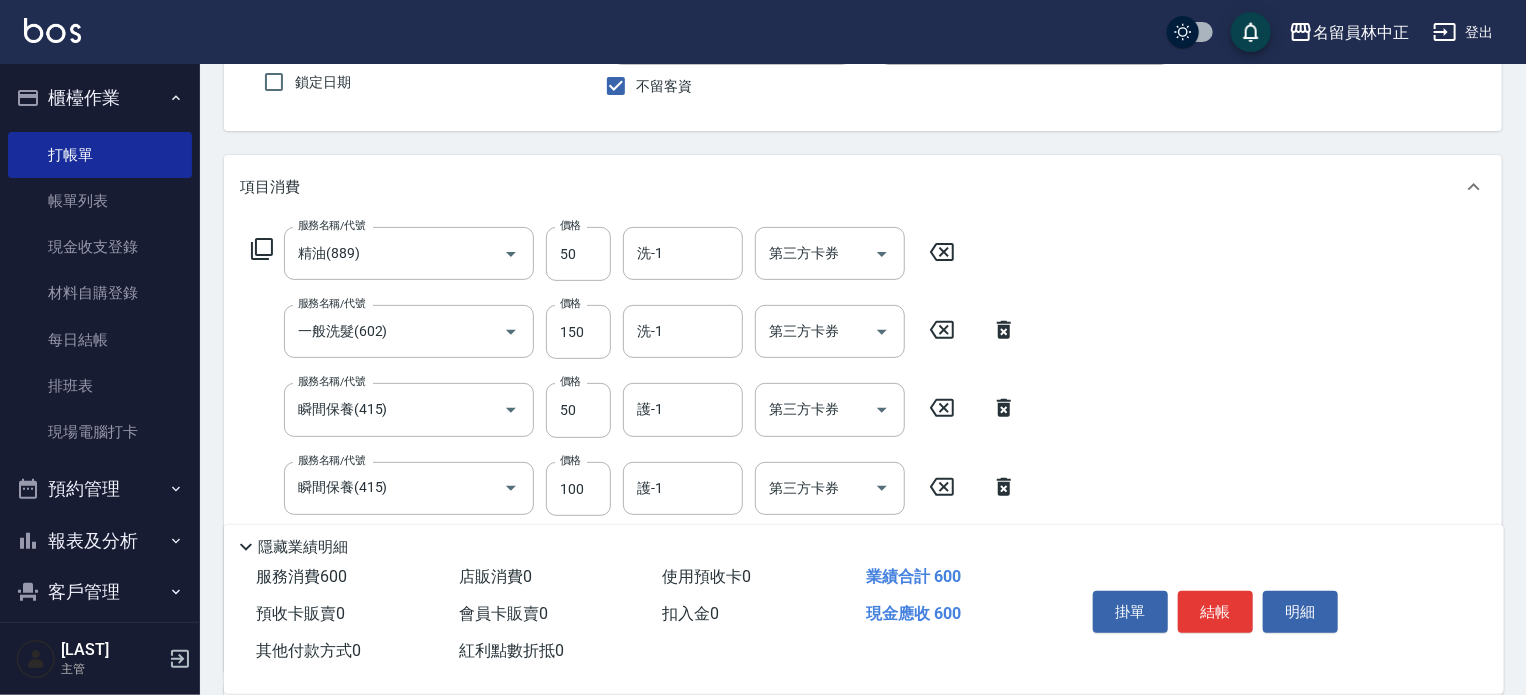 scroll, scrollTop: 291, scrollLeft: 0, axis: vertical 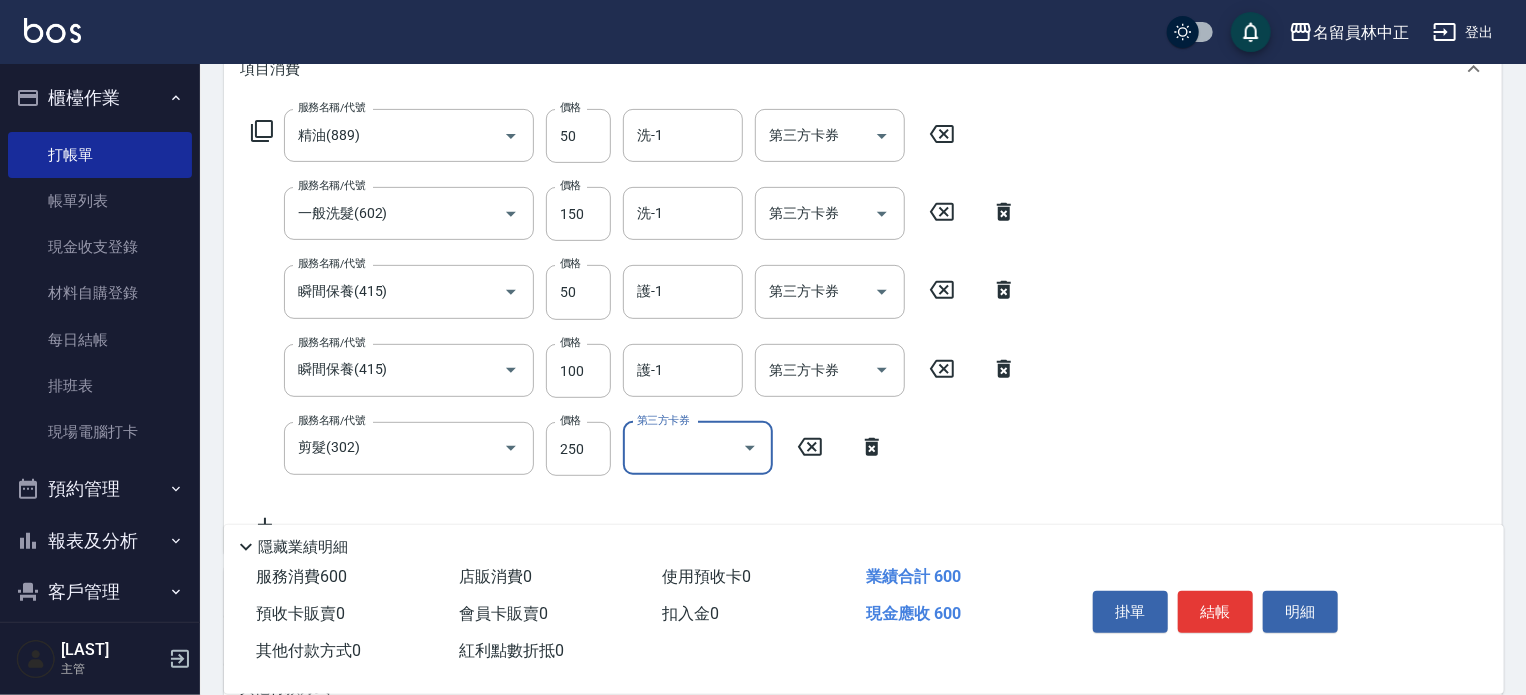 click 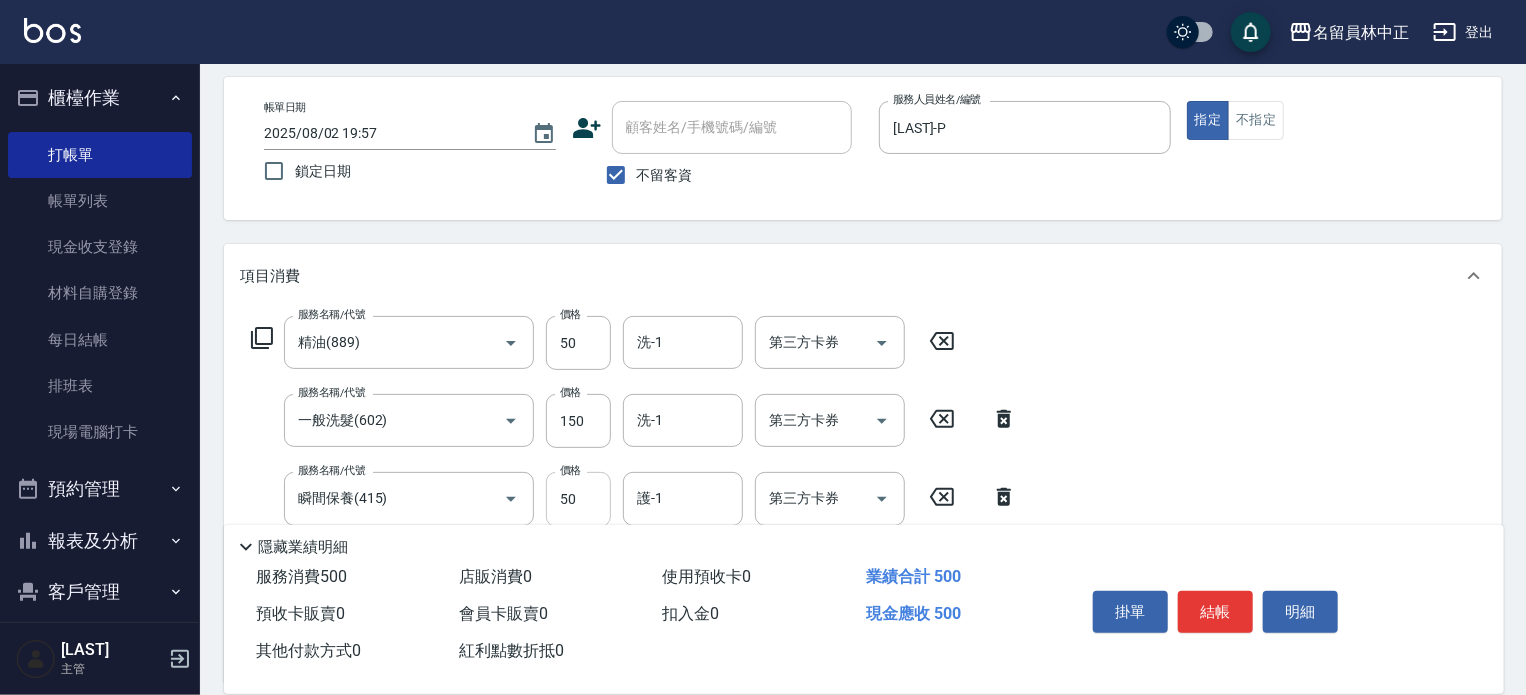 scroll, scrollTop: 200, scrollLeft: 0, axis: vertical 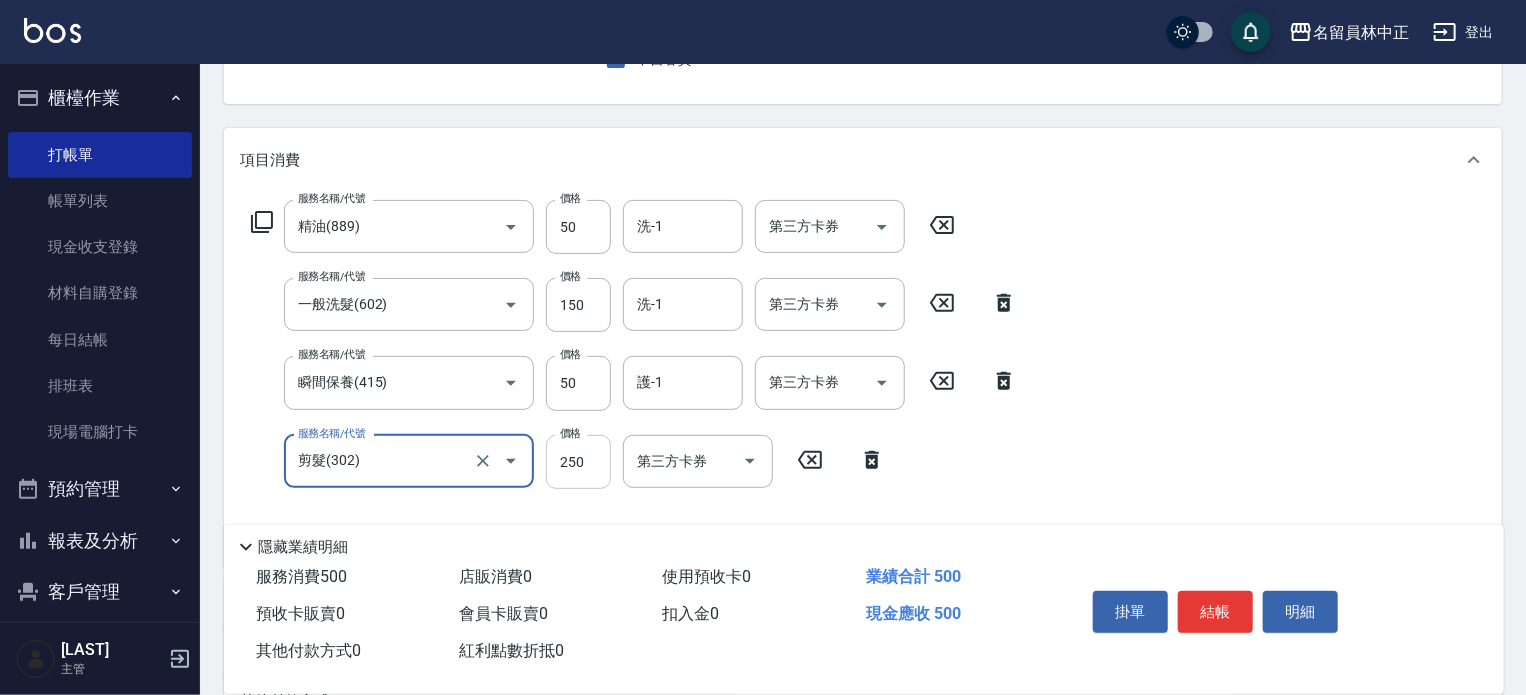 click on "250" at bounding box center [578, 462] 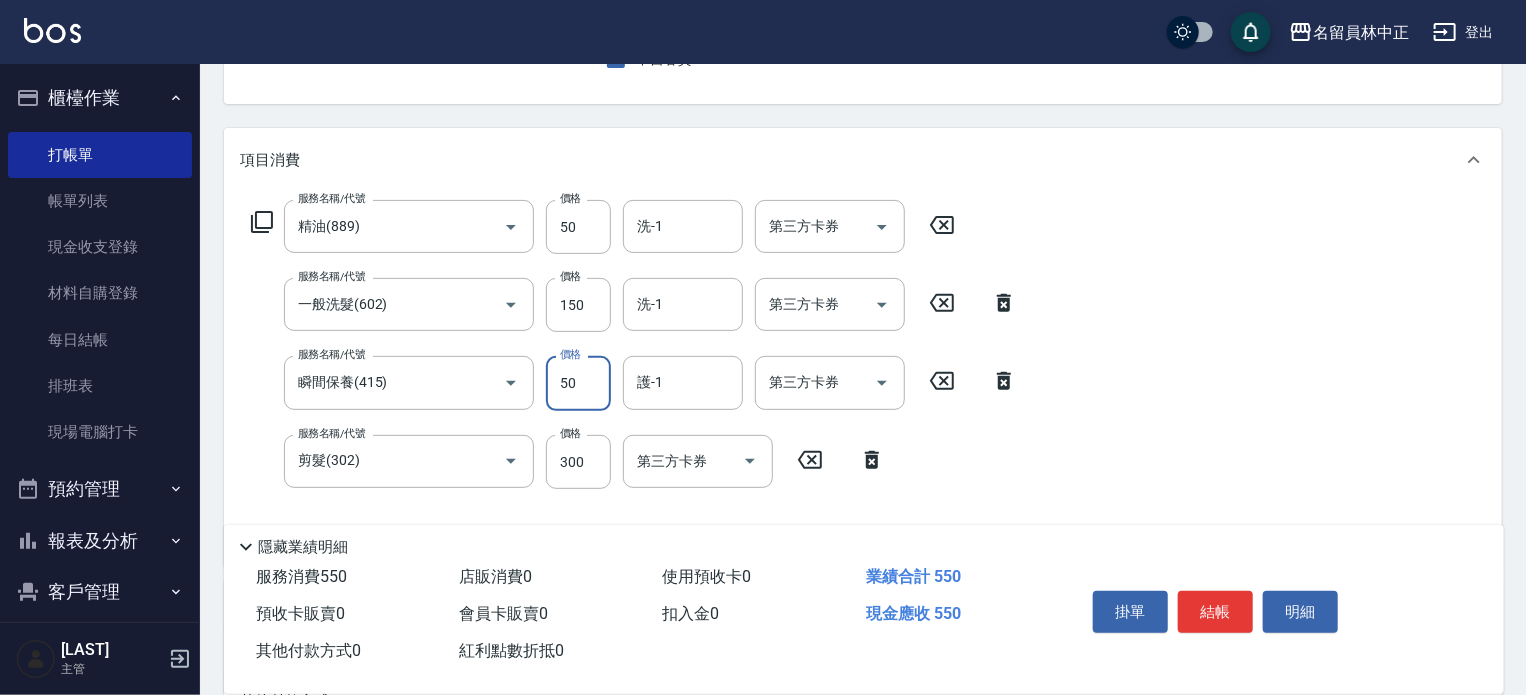 click on "50" at bounding box center (578, 383) 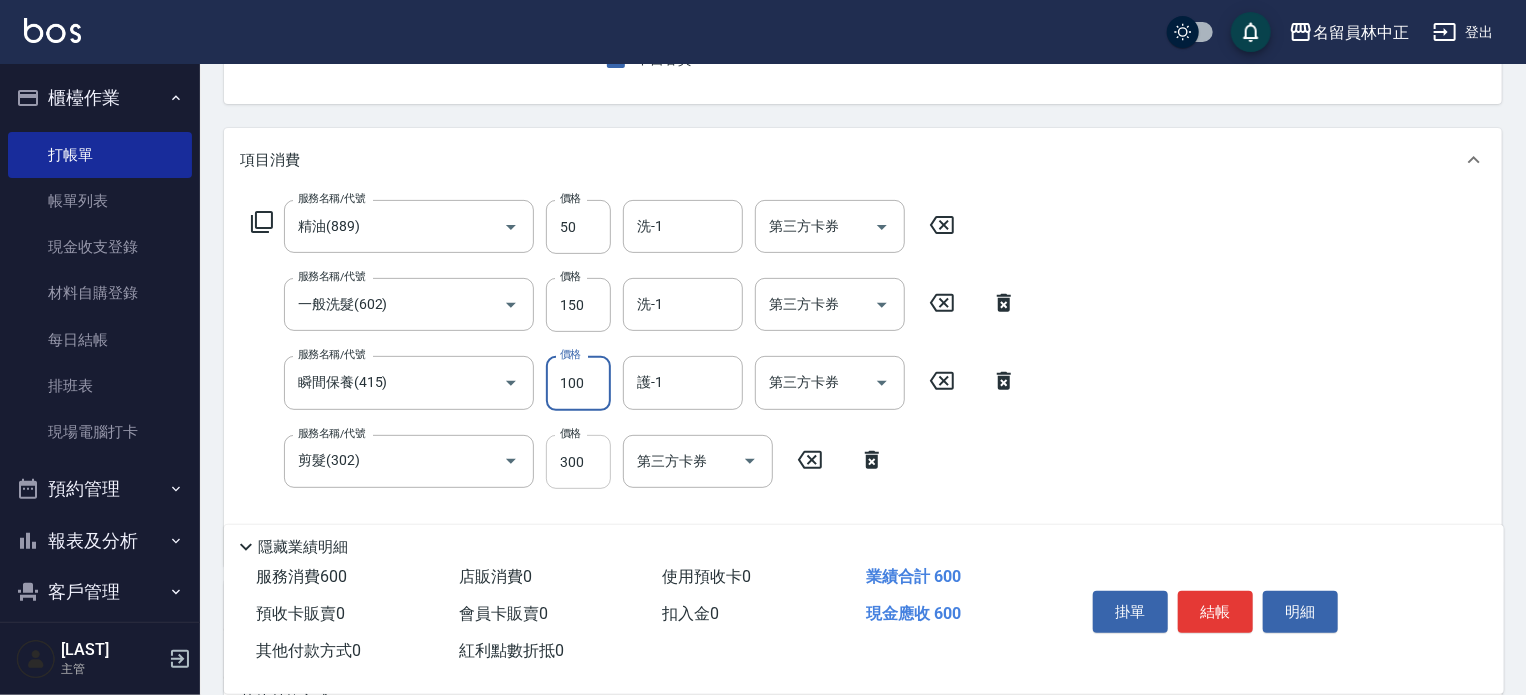 click on "300" at bounding box center (578, 462) 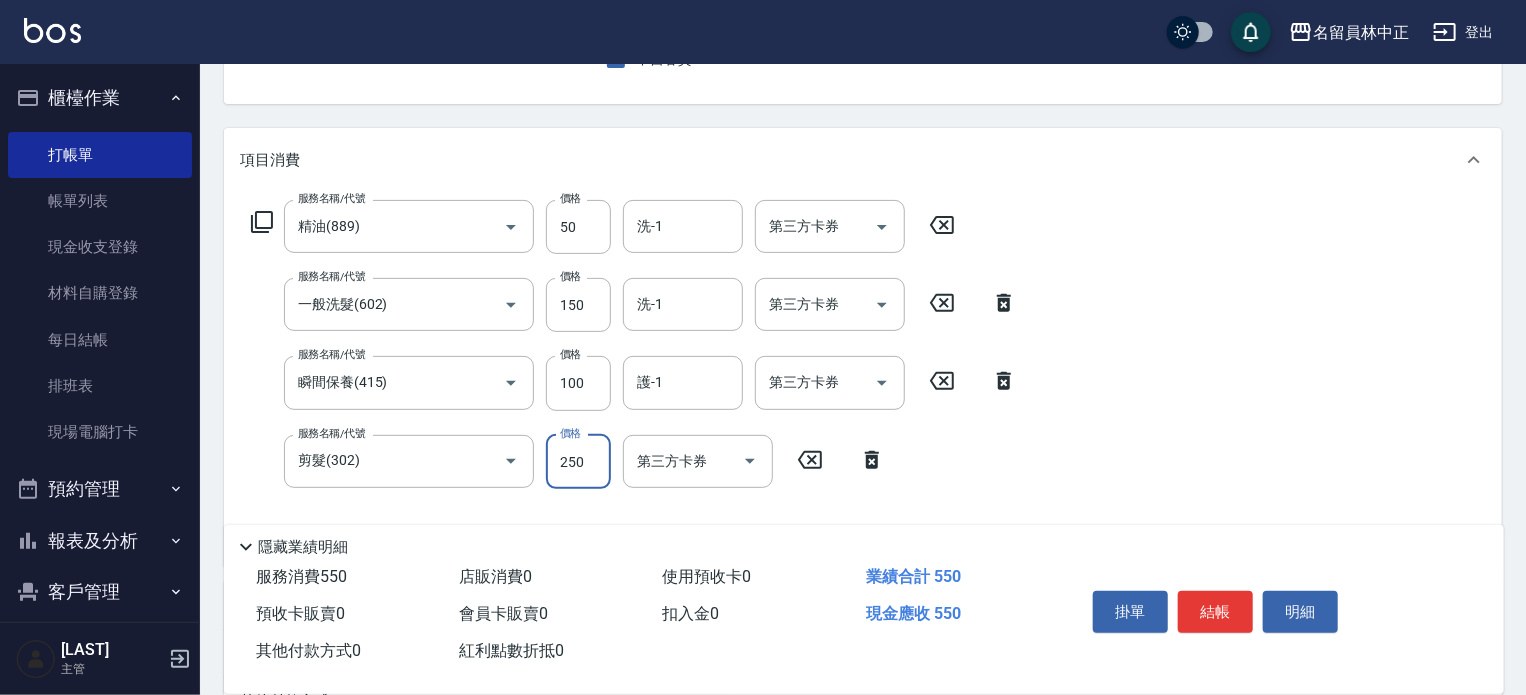 drag, startPoint x: 1210, startPoint y: 602, endPoint x: 1200, endPoint y: 607, distance: 11.18034 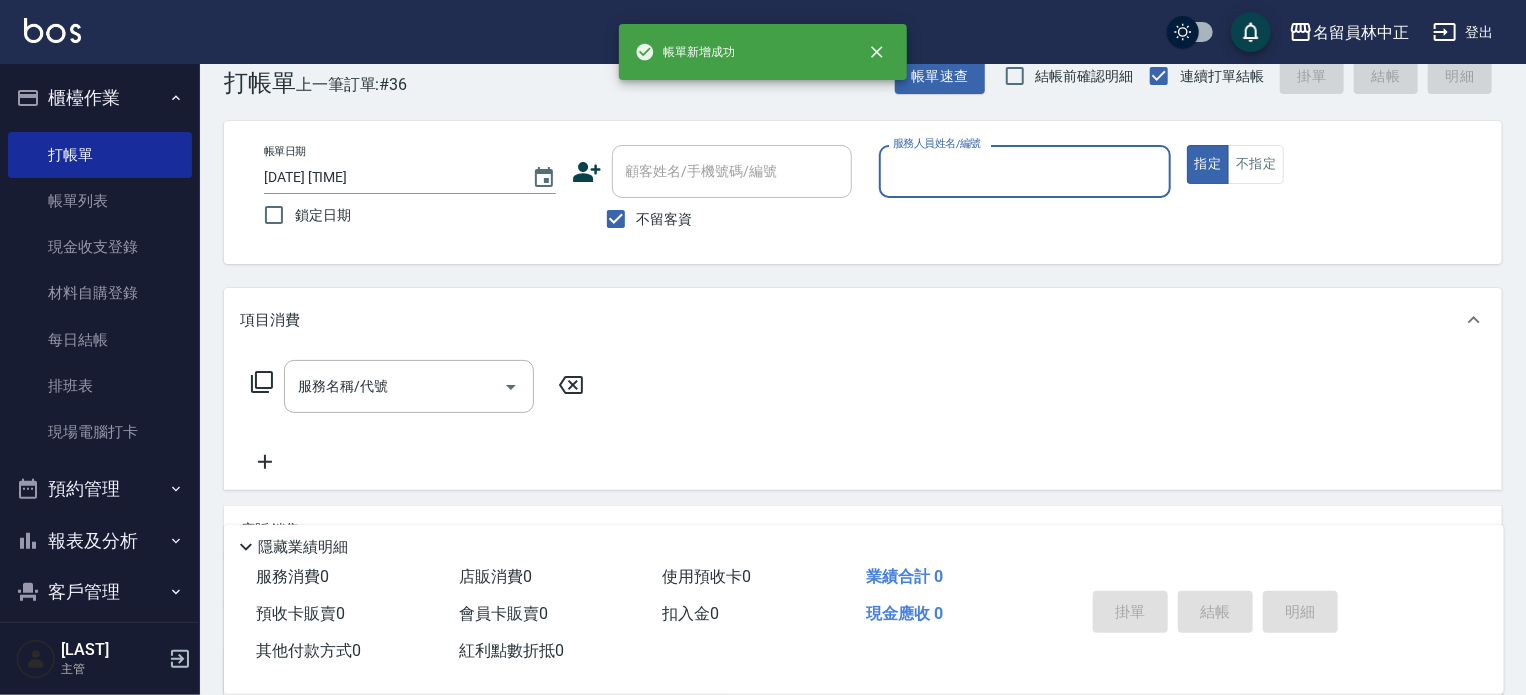 scroll, scrollTop: 0, scrollLeft: 0, axis: both 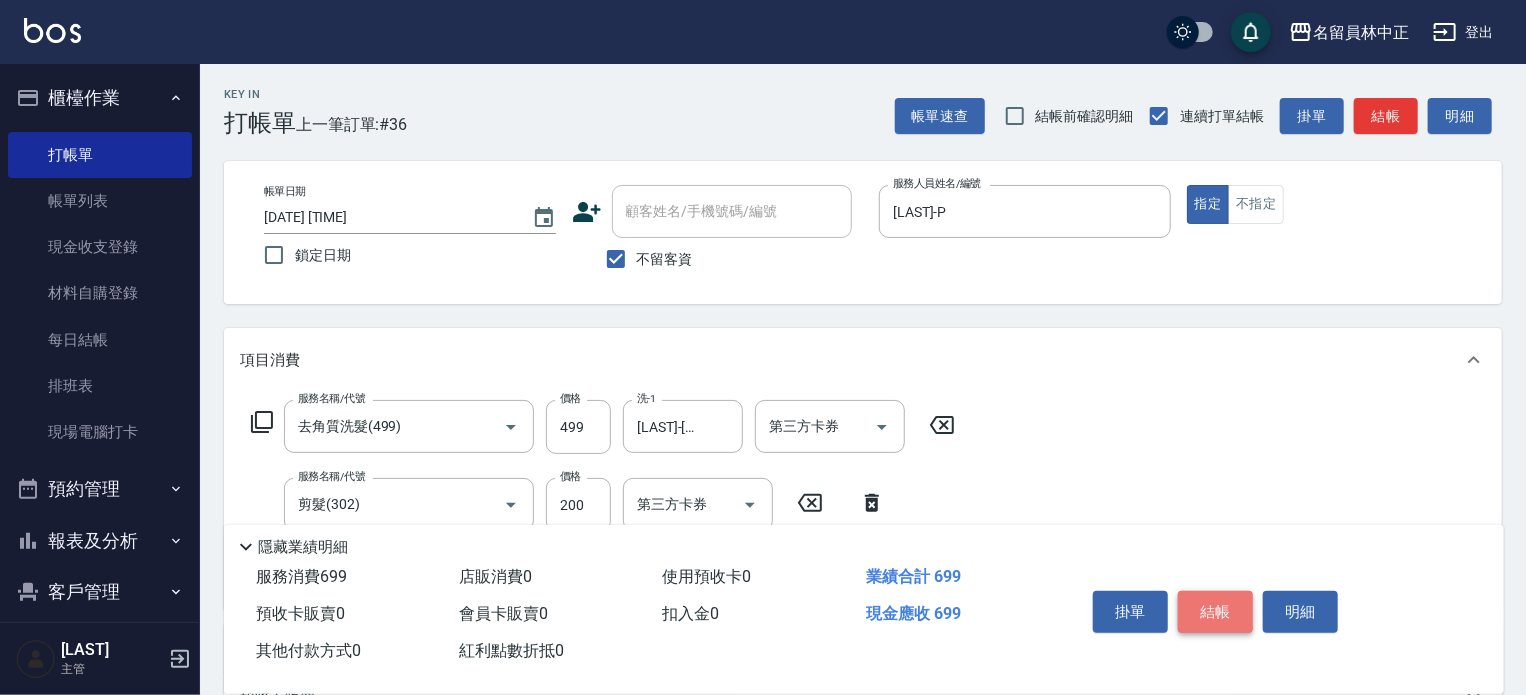 click on "結帳" at bounding box center [1215, 612] 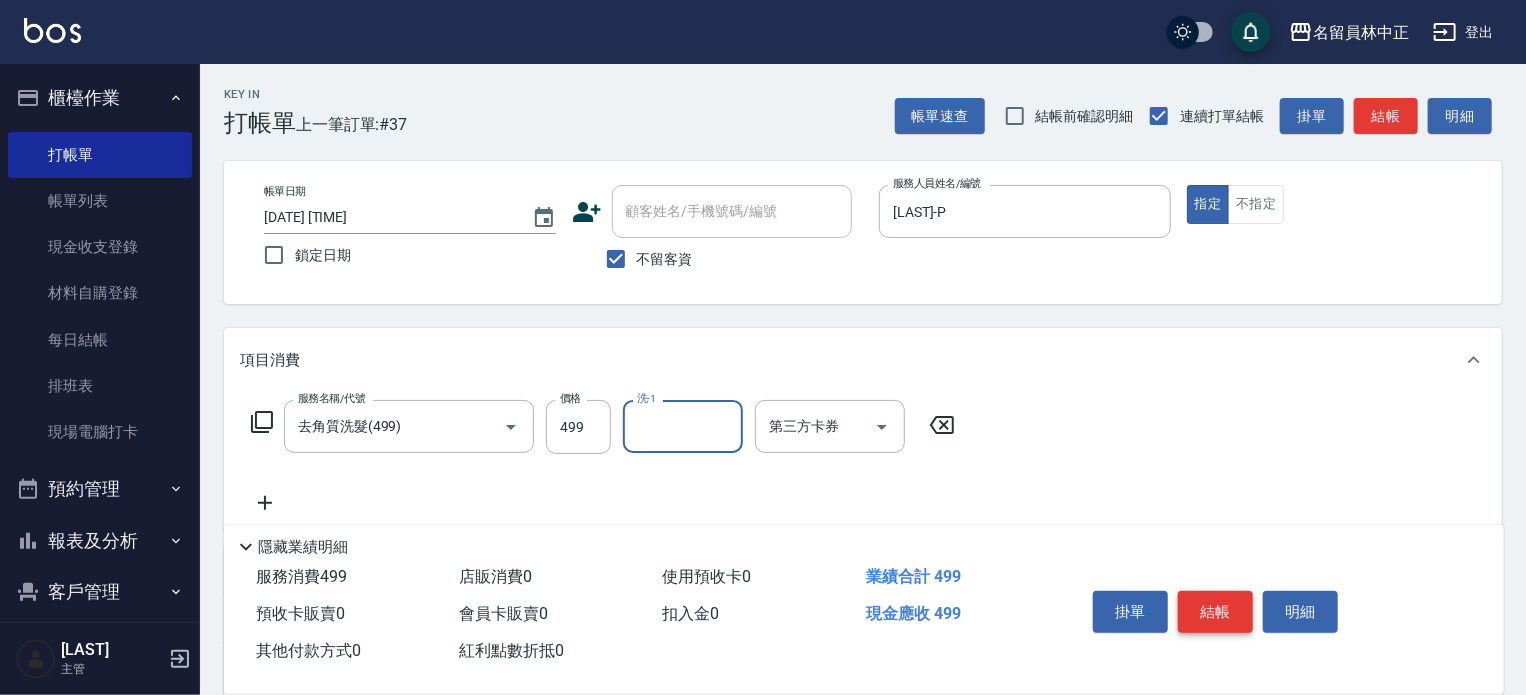 click on "結帳" at bounding box center [1215, 612] 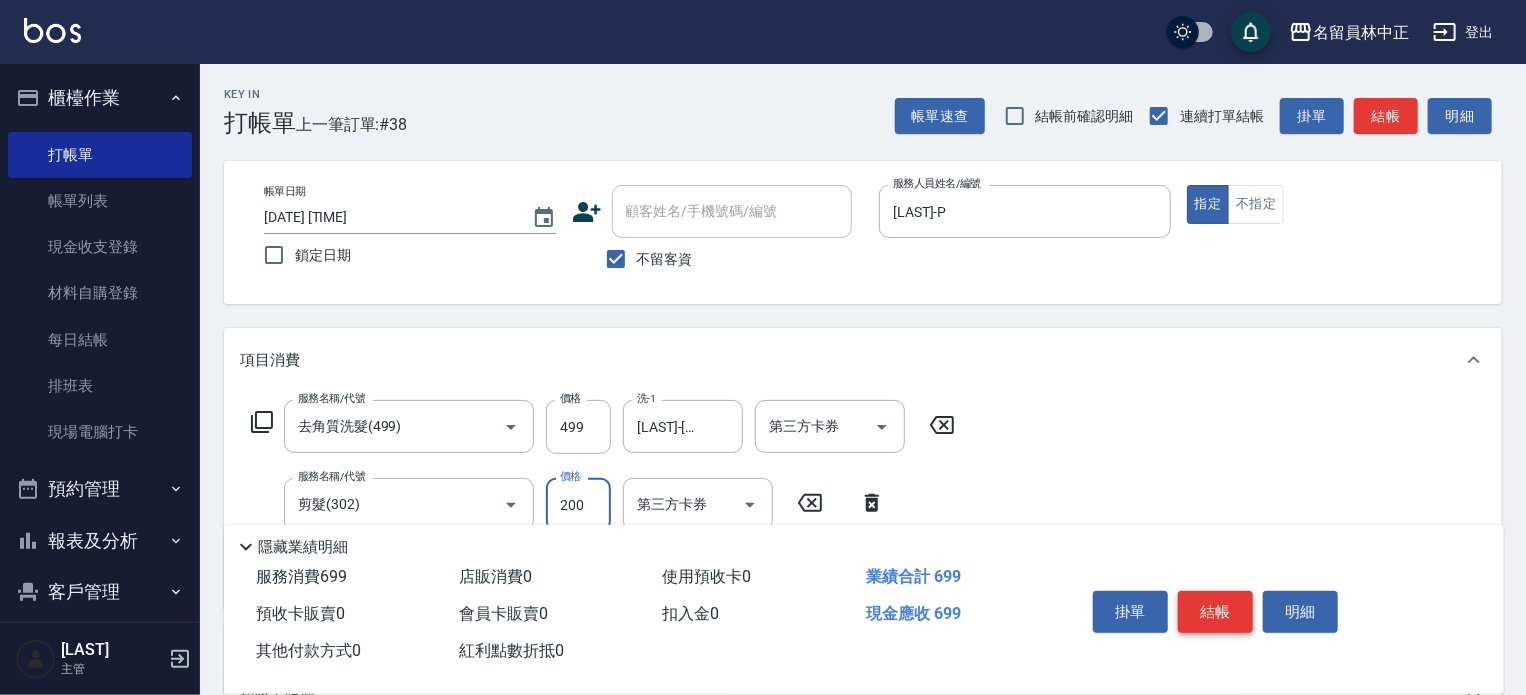 click on "結帳" at bounding box center (1215, 612) 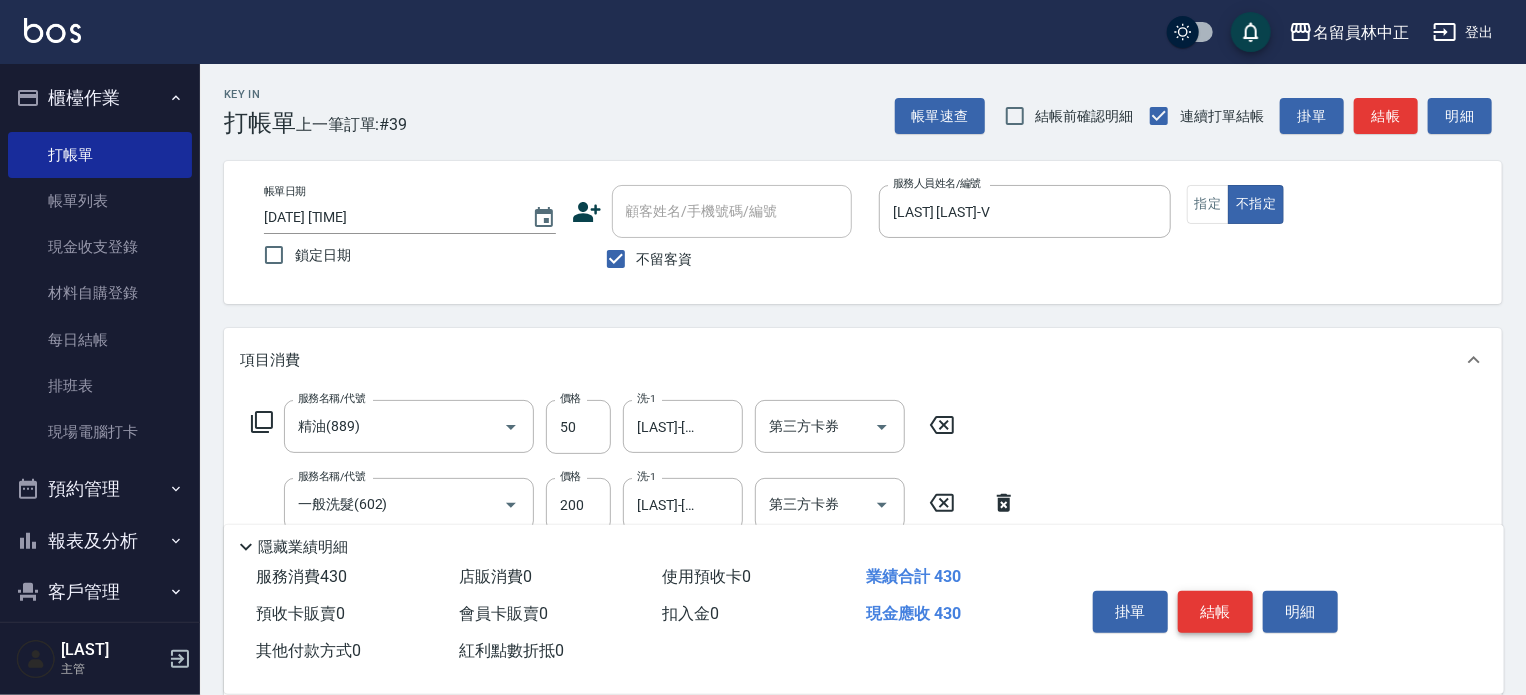 click on "結帳" at bounding box center [1215, 612] 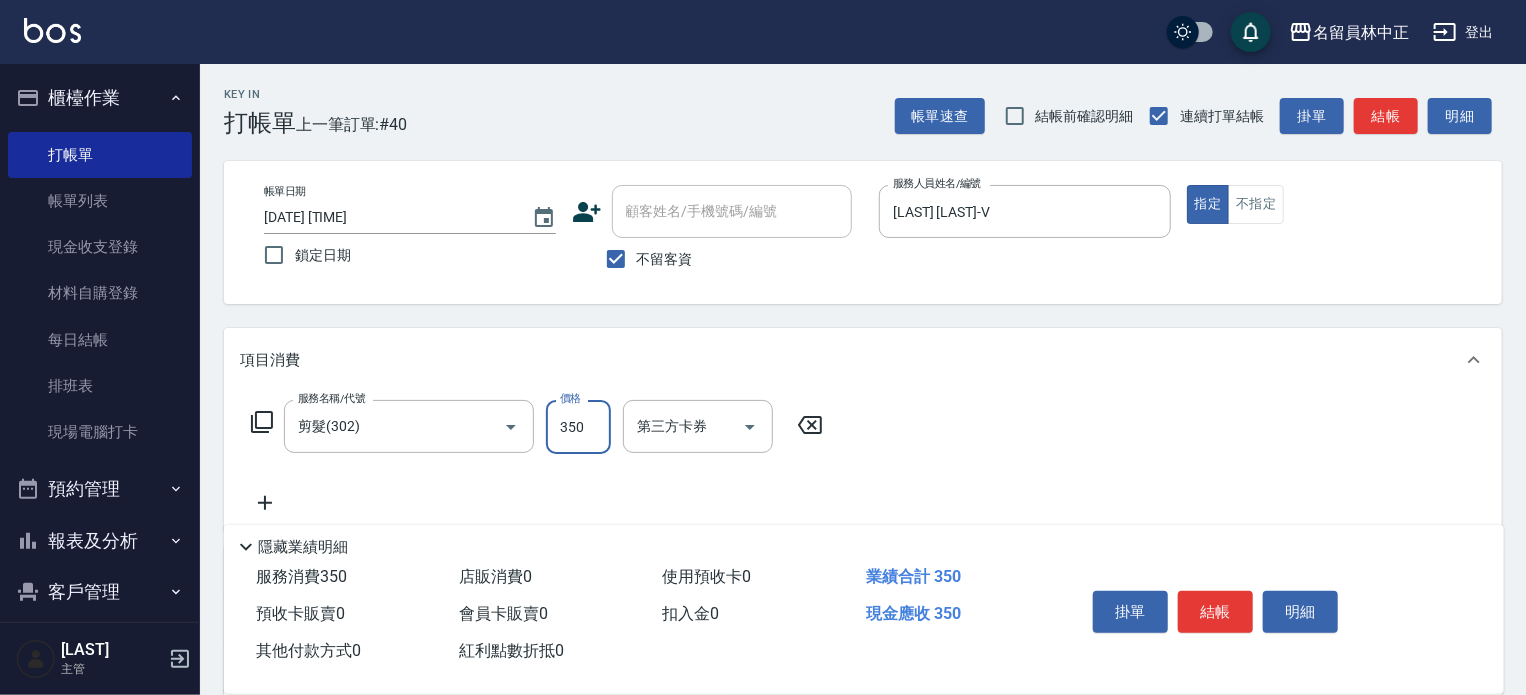 click on "結帳" at bounding box center (1215, 612) 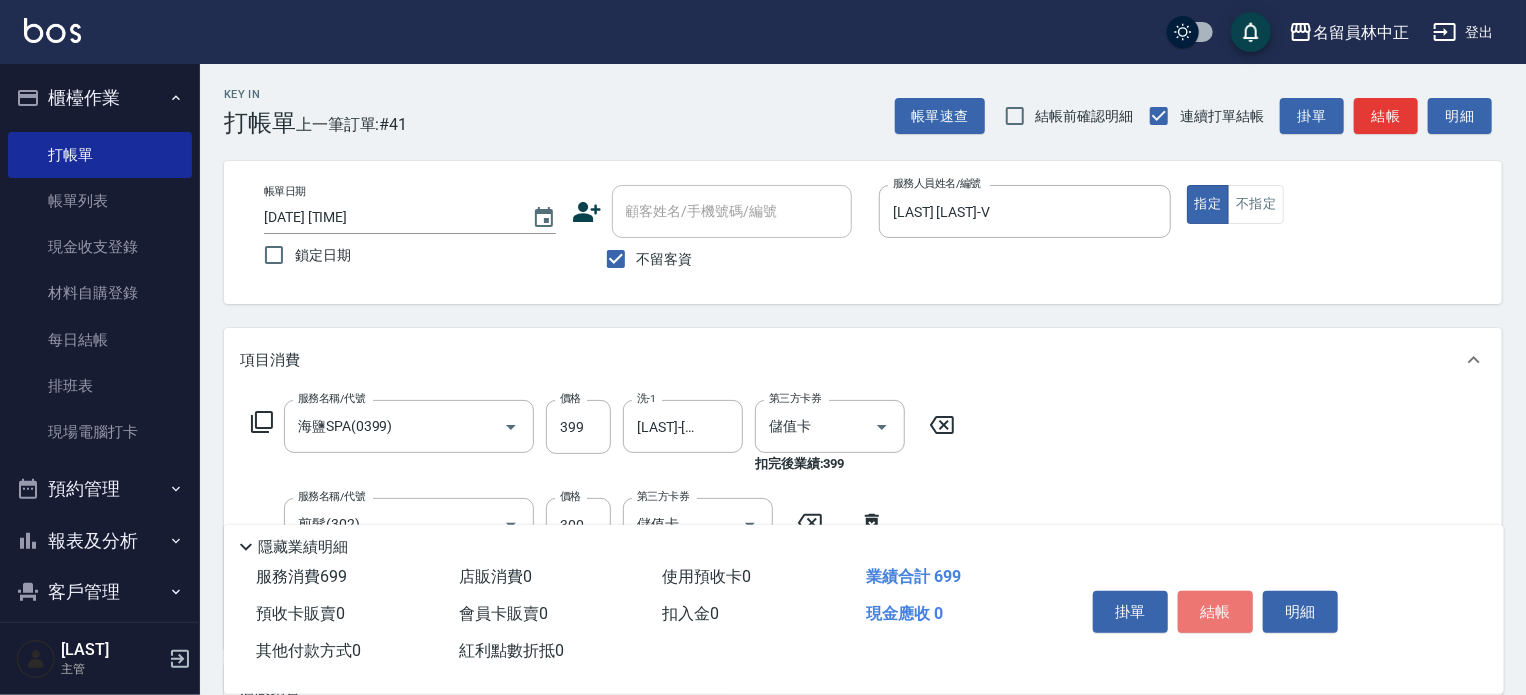 click on "結帳" at bounding box center [1215, 612] 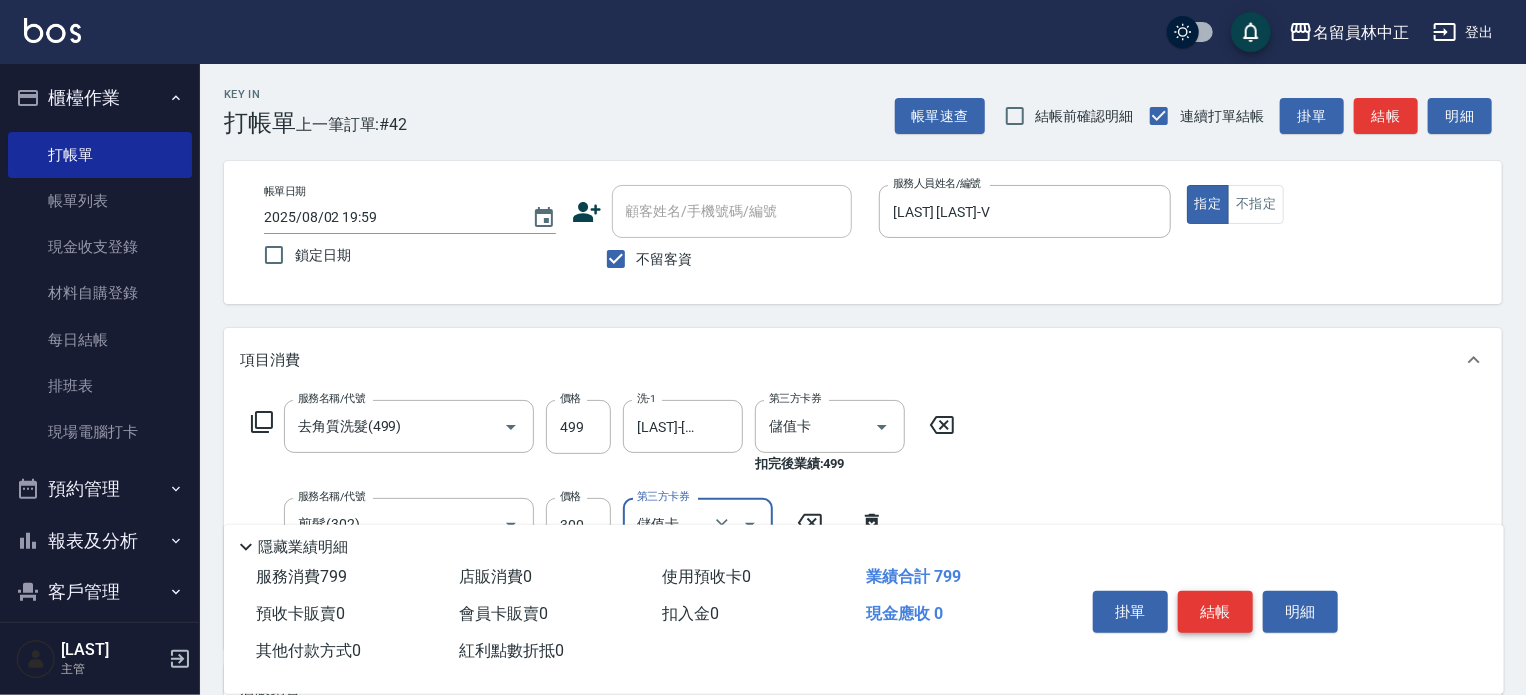 click on "結帳" at bounding box center (1215, 612) 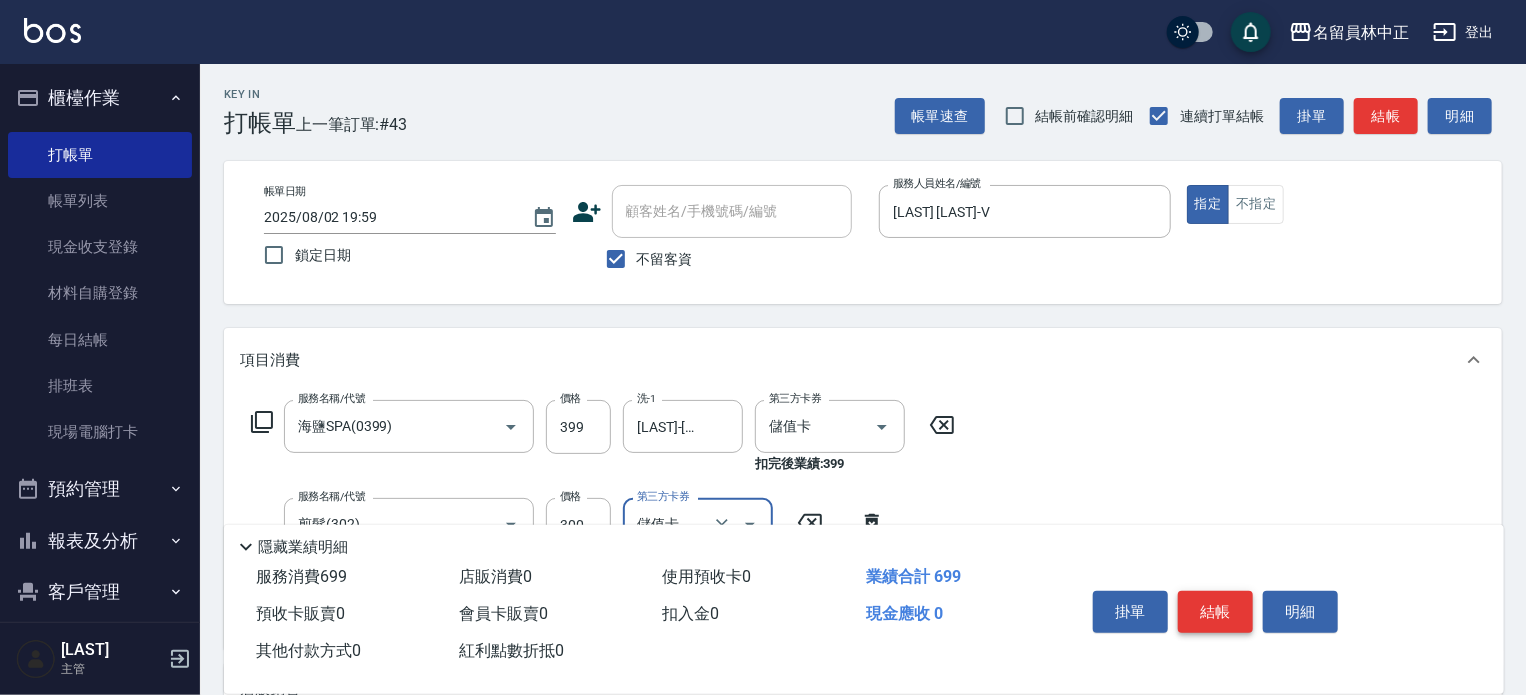 click on "結帳" at bounding box center (1215, 612) 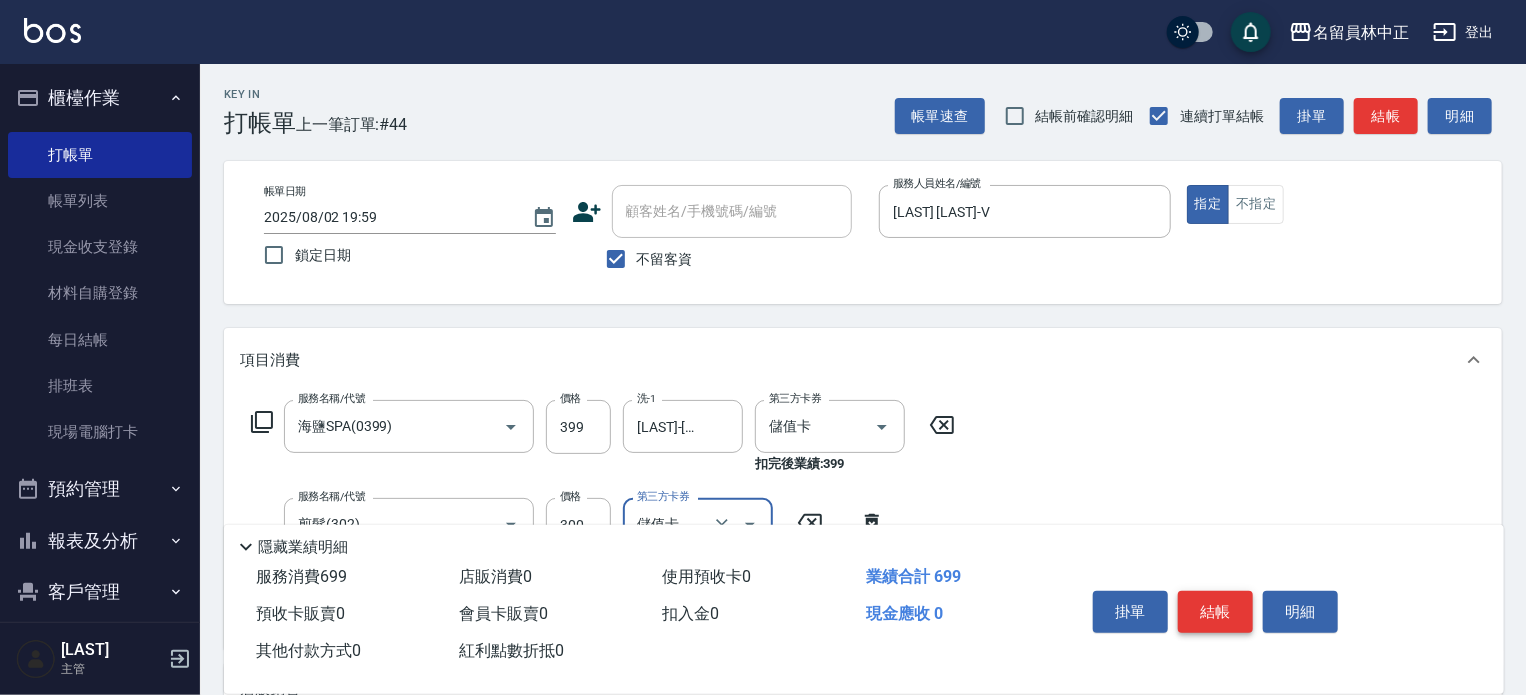 click on "結帳" at bounding box center [1215, 612] 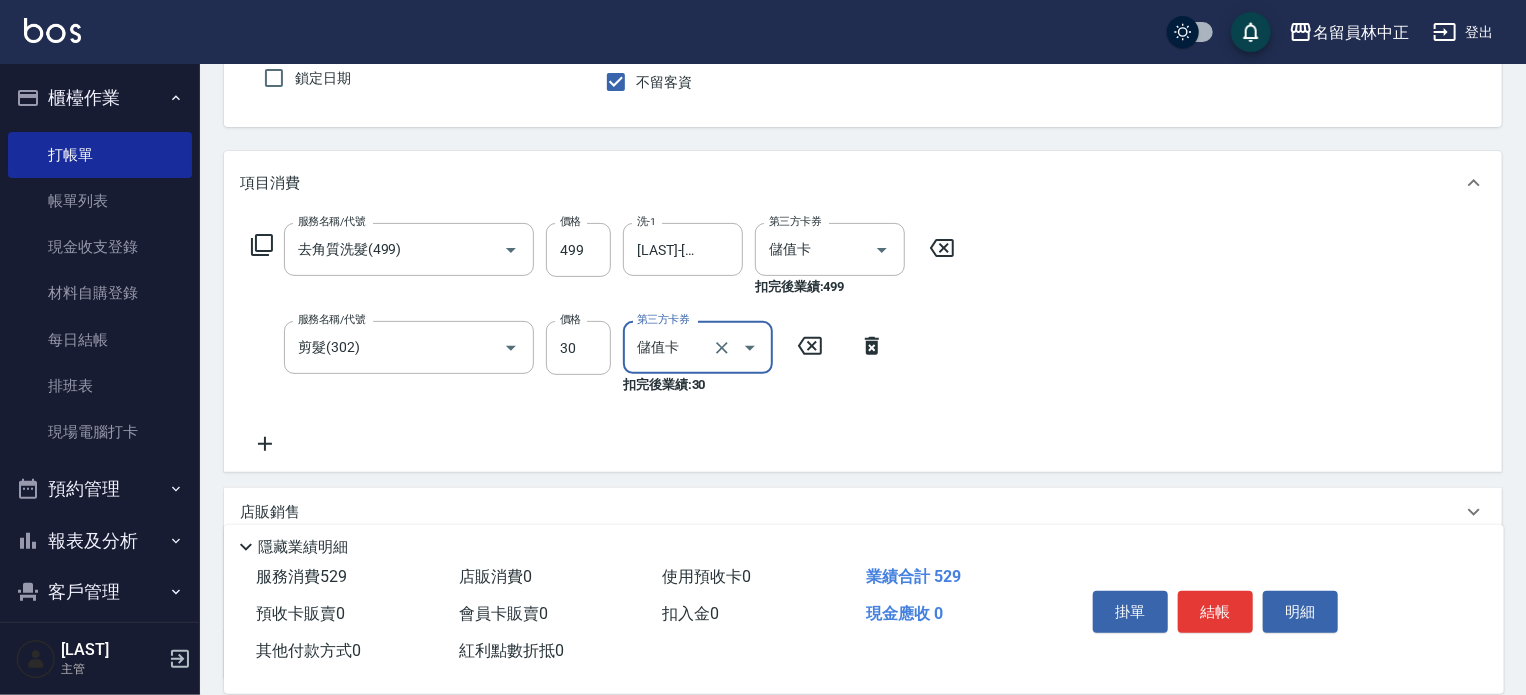 scroll, scrollTop: 200, scrollLeft: 0, axis: vertical 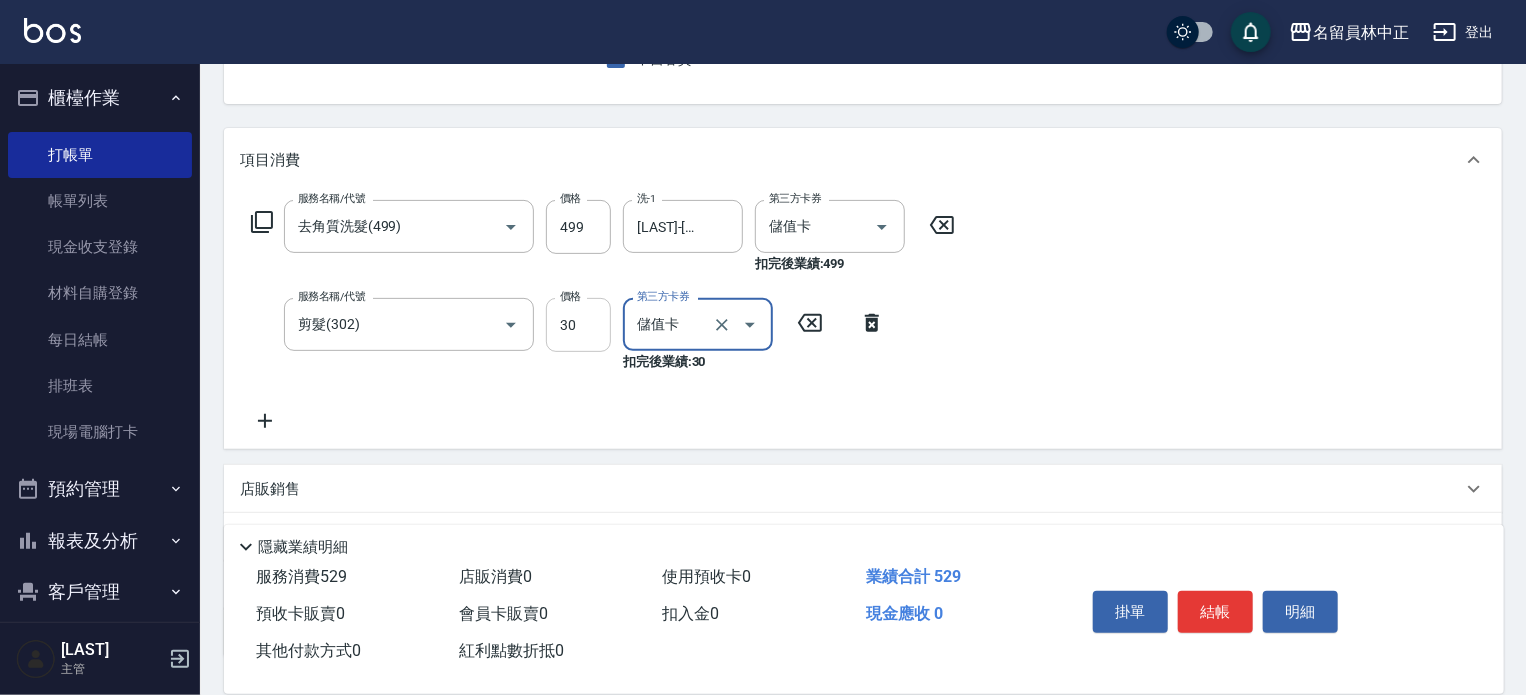 drag, startPoint x: 594, startPoint y: 333, endPoint x: 609, endPoint y: 335, distance: 15.132746 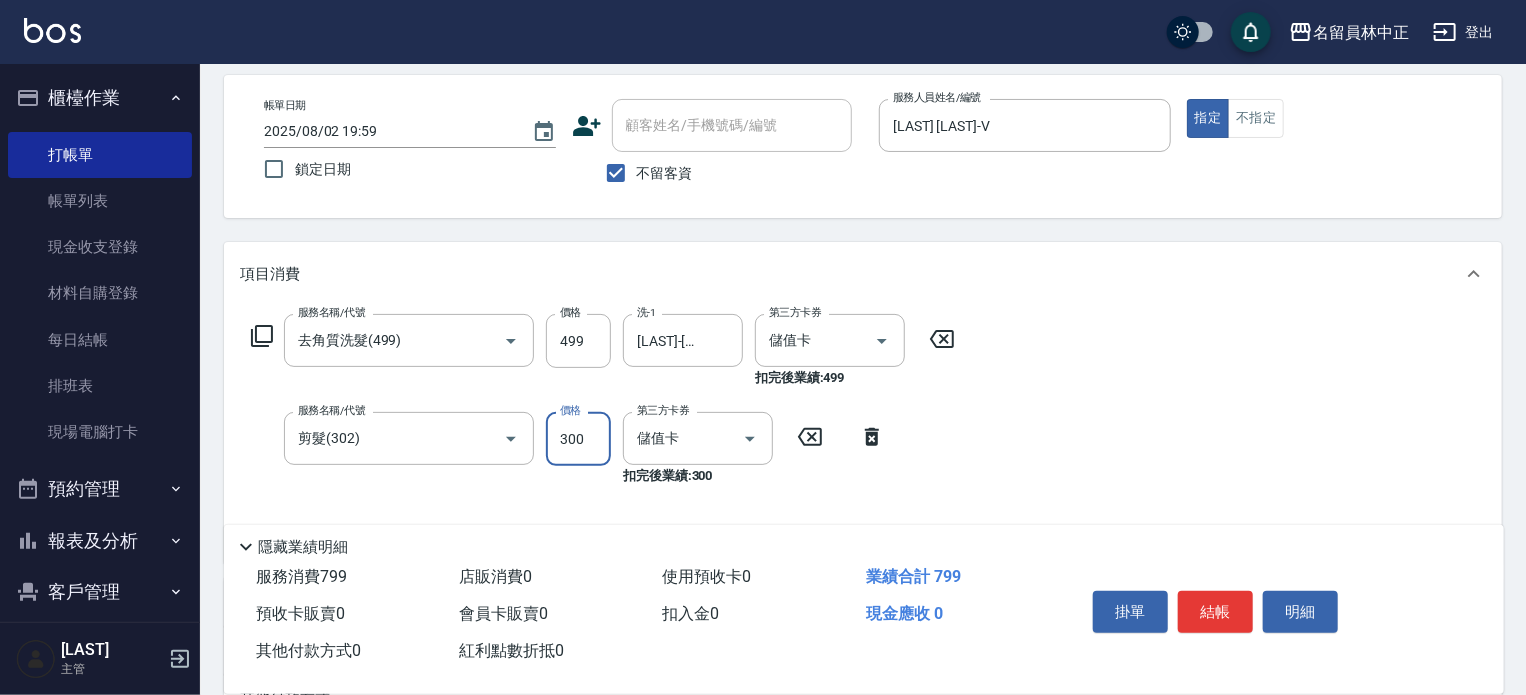 scroll, scrollTop: 0, scrollLeft: 0, axis: both 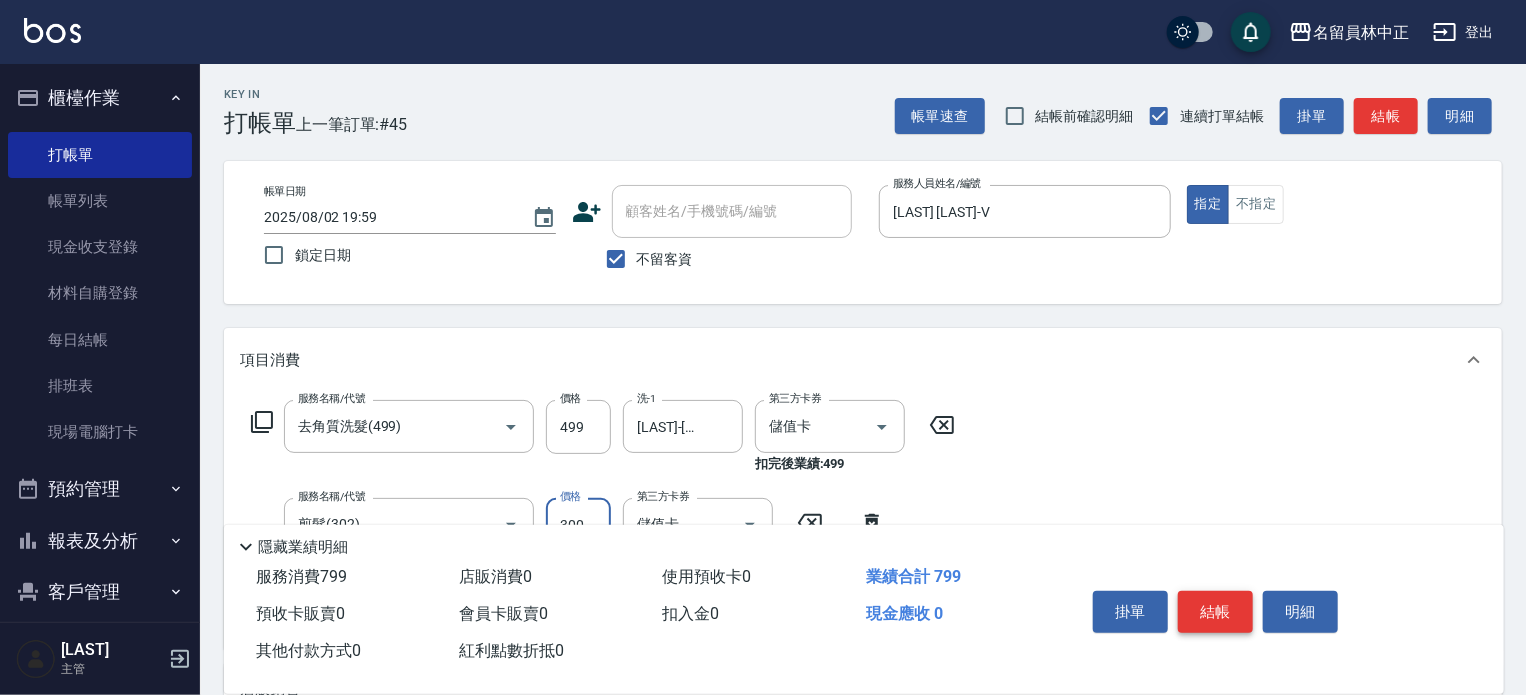 click on "結帳" at bounding box center [1215, 612] 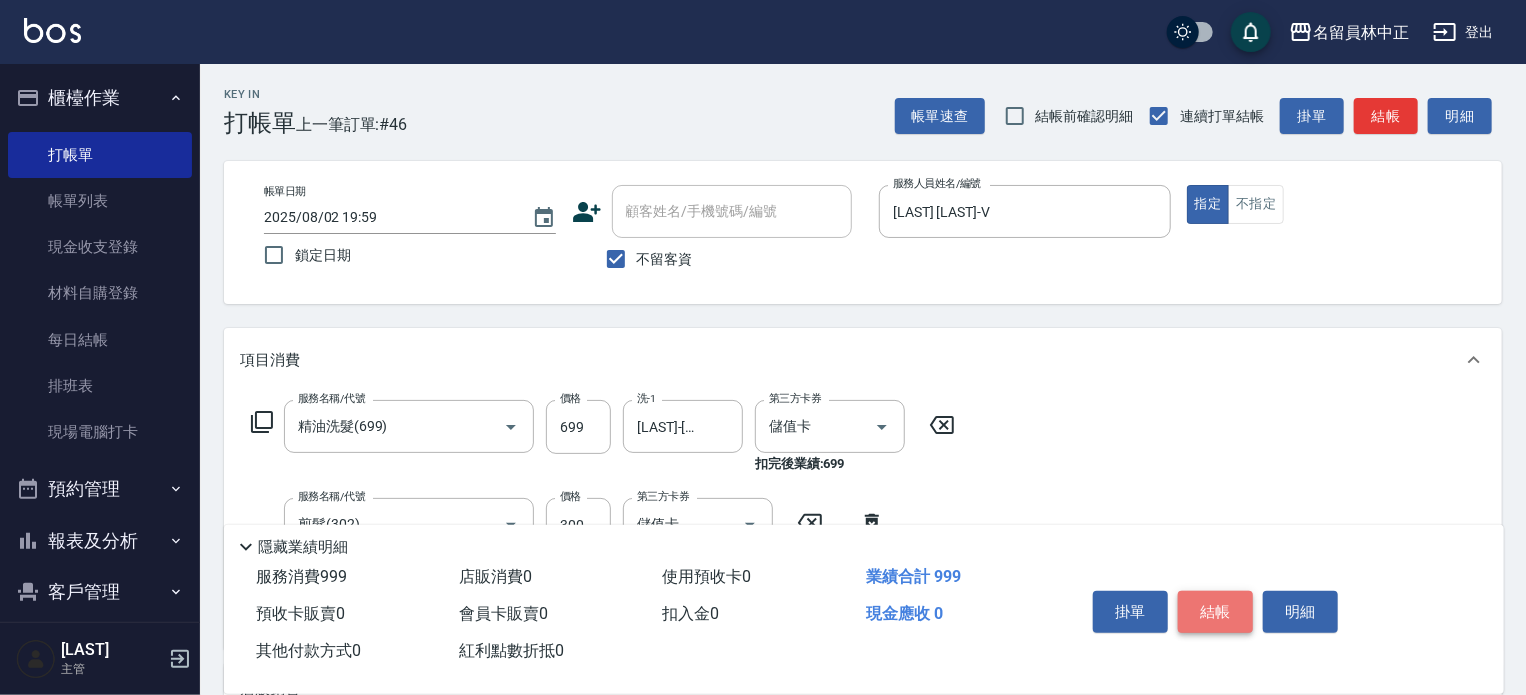 click on "結帳" at bounding box center [1215, 612] 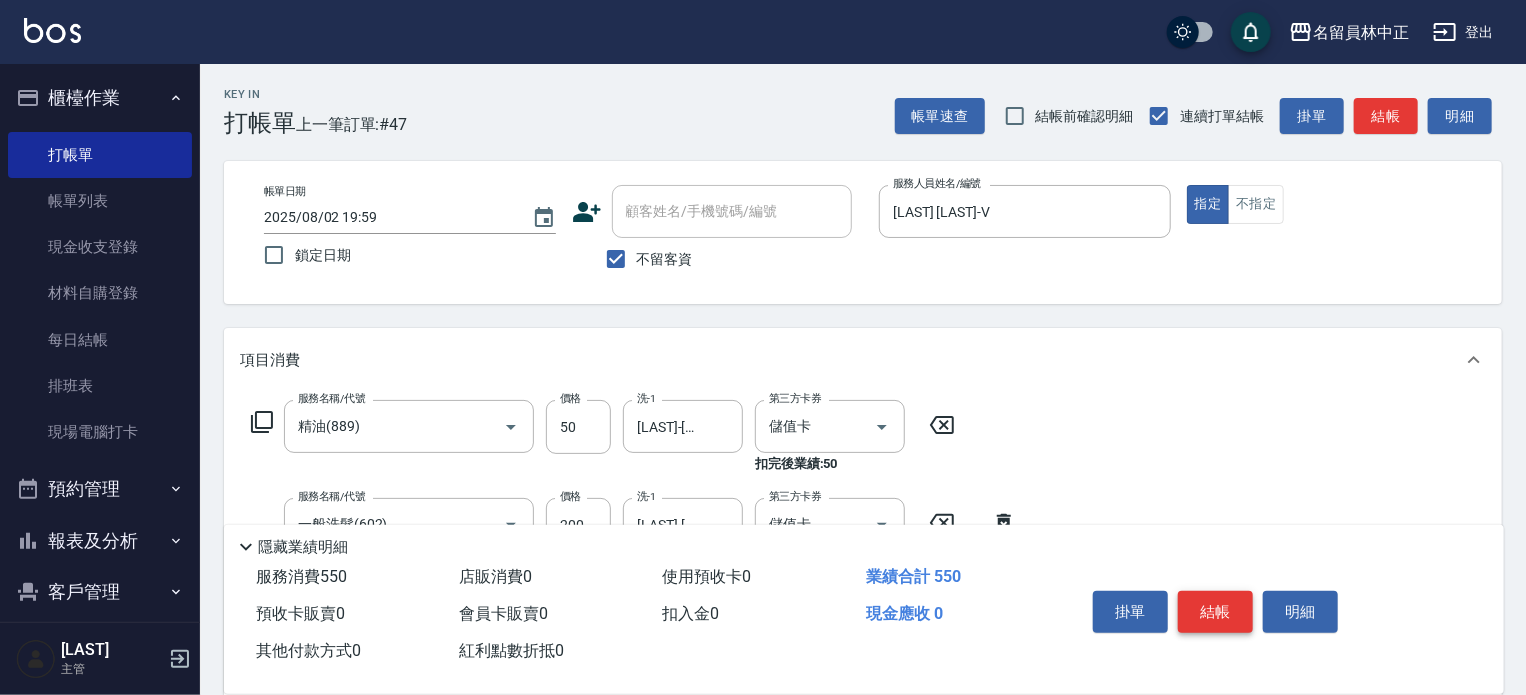 click on "結帳" at bounding box center (1215, 612) 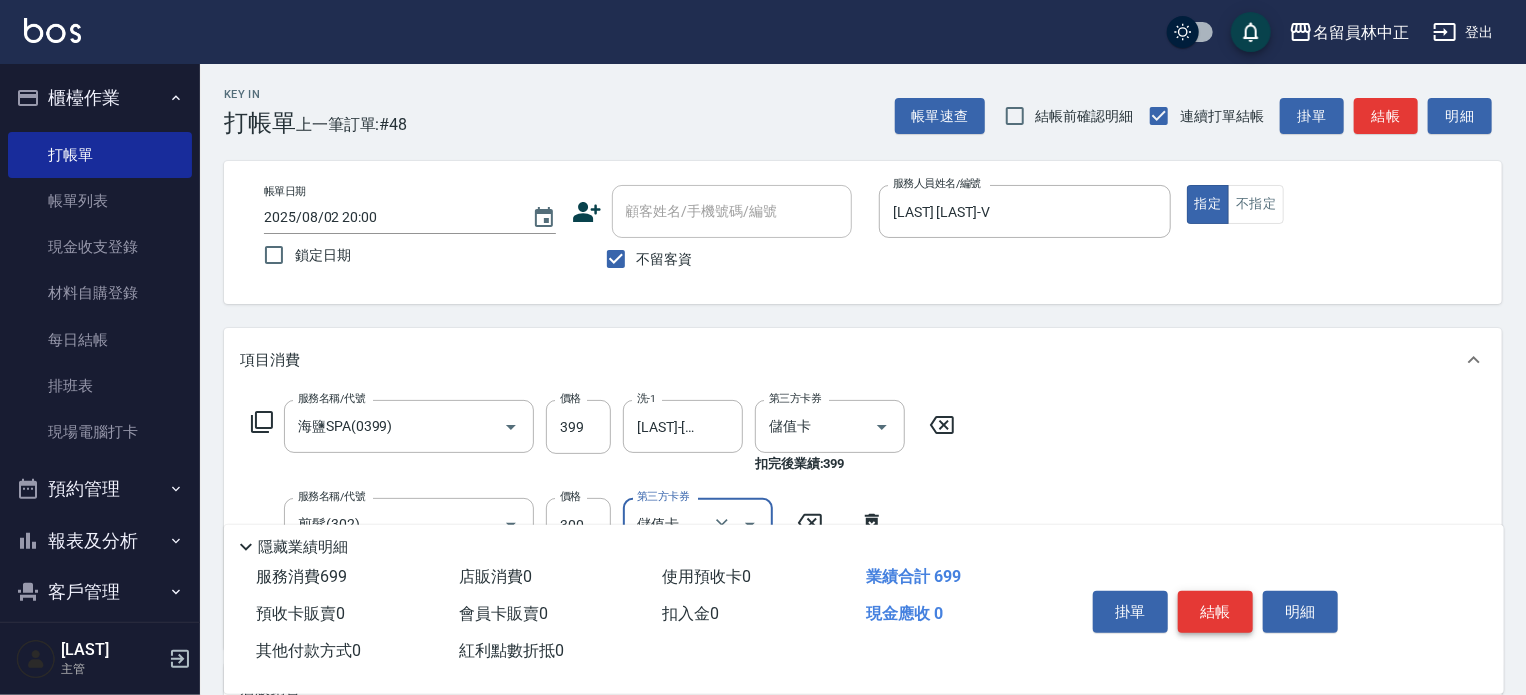 click on "結帳" at bounding box center [1215, 612] 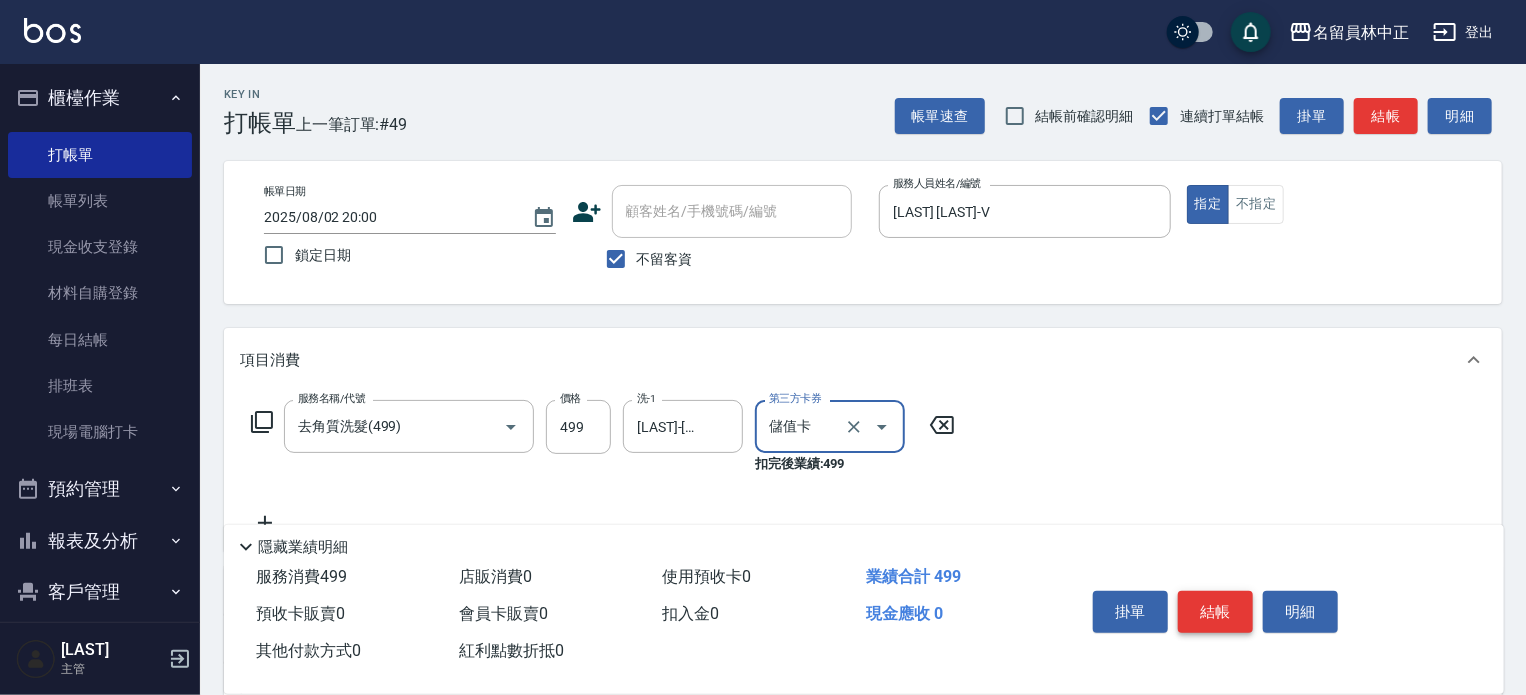 click on "結帳" at bounding box center [1215, 612] 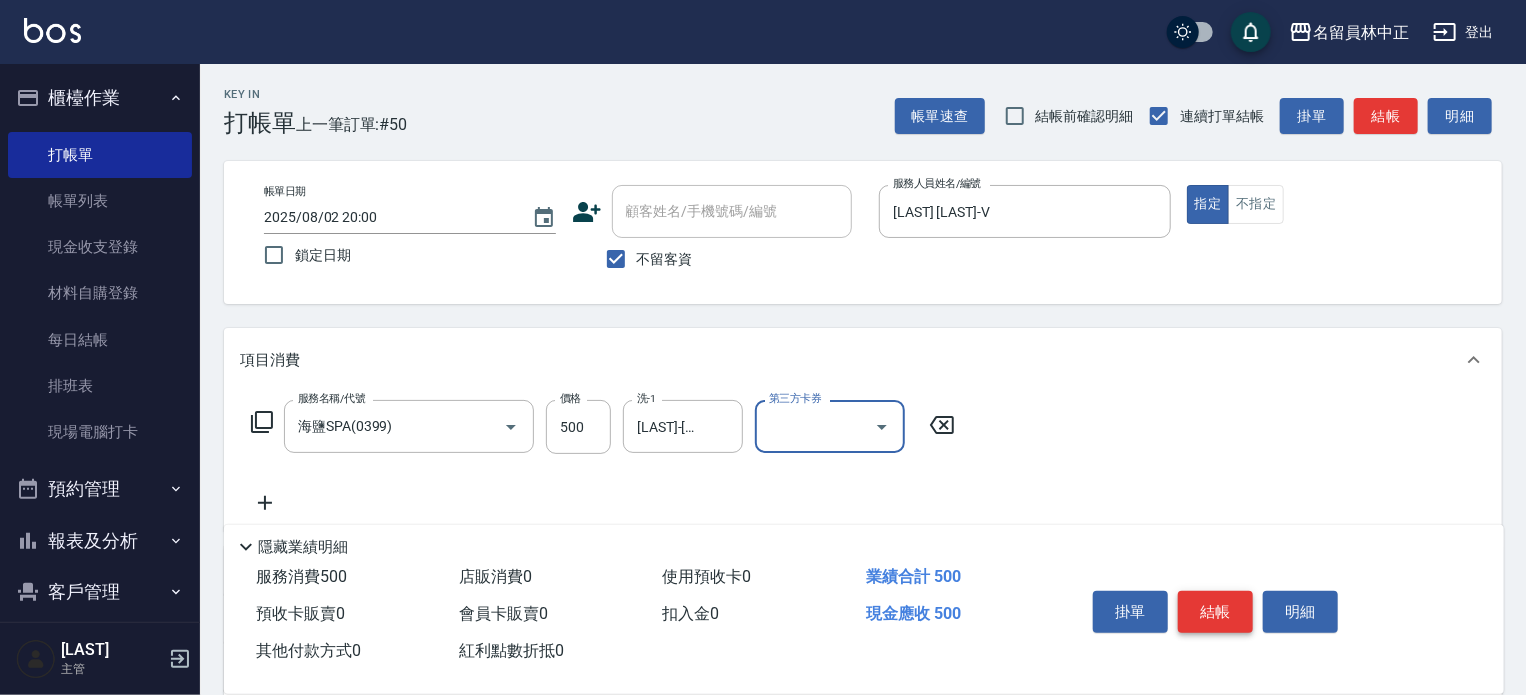 click on "結帳" at bounding box center [1215, 612] 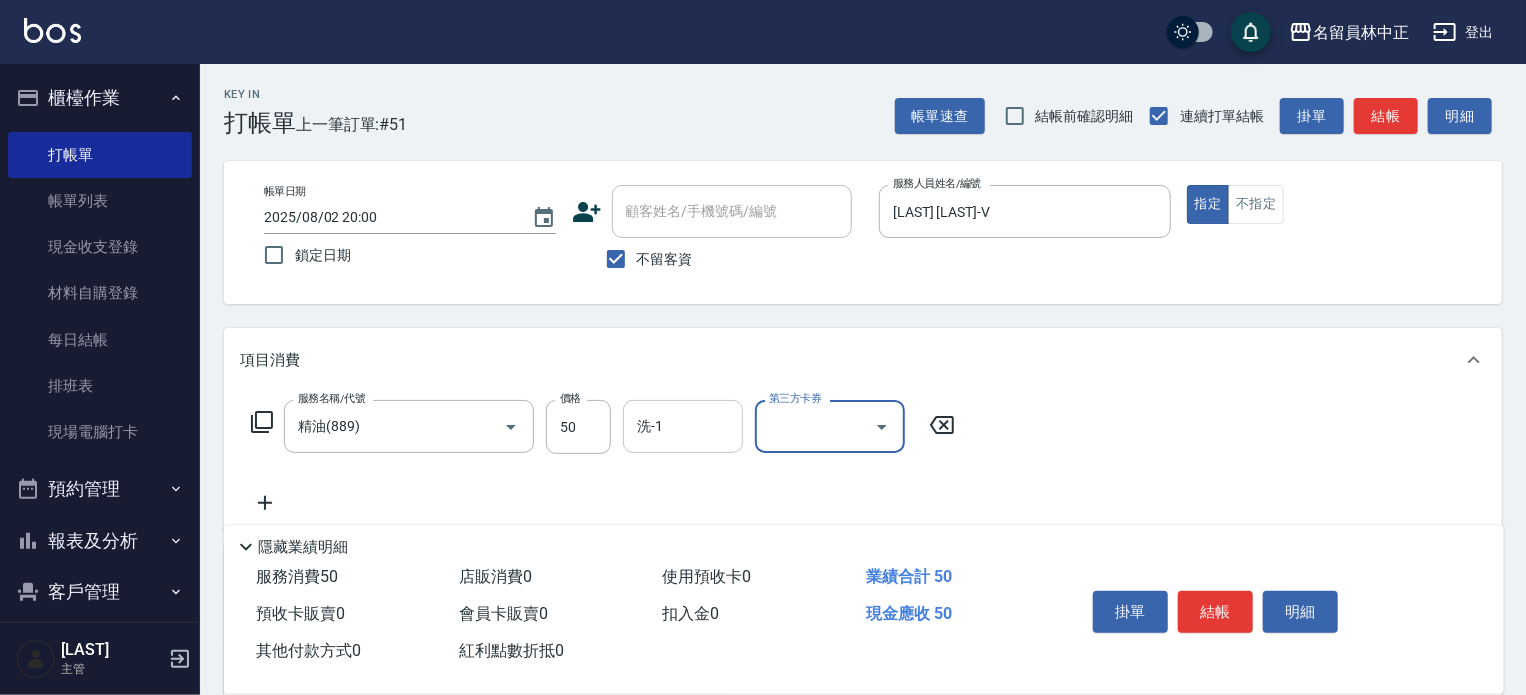 click on "洗-1" at bounding box center [683, 426] 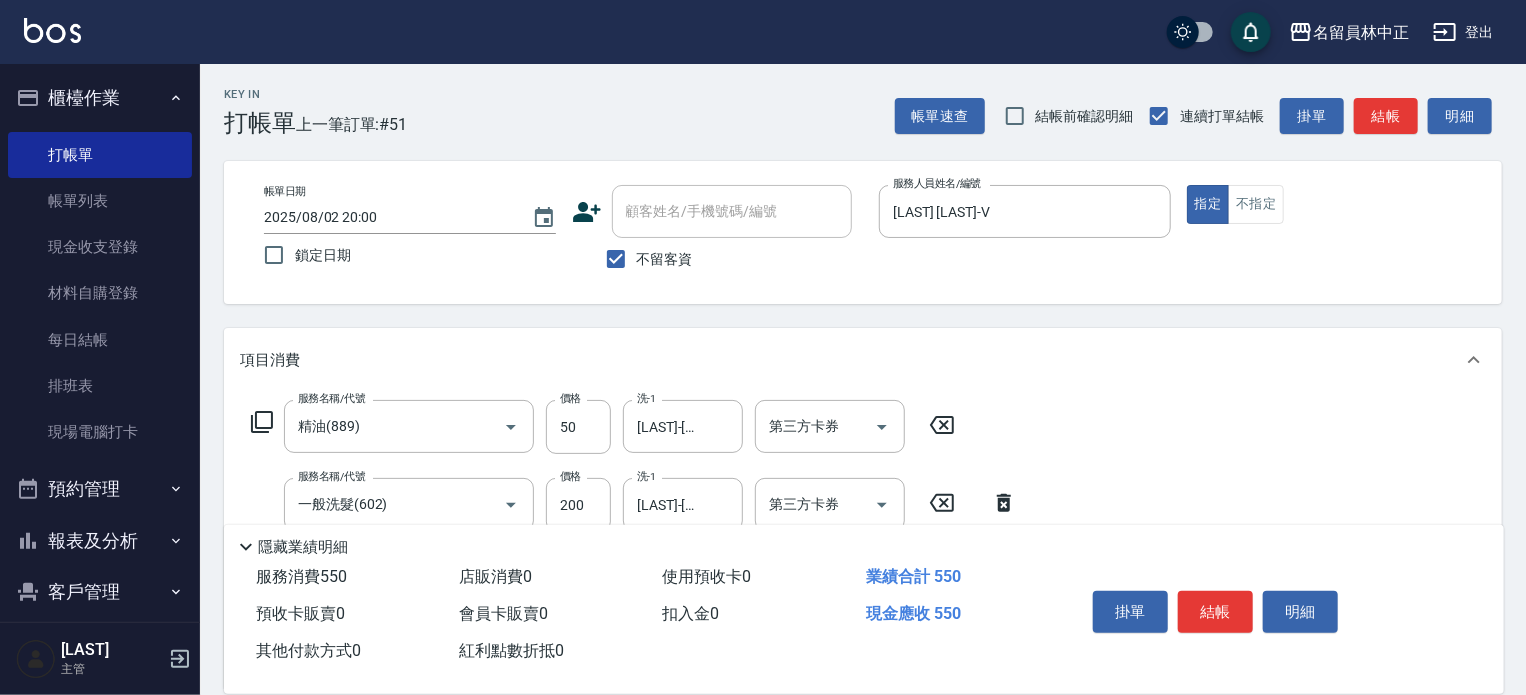 drag, startPoint x: 1193, startPoint y: 591, endPoint x: 1184, endPoint y: 558, distance: 34.20526 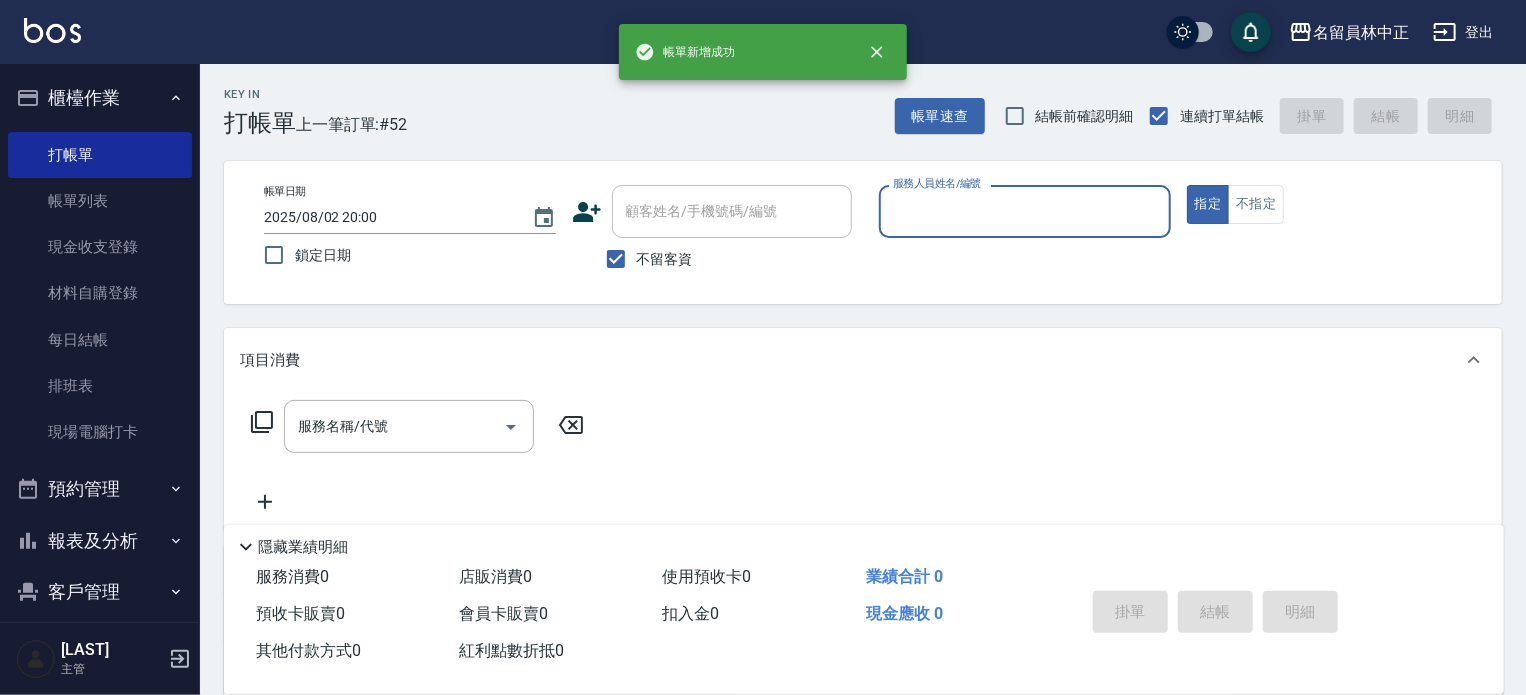 click on "報表及分析" at bounding box center (100, 541) 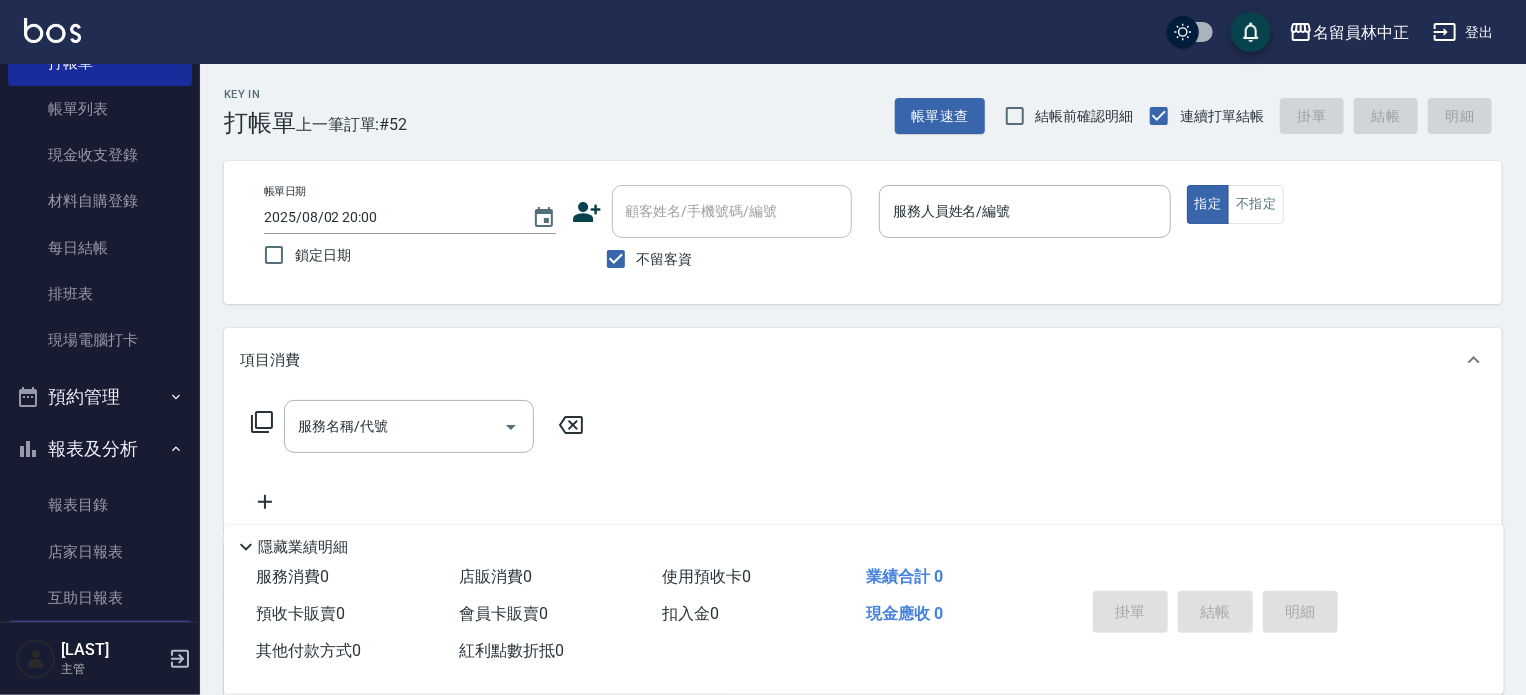 scroll, scrollTop: 200, scrollLeft: 0, axis: vertical 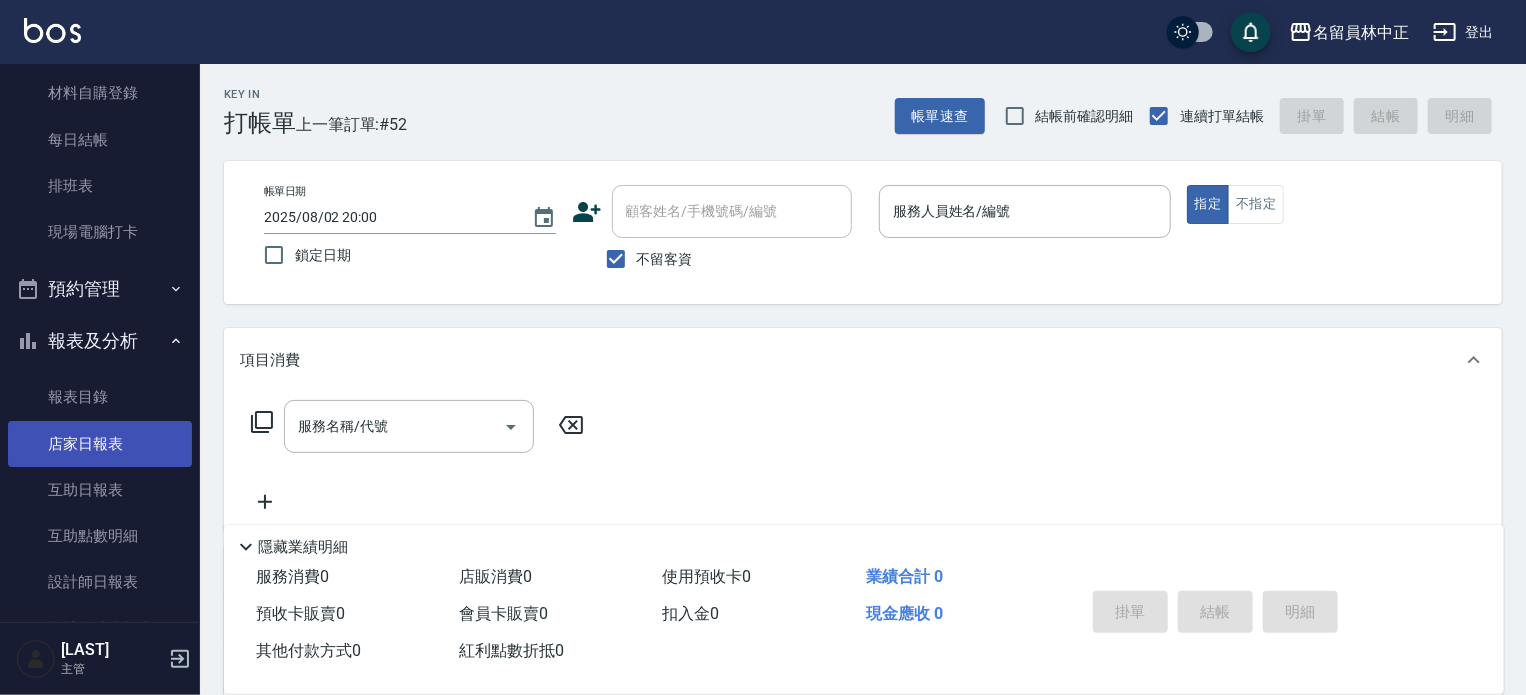 click on "店家日報表" at bounding box center [100, 444] 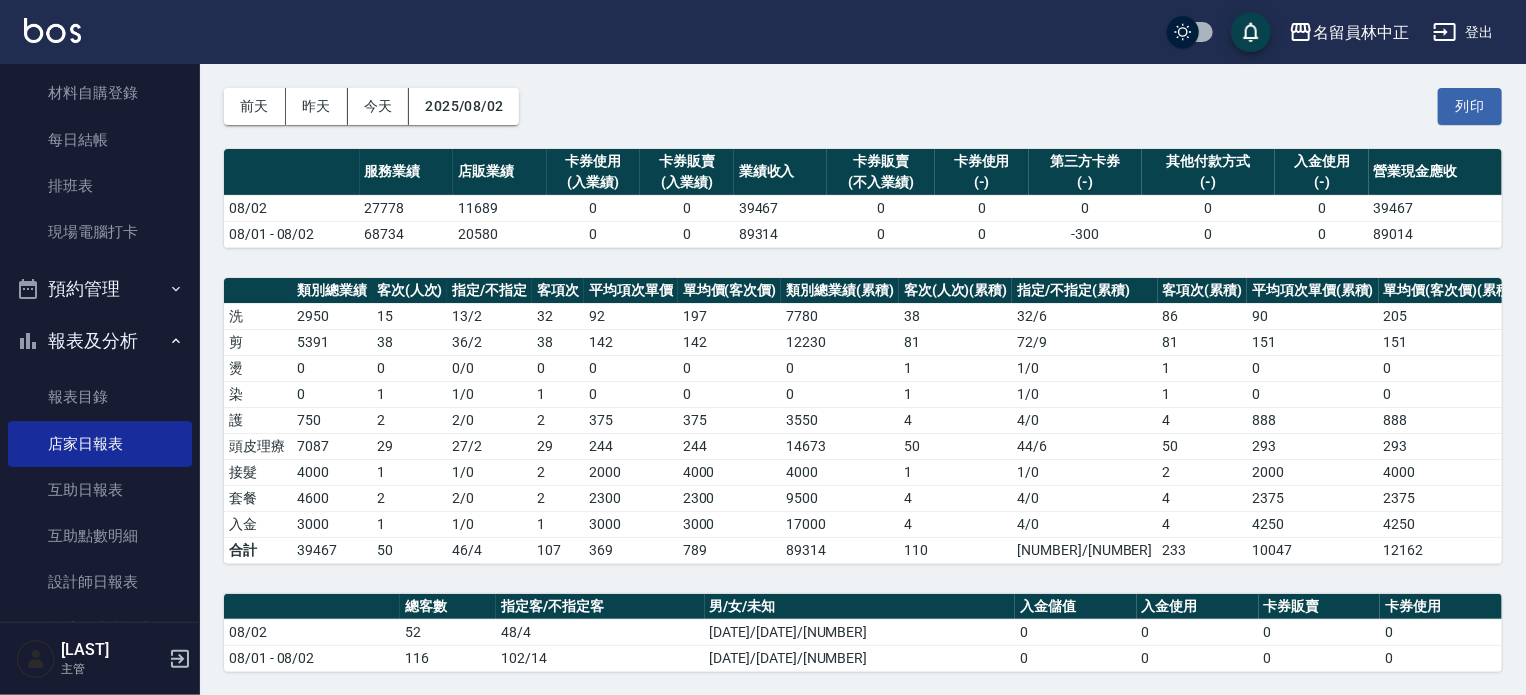 scroll, scrollTop: 542, scrollLeft: 0, axis: vertical 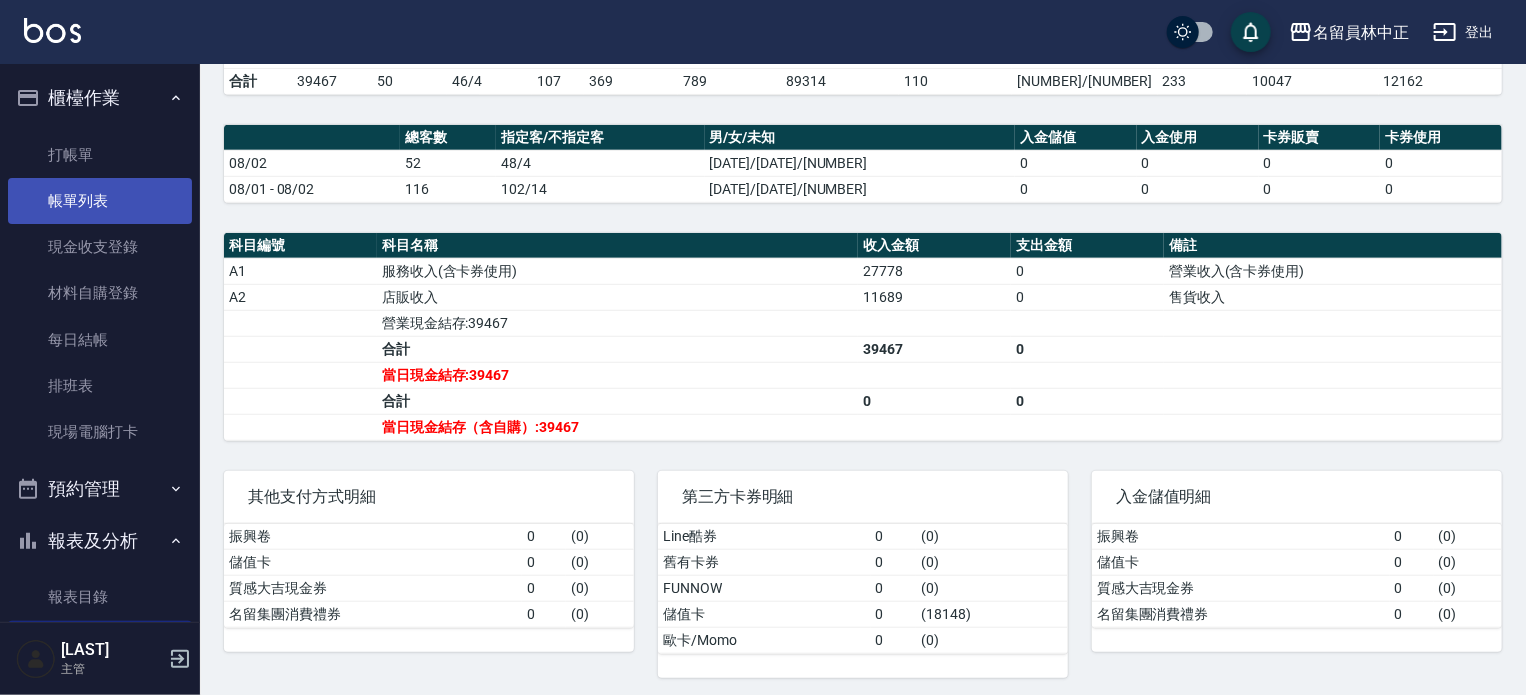 click on "帳單列表" at bounding box center [100, 201] 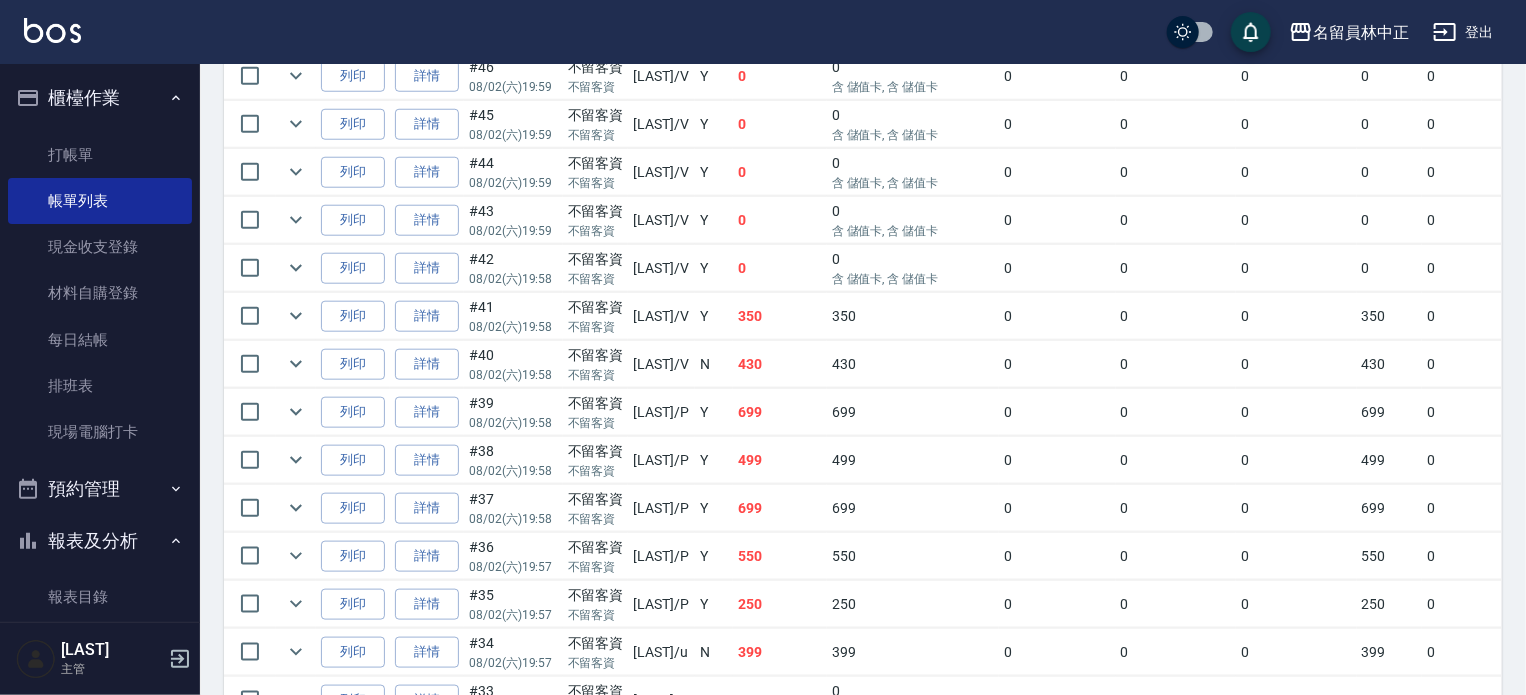 scroll, scrollTop: 1138, scrollLeft: 0, axis: vertical 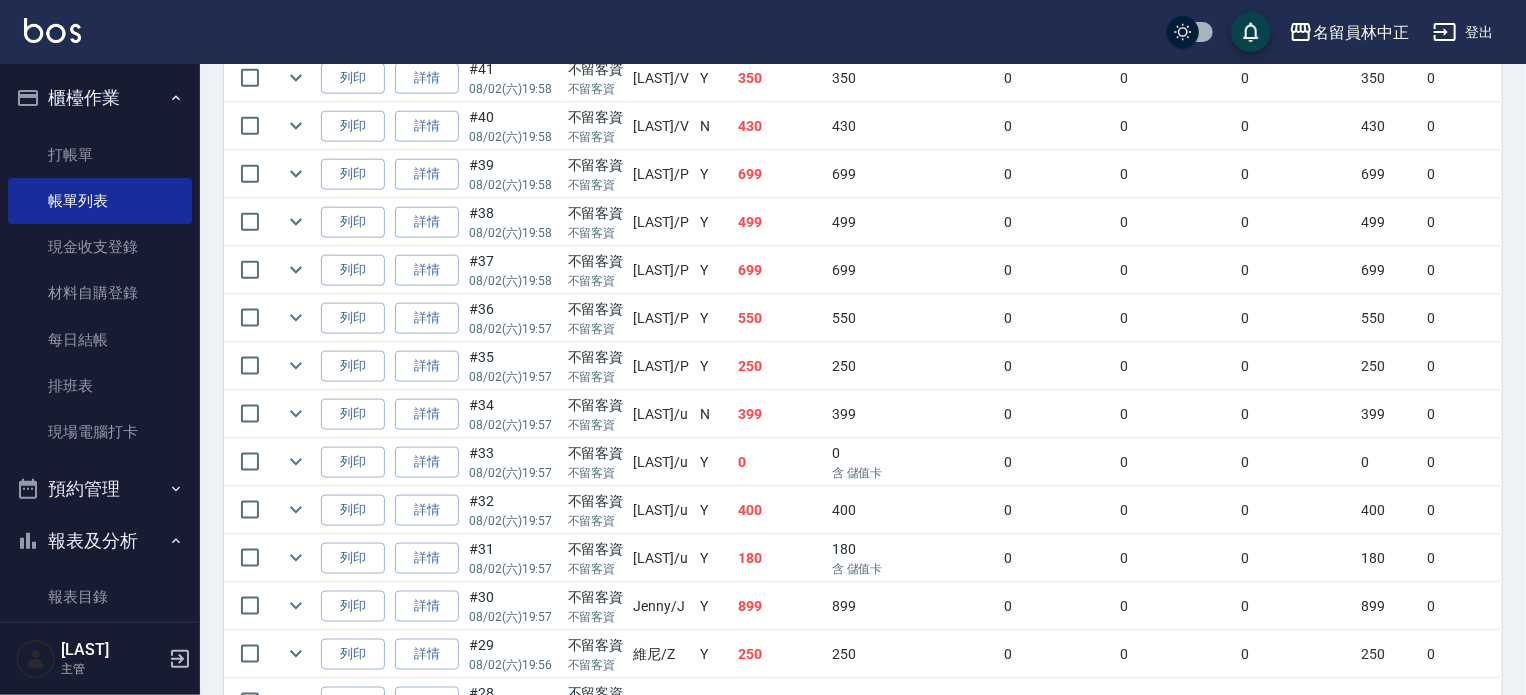 click on "250" at bounding box center [913, 366] 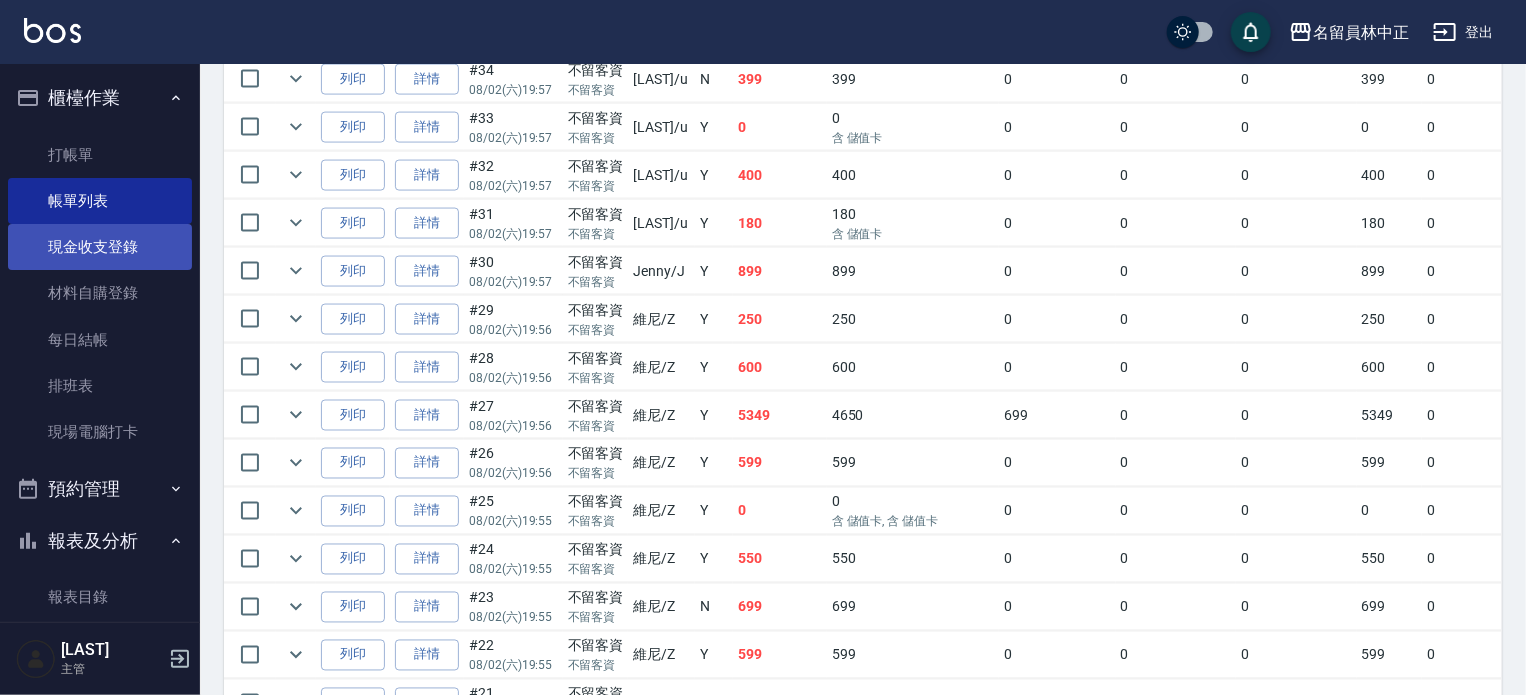 scroll, scrollTop: 1638, scrollLeft: 0, axis: vertical 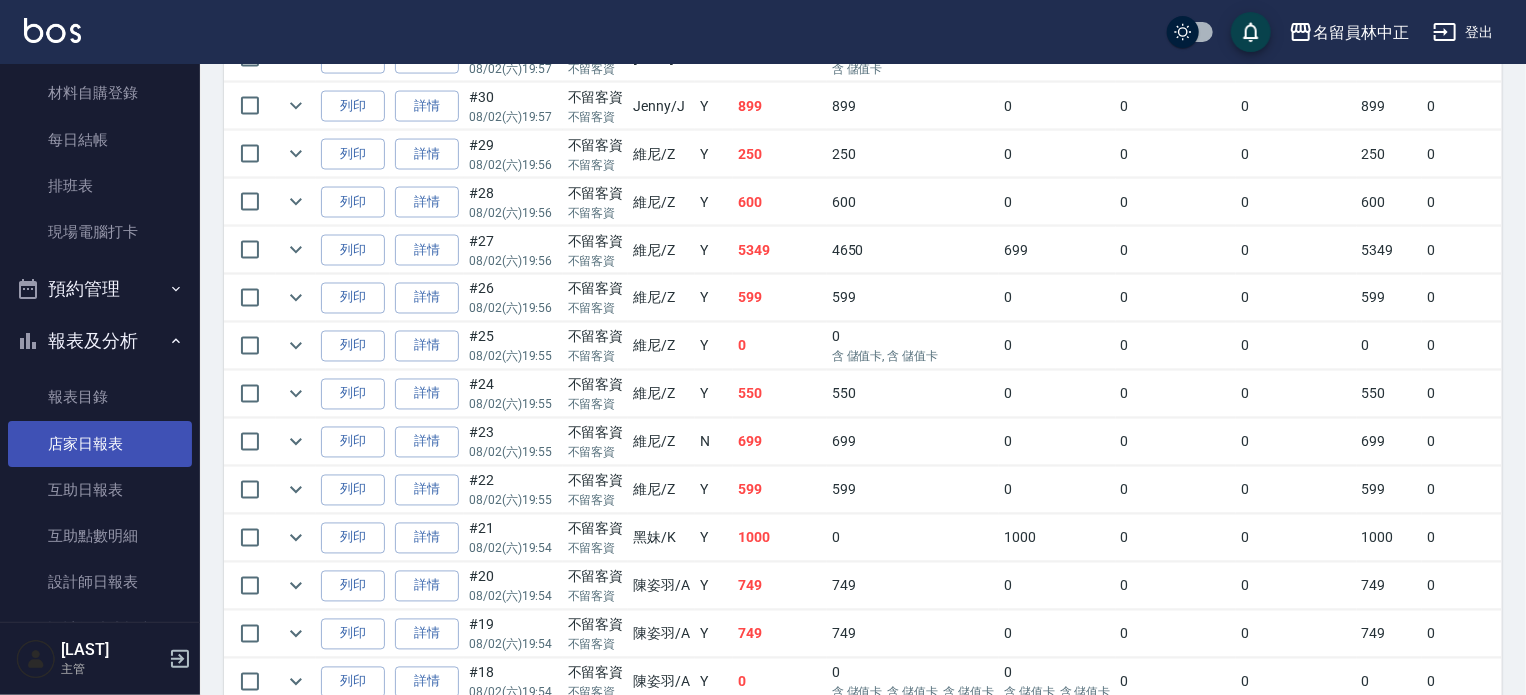 click on "店家日報表" at bounding box center [100, 444] 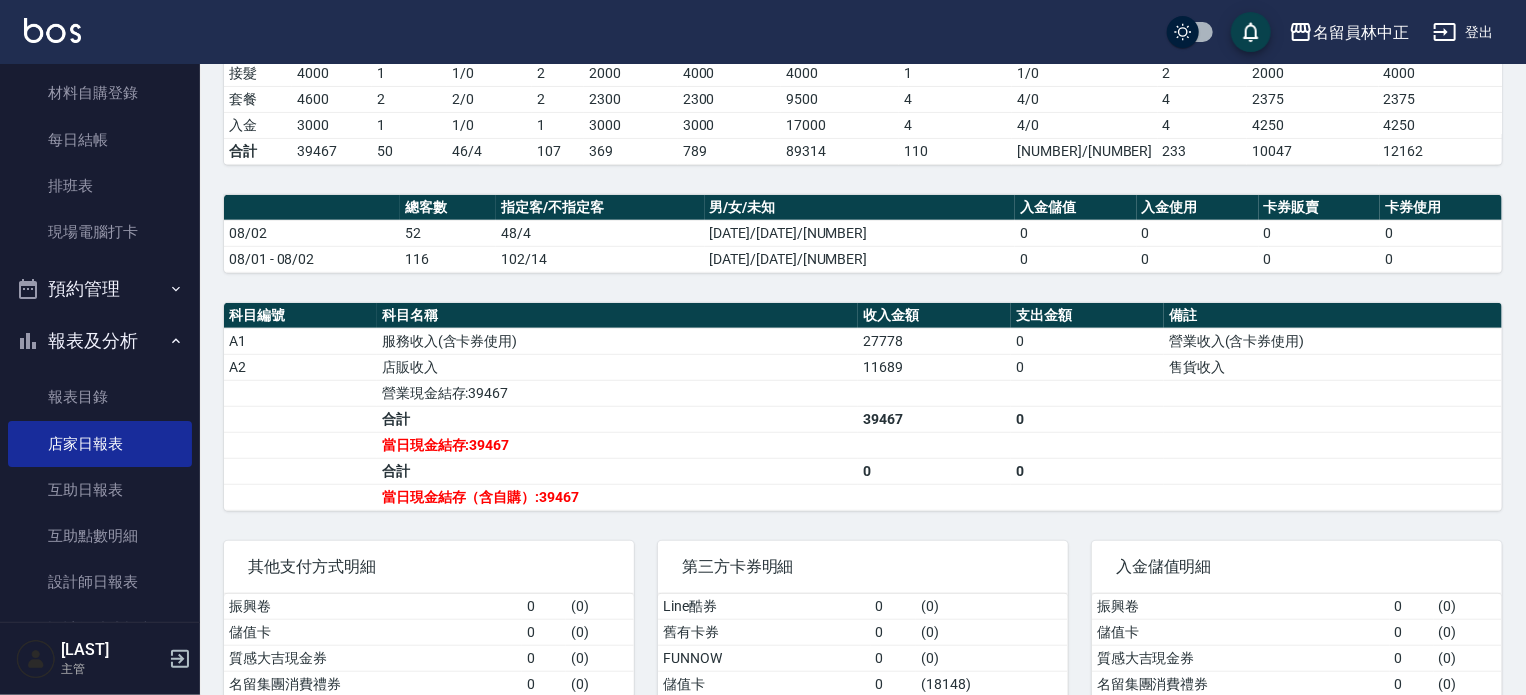 scroll, scrollTop: 500, scrollLeft: 0, axis: vertical 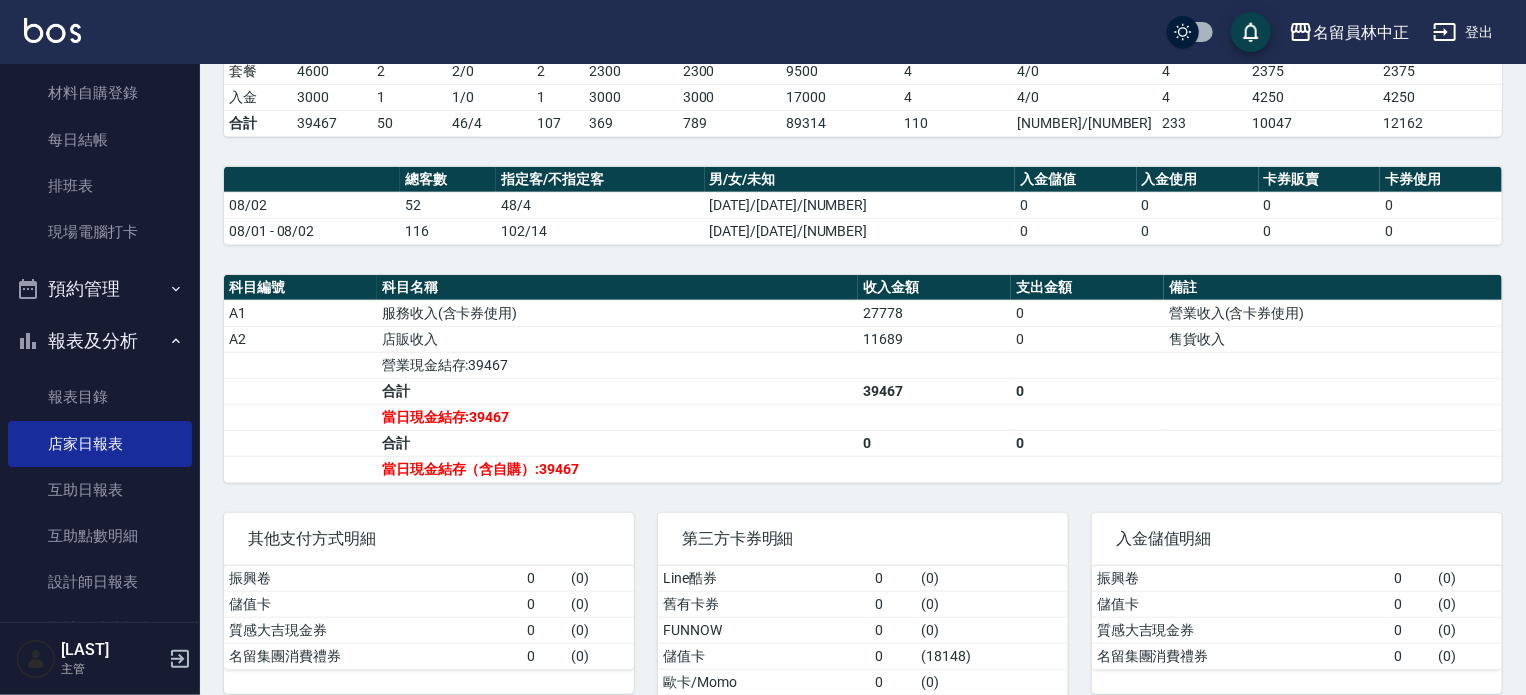 click on "店家日報表" at bounding box center [100, 444] 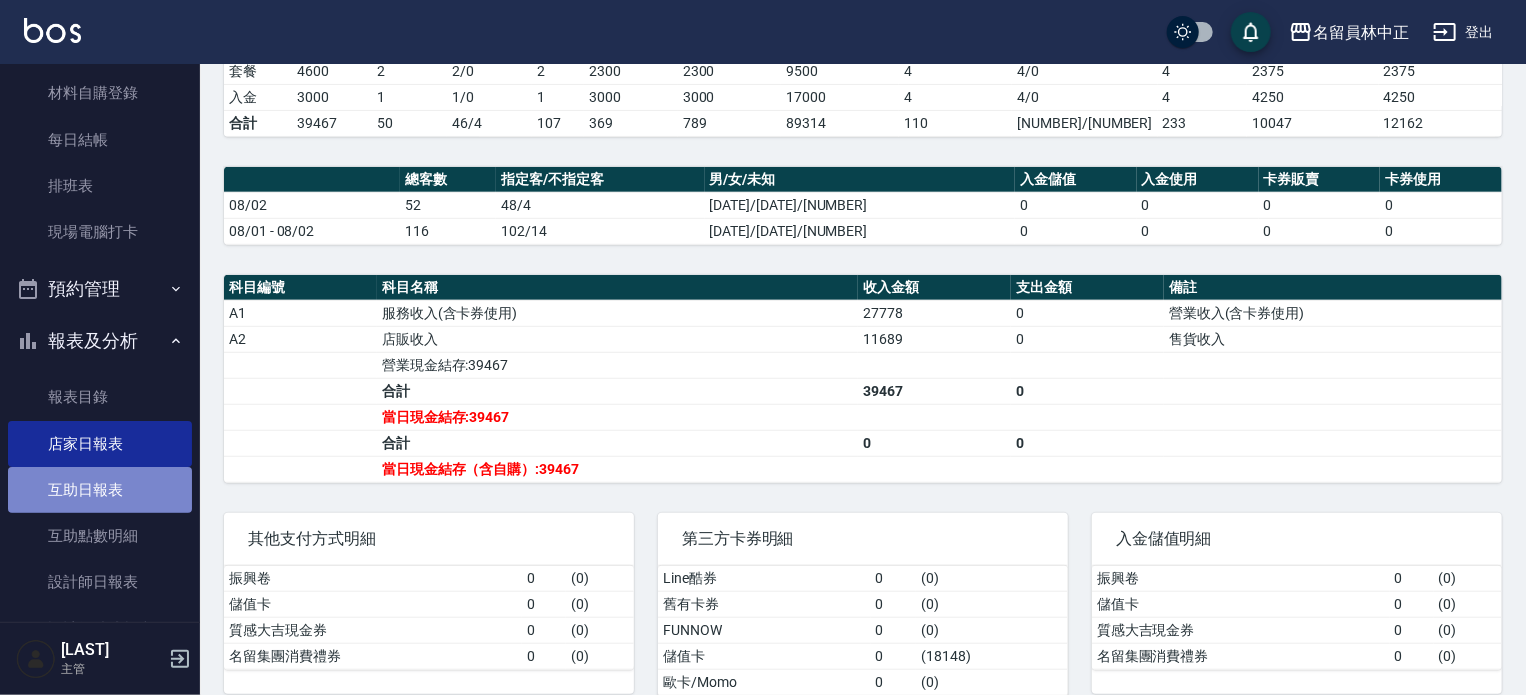 click on "互助日報表" at bounding box center (100, 490) 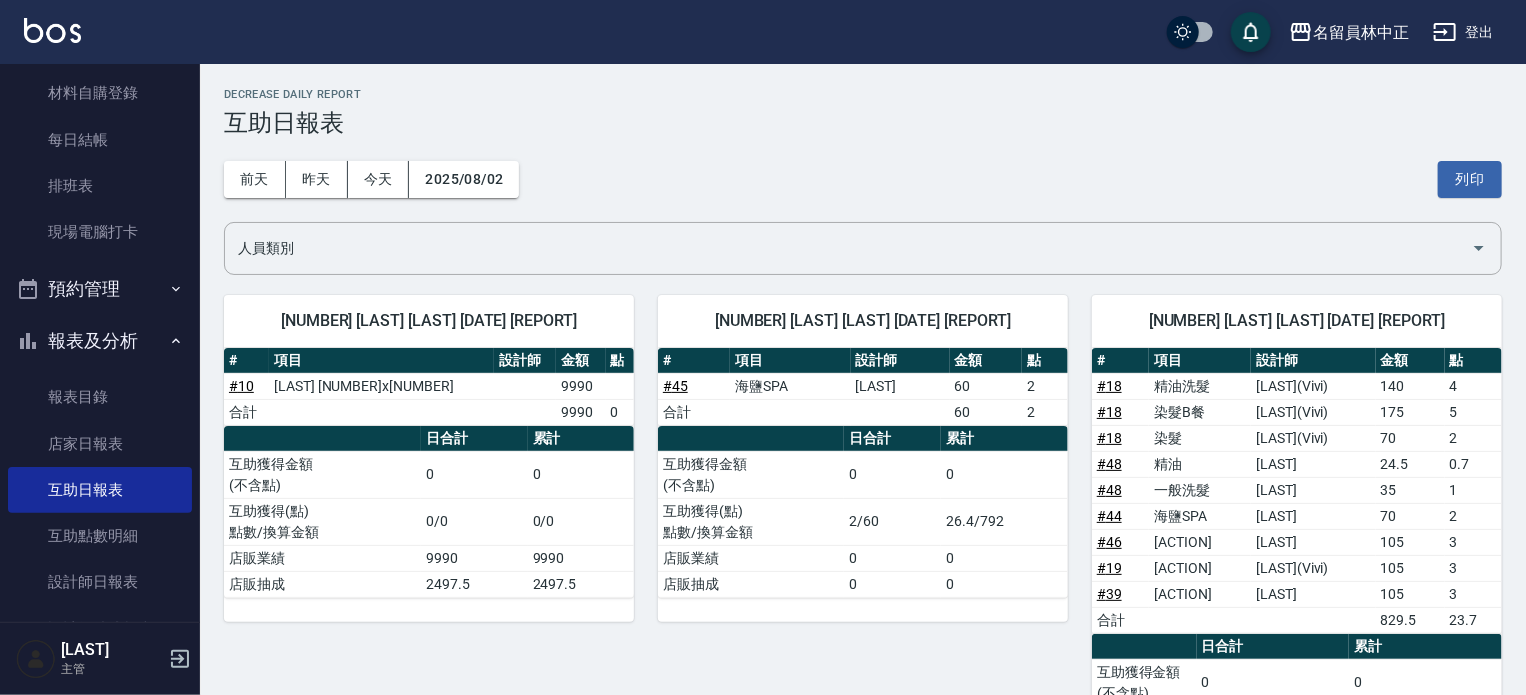 scroll, scrollTop: 0, scrollLeft: 0, axis: both 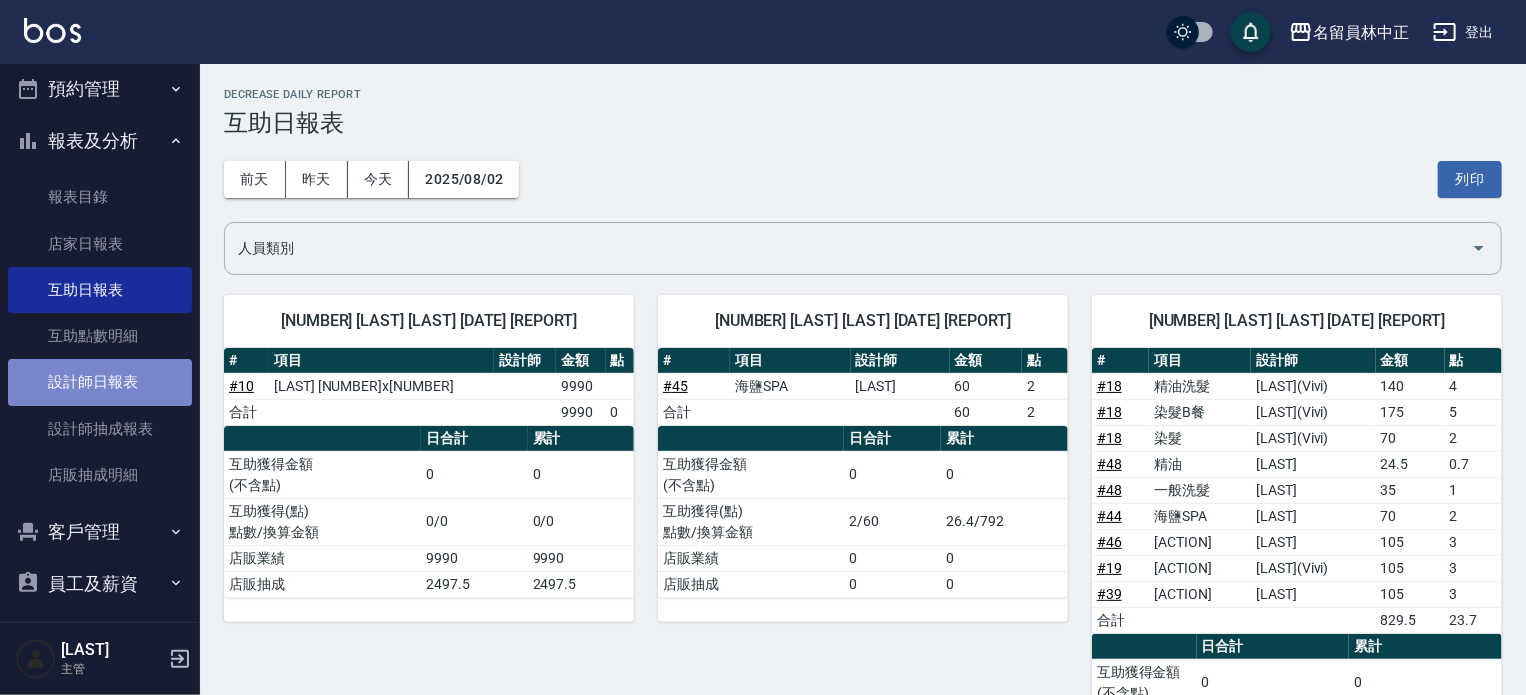 click on "設計師日報表" at bounding box center [100, 382] 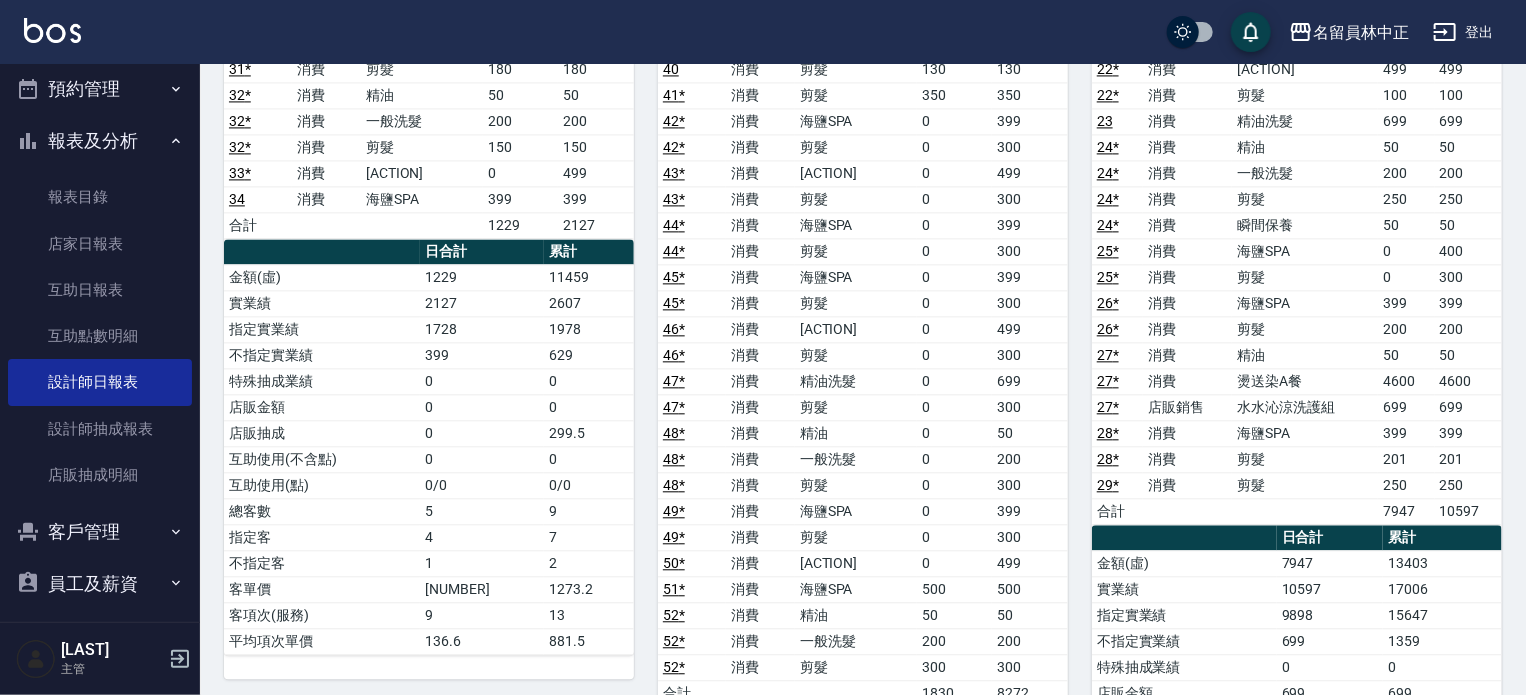 scroll, scrollTop: 2200, scrollLeft: 0, axis: vertical 